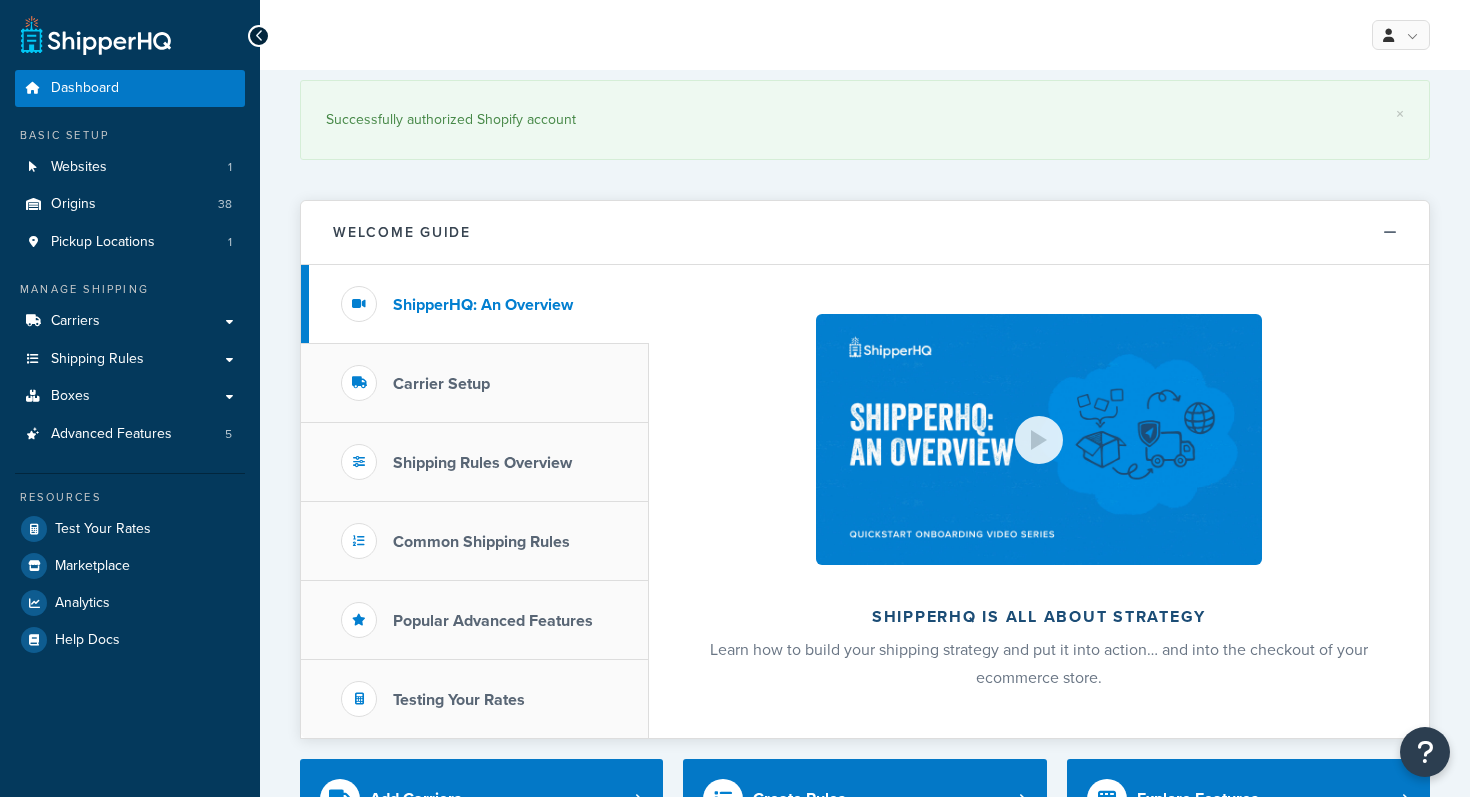 scroll, scrollTop: 0, scrollLeft: 0, axis: both 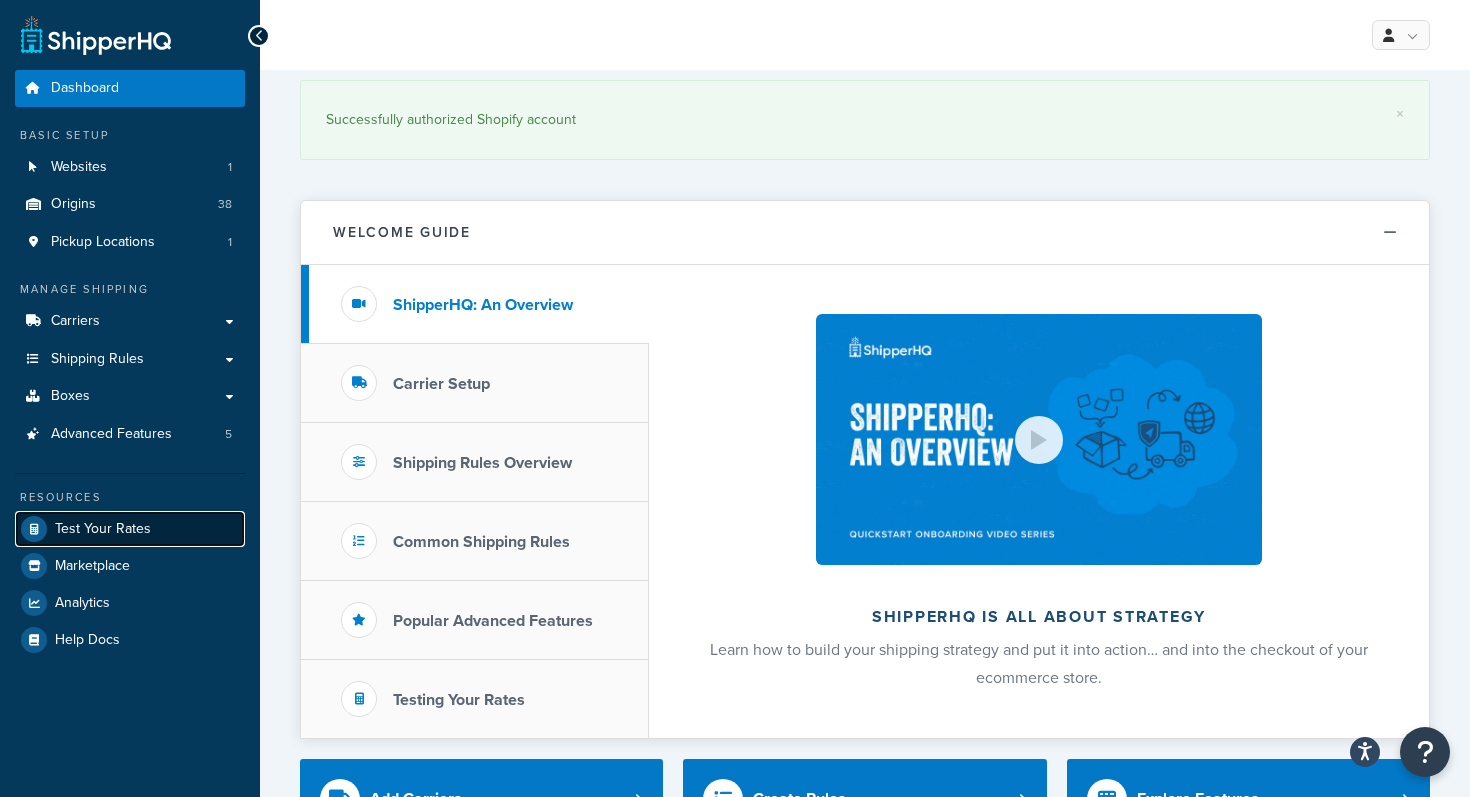 click on "Test Your Rates" at bounding box center (103, 529) 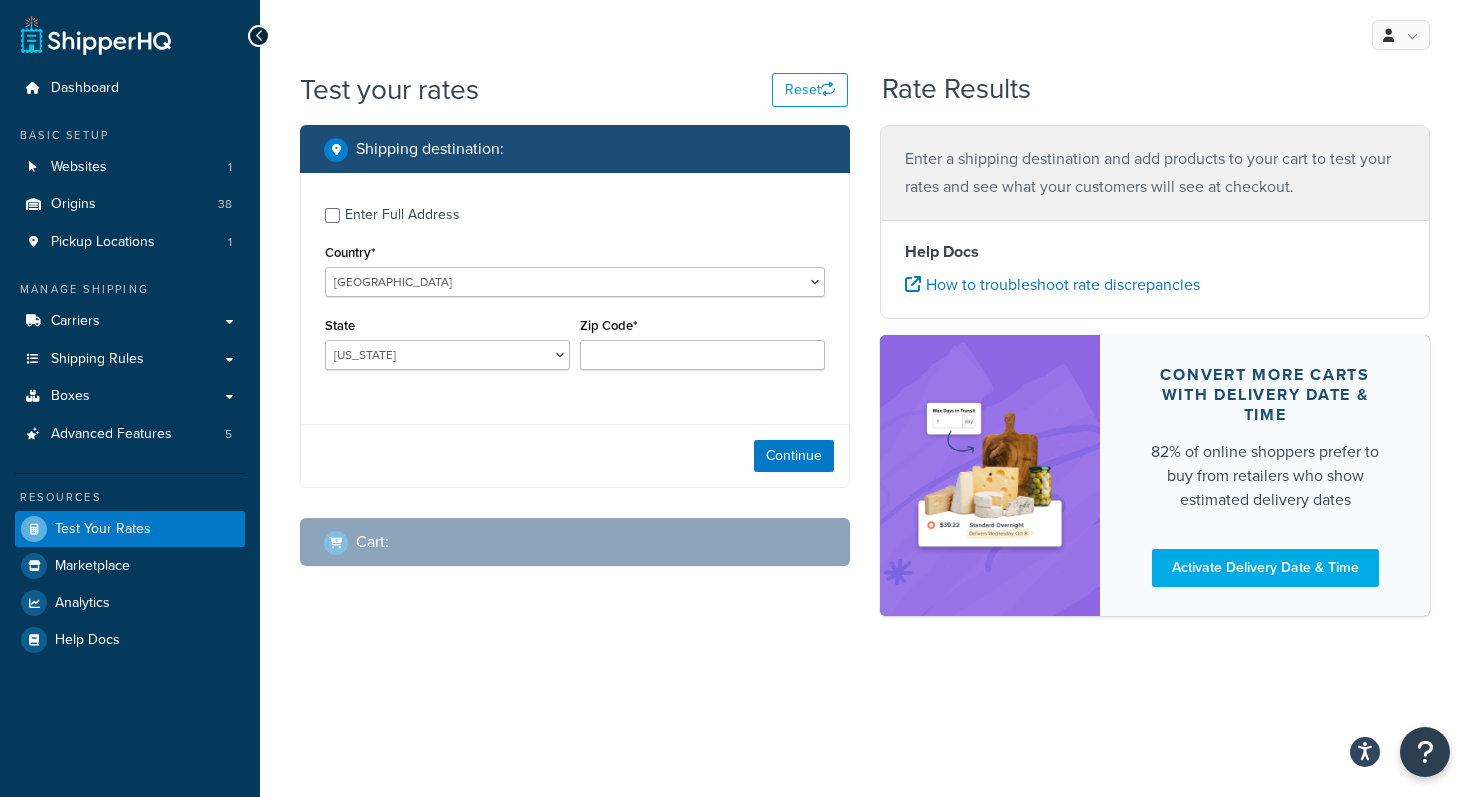 click on "Enter Full Address" at bounding box center [402, 215] 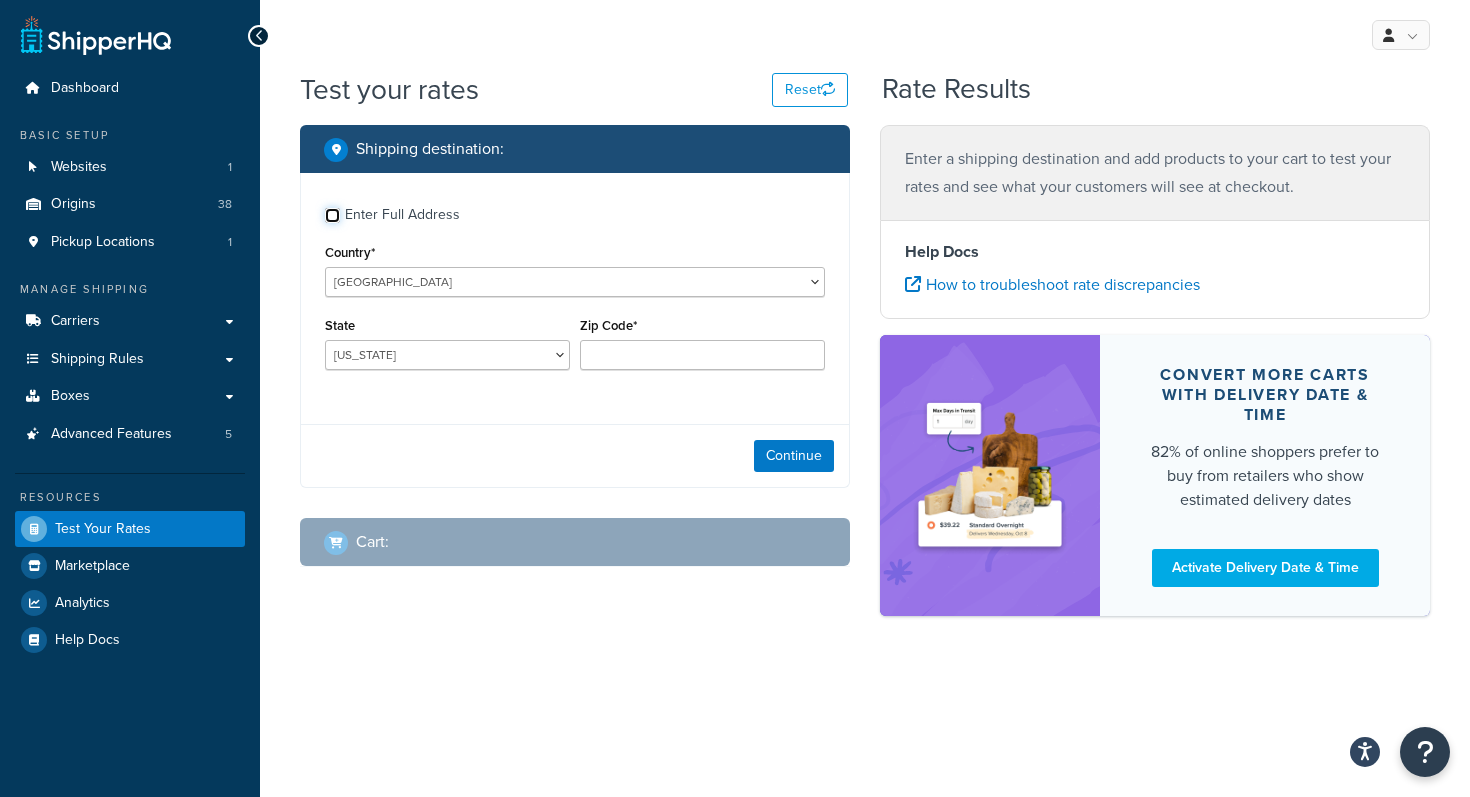 click on "Enter Full Address" at bounding box center [332, 215] 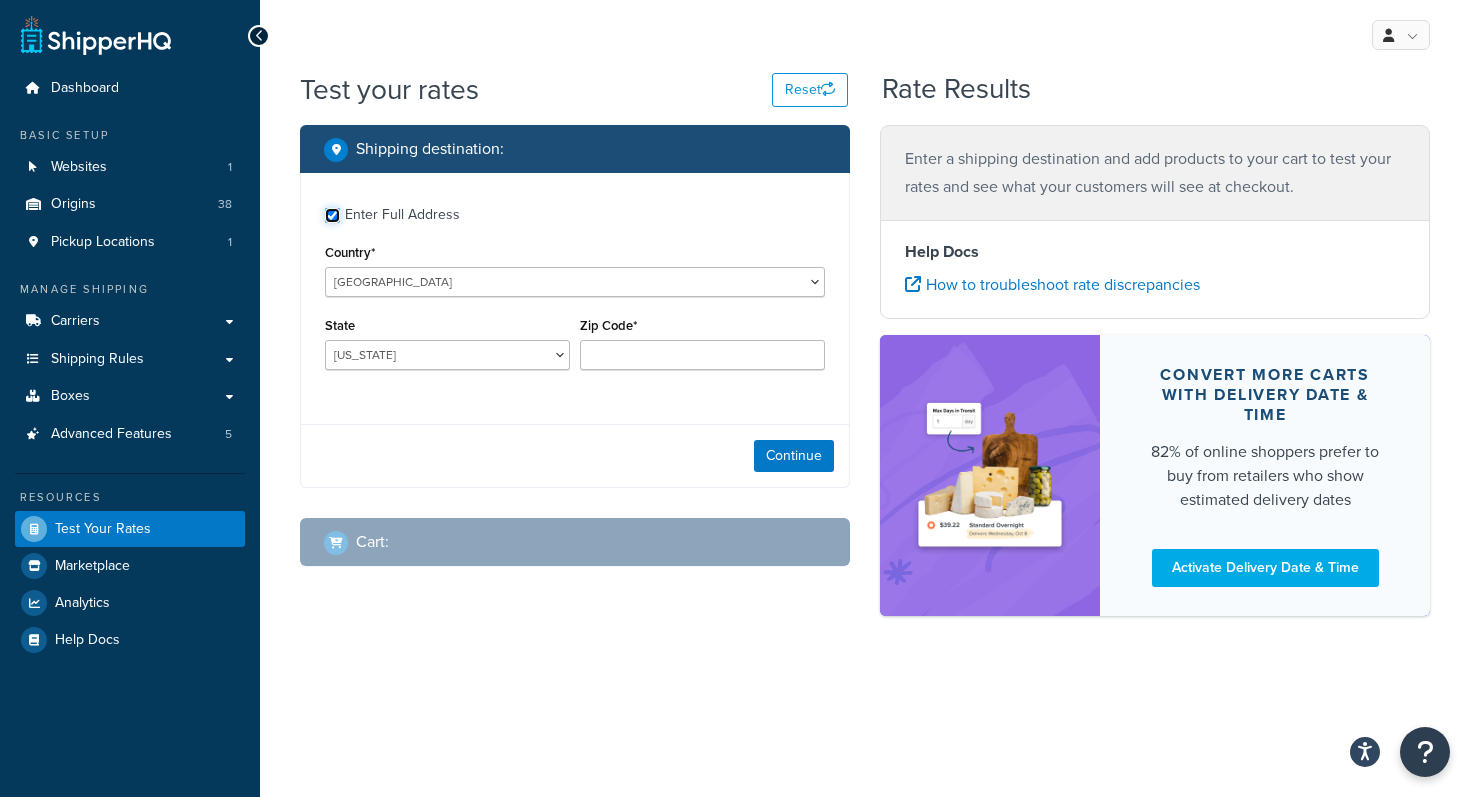 checkbox on "true" 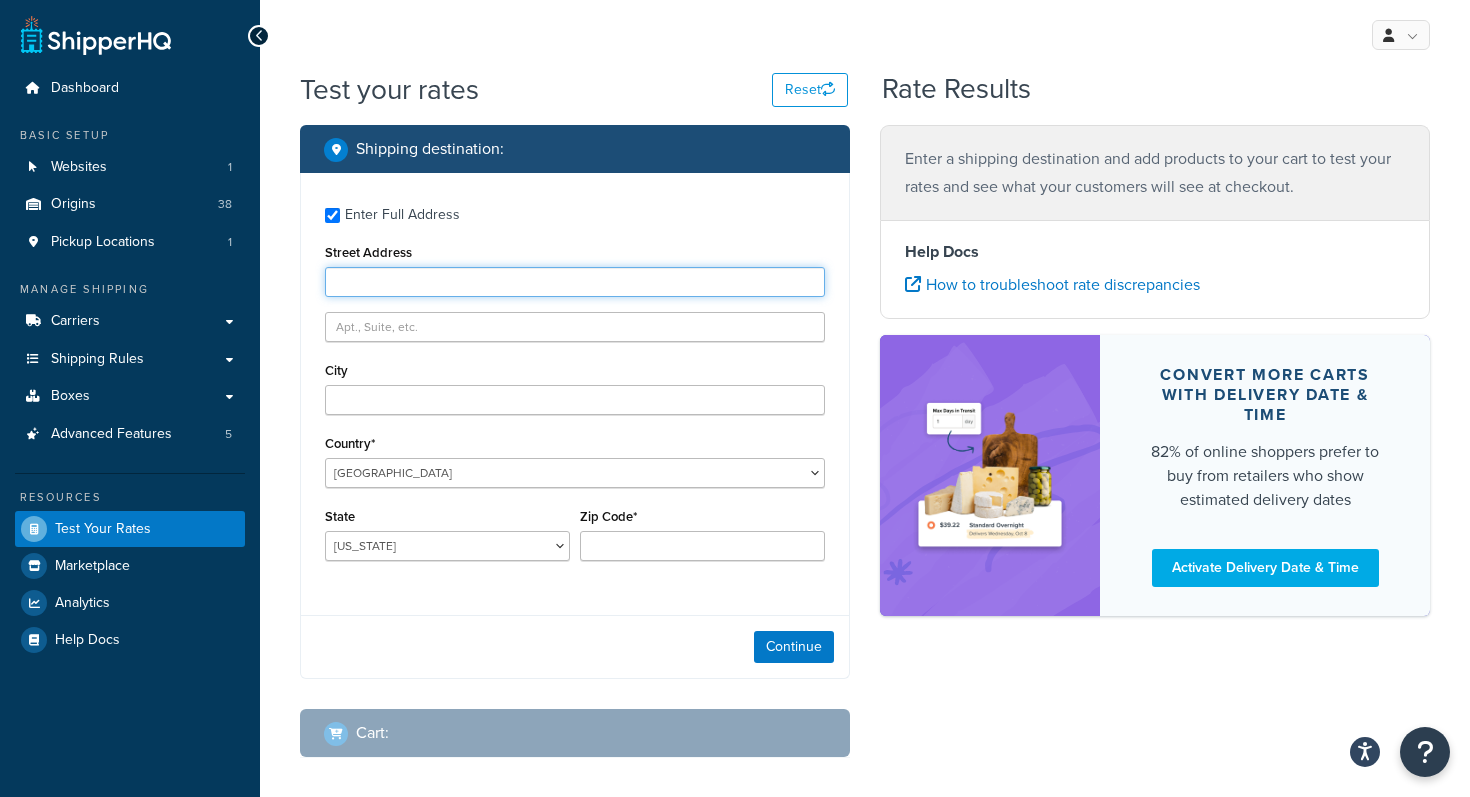 click on "Street Address" at bounding box center [575, 282] 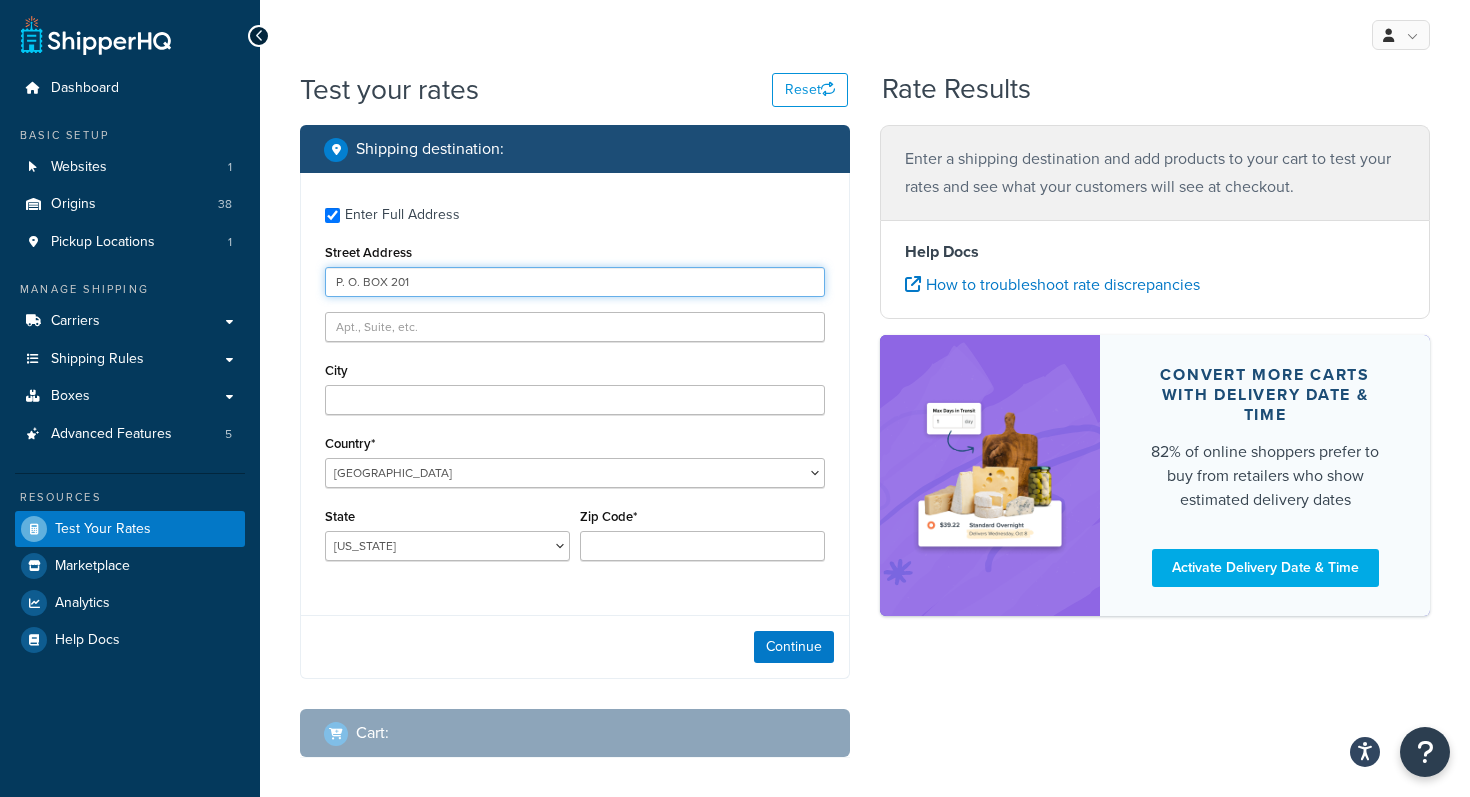 type on "P. O. BOX 201" 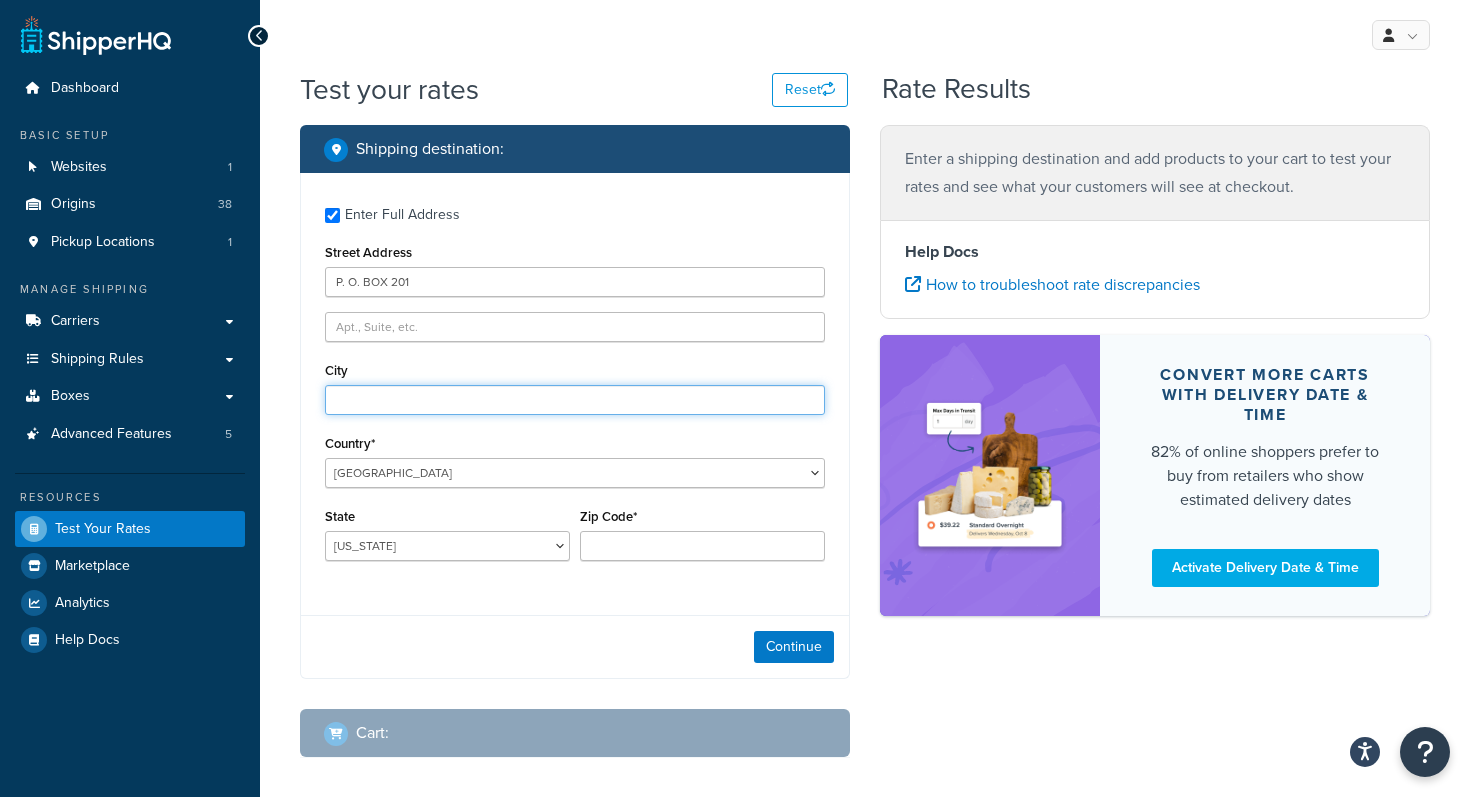click on "City" at bounding box center (575, 400) 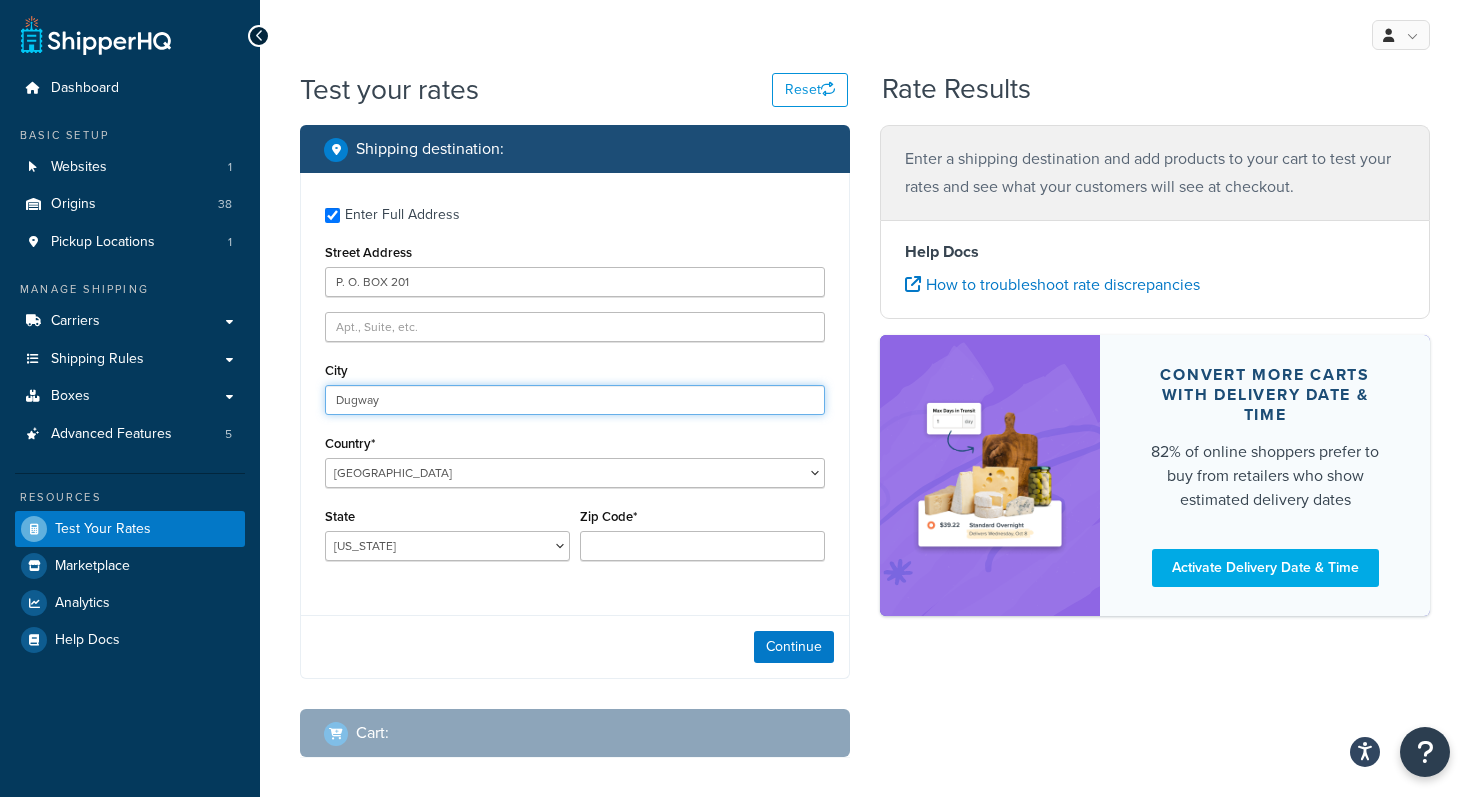 type on "Dugway" 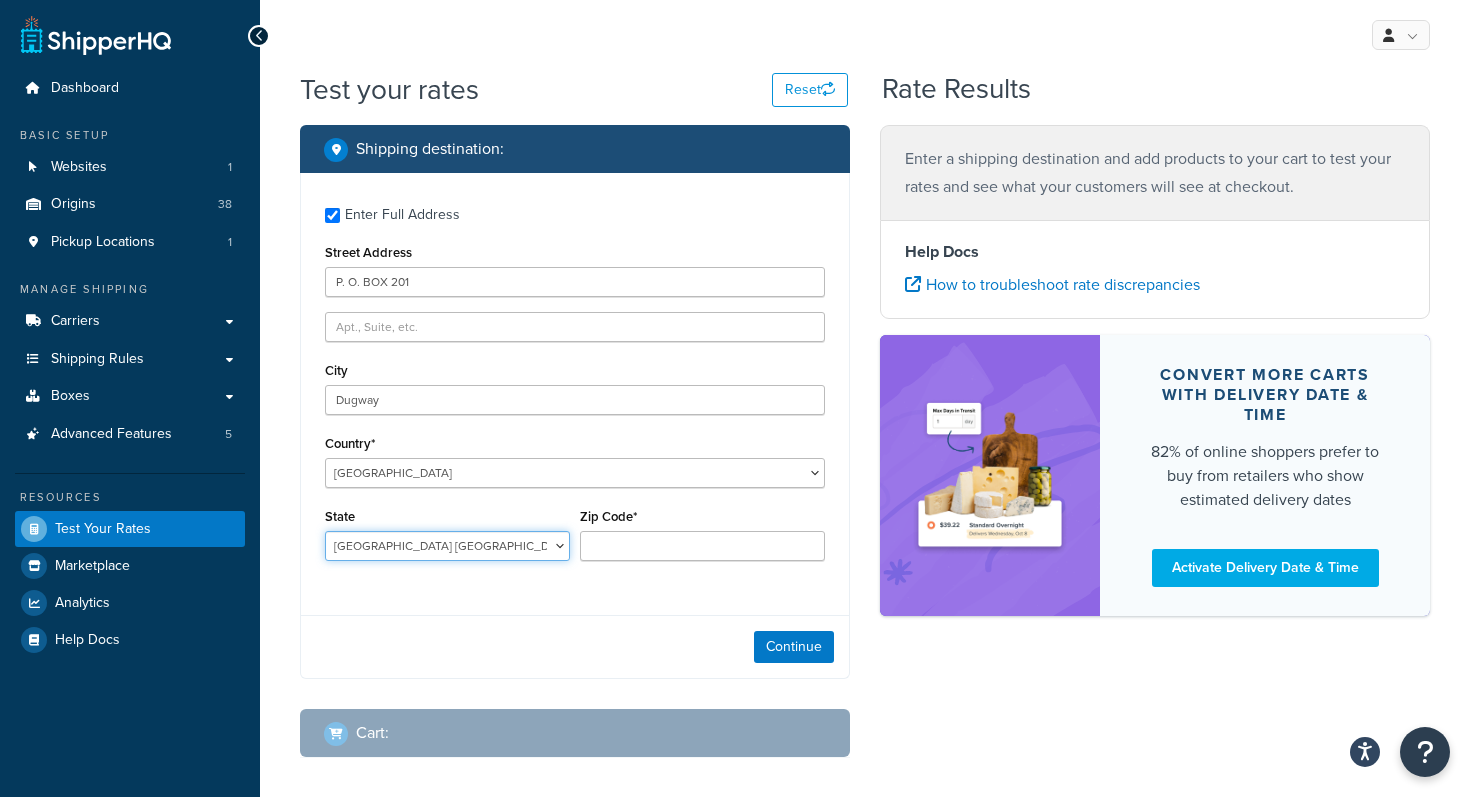 select on "UT" 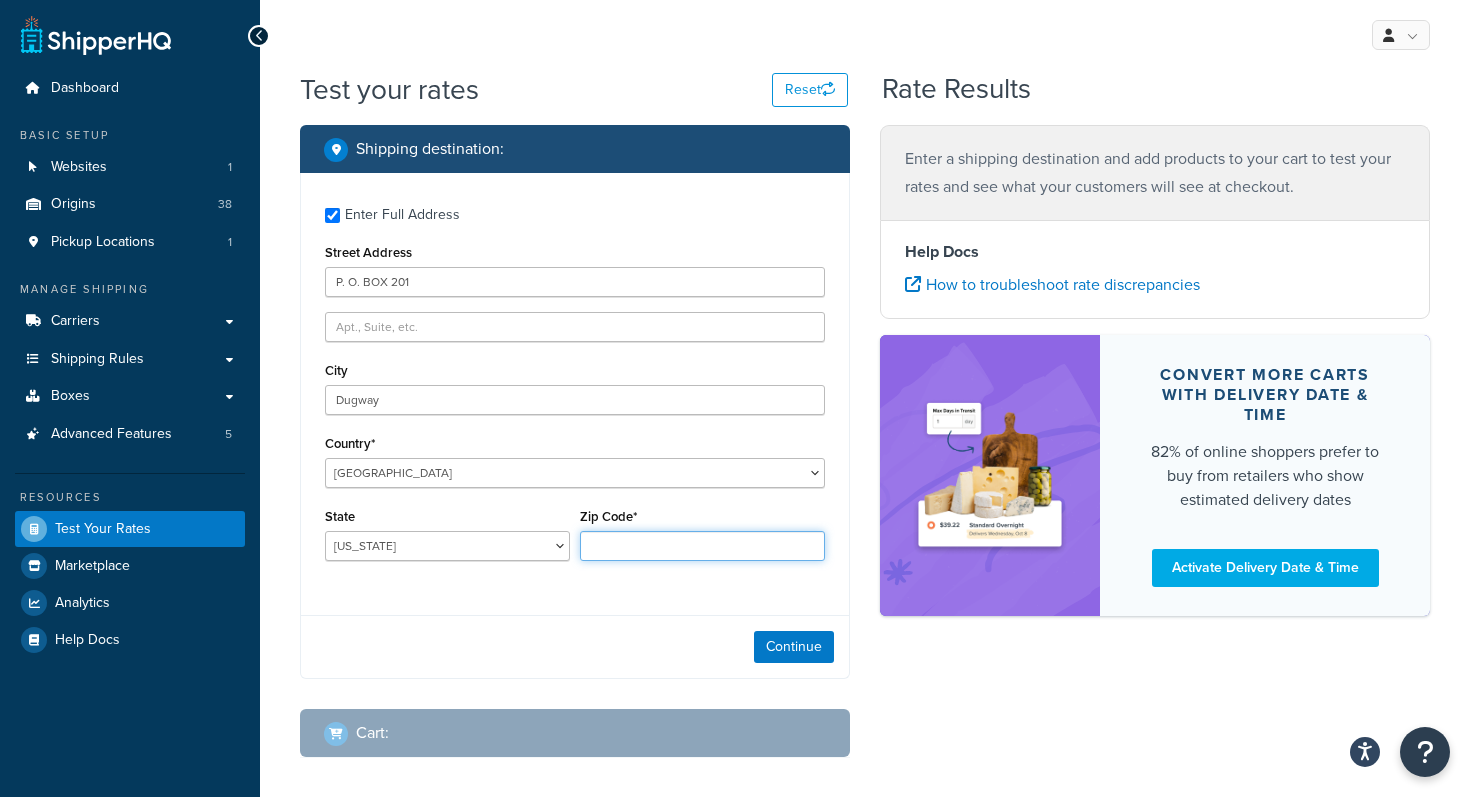 click on "Zip Code*" at bounding box center (702, 546) 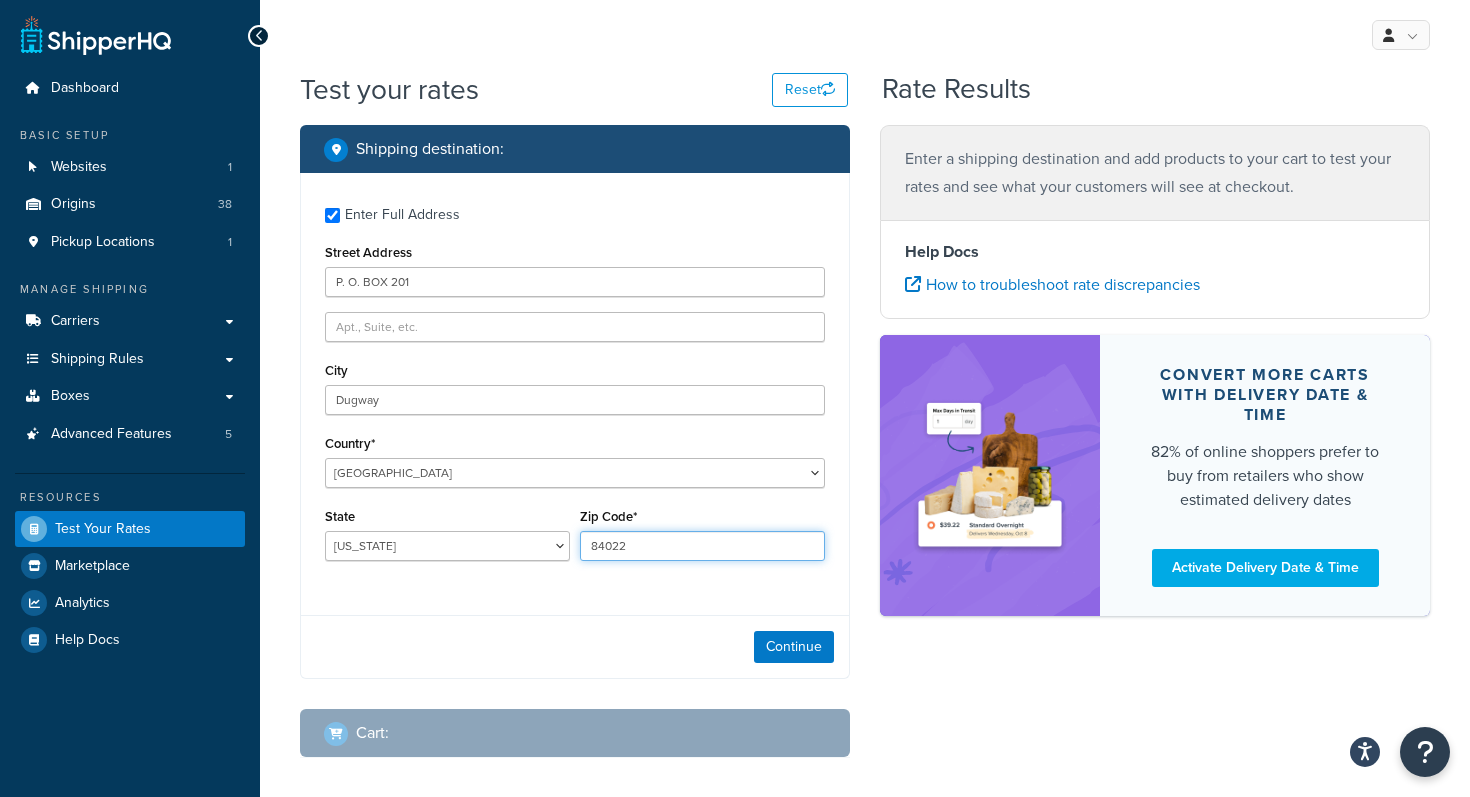 type on "84022" 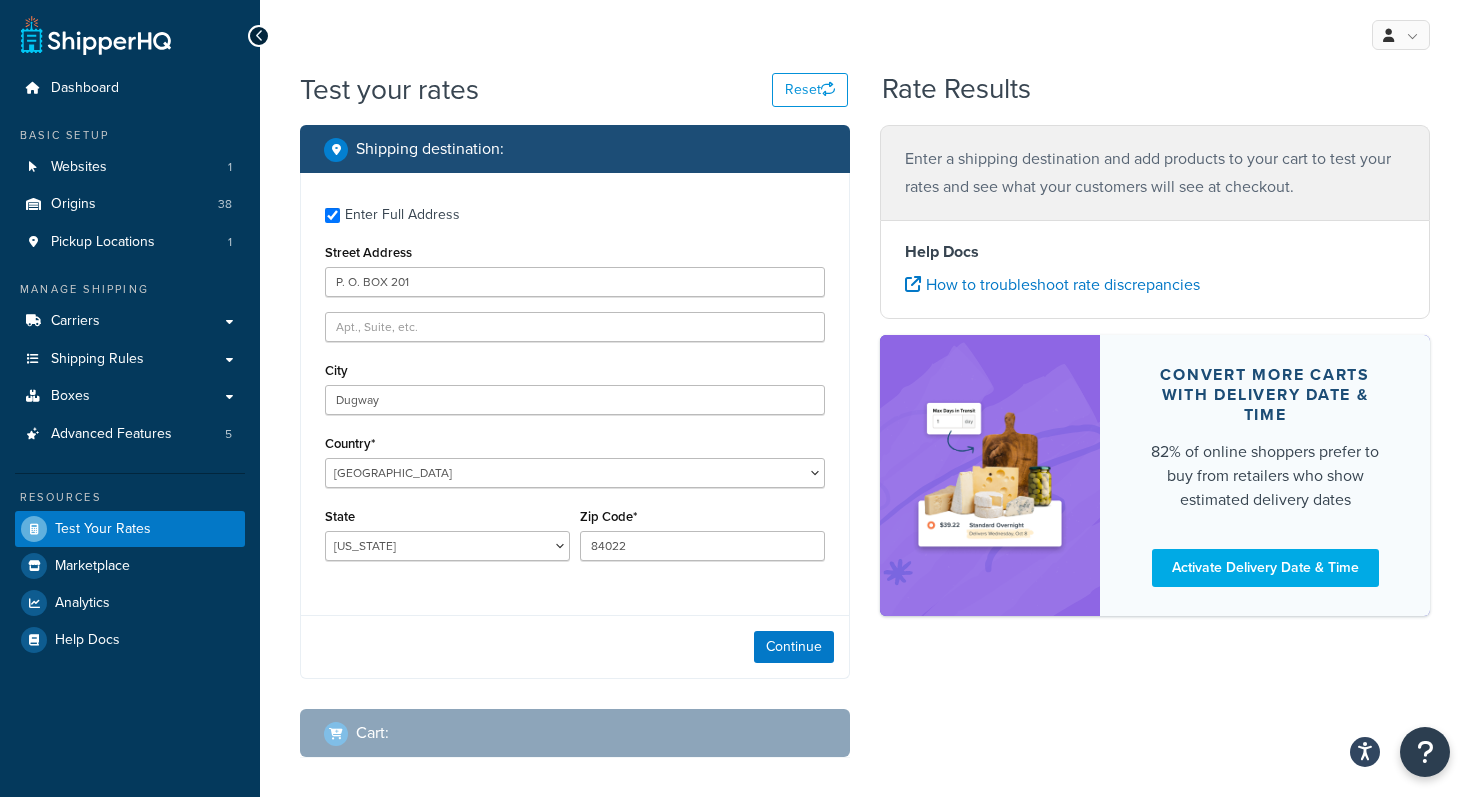 click on "Continue" at bounding box center [575, 646] 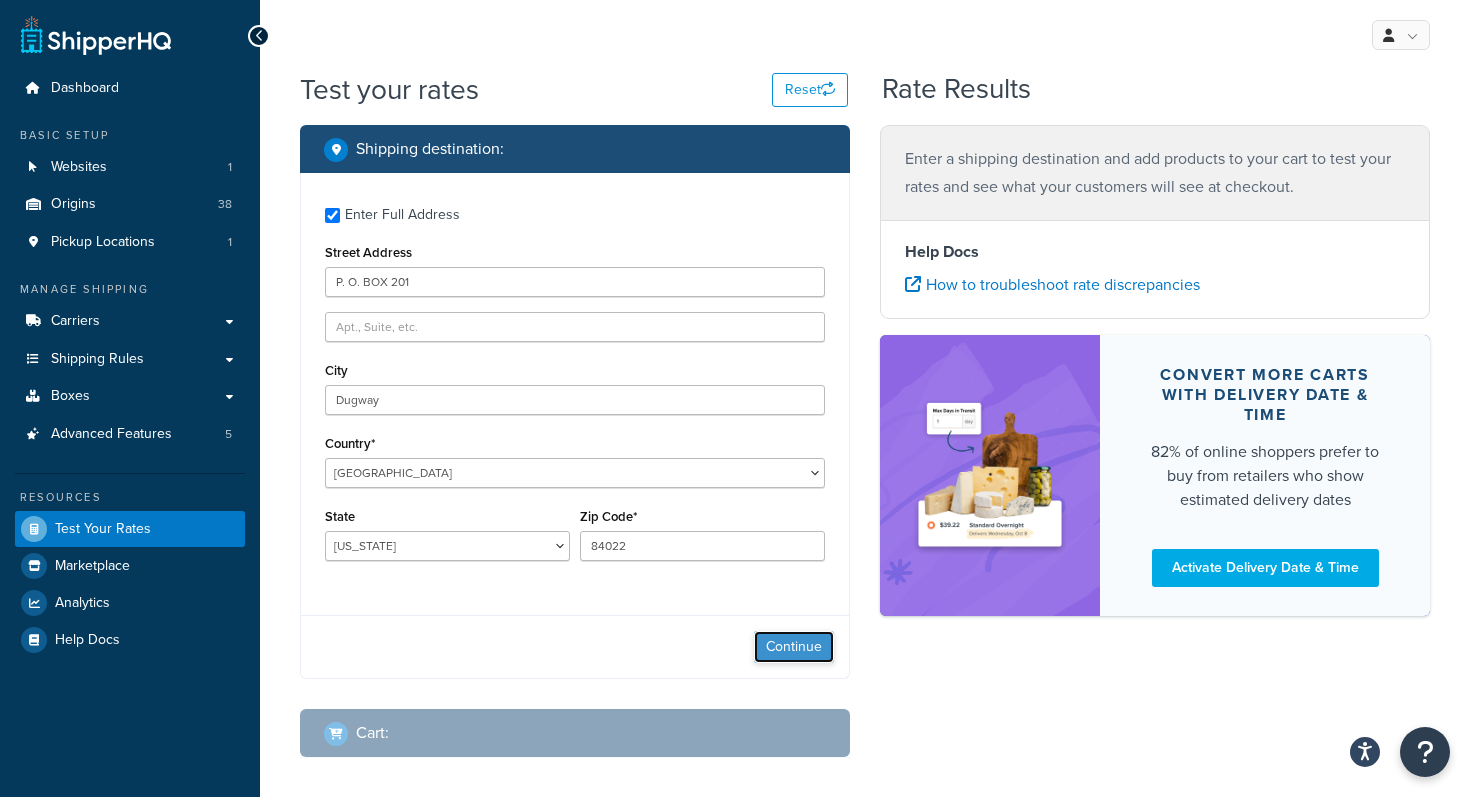 click on "Continue" at bounding box center [794, 647] 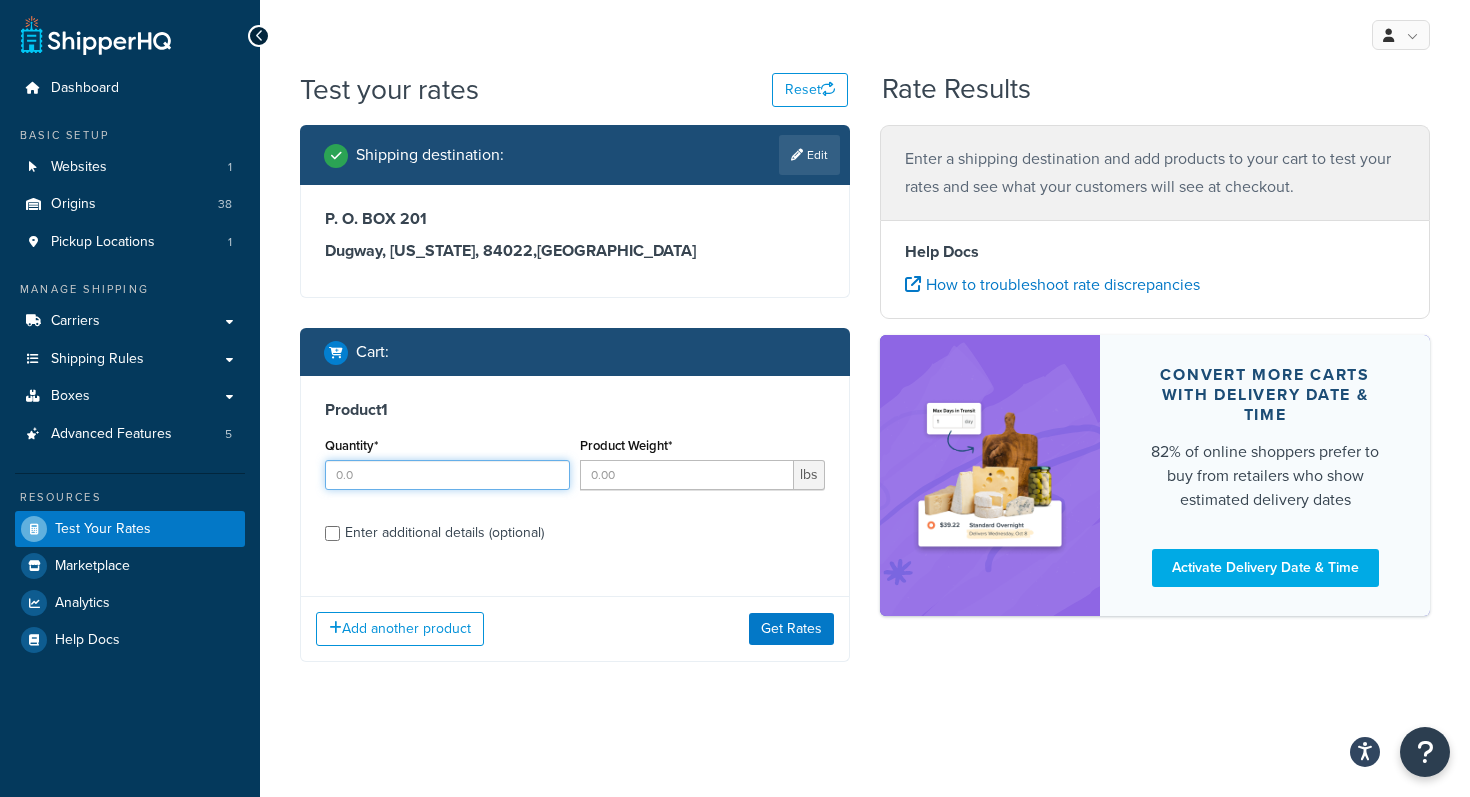 click on "Quantity*" at bounding box center (447, 475) 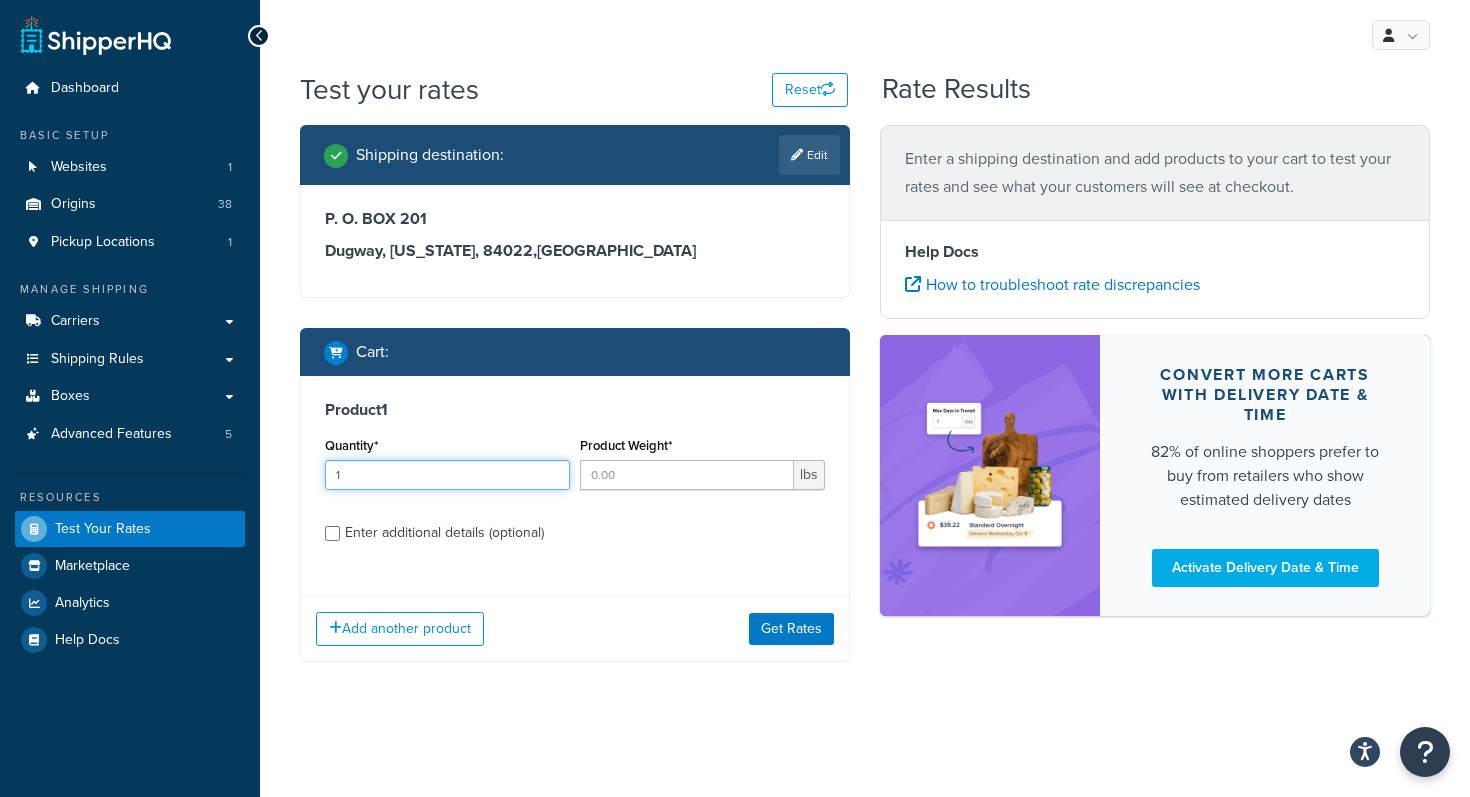 type on "1" 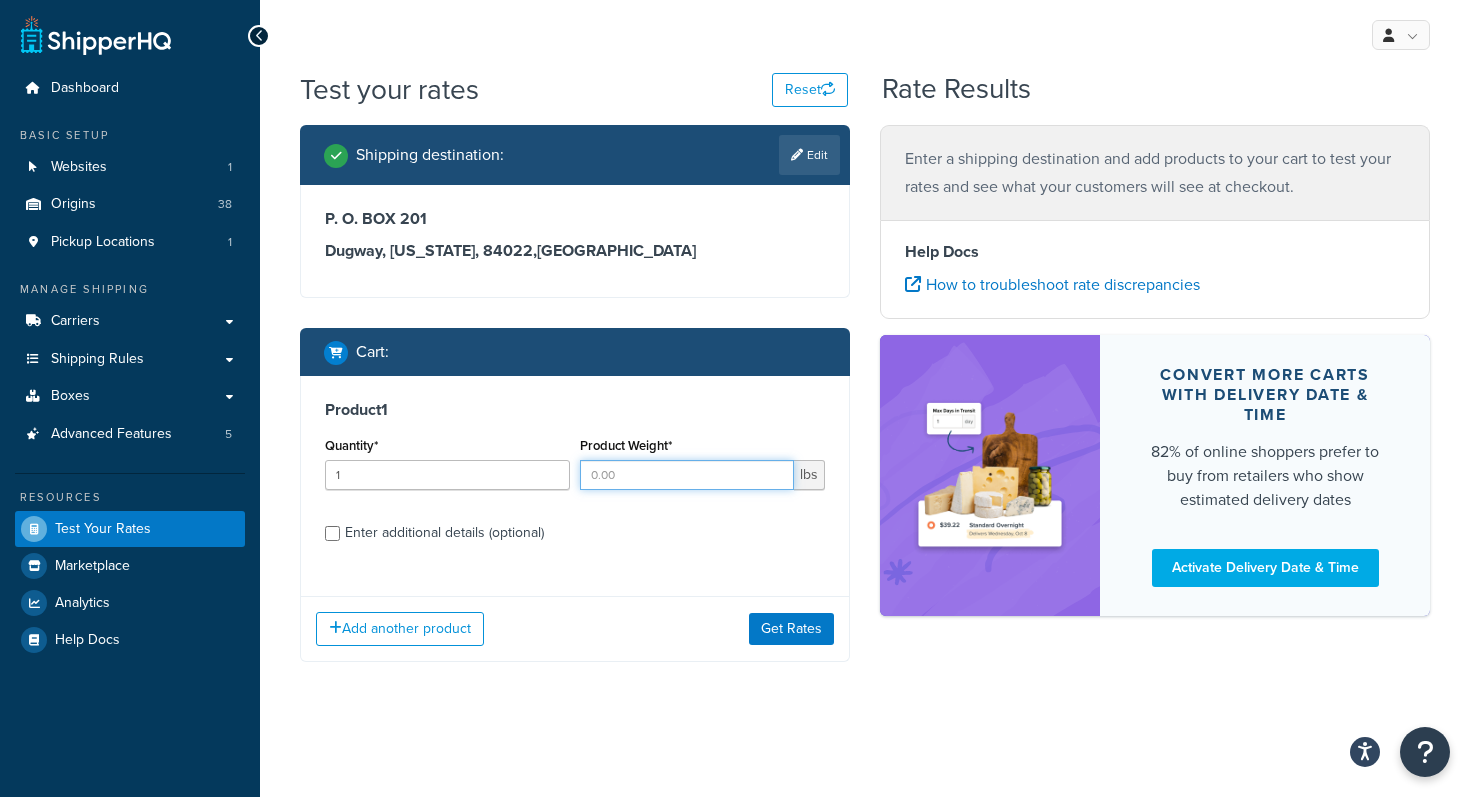 click on "Product Weight*" at bounding box center (687, 475) 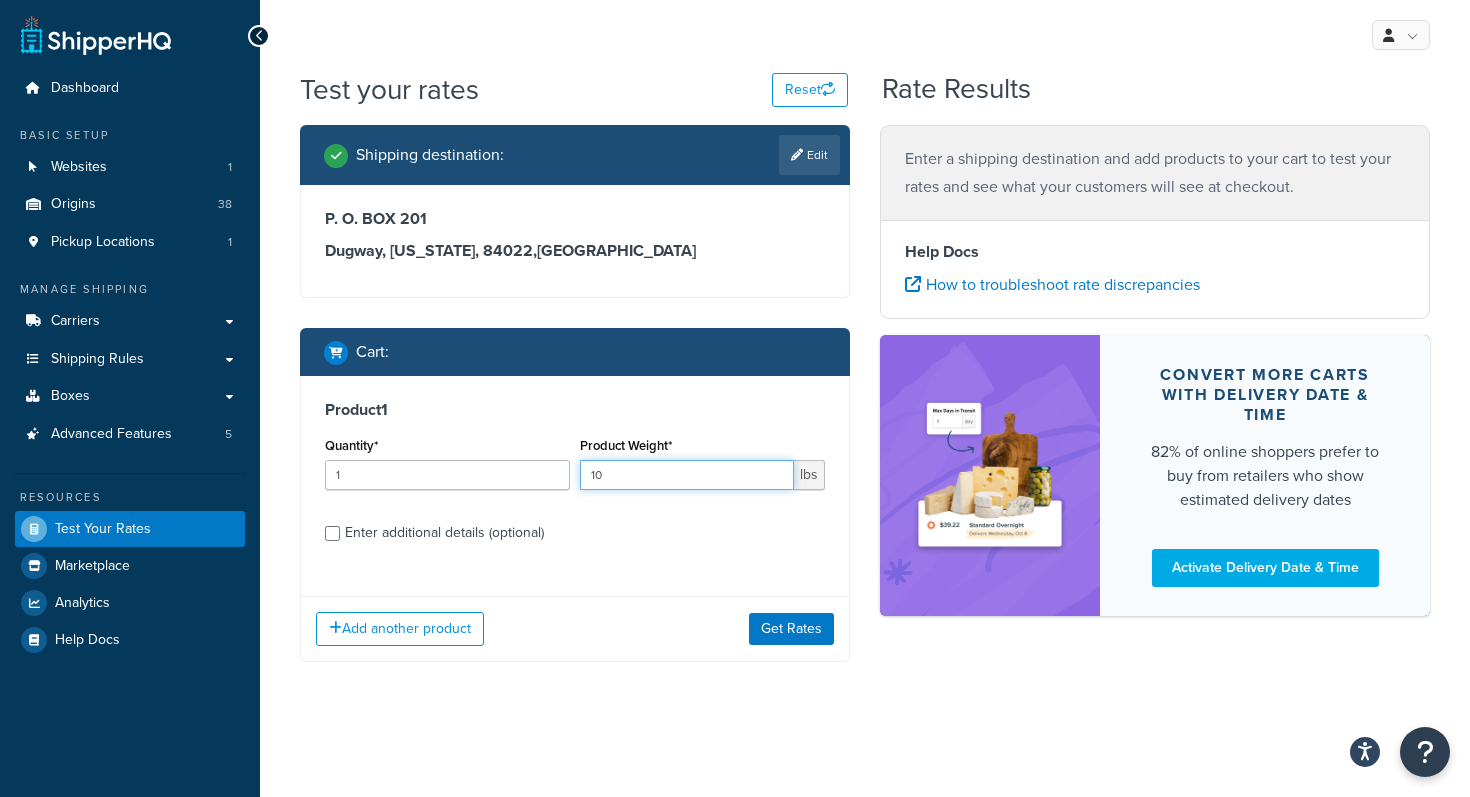 type on "10" 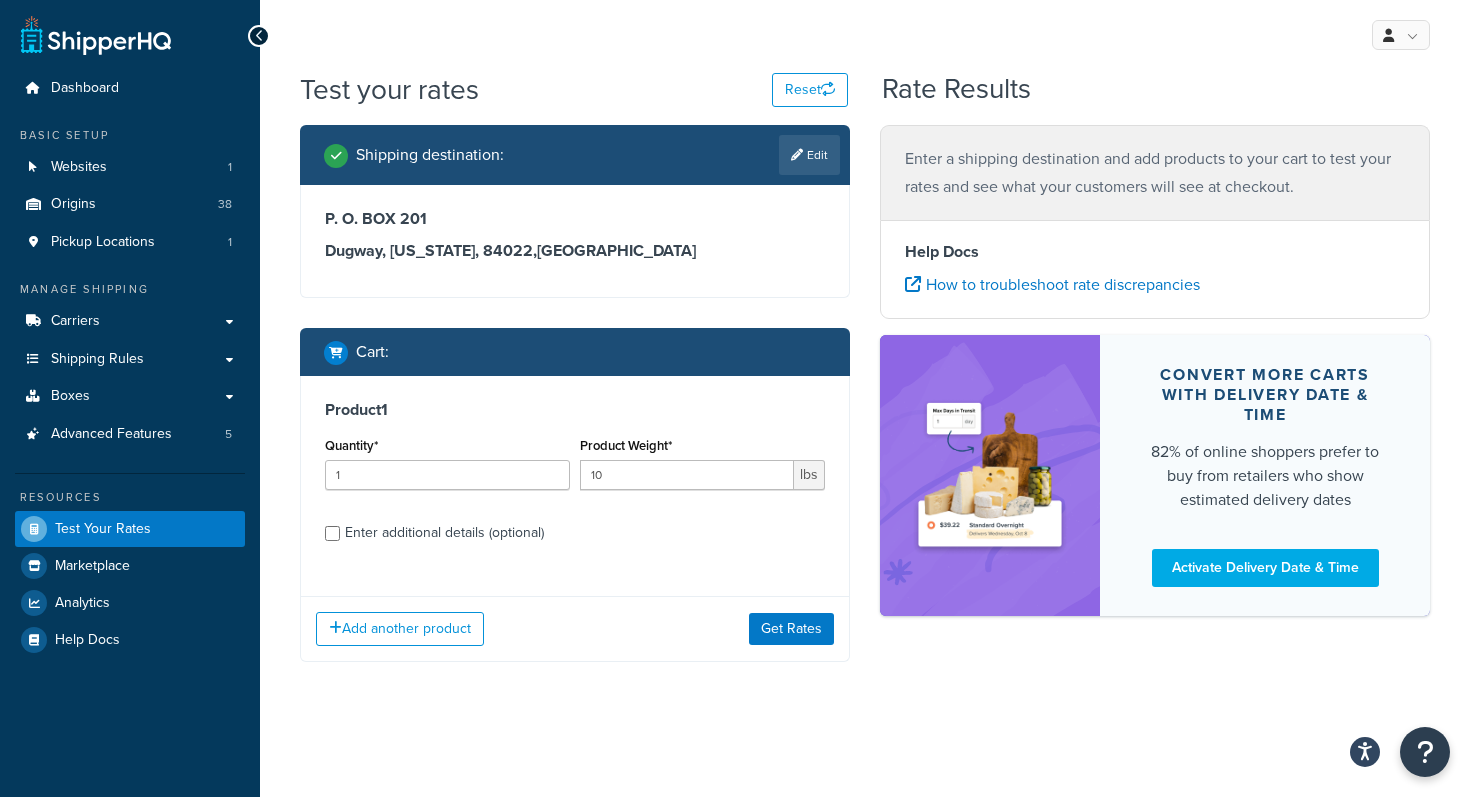 click on "Enter additional details (optional)" at bounding box center [575, 531] 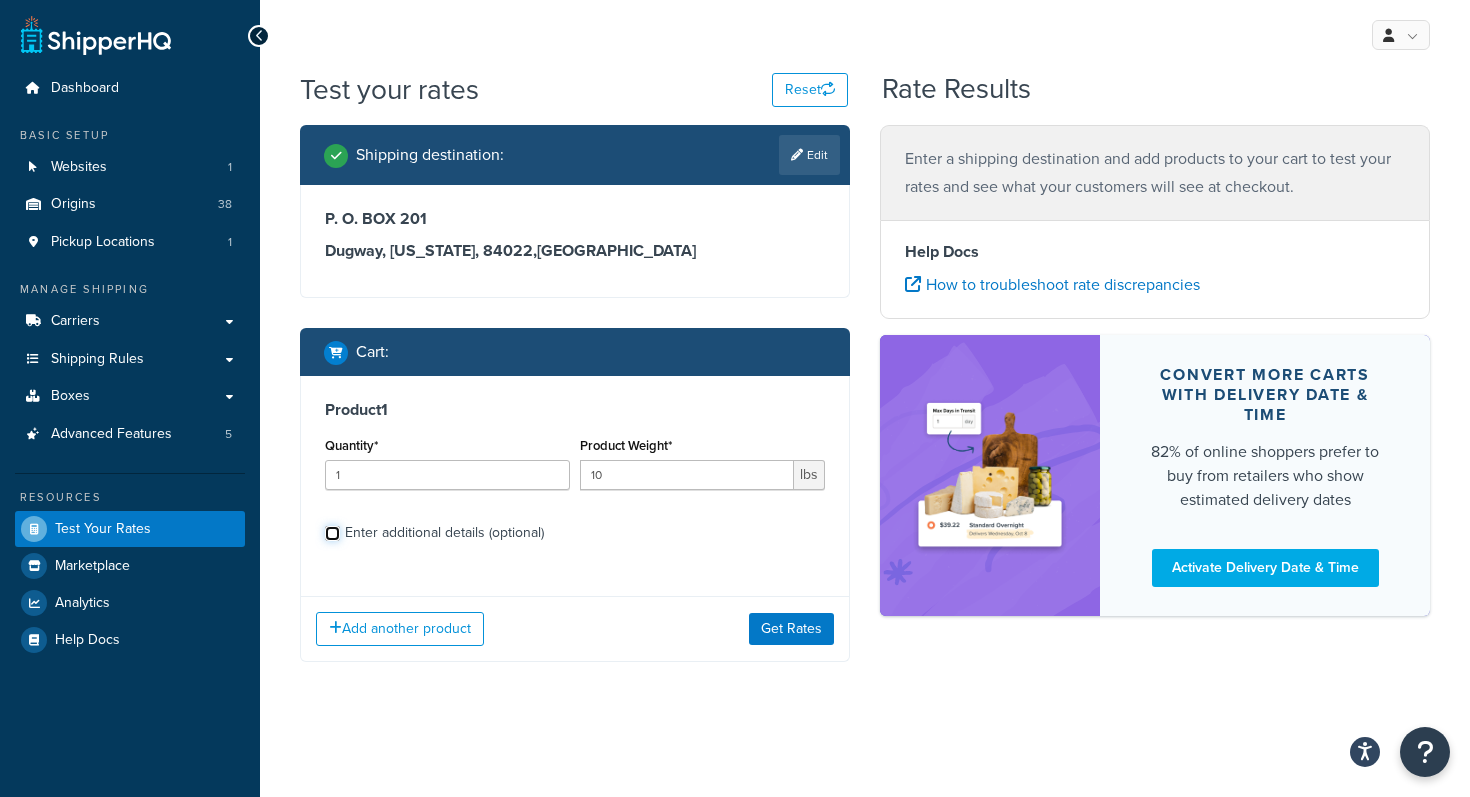 click on "Enter additional details (optional)" at bounding box center [332, 533] 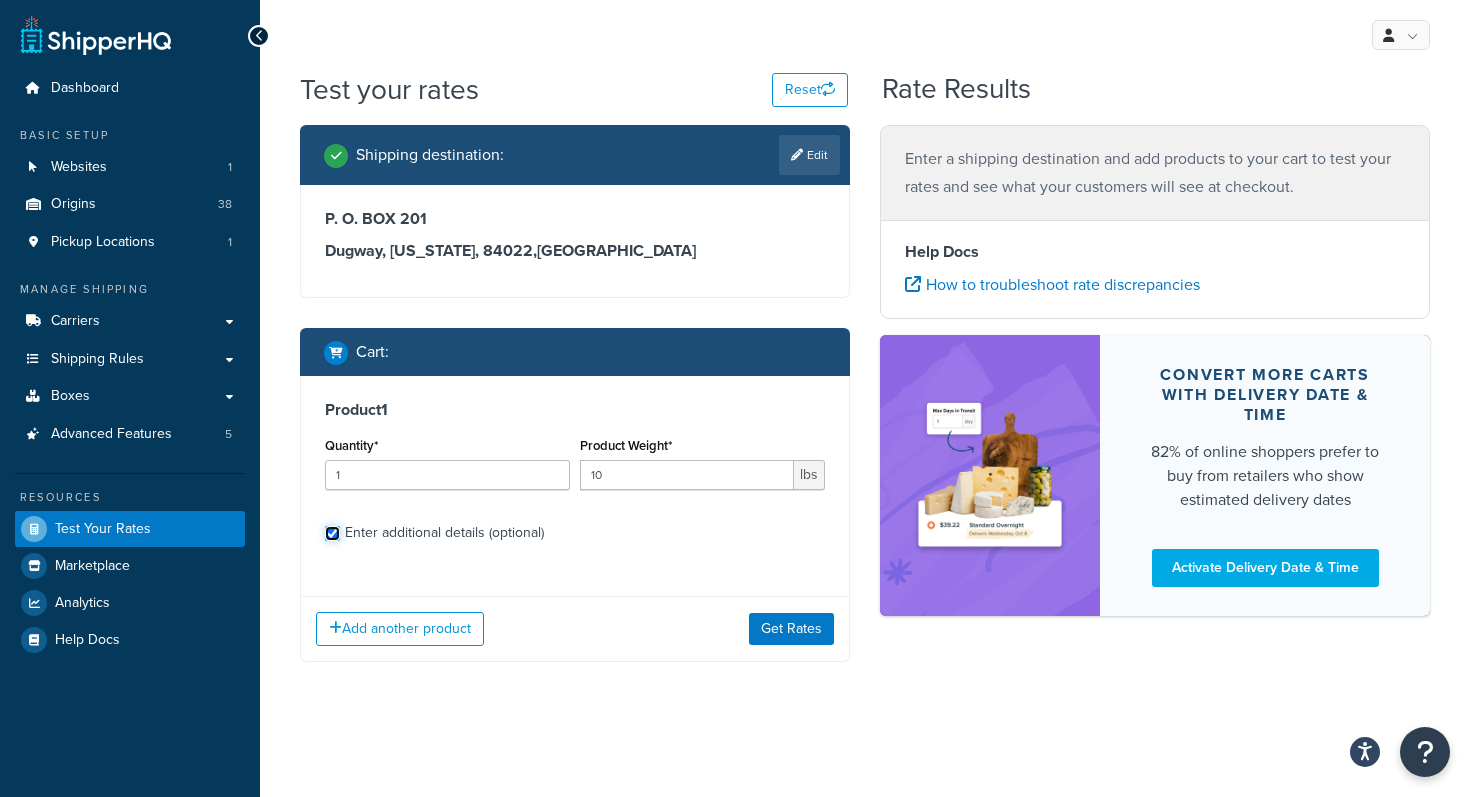 checkbox on "true" 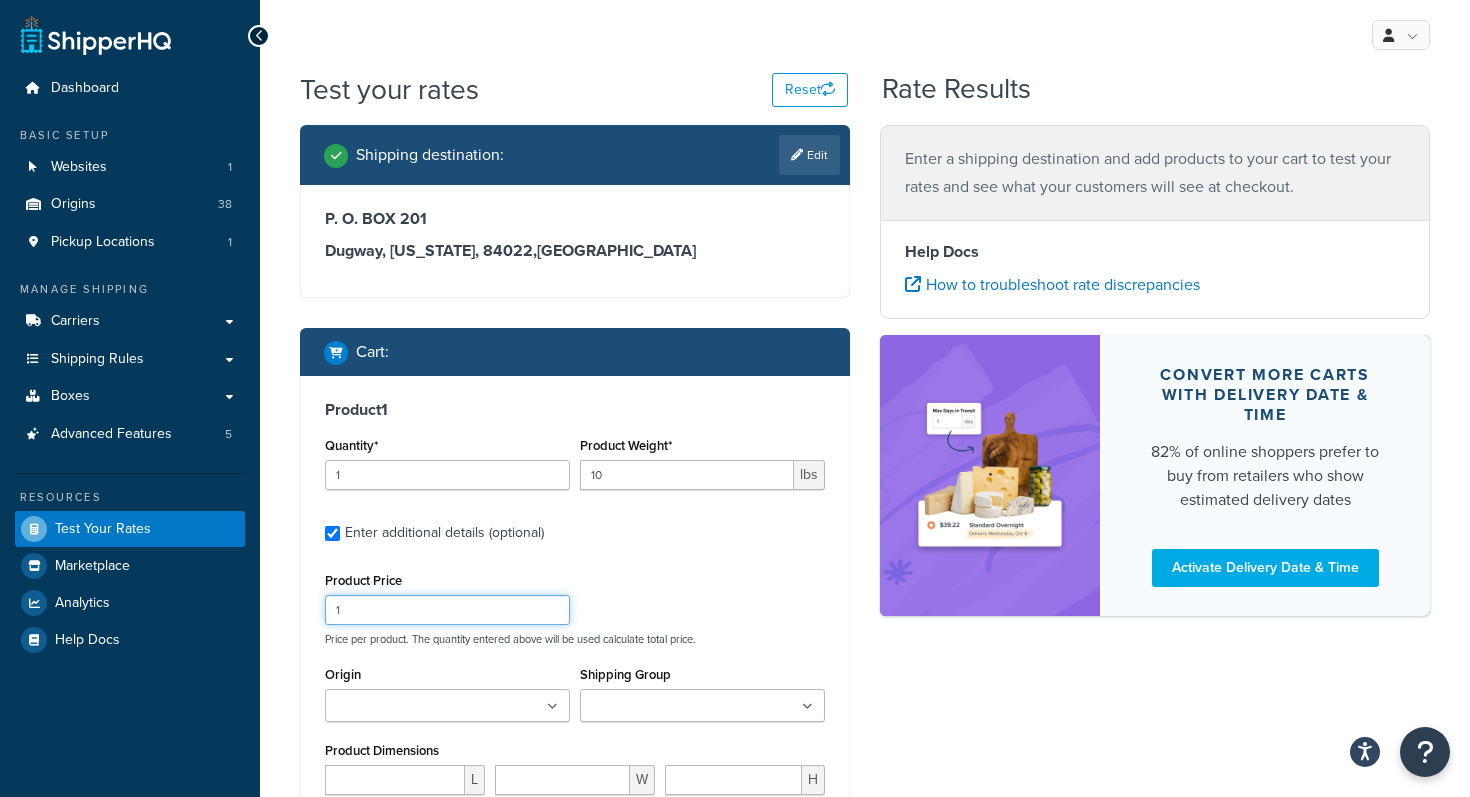 drag, startPoint x: 477, startPoint y: 618, endPoint x: 330, endPoint y: 609, distance: 147.27525 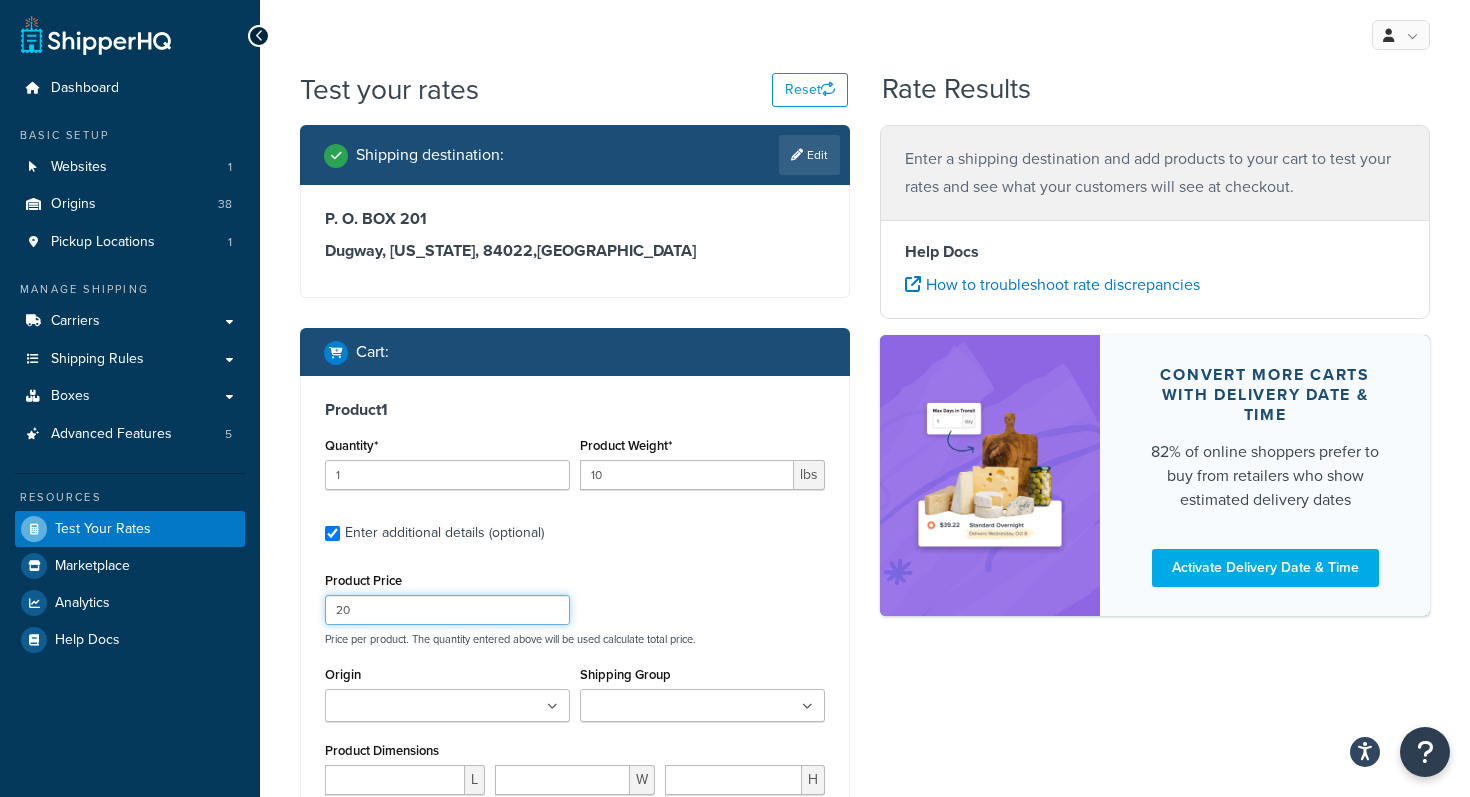 type on "20" 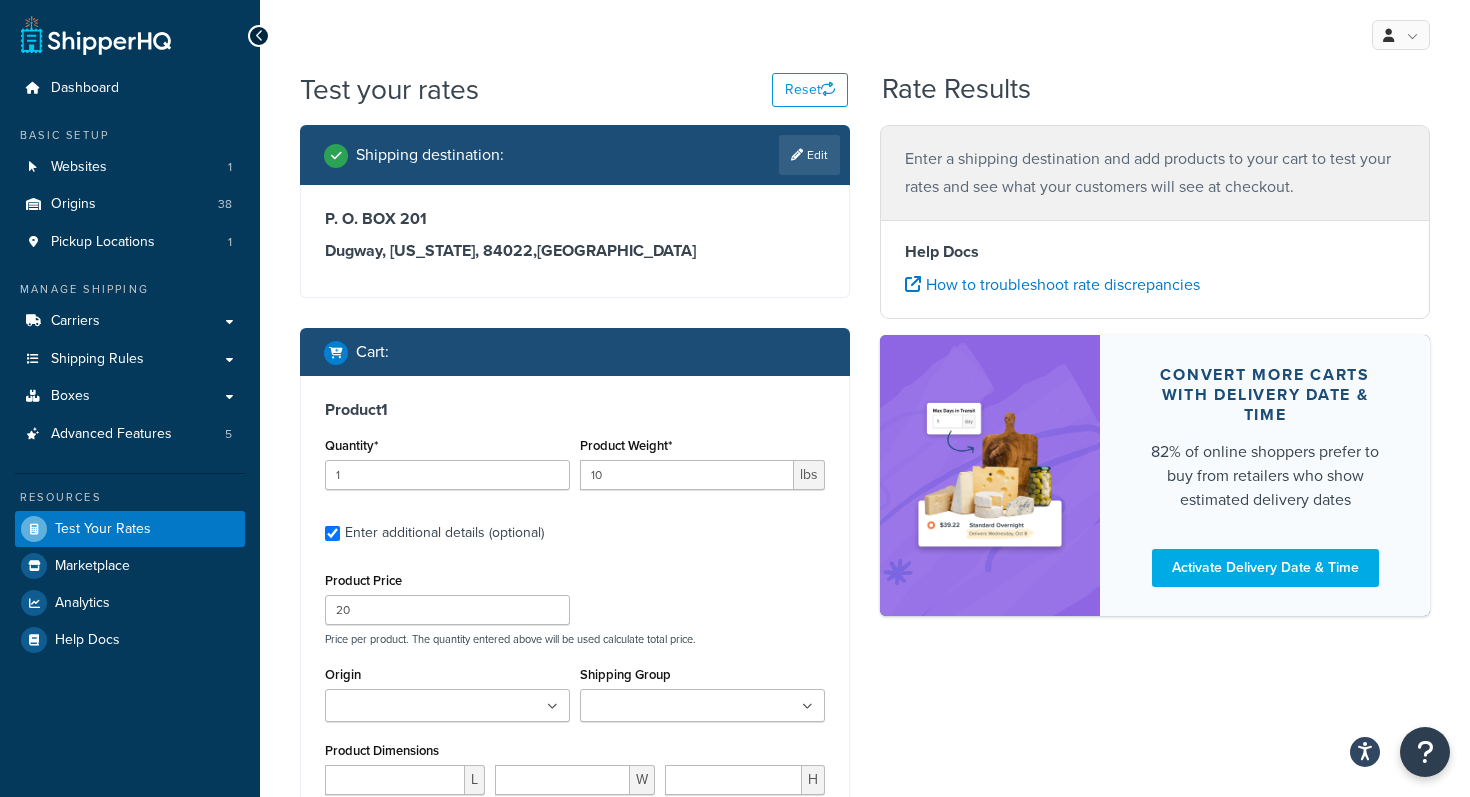 click on "Origin" at bounding box center [419, 707] 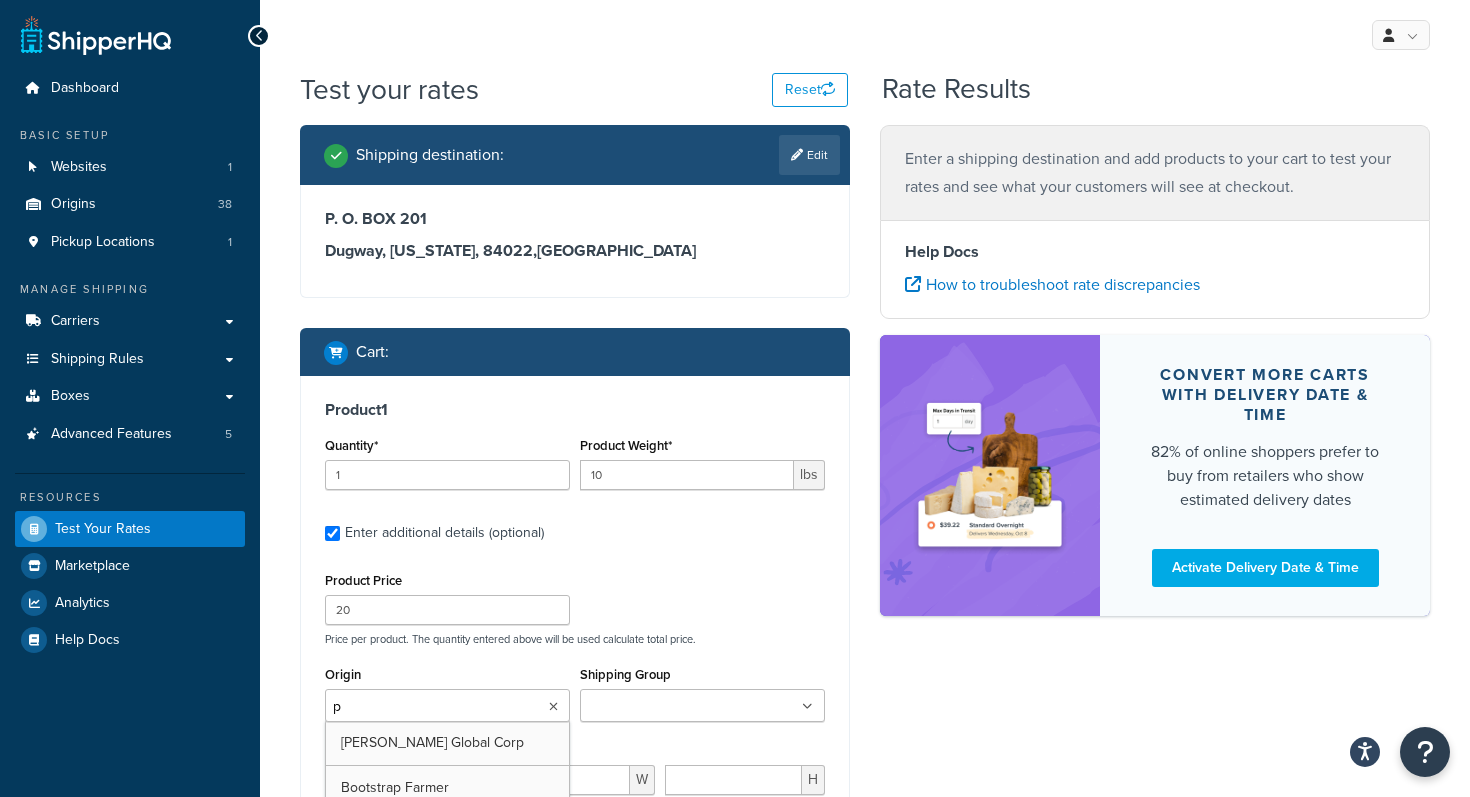 type on "pv" 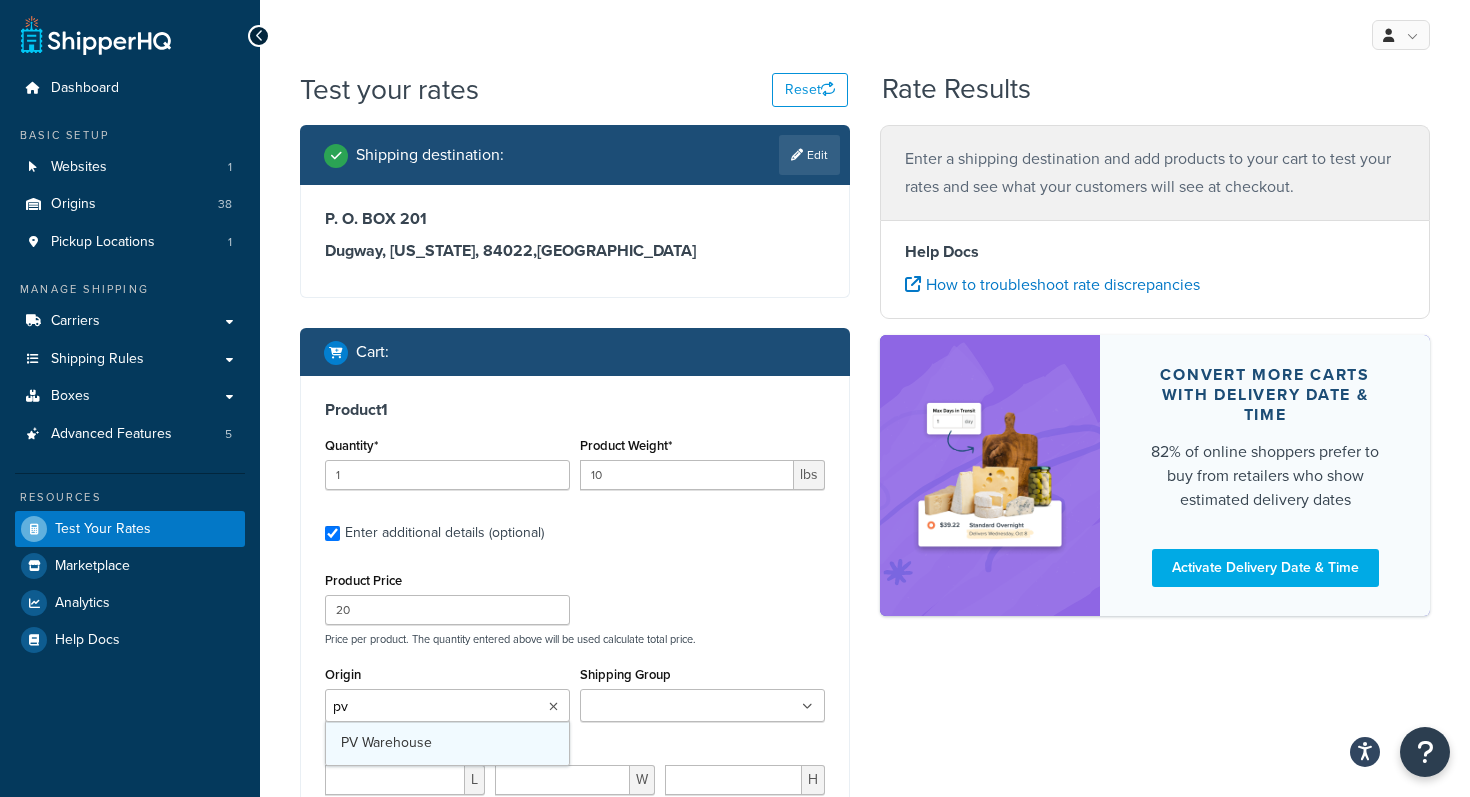 type 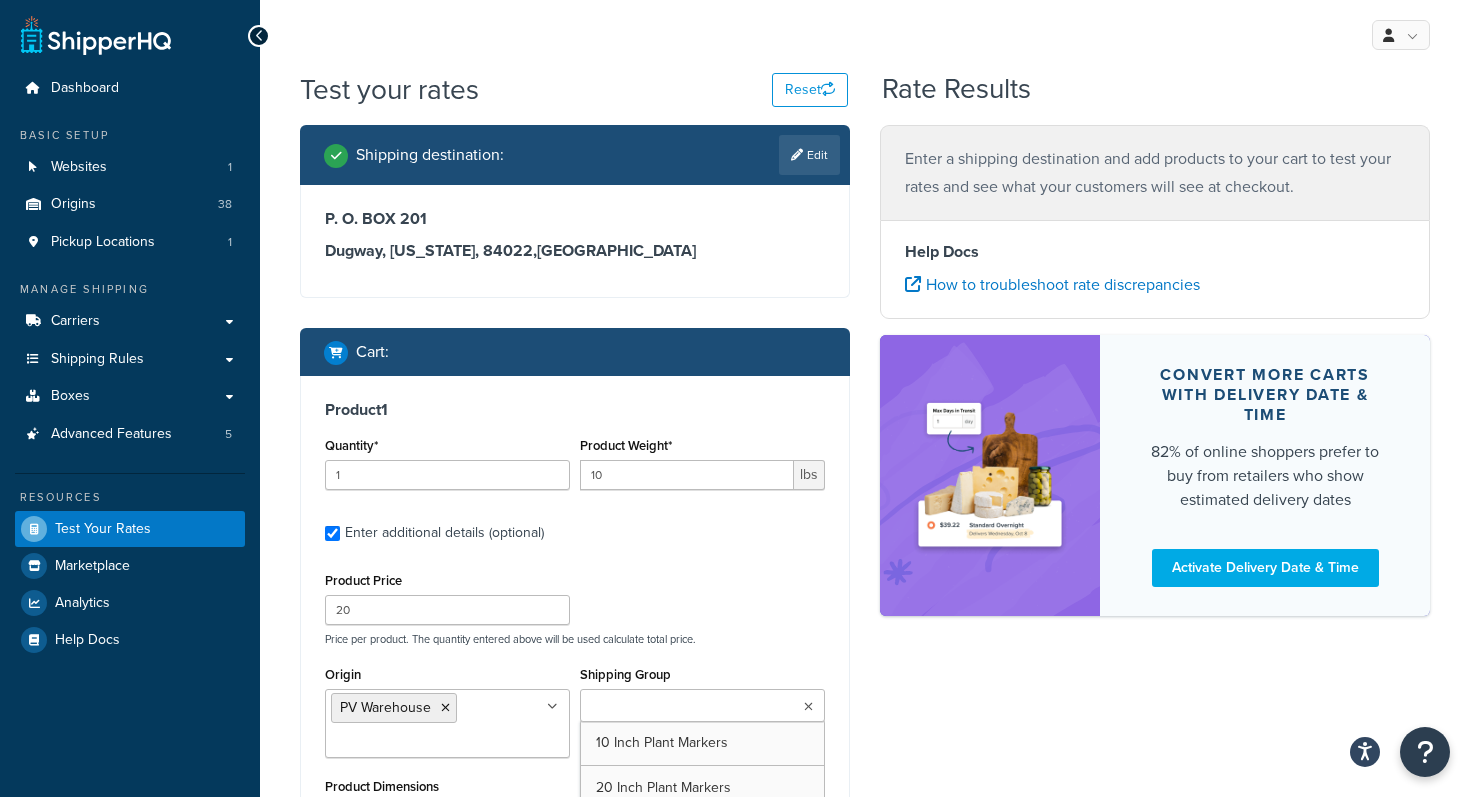 click on "Shipping Group" at bounding box center (674, 707) 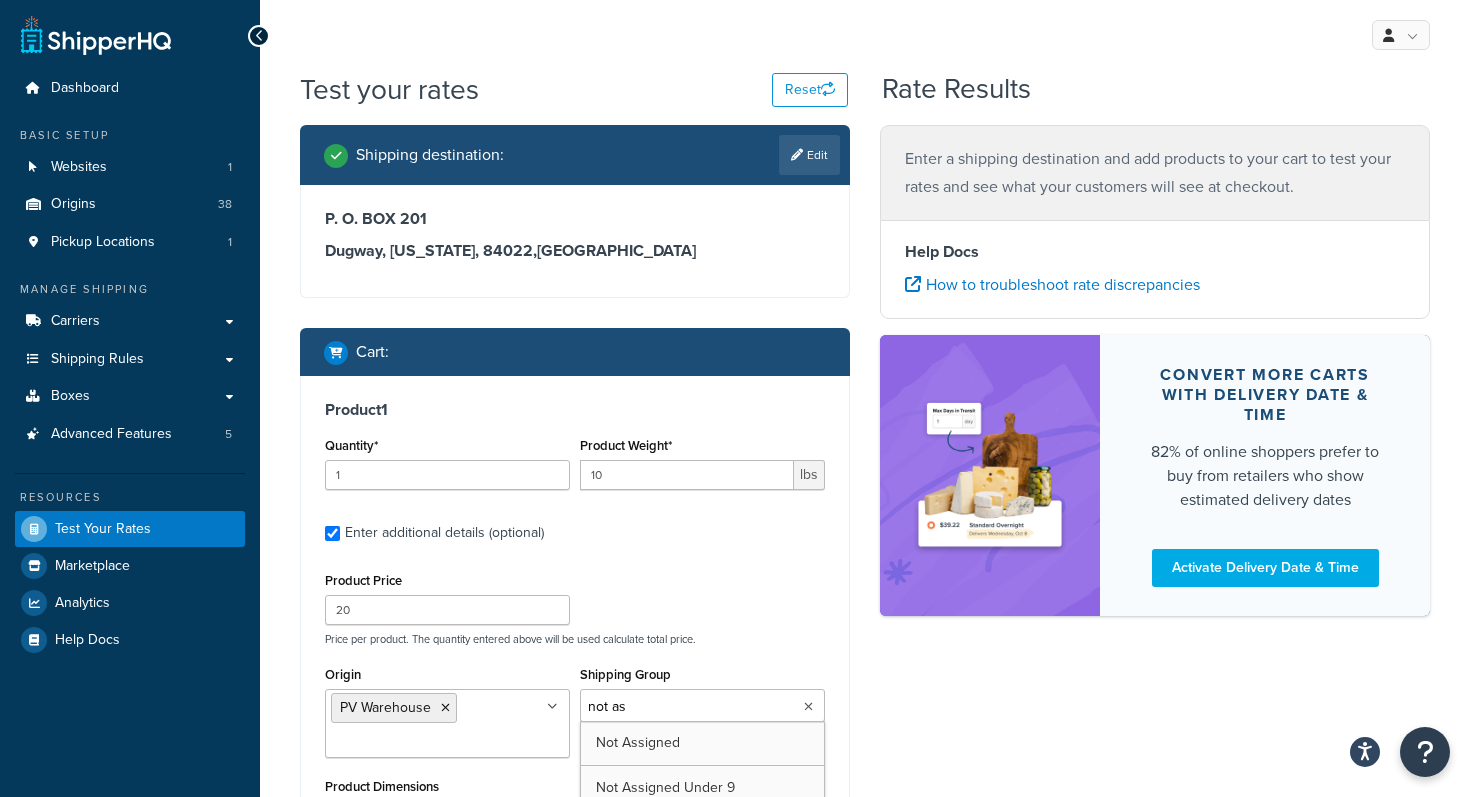 type on "not ass" 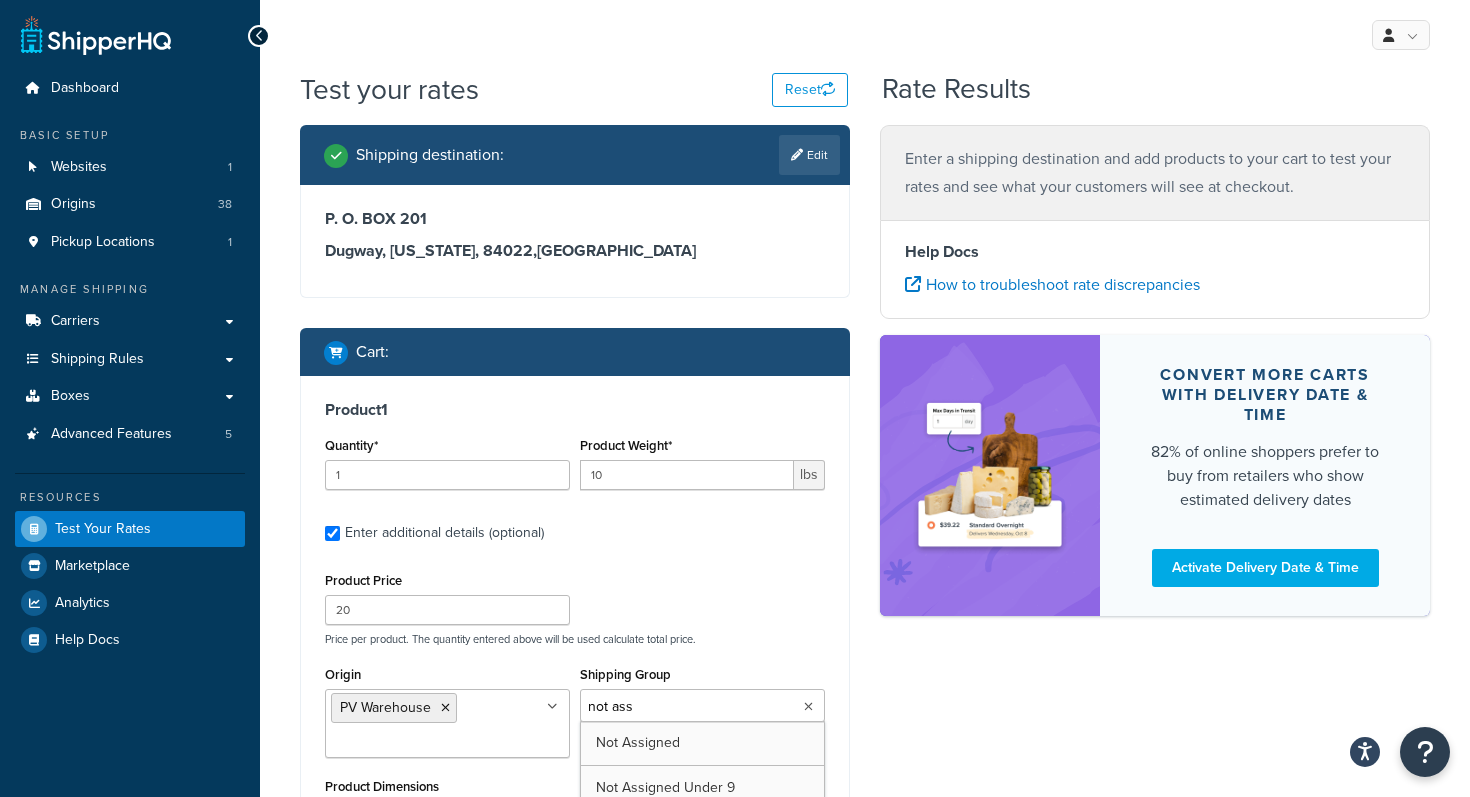 type 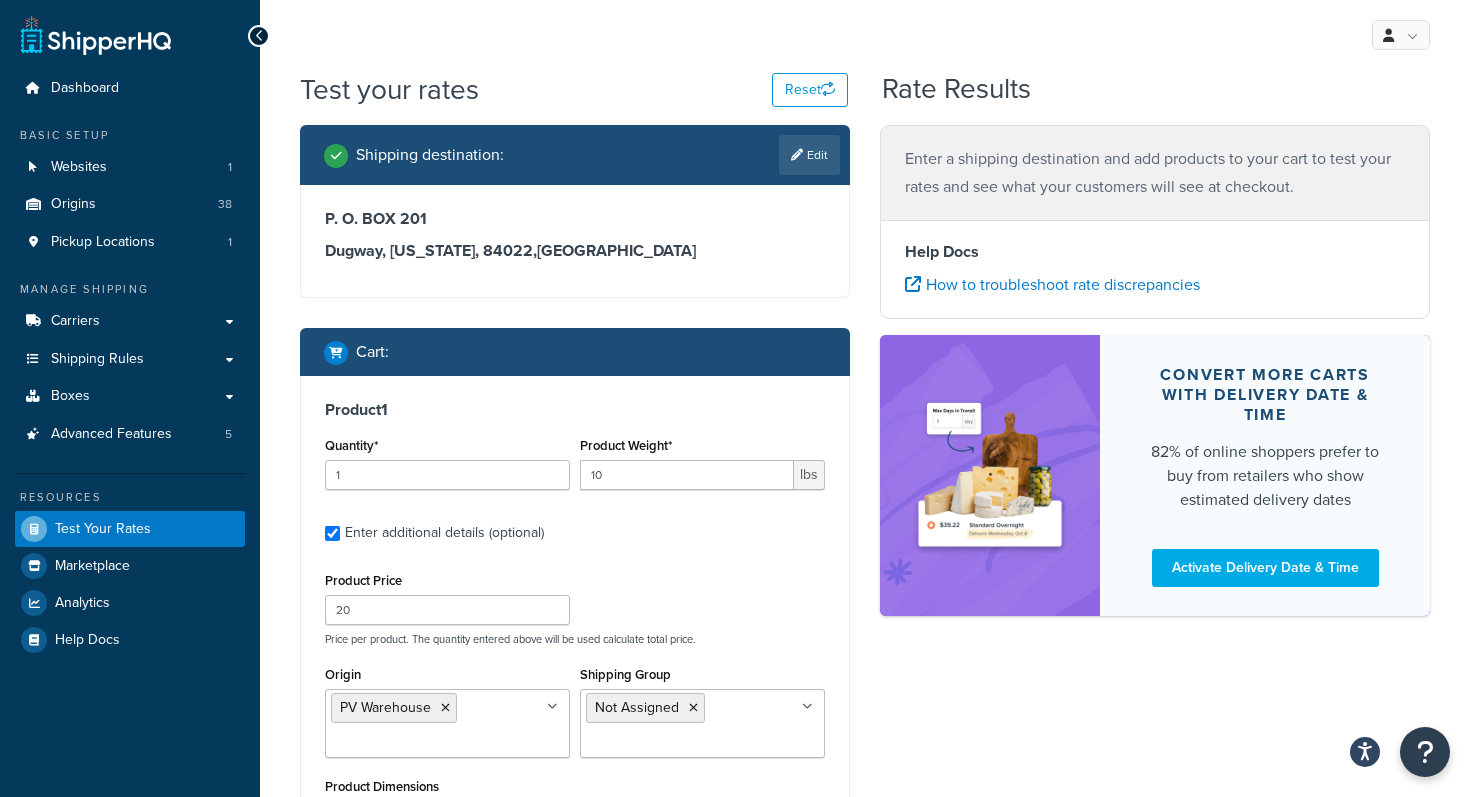 click on "Product  1 Quantity*   1 Product Weight*   10 lbs   Enter additional details (optional) Product Price   20 Price per product. The quantity entered above will be used calculate total price. Origin   PV Warehouse   Arbico Beneficial Insectary [PERSON_NAME] Global Corp Boer Bootstrap [PERSON_NAME] Bridgewell [PERSON_NAME] [US_STATE] Organic Fertilizers Cedar Planters Concentrates Crown Bees DTE Fourwind Ibex Innovative Irish Eyes JMI [PERSON_NAME] Seed [PERSON_NAME] [PERSON_NAME] M & R North Spore Northern Greenhouse NW Beneficials Poltex Readymush Redi-Gro Seattle Urban Farm Co Shield N Seal [PERSON_NAME] & Sons [PERSON_NAME] [GEOGRAPHIC_DATA] Tiger Sul TSM Products Victoria Pacific Worm Farm Shipping Group   Not Assigned   10 Inch Plant Markers 20 Inch Plant Markers Agribon LTL AHS AHS 4 claw GO500 AHS 5 Gal AHS Agribon AHS Bamboo AHS Bird Netting AHS Clip N Pick AHS Cold Frame AHS Deer Fence AHS Gopher Wire AHS Hortonova AHS Long Fruit AHS Long Handle AHS [PERSON_NAME] AHS Mulch Film AHS PF1060 AHS Post Hole AHS Pruner AHS Pulaski AHS Rice Hulls AHS Sunbelt" at bounding box center [575, 717] 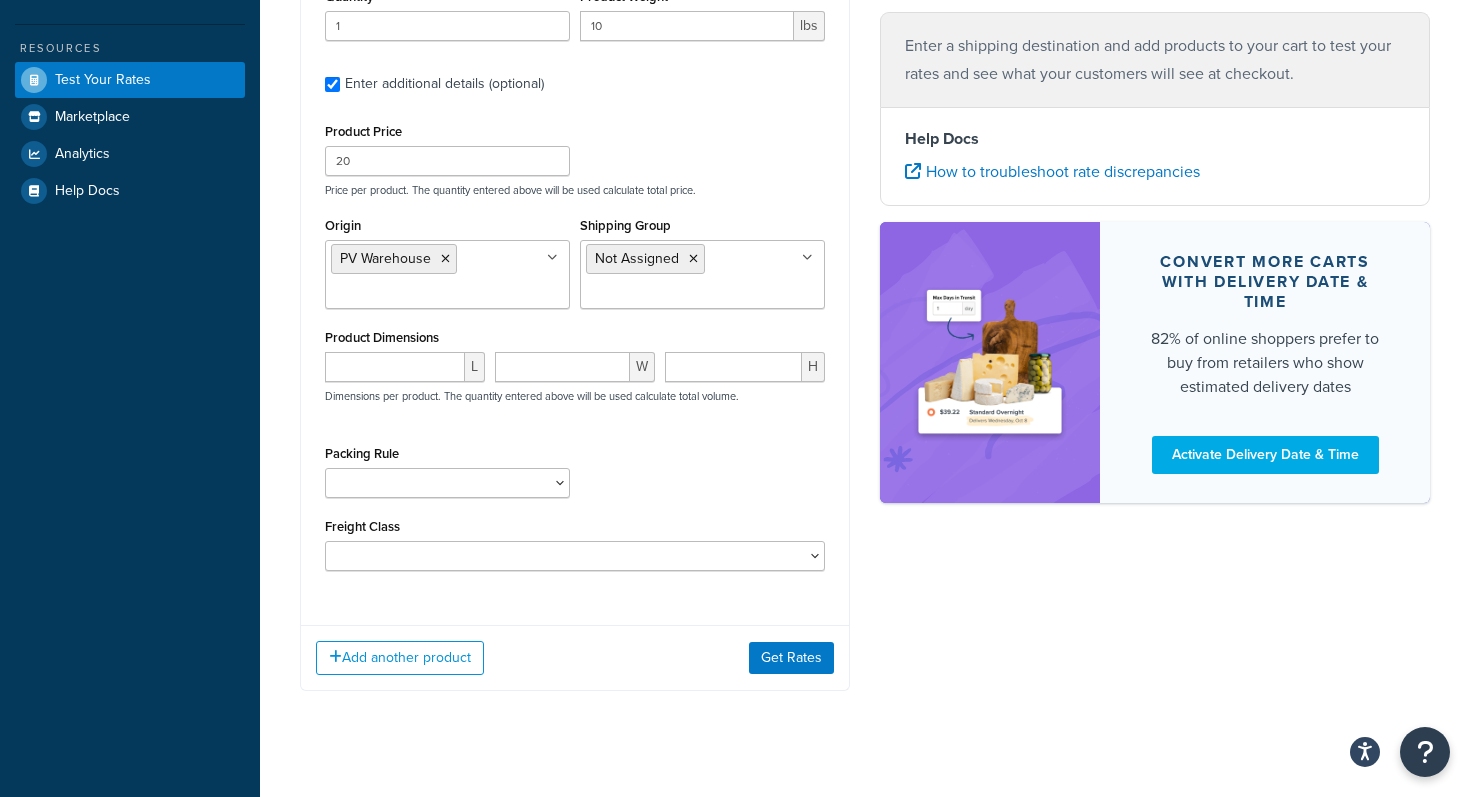 scroll, scrollTop: 475, scrollLeft: 0, axis: vertical 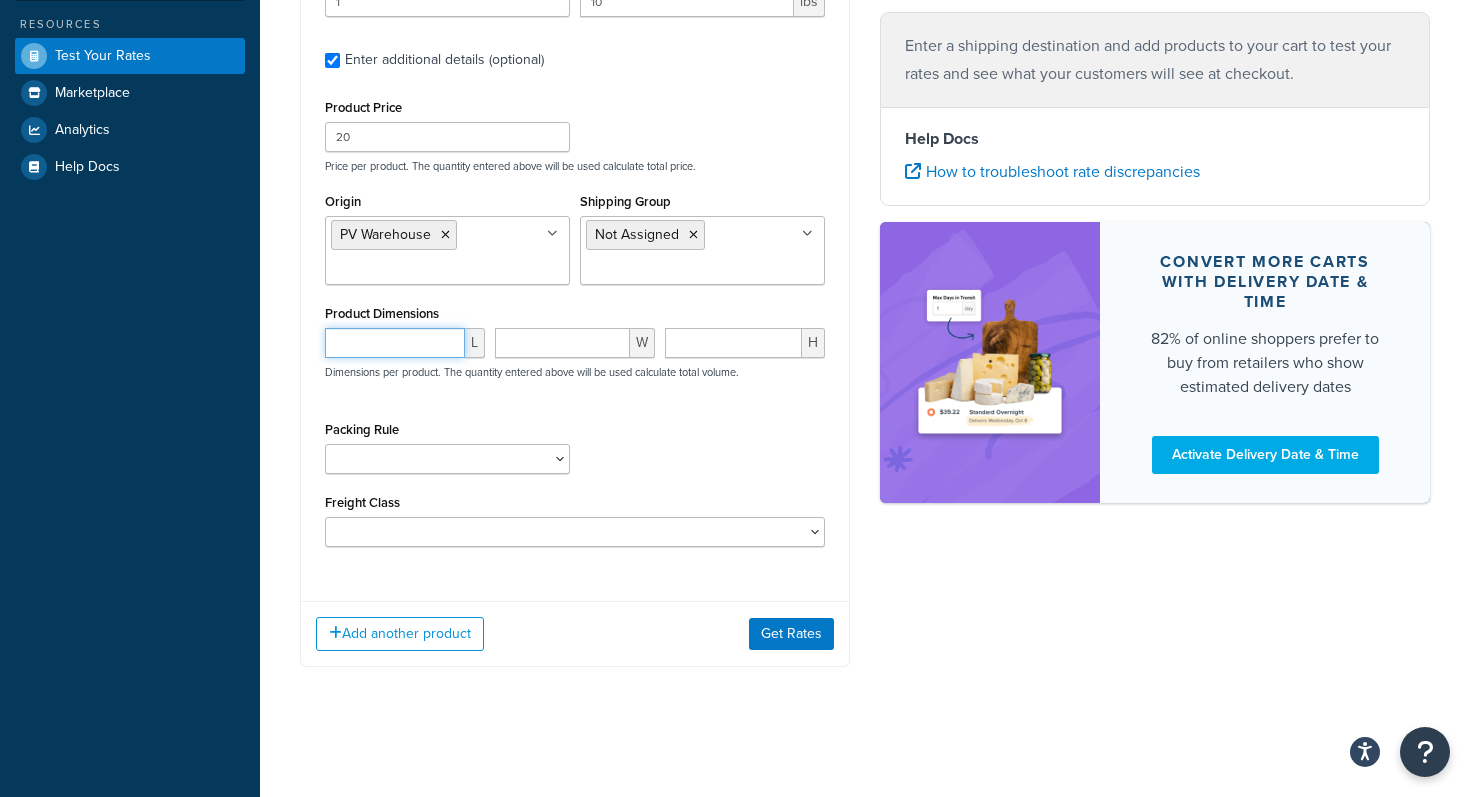 click at bounding box center (395, 343) 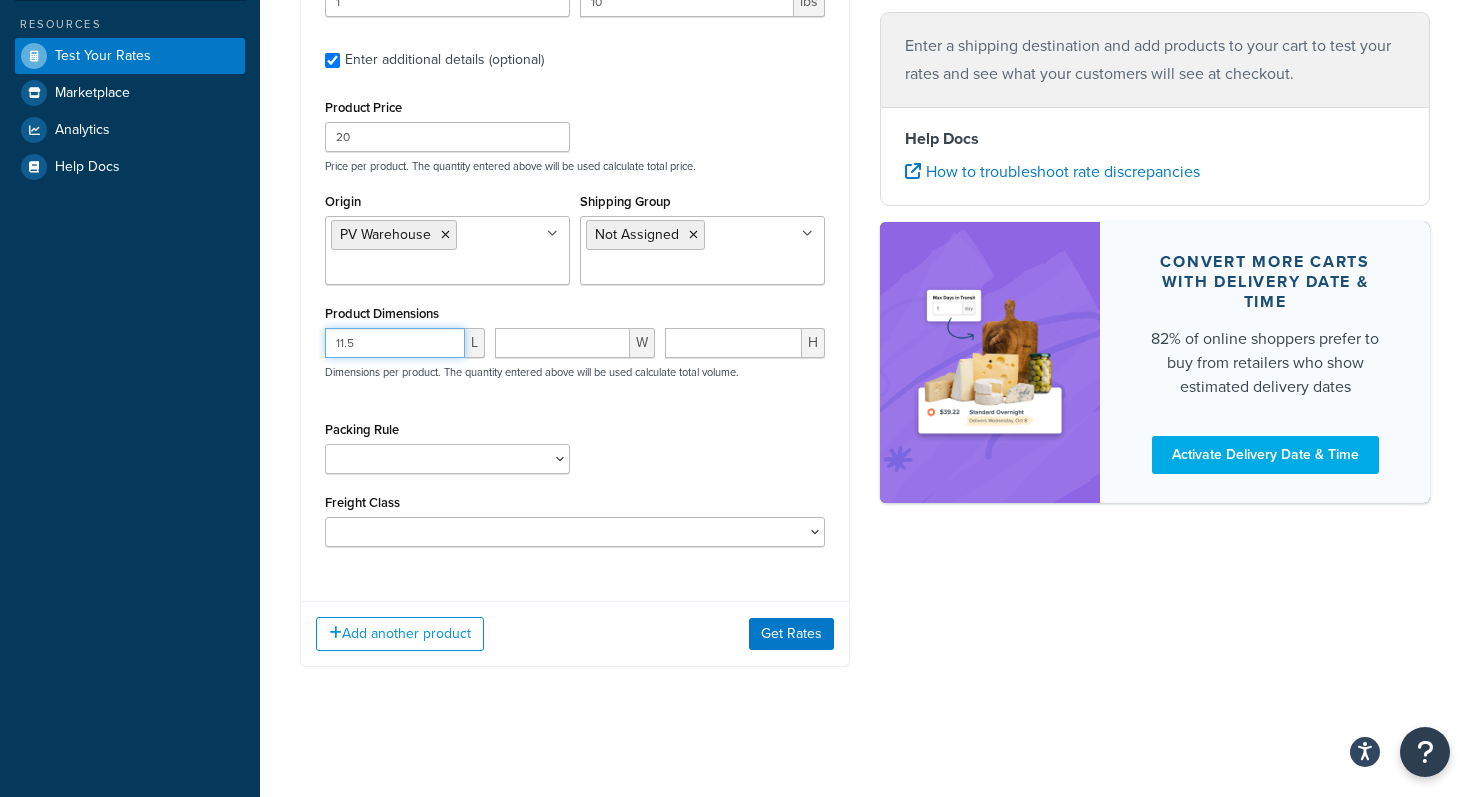 type on "11.5" 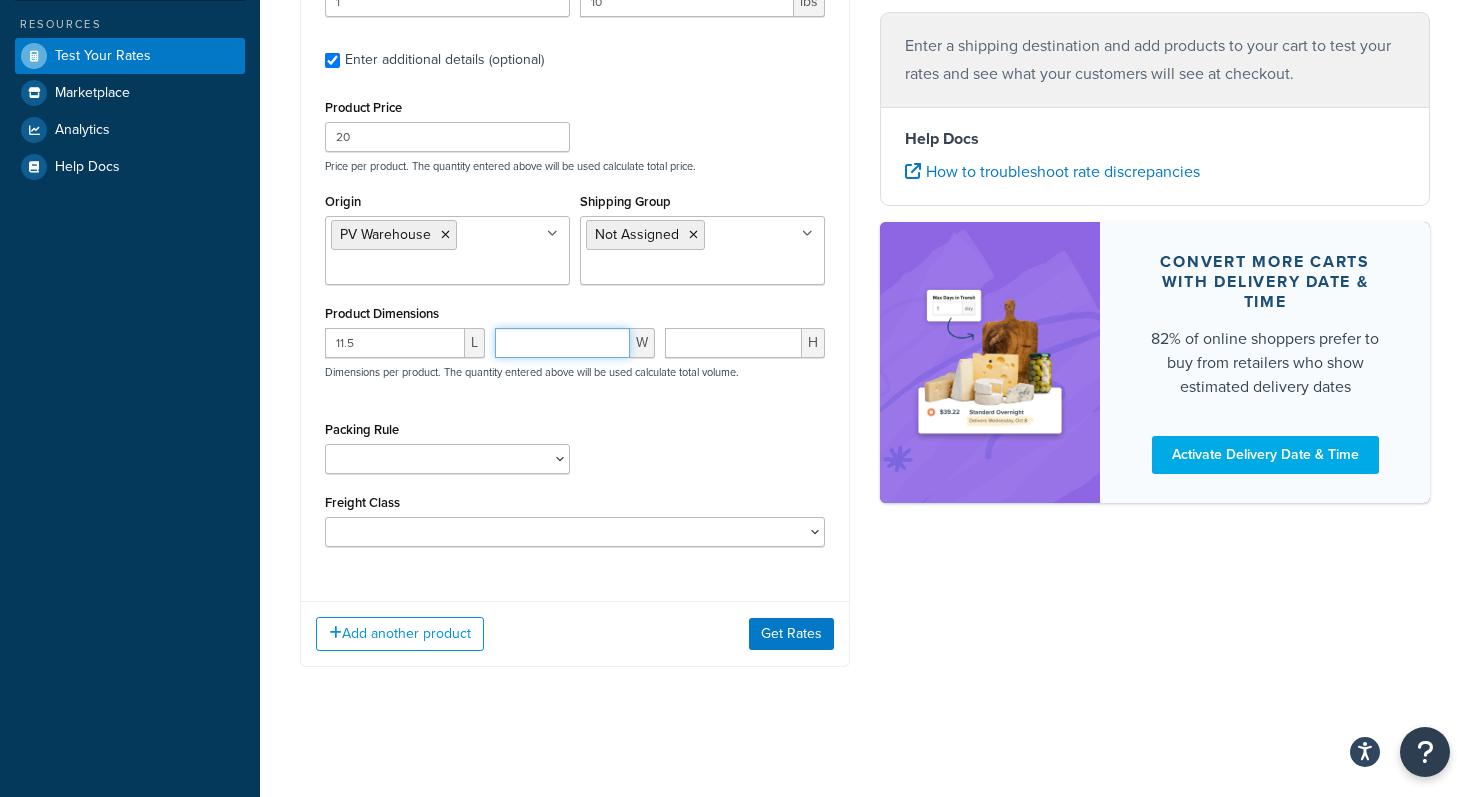 click at bounding box center (562, 343) 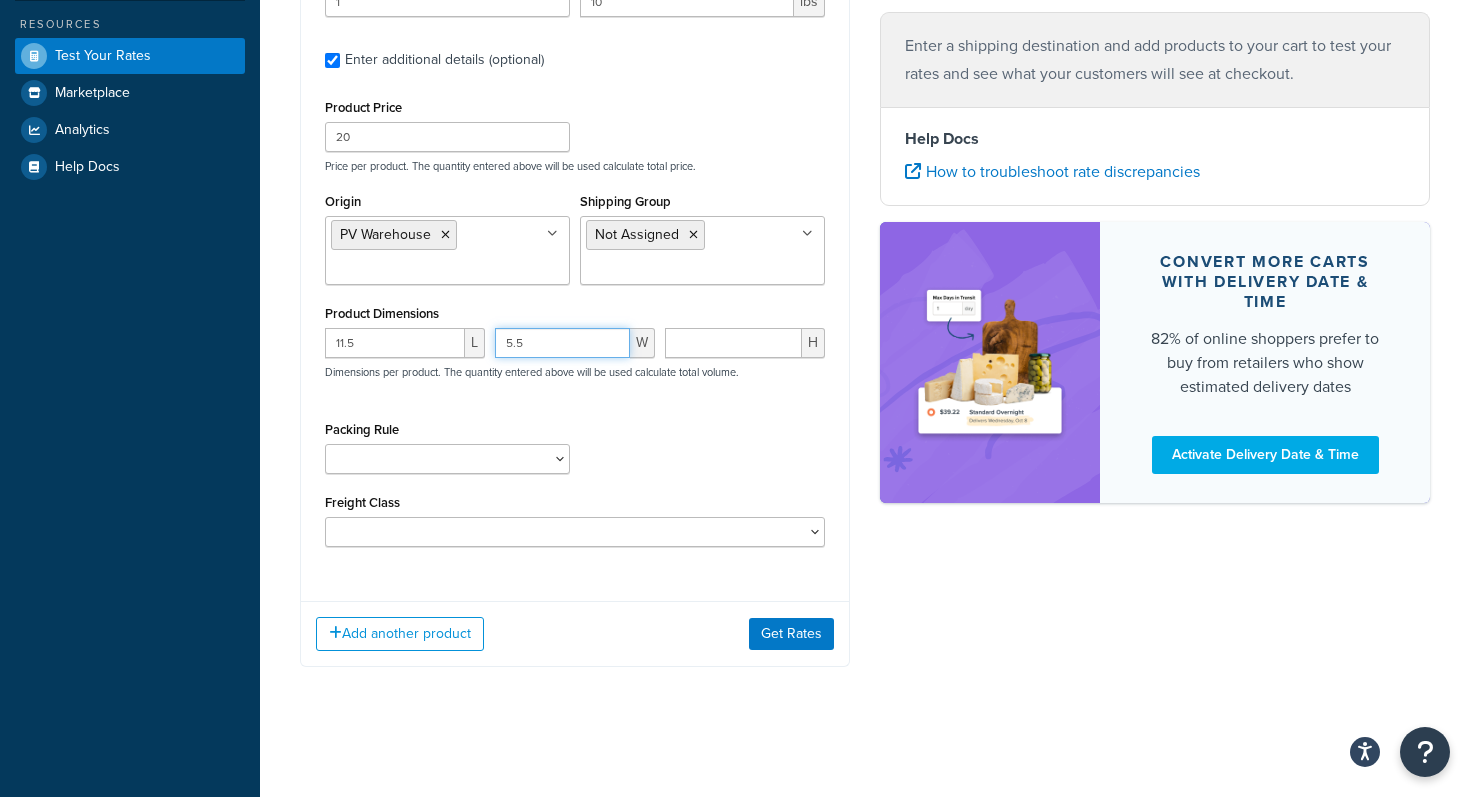 type on "5.5" 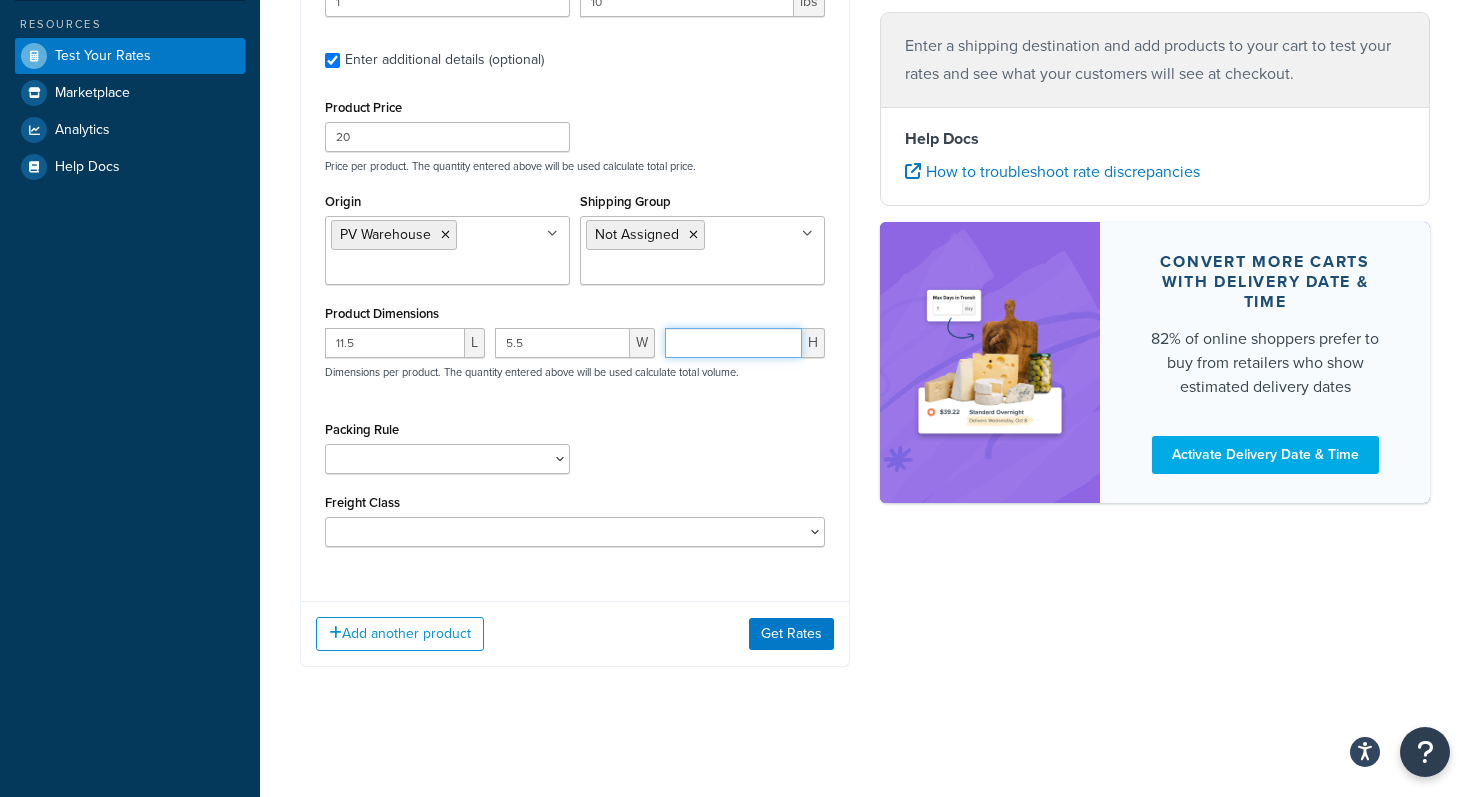 click at bounding box center (733, 343) 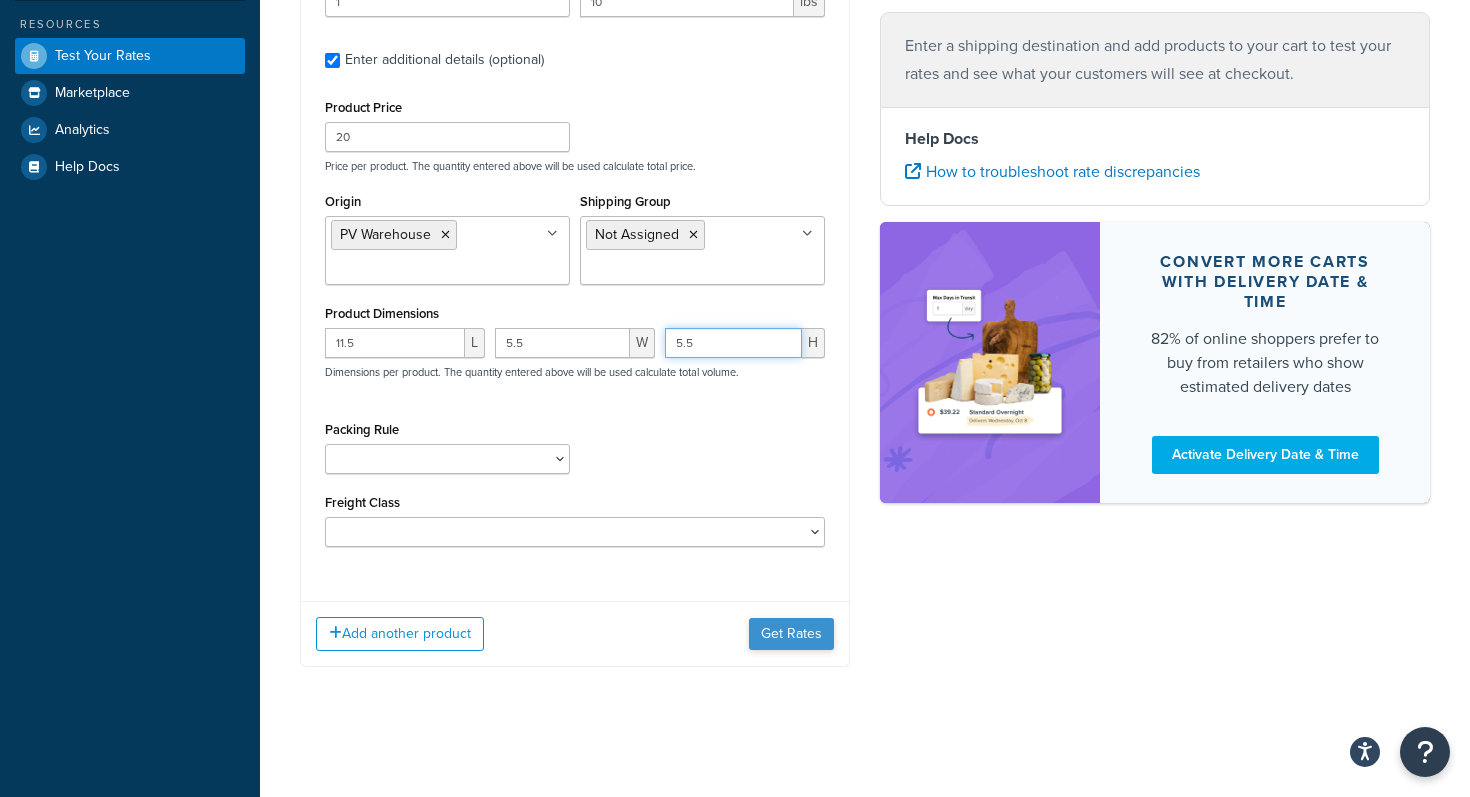 type on "5.5" 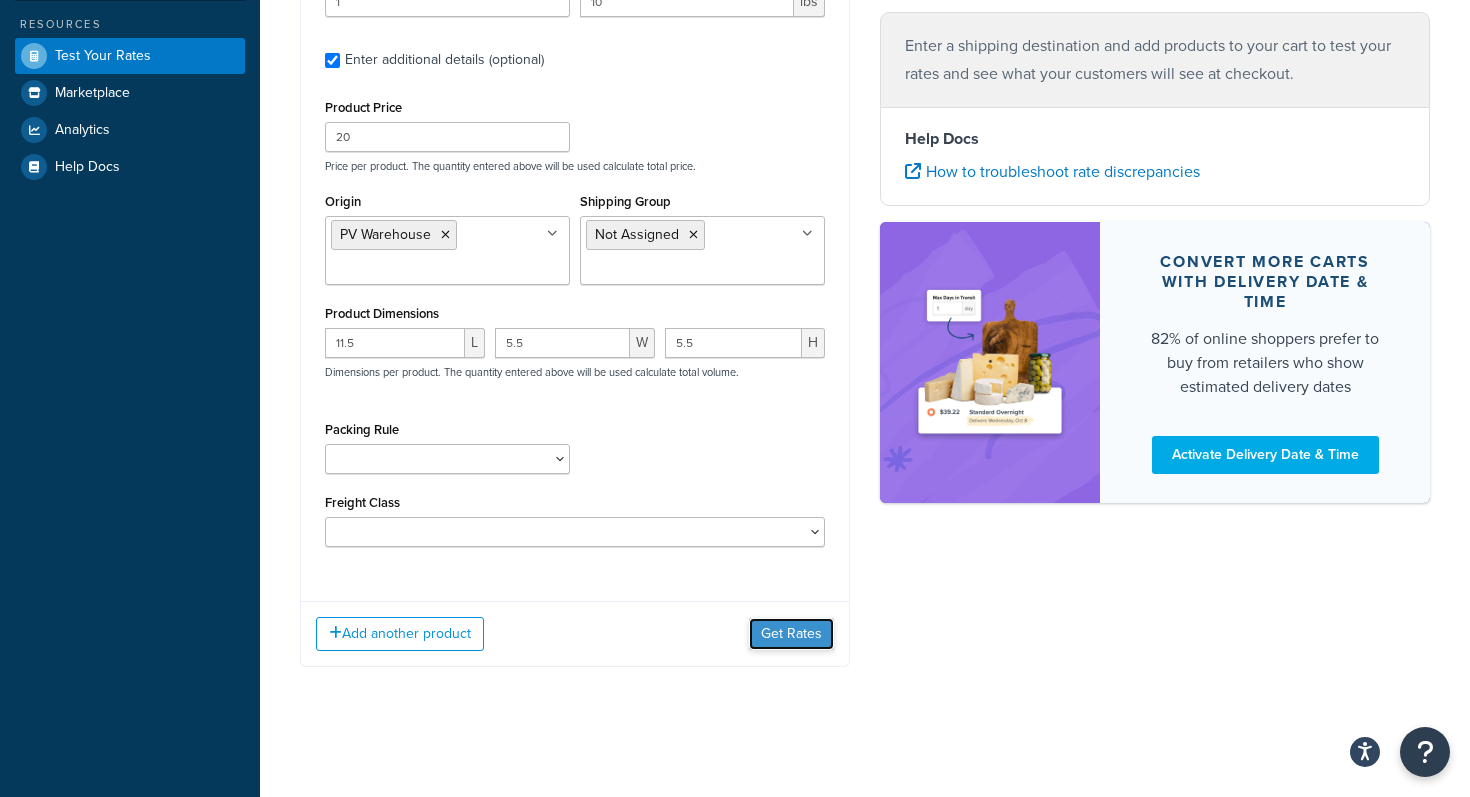 click on "Get Rates" at bounding box center [791, 634] 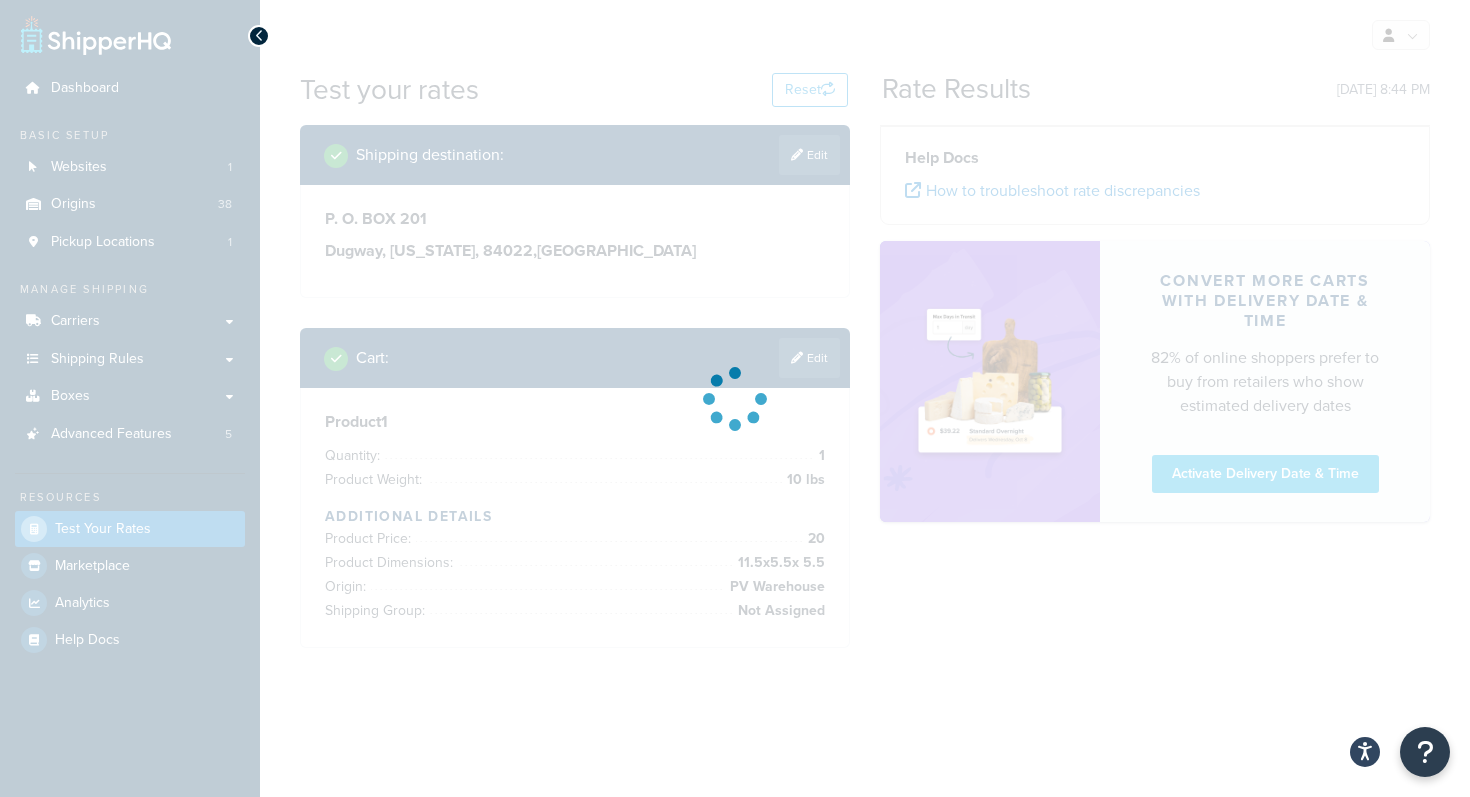 scroll, scrollTop: 0, scrollLeft: 0, axis: both 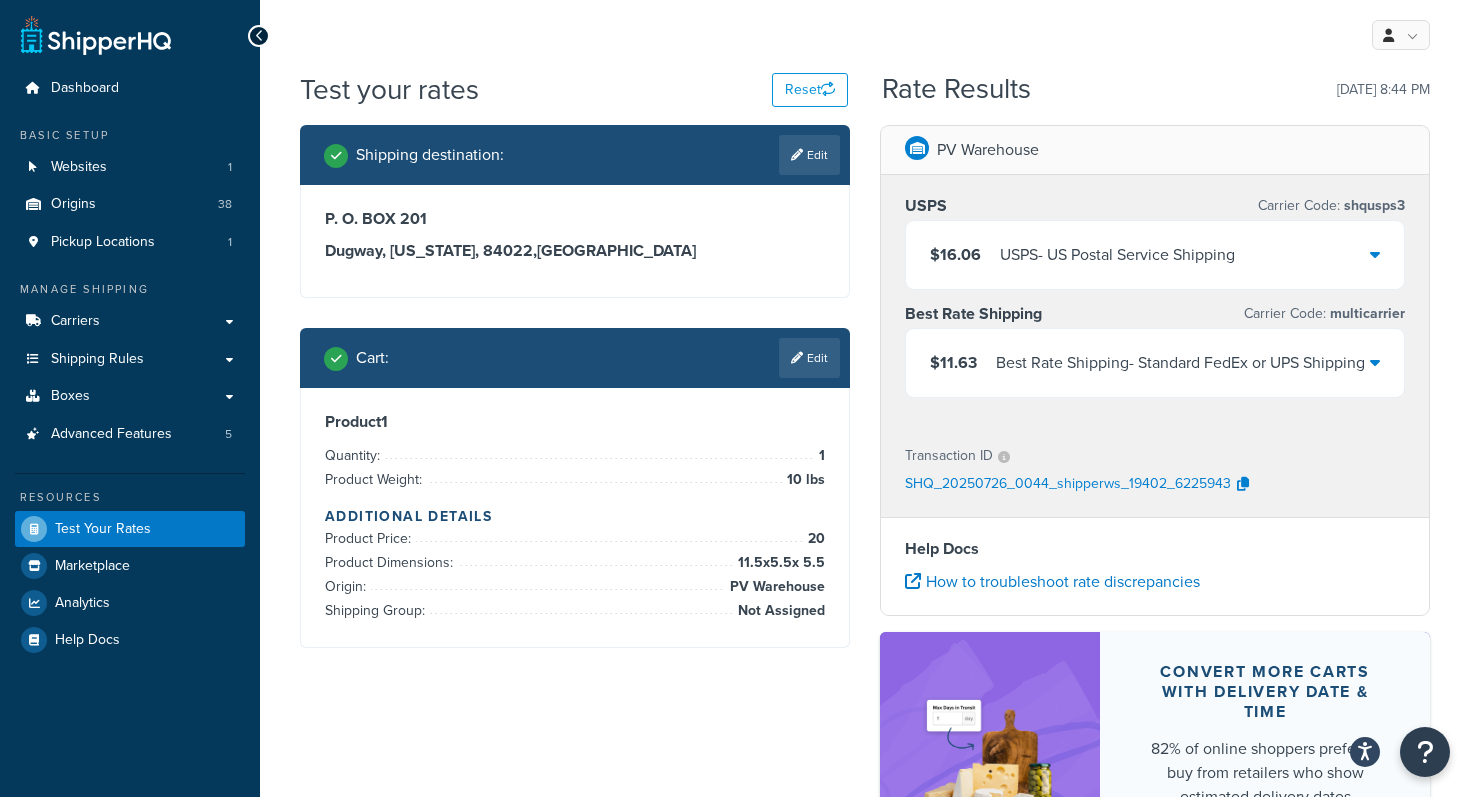 click at bounding box center [1375, 362] 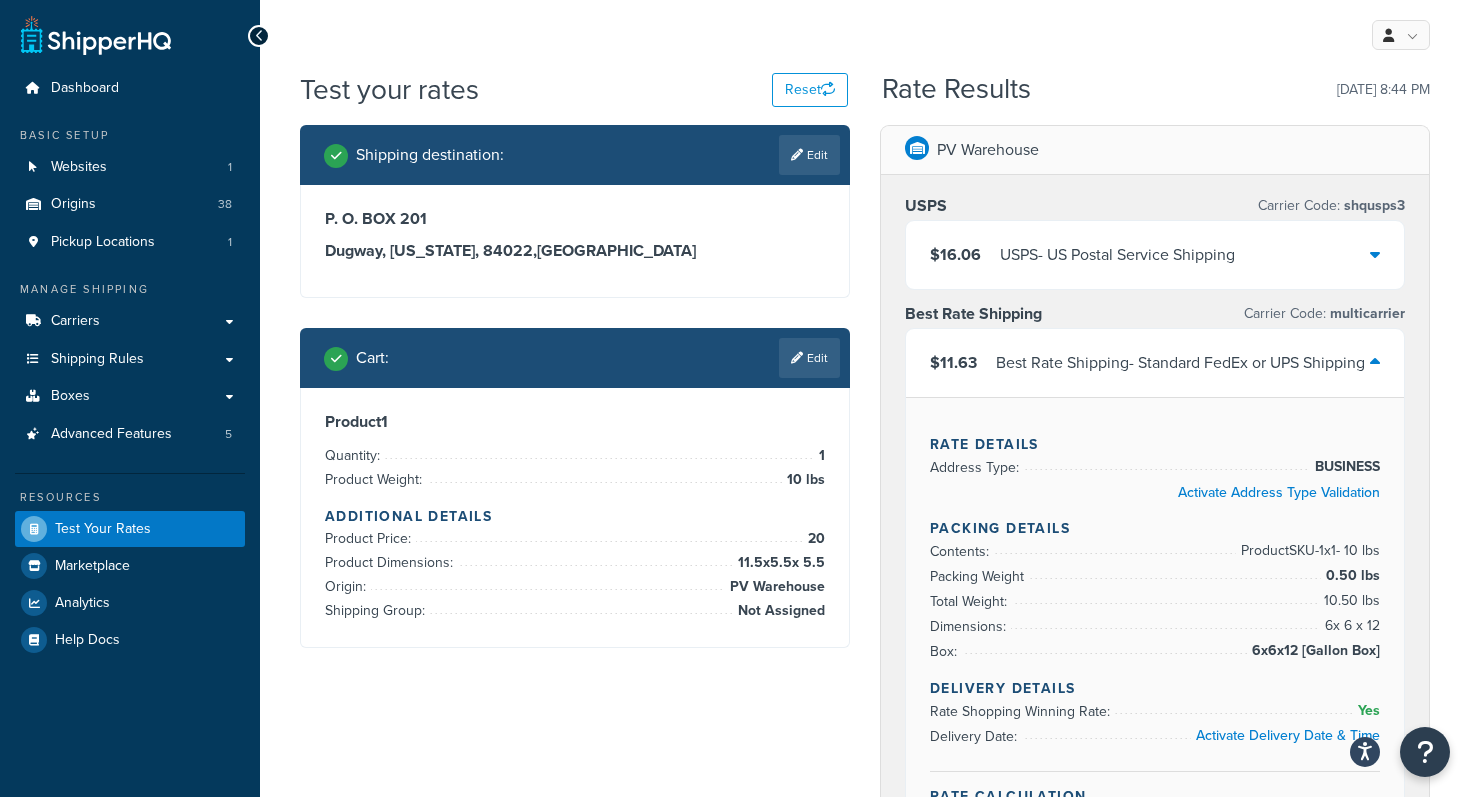 click at bounding box center [1375, 362] 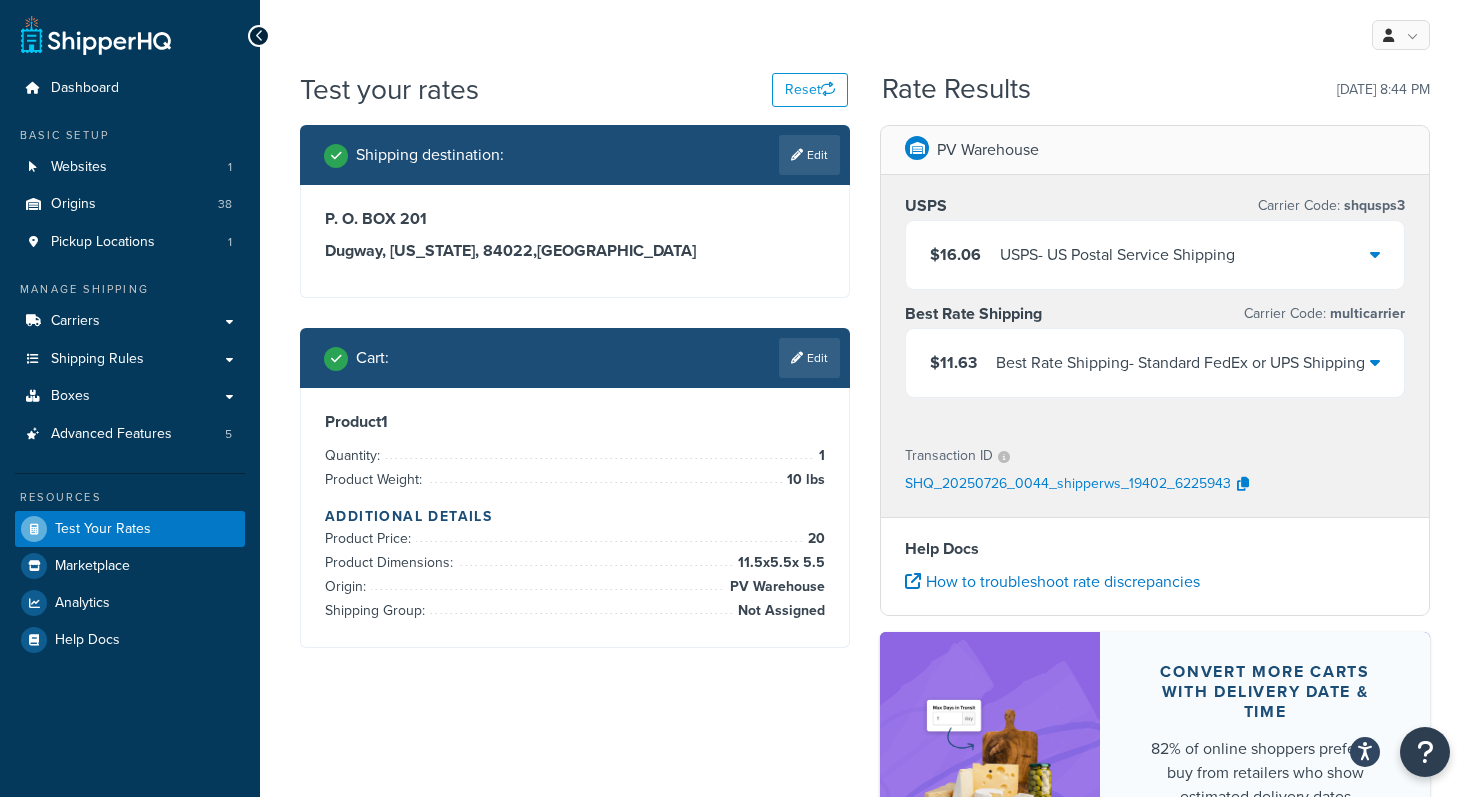 click on "$16.06 USPS  -   US Postal Service Shipping" at bounding box center (1155, 255) 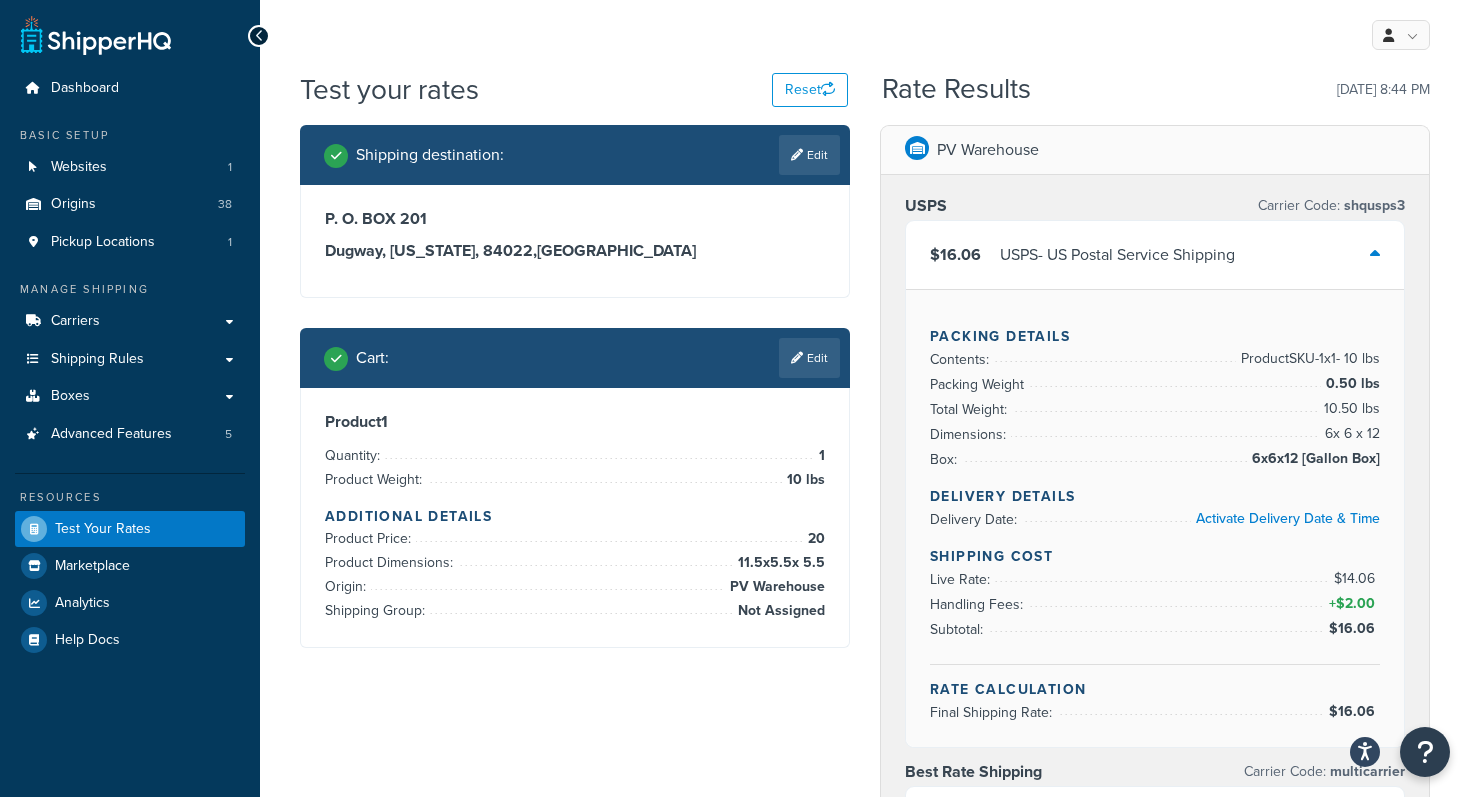 click on "USPS Carrier Code:   shqusps3 $16.06 USPS  -   US Postal Service Shipping Packing Details Contents: Product  SKU-1  x  1  -   10 lbs Packing Weight 0.50 lbs Total Weight: 10.50 lbs Dimensions: 6  x   6   x   12 Box: 6x6x12 [Gallon Box] Delivery Details Delivery Date: Activate Delivery Date & Time Shipping Cost Live Rate: $14.06 Handling Fees: + $2.00 Subtotal: $16.06 Rate Calculation Final Shipping Rate: $16.06 Best Rate Shipping Carrier Code:   multicarrier $11.63 Best Rate Shipping  -   Standard FedEx or UPS Shipping" at bounding box center (1155, 529) 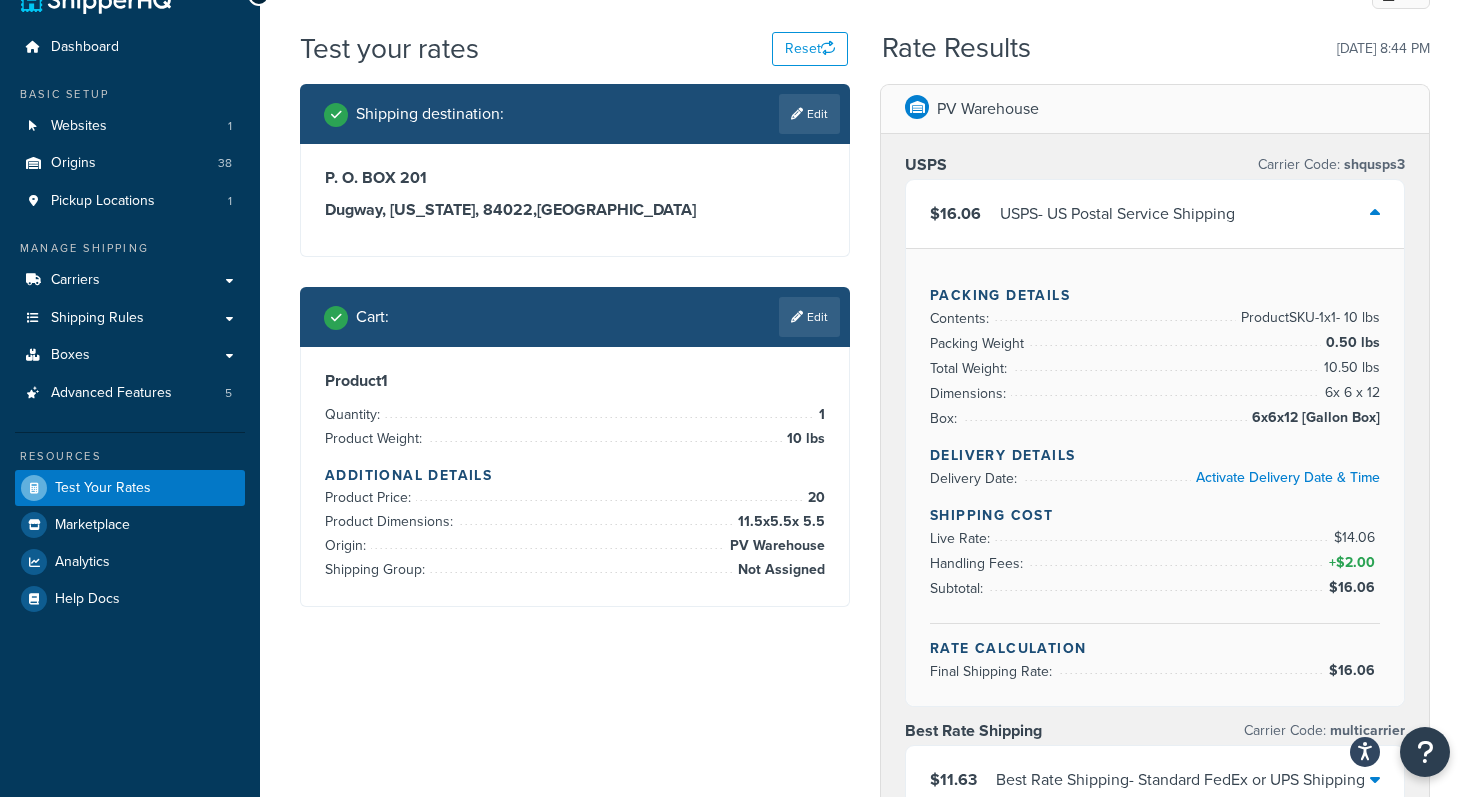 scroll, scrollTop: 40, scrollLeft: 0, axis: vertical 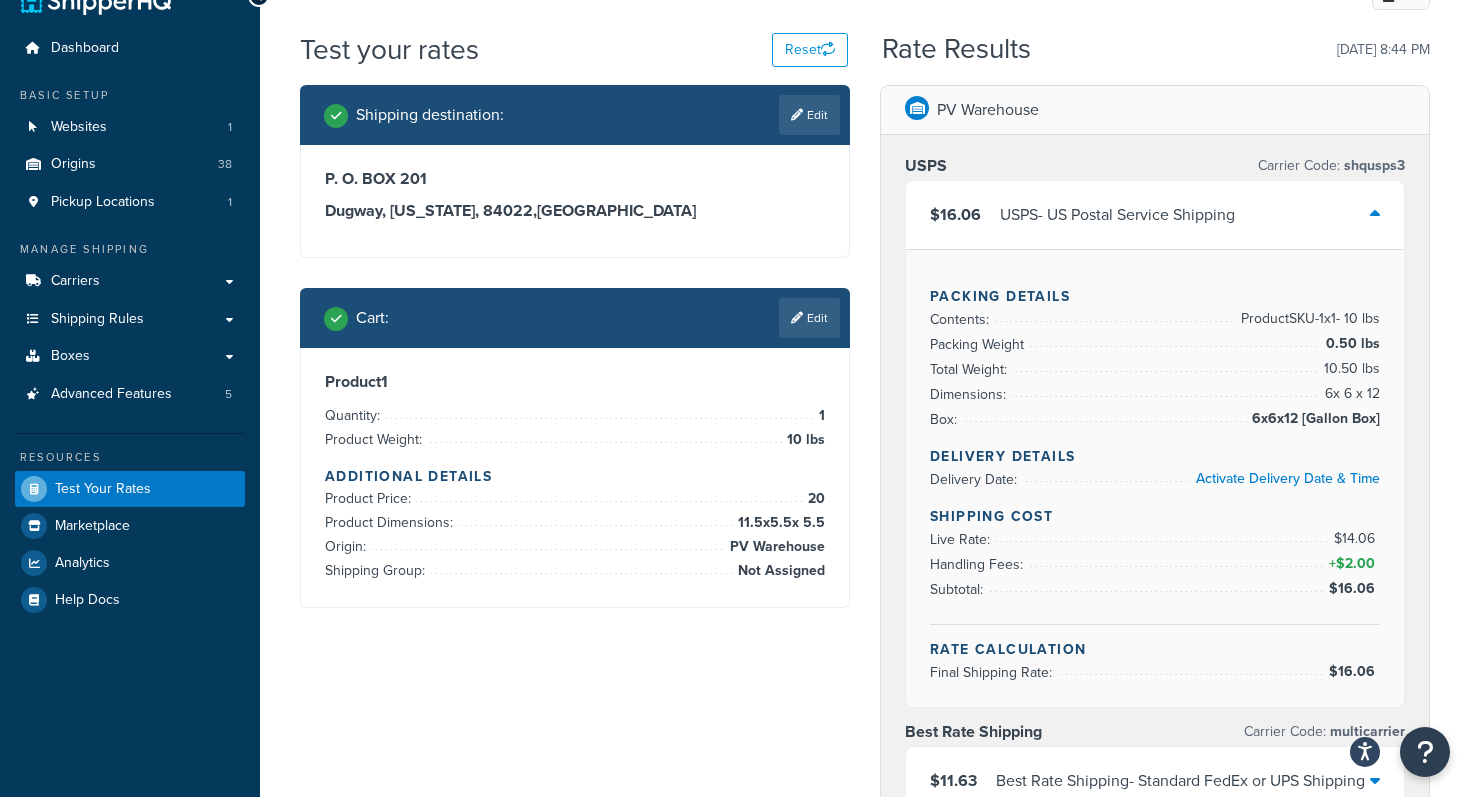 click on "USPS Carrier Code:   shqusps3 $16.06 USPS  -   US Postal Service Shipping Packing Details Contents: Product  SKU-1  x  1  -   10 lbs Packing Weight 0.50 lbs Total Weight: 10.50 lbs Dimensions: 6  x   6   x   12 Box: 6x6x12 [Gallon Box] Delivery Details Delivery Date: Activate Delivery Date & Time Shipping Cost Live Rate: $14.06 Handling Fees: + $2.00 Subtotal: $16.06 Rate Calculation Final Shipping Rate: $16.06 Best Rate Shipping Carrier Code:   multicarrier $11.63 Best Rate Shipping  -   Standard FedEx or UPS Shipping" at bounding box center [1155, 489] 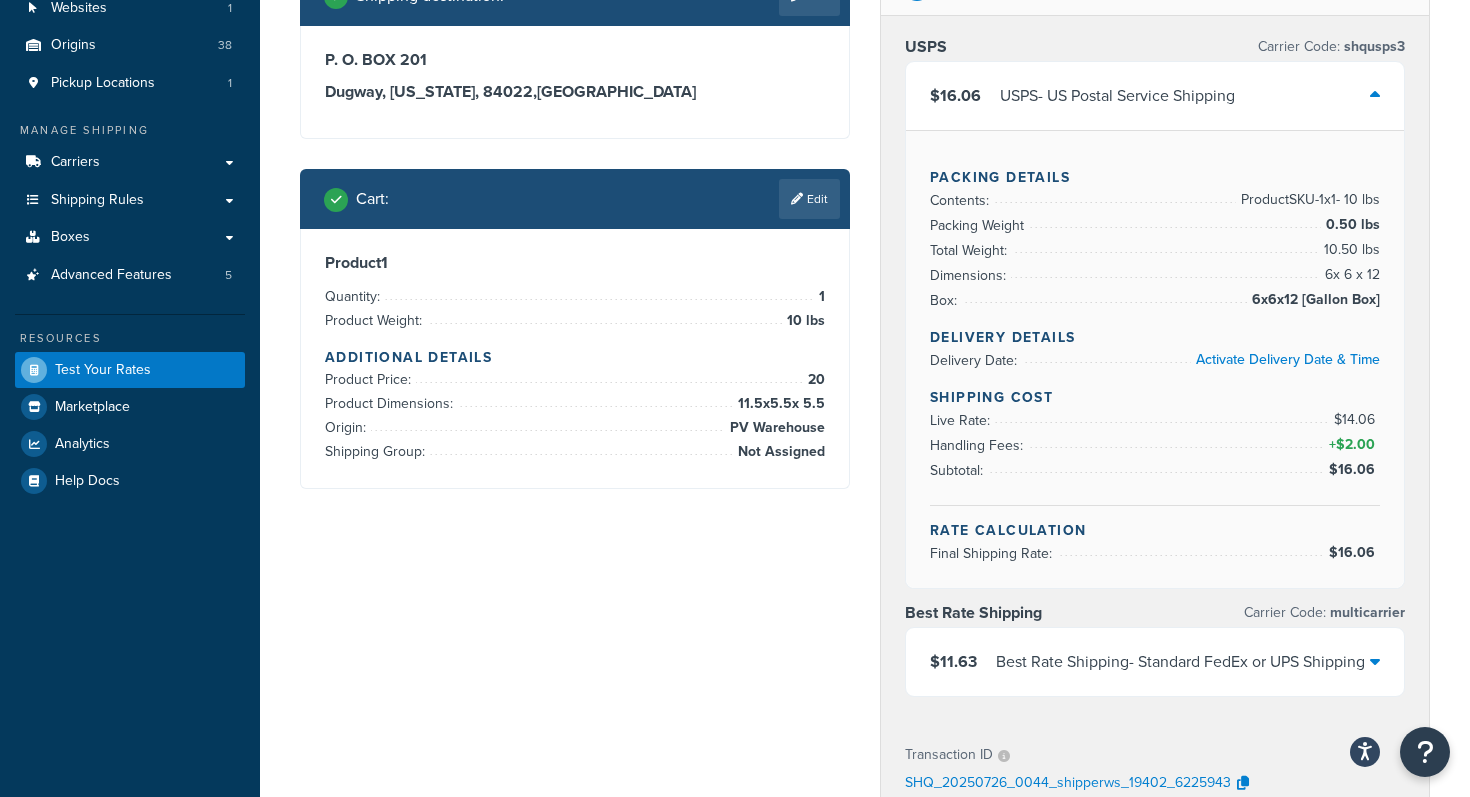 scroll, scrollTop: 160, scrollLeft: 0, axis: vertical 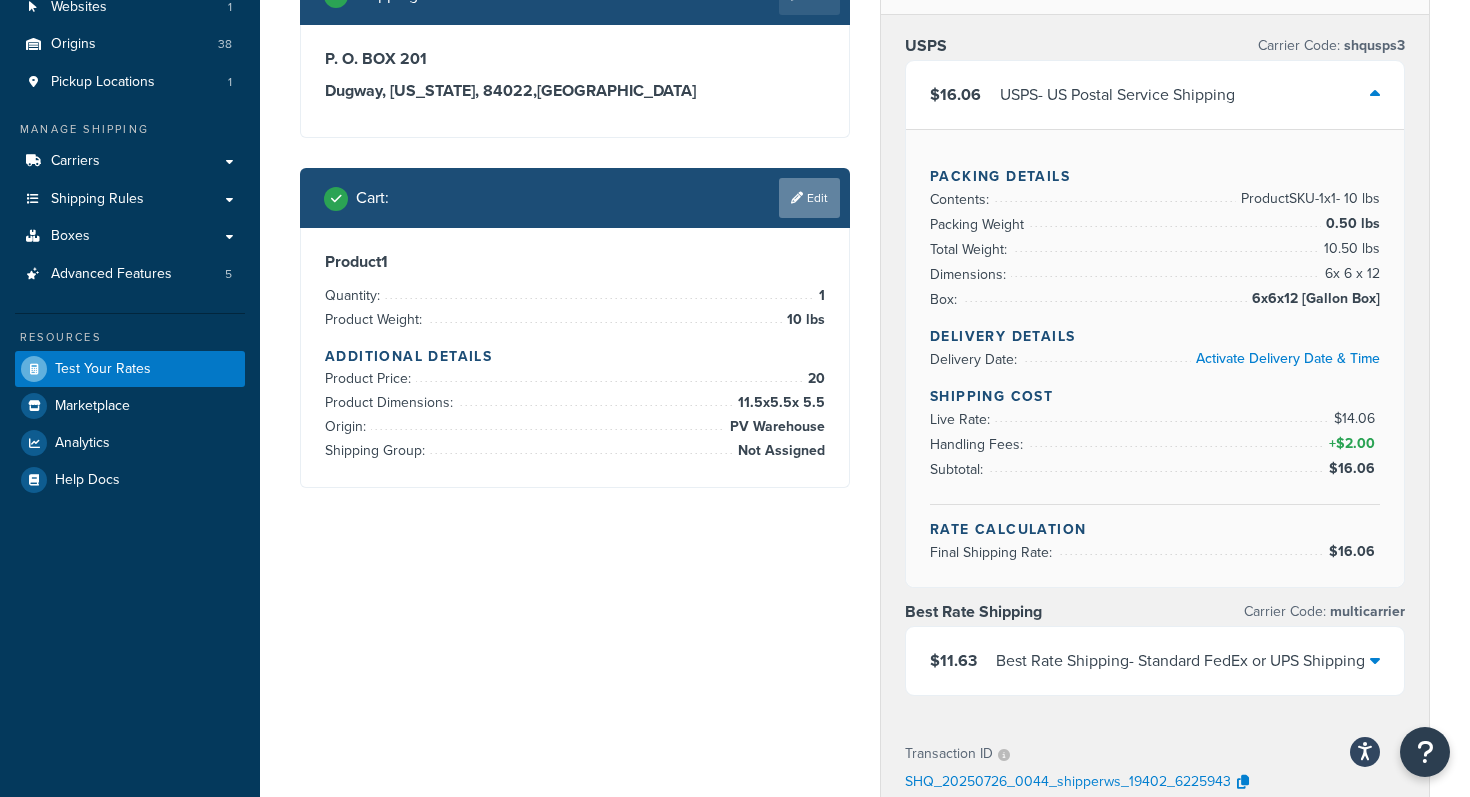 click on "Edit" at bounding box center (809, 198) 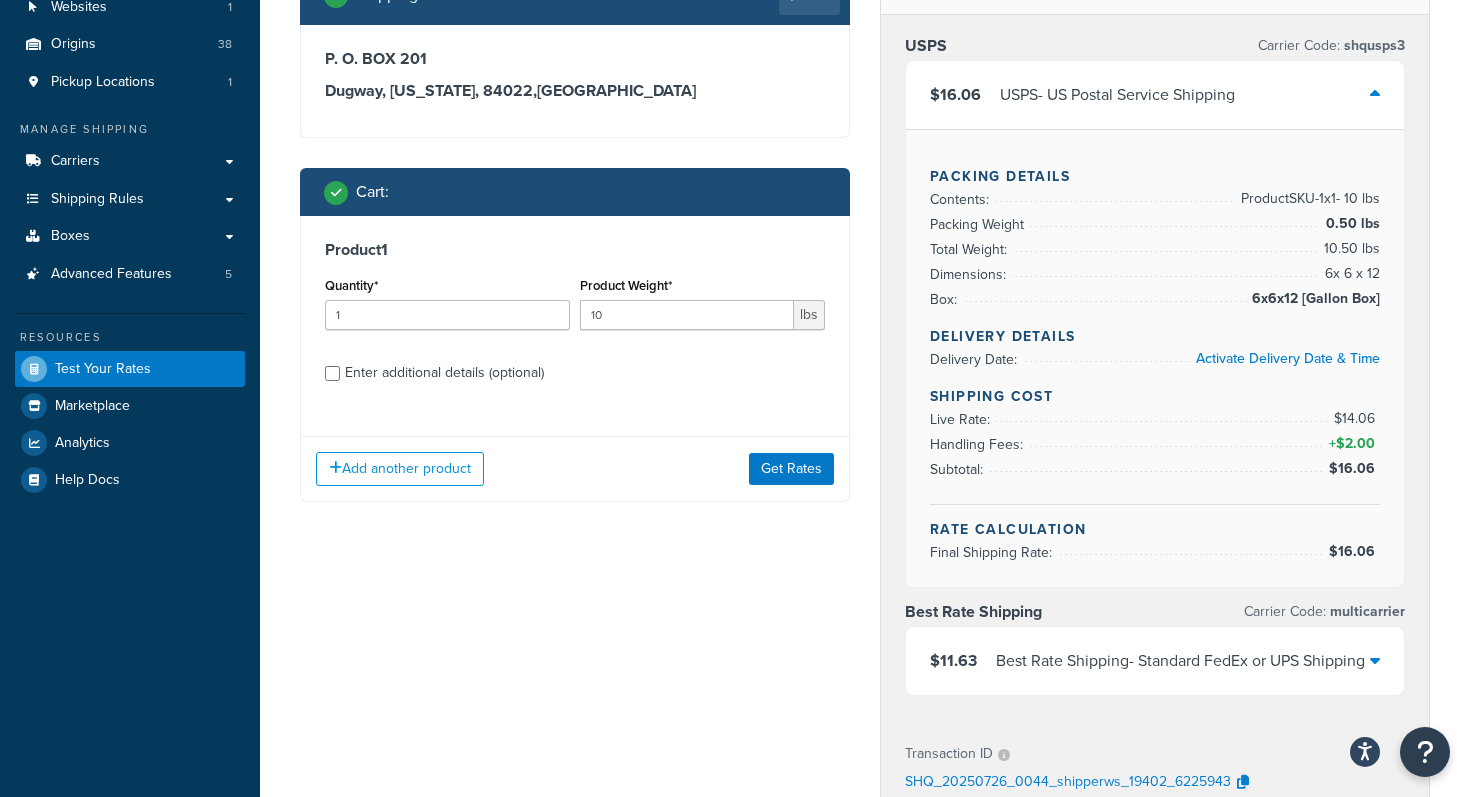 click on "Enter additional details (optional)" at bounding box center (444, 373) 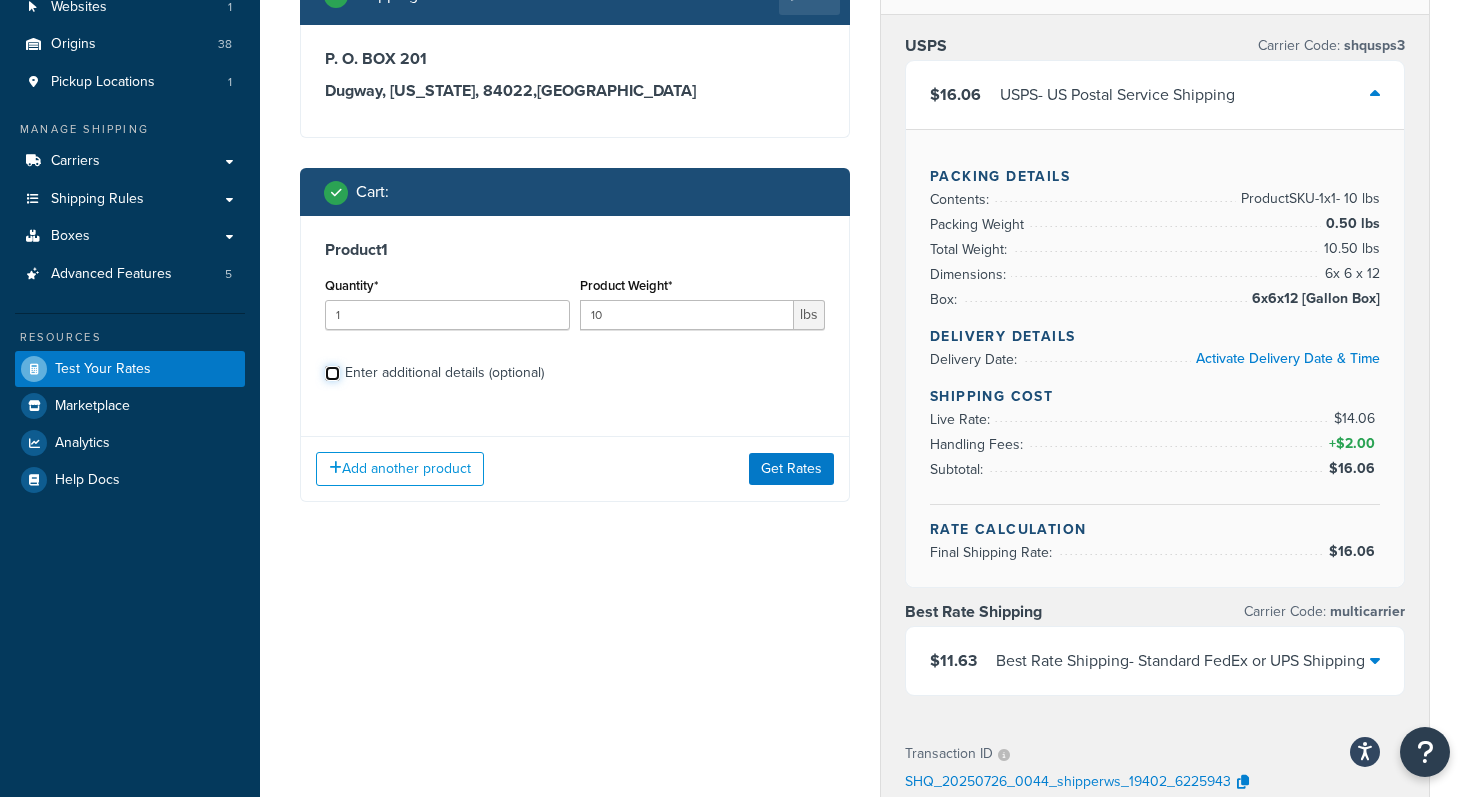 click on "Enter additional details (optional)" at bounding box center [332, 373] 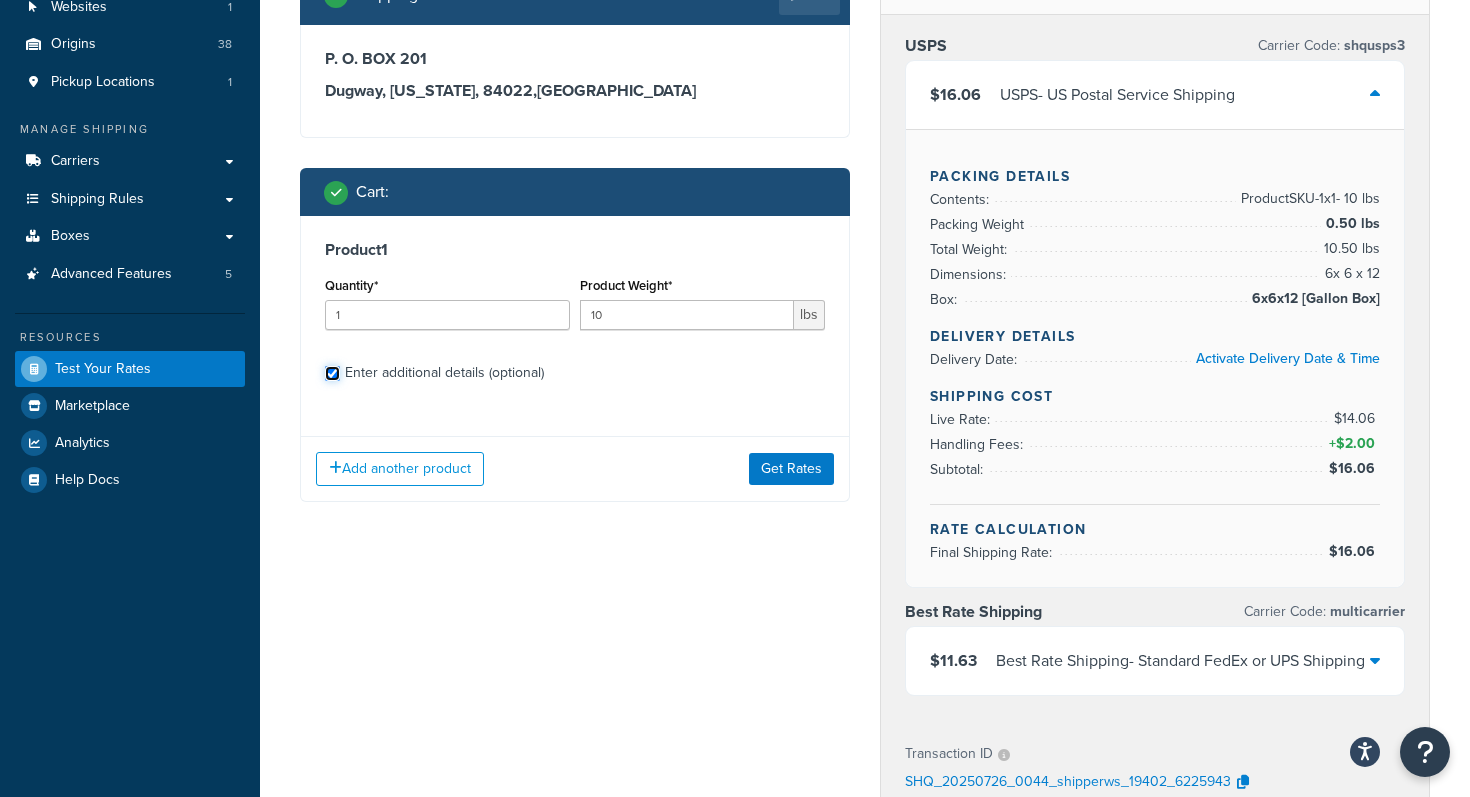 checkbox on "true" 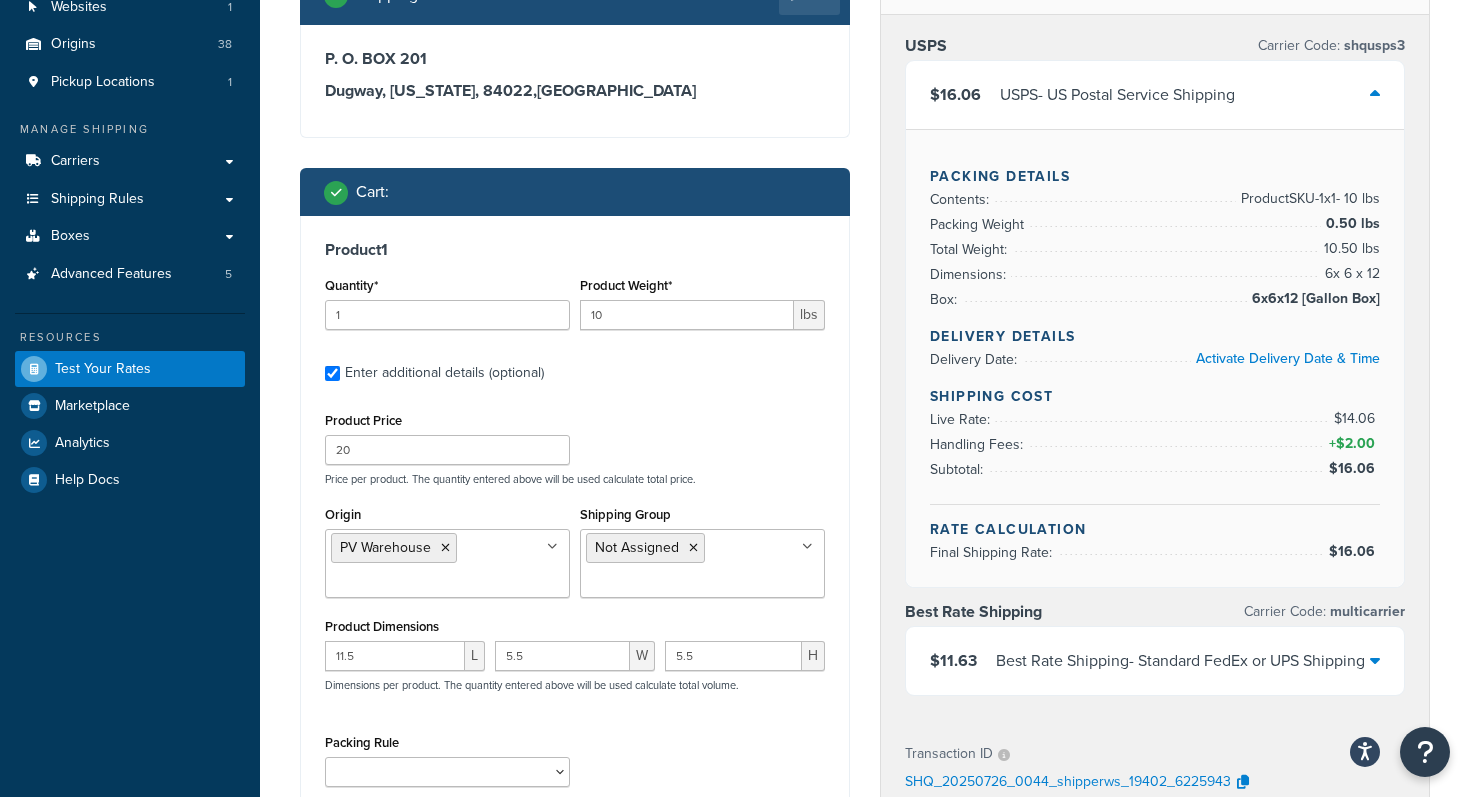 click on "Product Price   20 Price per product. The quantity entered above will be used calculate total price." at bounding box center [575, 446] 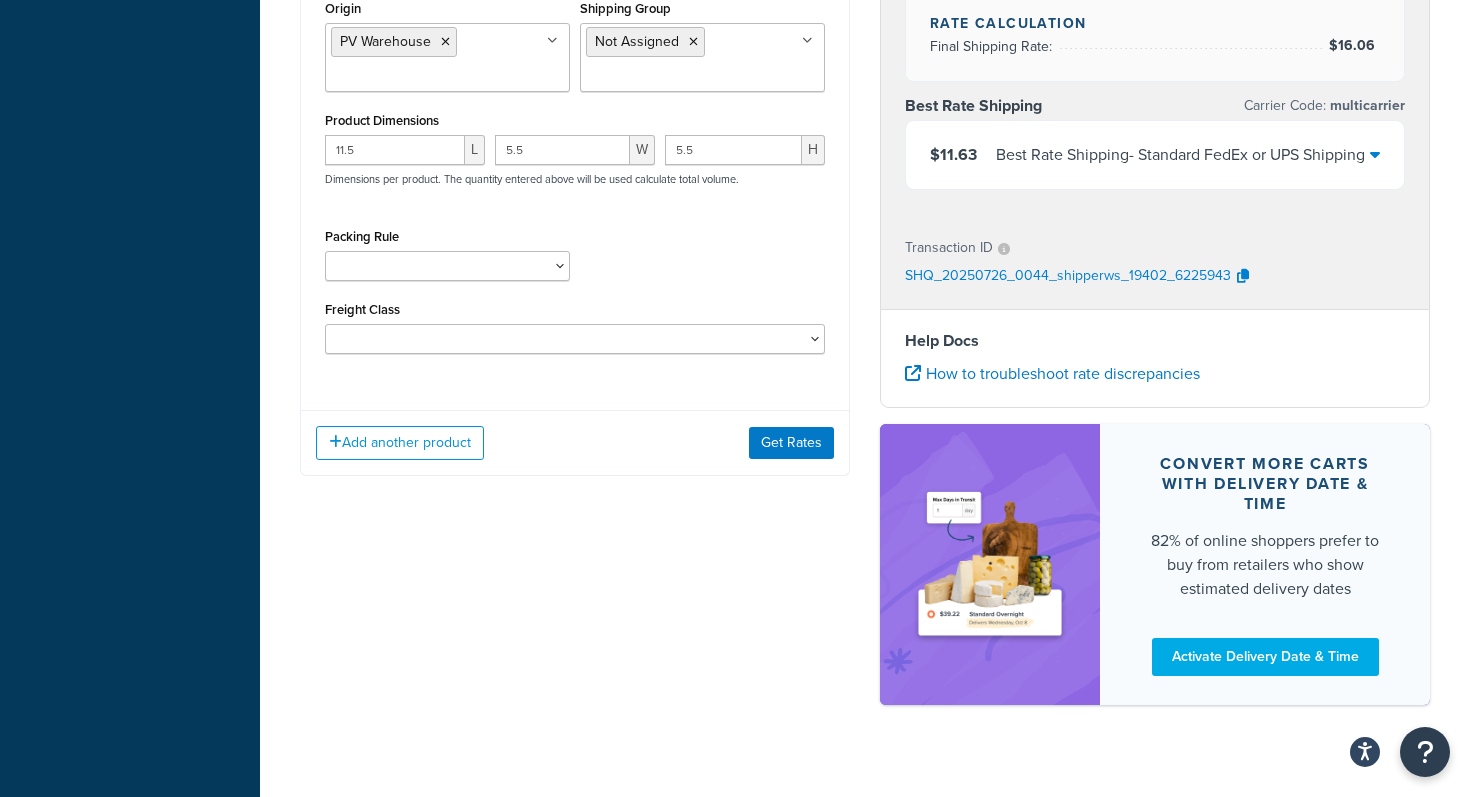 scroll, scrollTop: 722, scrollLeft: 0, axis: vertical 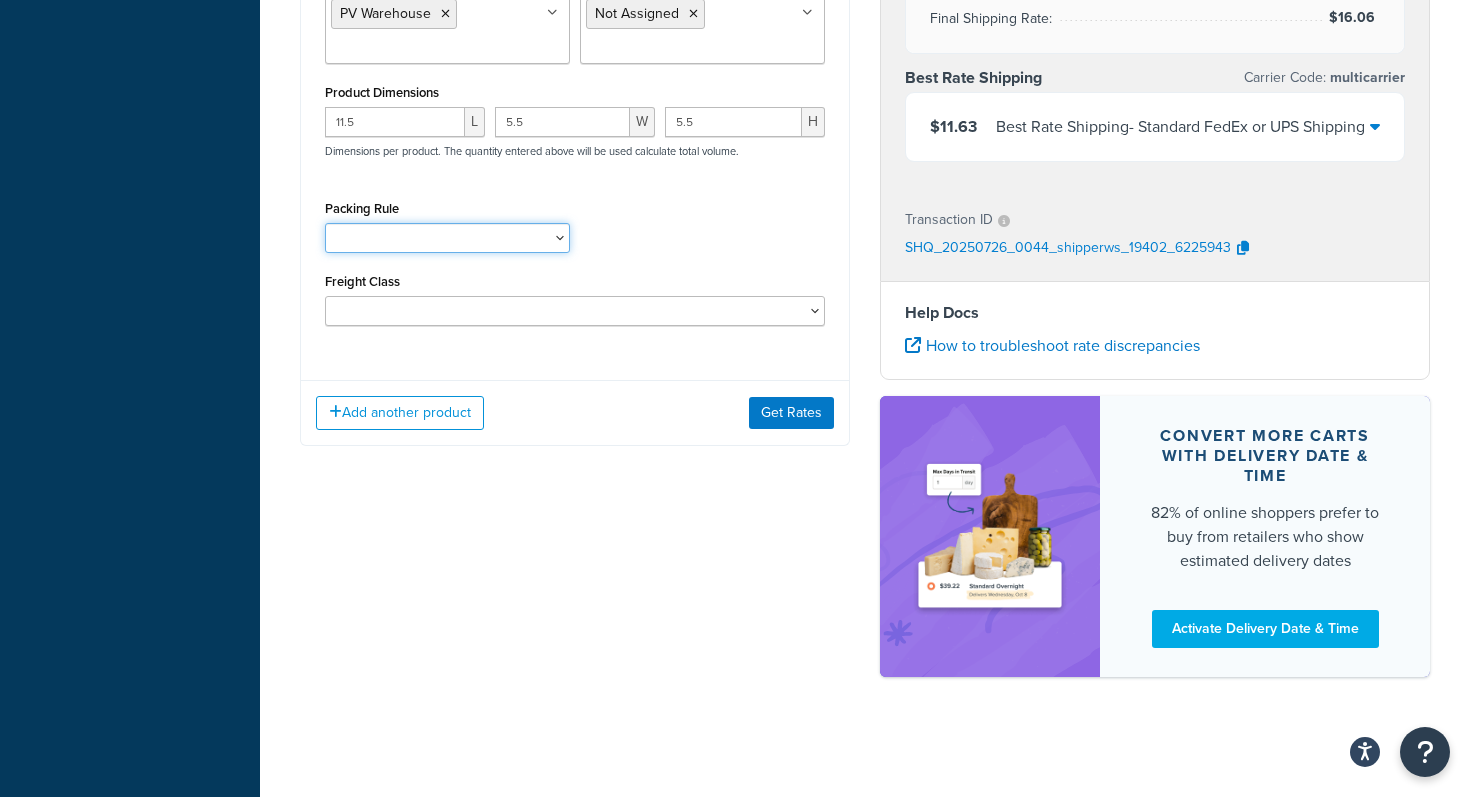 click on "1 Gallon  10 Inch Plant Markers  20 Inch Plant Markers  AHS 4 claw GO500  AHS 5 Gal  AHS Agribon  AHS Bamboo  AHS Bird Netting  AHS Clip N Pick  AHS Cold Frame  AHS Deer Fence  AHS Gopher Wire  AHS Hortonova  AHS Long Fruit  AHS Long Handle  AHS [PERSON_NAME]  AHS Mulch Film  AHS PF1060  AHS Post Hole  AHS Pruner  AHS Pulaski  AHS Rice Hulls  AHS Shovel  AHS Sunbelt  AHS Tubing  AHS Tufflite  AHS Uproot  AHS Wire  Annie's Annuals  BareRoot Trees  BR-Slippable  Broadfork  Bulky  [PERSON_NAME]  Crown Bees 10  Crown Bees 12  Crown Bees 3  Crown Bees 6  Crown Bees 7  Crown Bees 8  Crown Bees 9  DBS-12  Default  Fall Perennial  FGI BareRoot Trees  Fourwinds Citrus DS  Fourwinds NonCitrus DS  Garlic  GCA100  GCO221D  GO610  GO635  GP012  GP050  GP060  GP065  GP072  GP091  GP092  GP093  GP112  GP115  gp121  GP1210  GP1215  GP130  GP136  GP142  GP143  GP144  GP146  GP148  GP154  GP2005  GP322  GP323  GP324  GP330  GP332  GP340  GP345  GP350R  GP351  GP352  GP353  GP354  GP355  GP361  GP362  GP363  GP364  GP365  GP375" at bounding box center [447, 238] 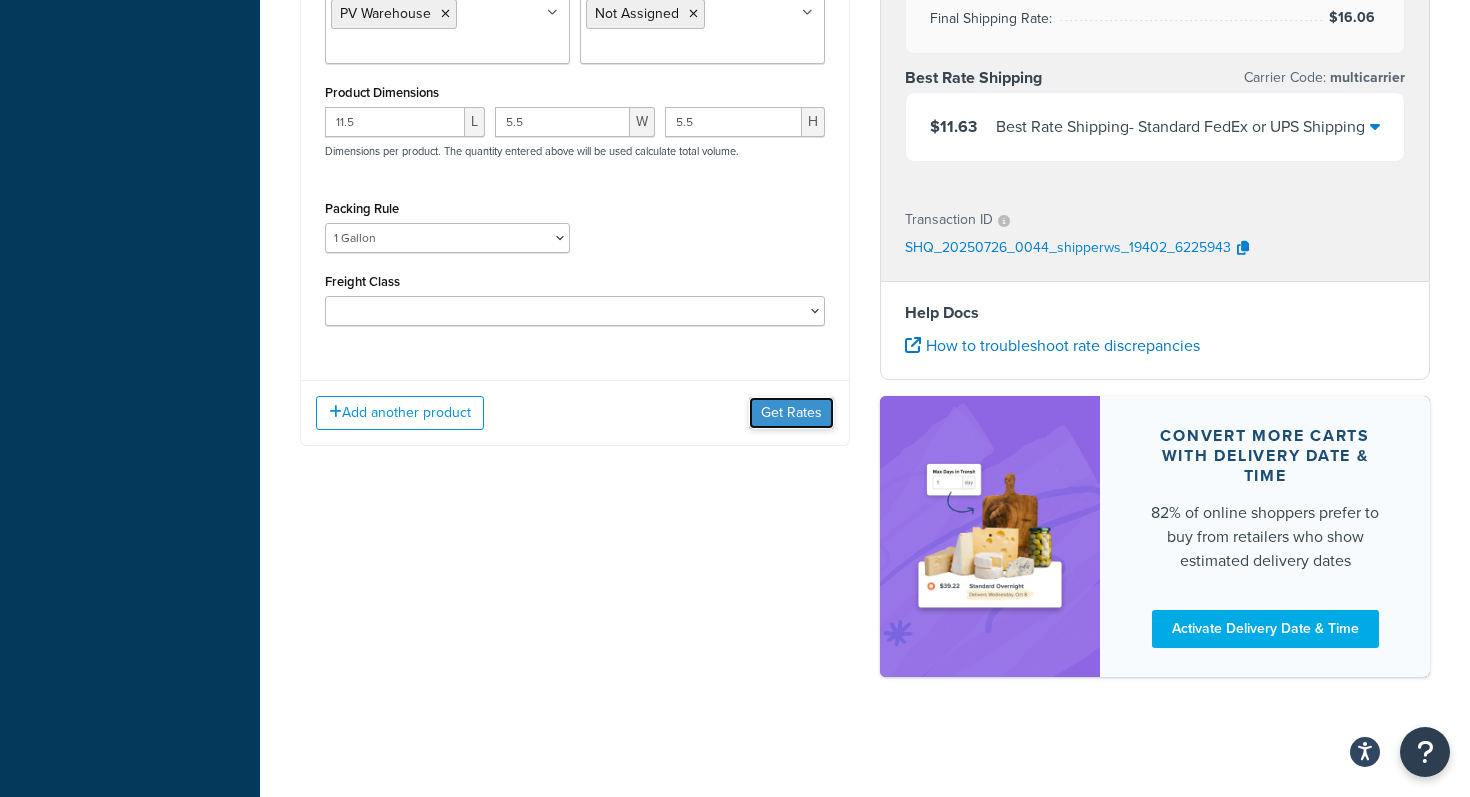 click on "Get Rates" at bounding box center (791, 413) 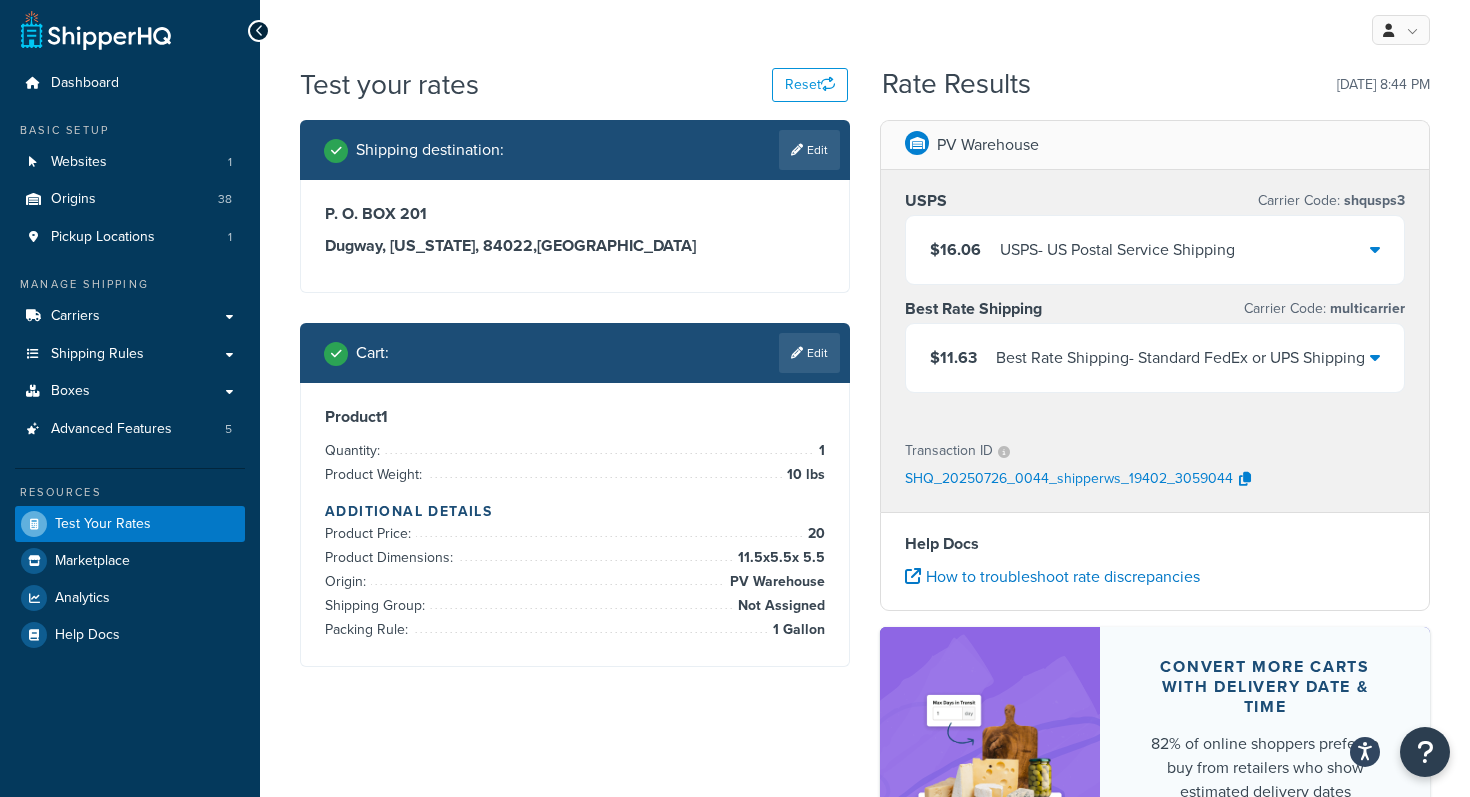 scroll, scrollTop: 264, scrollLeft: 0, axis: vertical 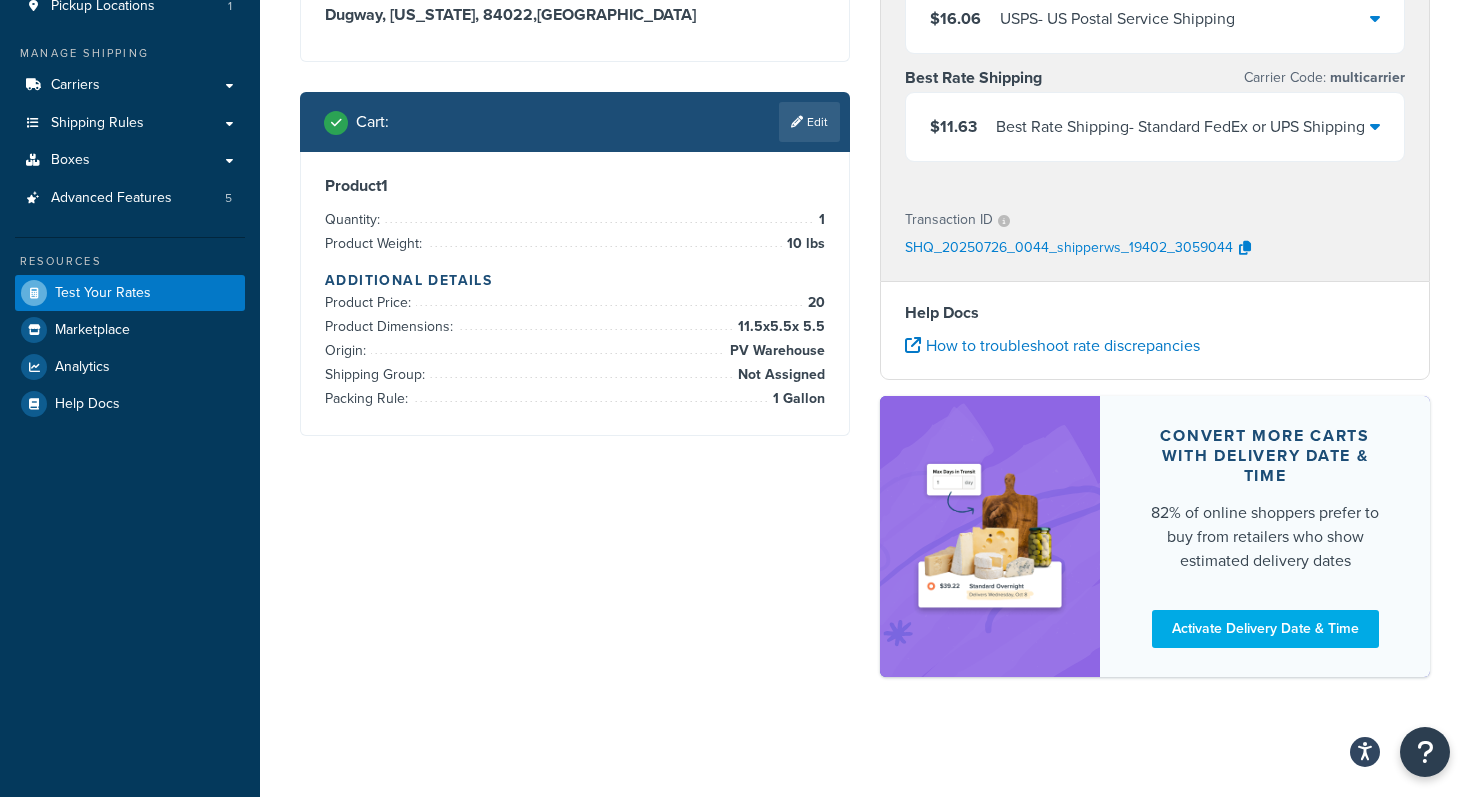 click on "PV Warehouse USPS Carrier Code:   shqusps3 $16.06 USPS  -   US Postal Service Shipping Best Rate Shipping Carrier Code:   multicarrier $11.63 Best Rate Shipping  -   Standard FedEx or UPS Shipping Transaction ID  SHQ_20250726_0044_shipperws_19402_3059044 Help Docs How to troubleshoot rate discrepancies Convert more carts with delivery date & time 82% of online shoppers prefer to buy from retailers who show estimated delivery dates Activate Delivery Date & Time" at bounding box center [1155, 293] 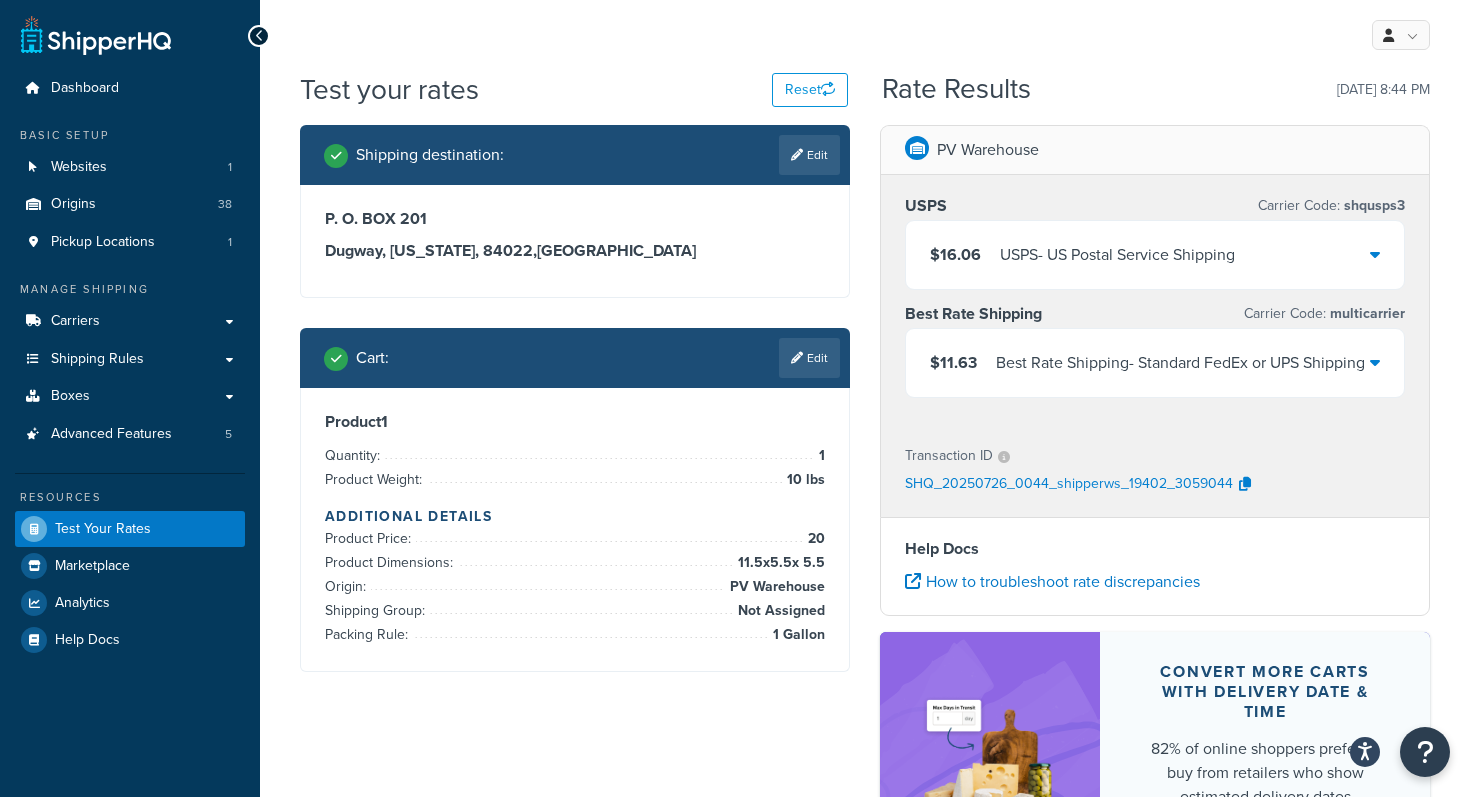 click on "USPS  -   US Postal Service Shipping" at bounding box center [1117, 255] 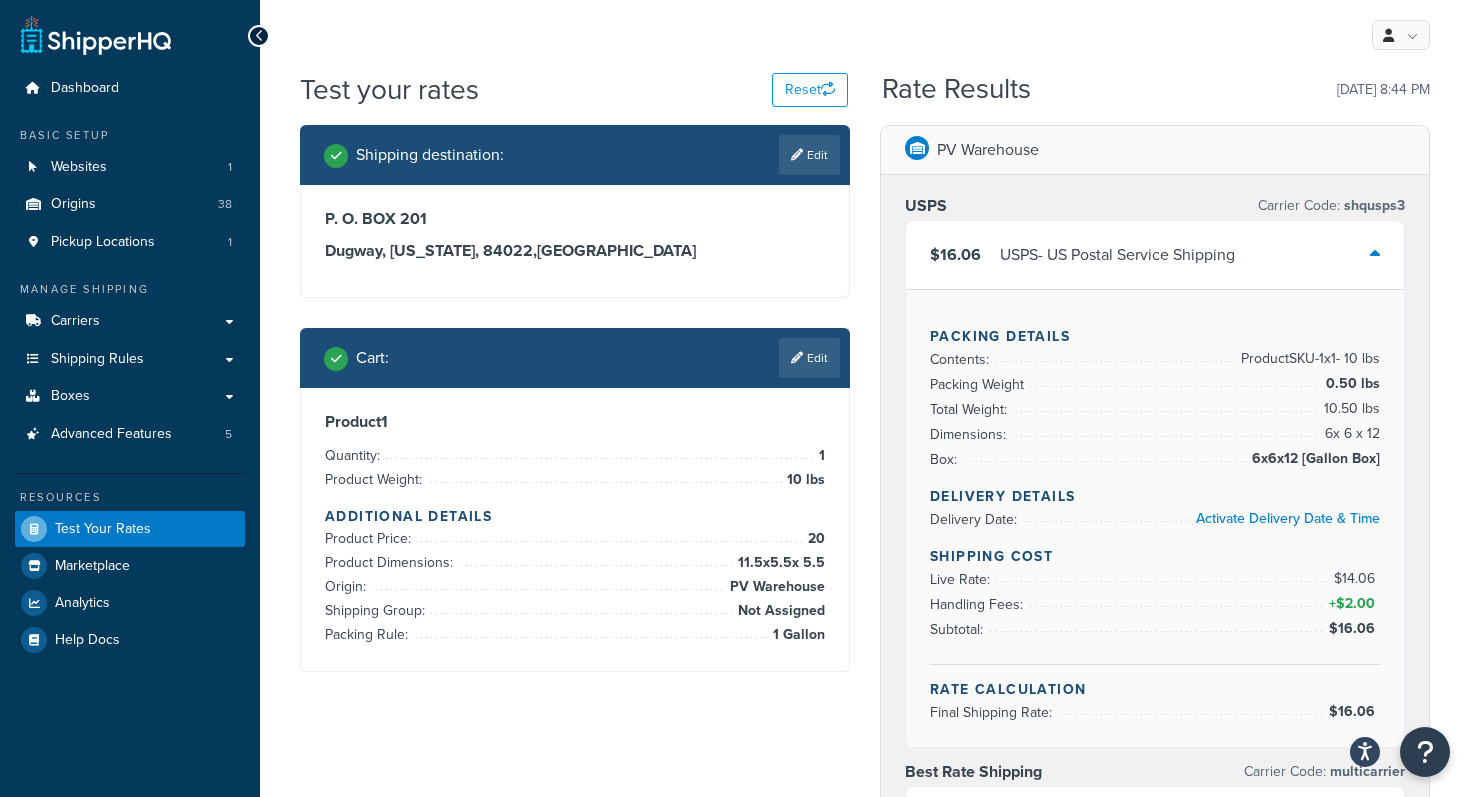 click on "USPS  -   US Postal Service Shipping" at bounding box center (1117, 255) 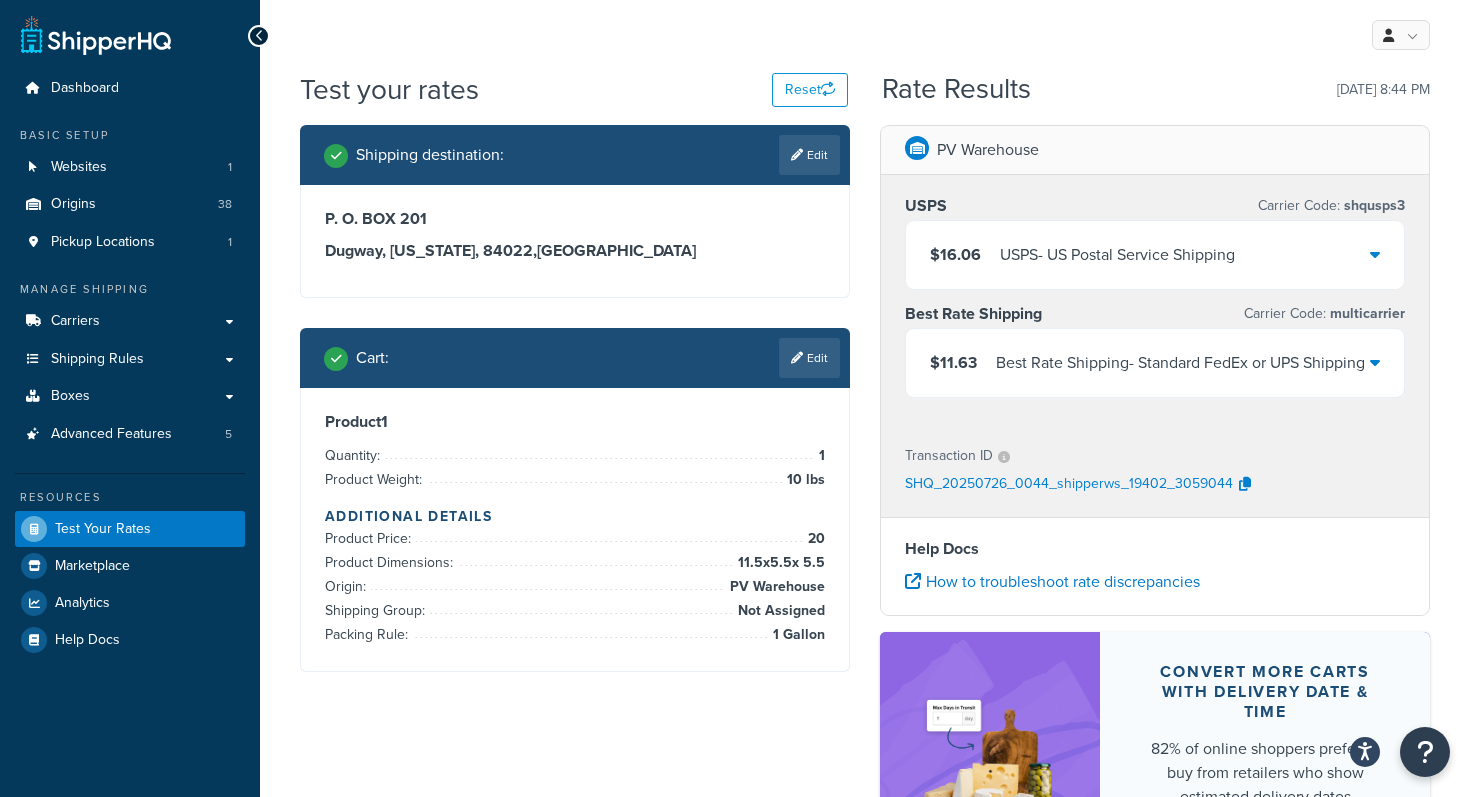 click at bounding box center [1375, 362] 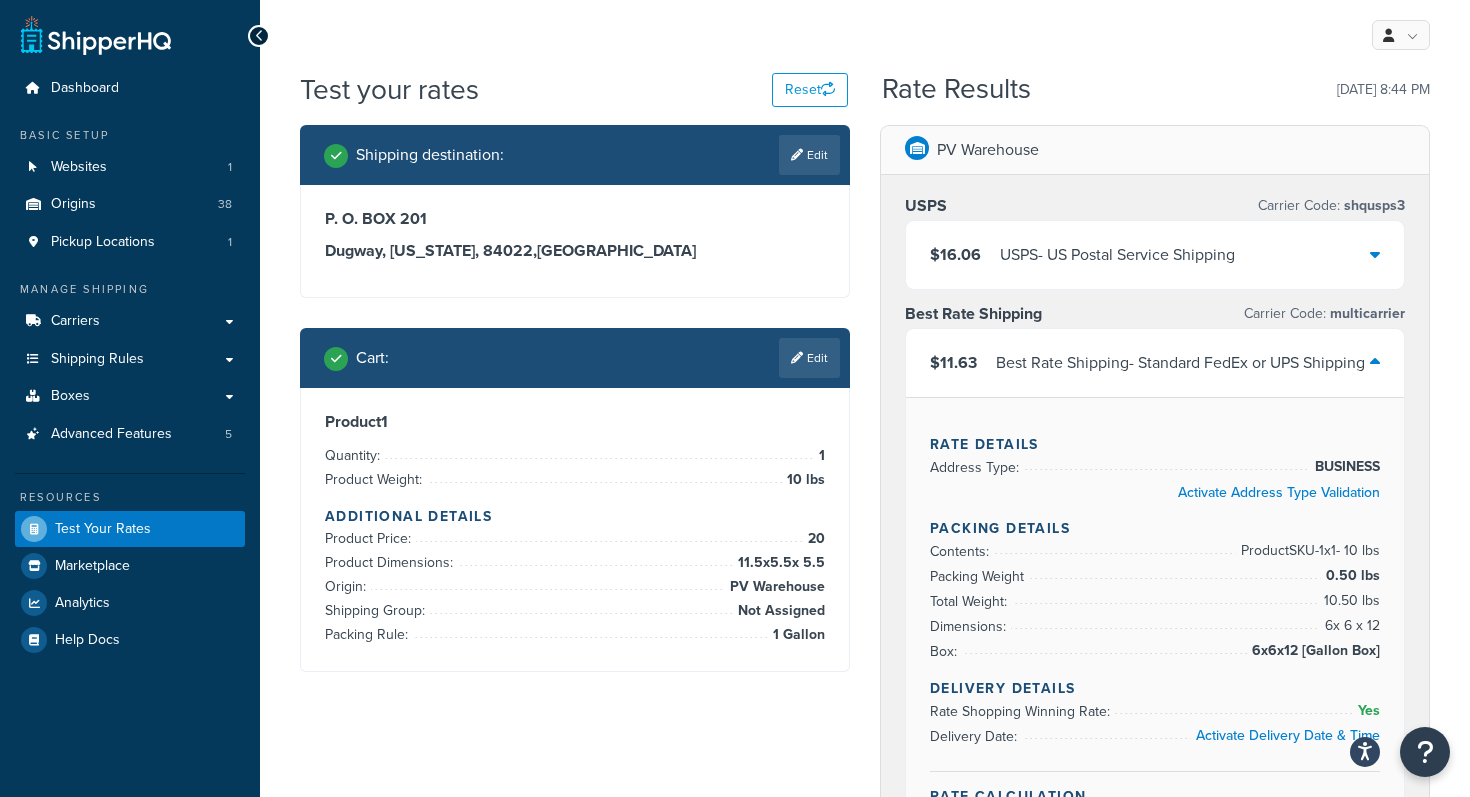 click on "PV Warehouse USPS Carrier Code:   shqusps3 $16.06 USPS  -   US Postal Service Shipping Best Rate Shipping Carrier Code:   multicarrier $11.63 Best Rate Shipping  -   Standard FedEx or UPS Shipping Rate Details Address Type: BUSINESS Activate Address Type Validation Packing Details Contents: Product  SKU-1  x  1  -   10 lbs Packing Weight 0.50 lbs Total Weight: 10.50 lbs Dimensions: 6  x   6   x   12 Box: 6x6x12 [Gallon Box] Delivery Details Rate Shopping Winning Rate: Yes Delivery Date: Activate Delivery Date & Time Rate Calculation Final Shipping Rate: $11.63 Transaction ID  SHQ_20250726_0044_shipperws_19402_3059044 Help Docs How to troubleshoot rate discrepancies Convert more carts with delivery date & time 82% of online shoppers prefer to buy from retailers who show estimated delivery dates Activate Delivery Date & Time" at bounding box center [1155, 757] 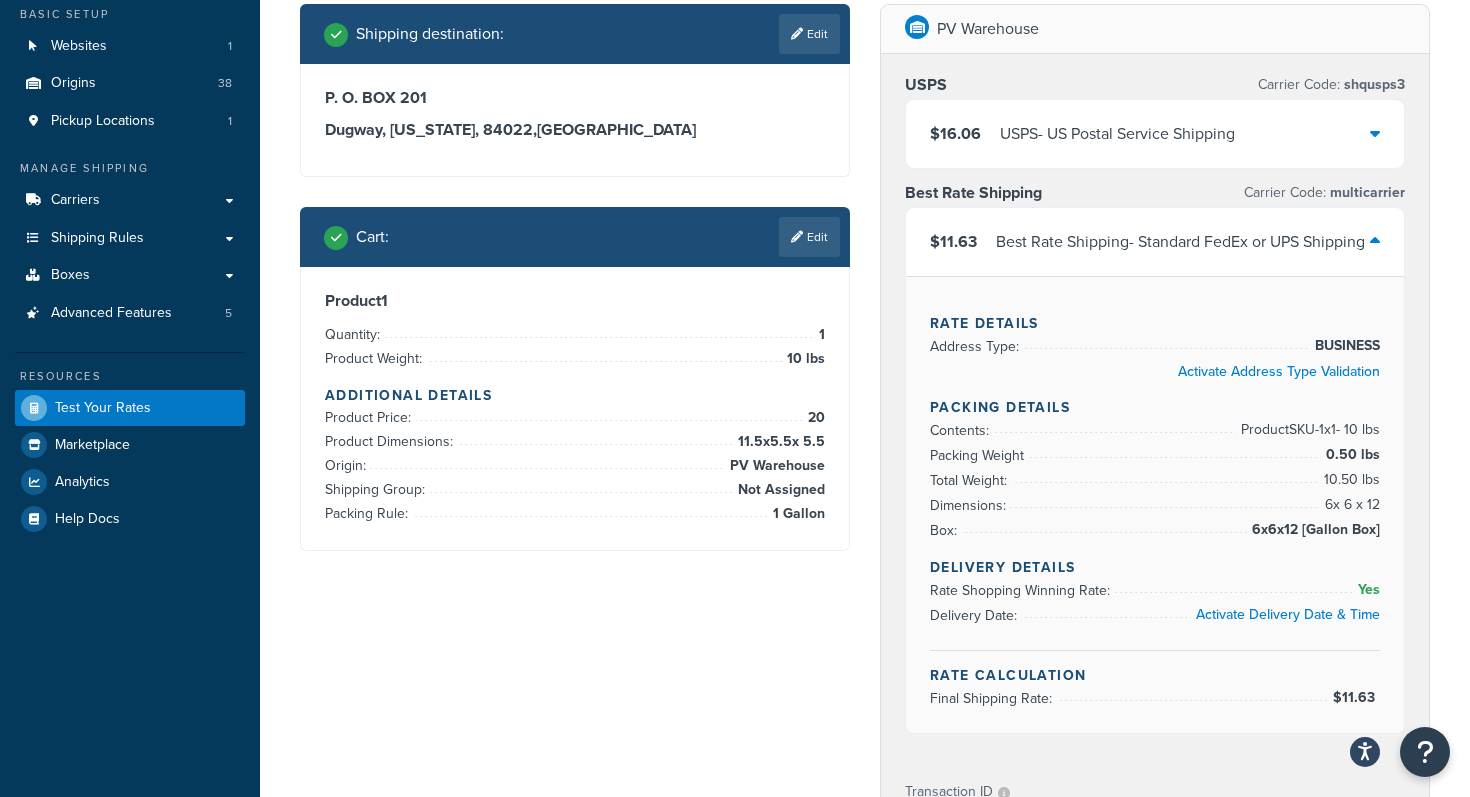 scroll, scrollTop: 120, scrollLeft: 0, axis: vertical 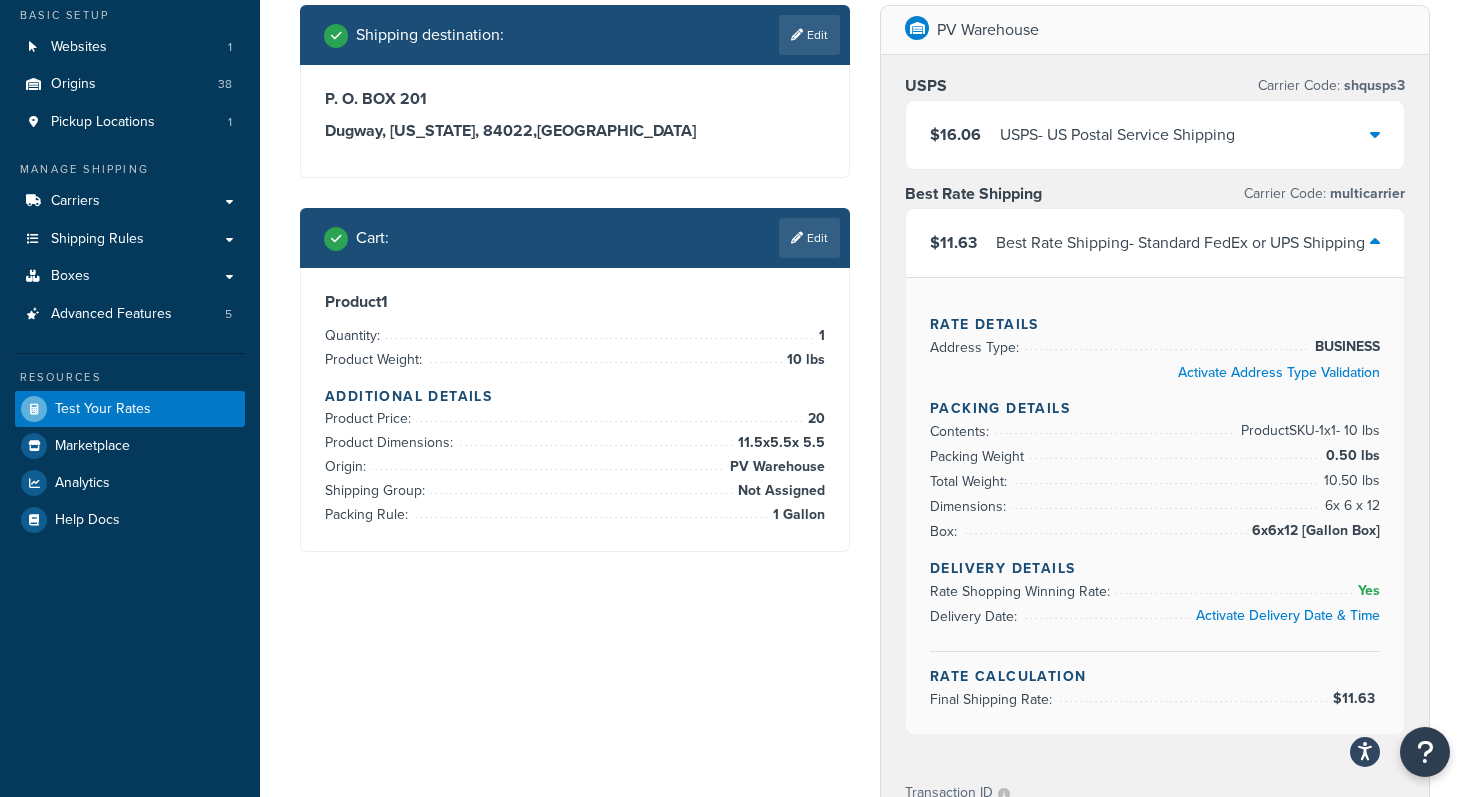 click at bounding box center (1375, 242) 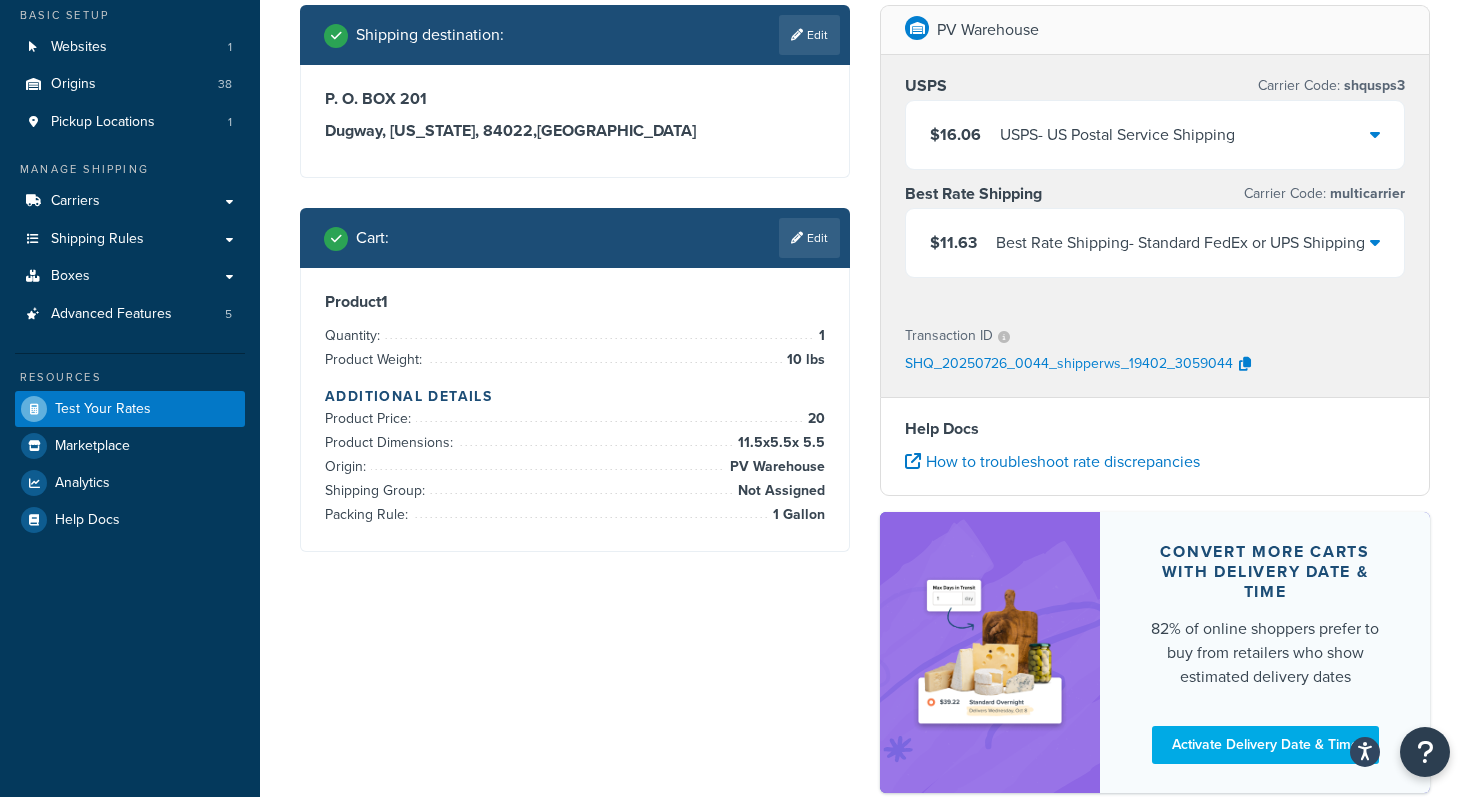 click on "$16.06 USPS  -   US Postal Service Shipping" at bounding box center [1155, 135] 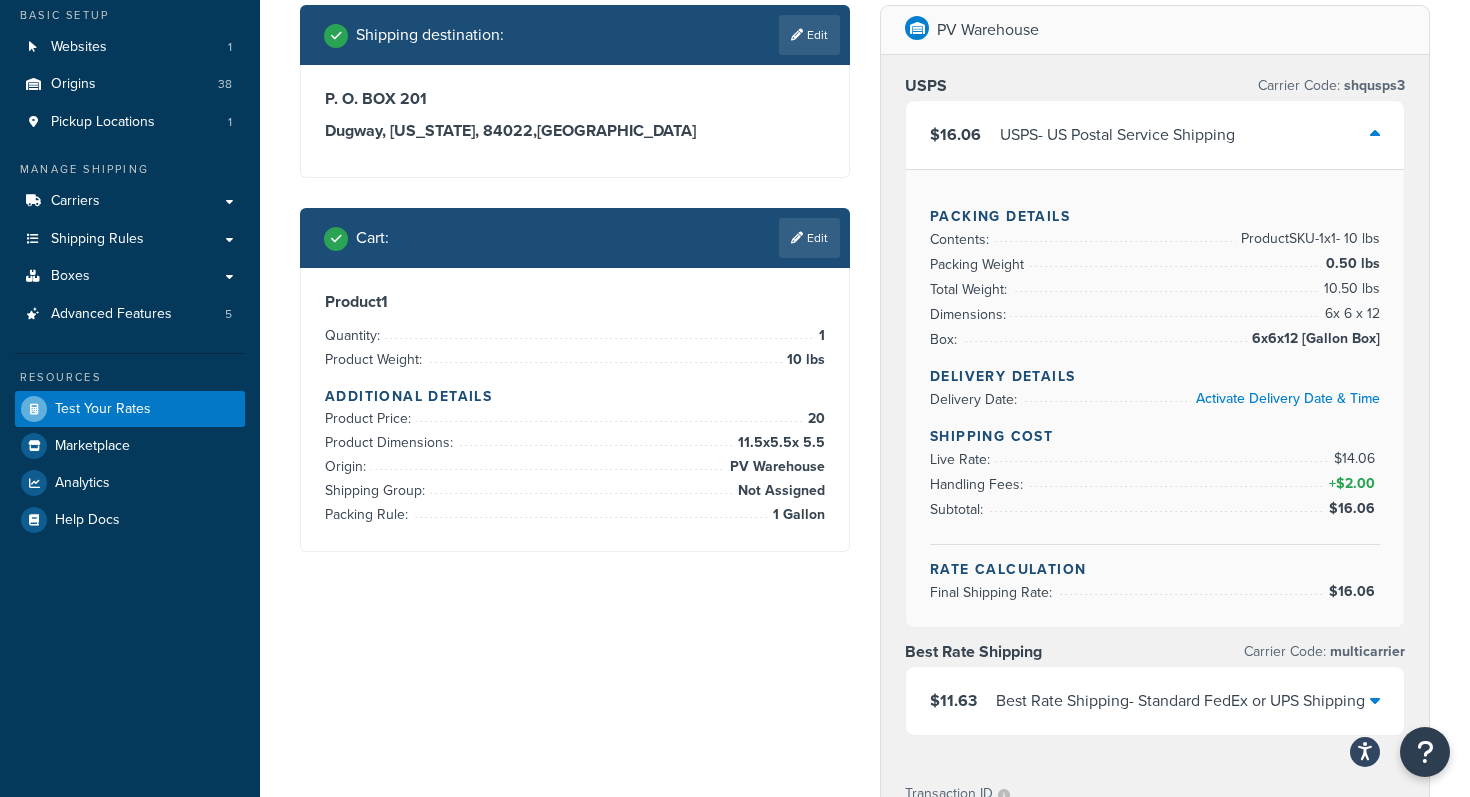 click on "USPS Carrier Code:   shqusps3 $16.06 USPS  -   US Postal Service Shipping Packing Details Contents: Product  SKU-1  x  1  -   10 lbs Packing Weight 0.50 lbs Total Weight: 10.50 lbs Dimensions: 6  x   6   x   12 Box: 6x6x12 [Gallon Box] Delivery Details Delivery Date: Activate Delivery Date & Time Shipping Cost Live Rate: $14.06 Handling Fees: + $2.00 Subtotal: $16.06 Rate Calculation Final Shipping Rate: $16.06 Best Rate Shipping Carrier Code:   multicarrier $11.63 Best Rate Shipping  -   Standard FedEx or UPS Shipping" at bounding box center (1155, 409) 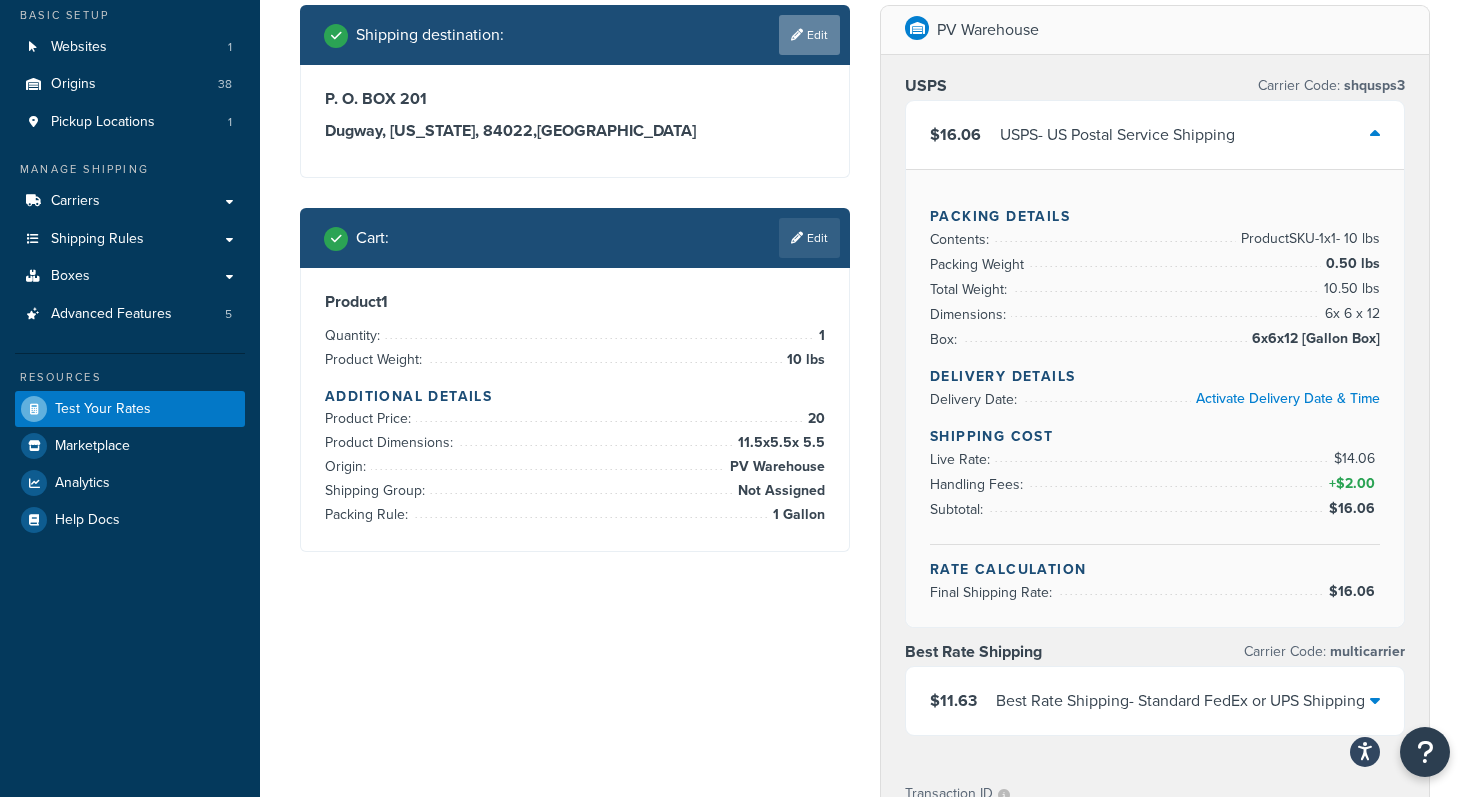 click on "Edit" at bounding box center [809, 35] 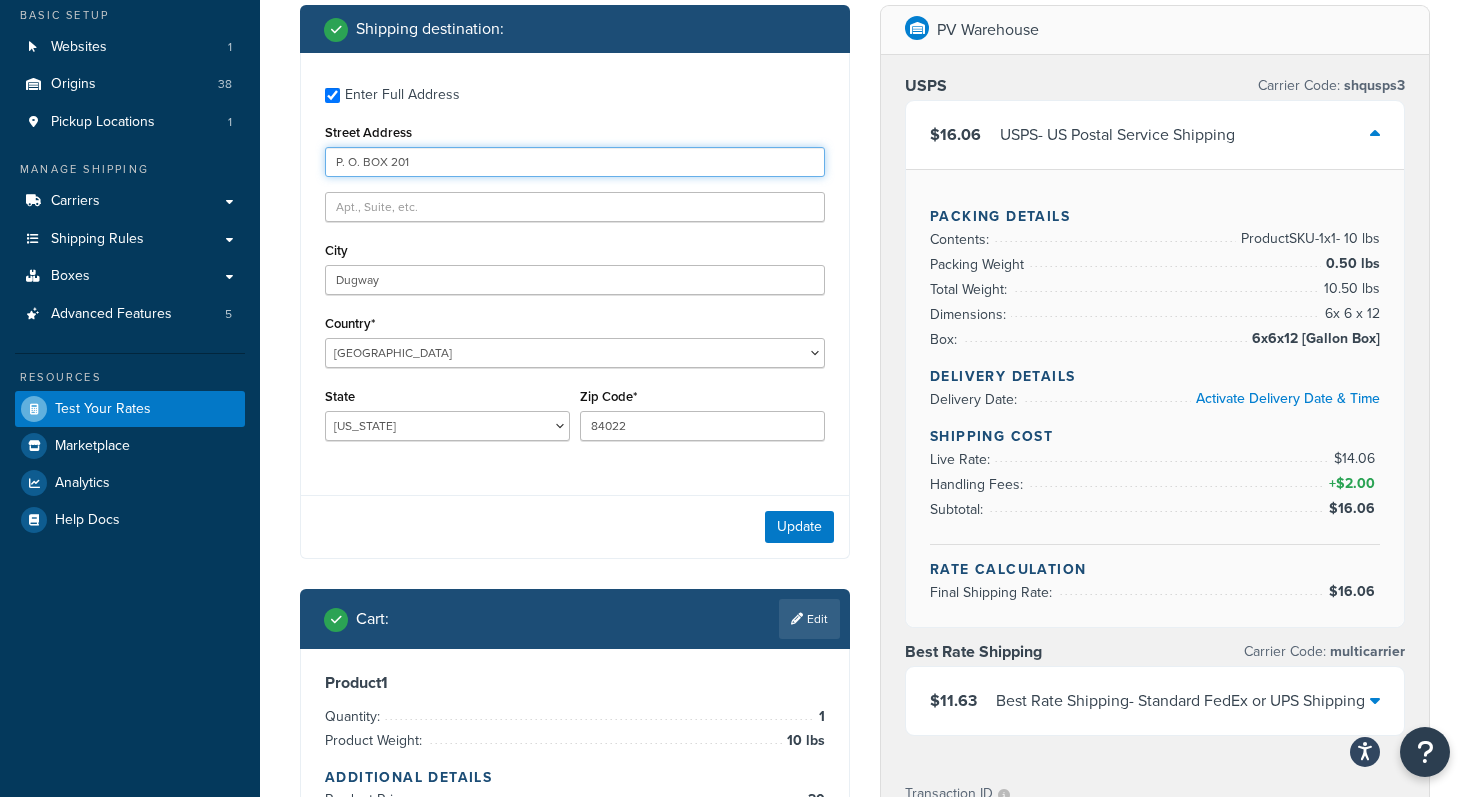 click on "P. O. BOX 201" at bounding box center (575, 162) 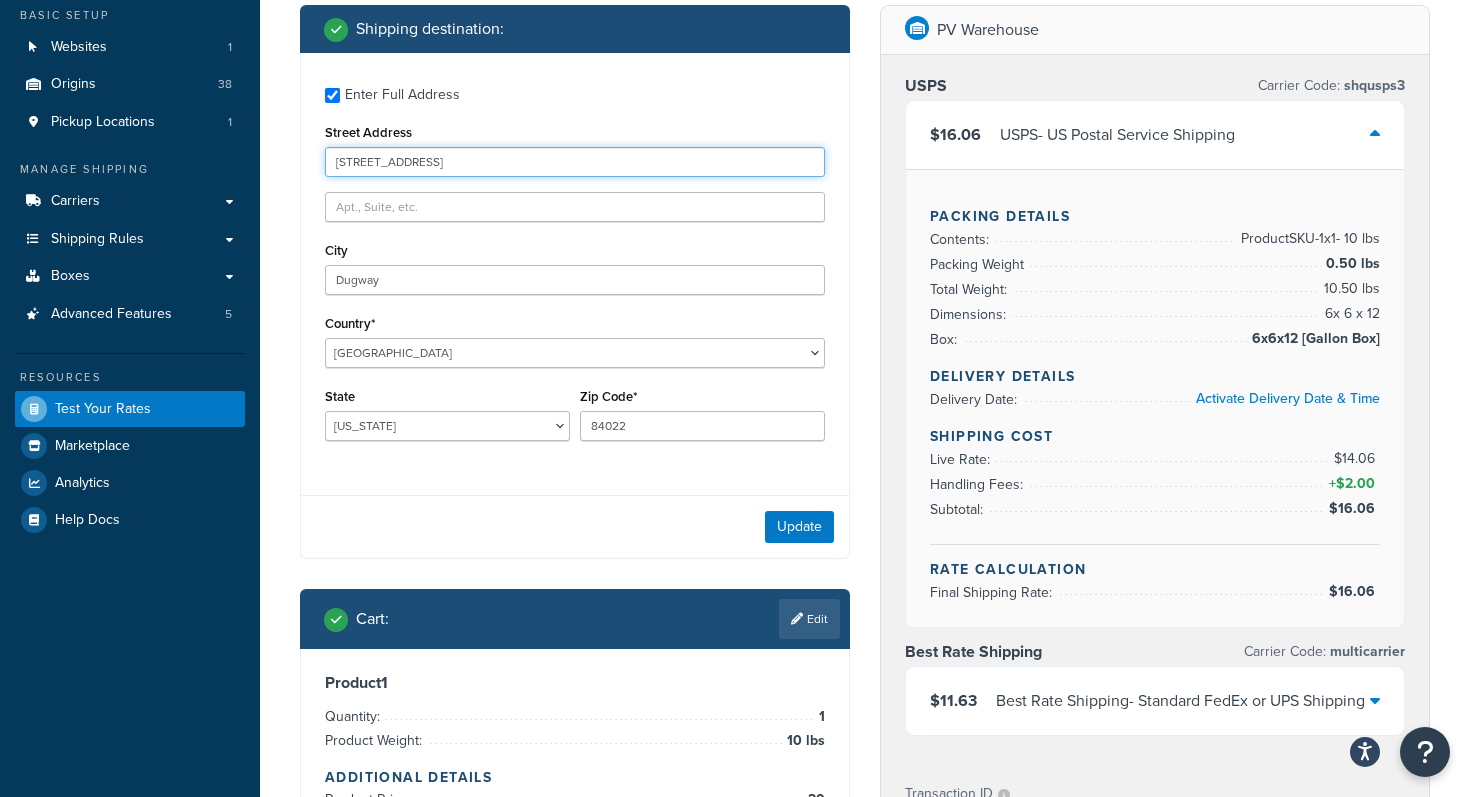 type on "5776 Eden St" 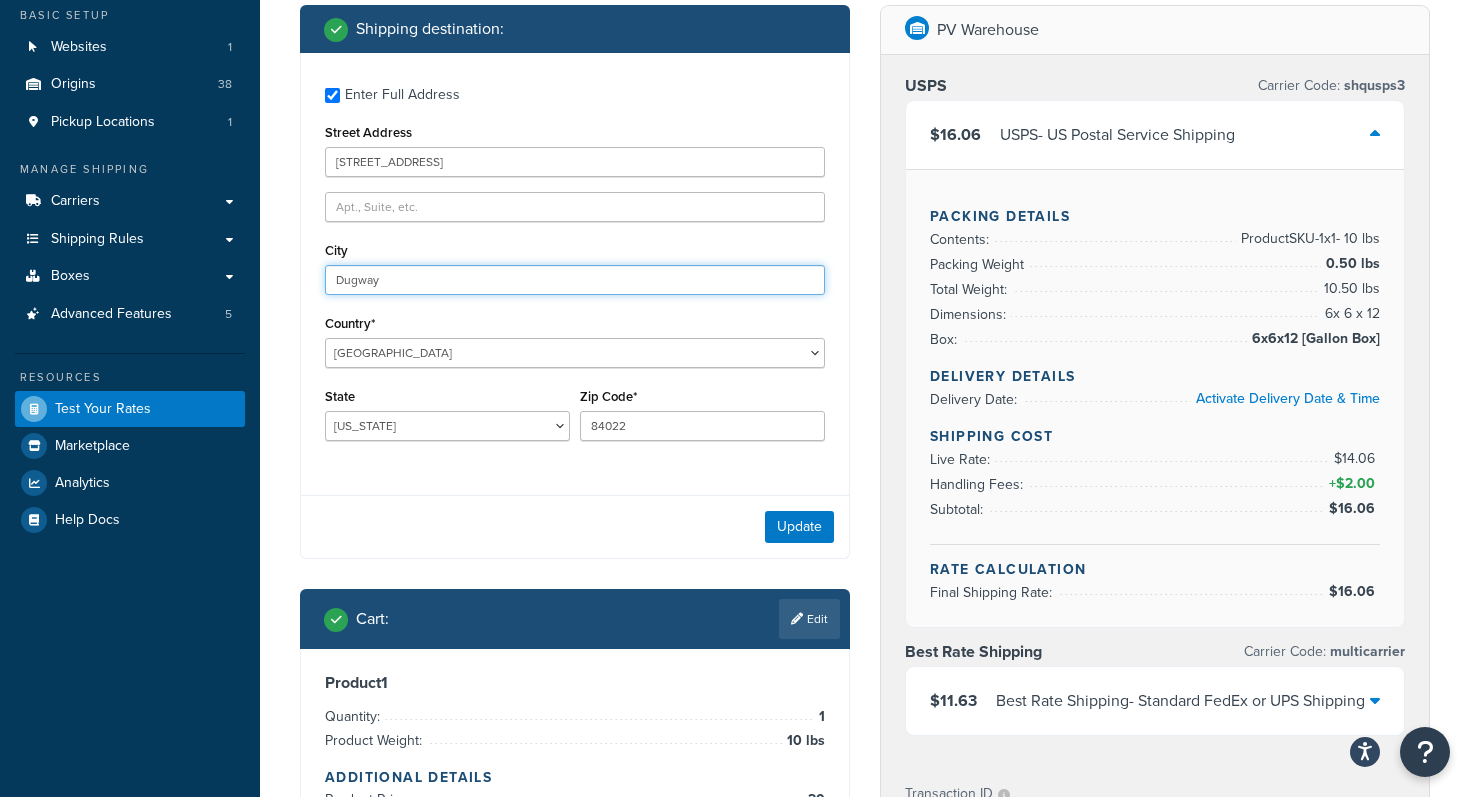 click on "Dugway" at bounding box center (575, 280) 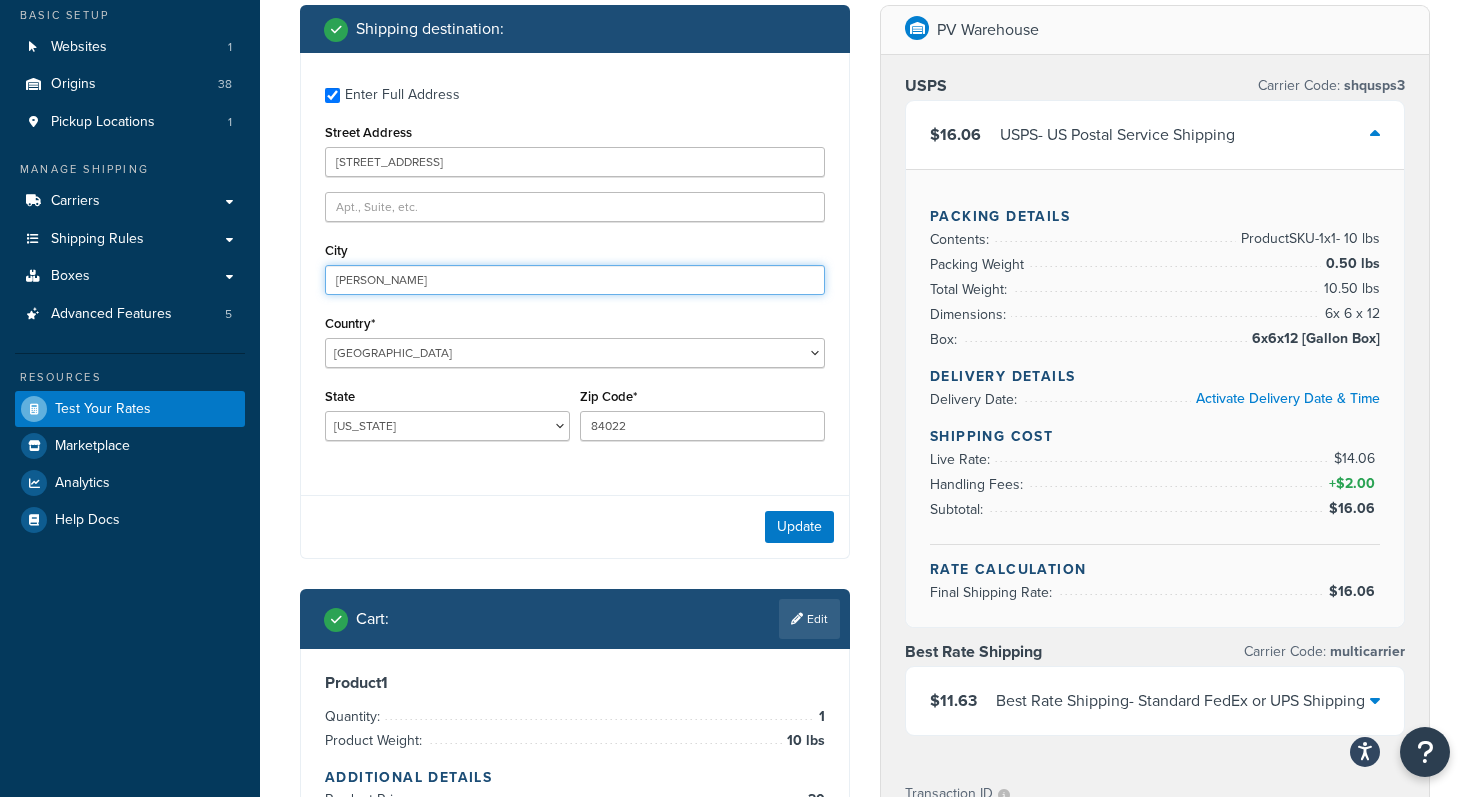 type on "Chubbuck" 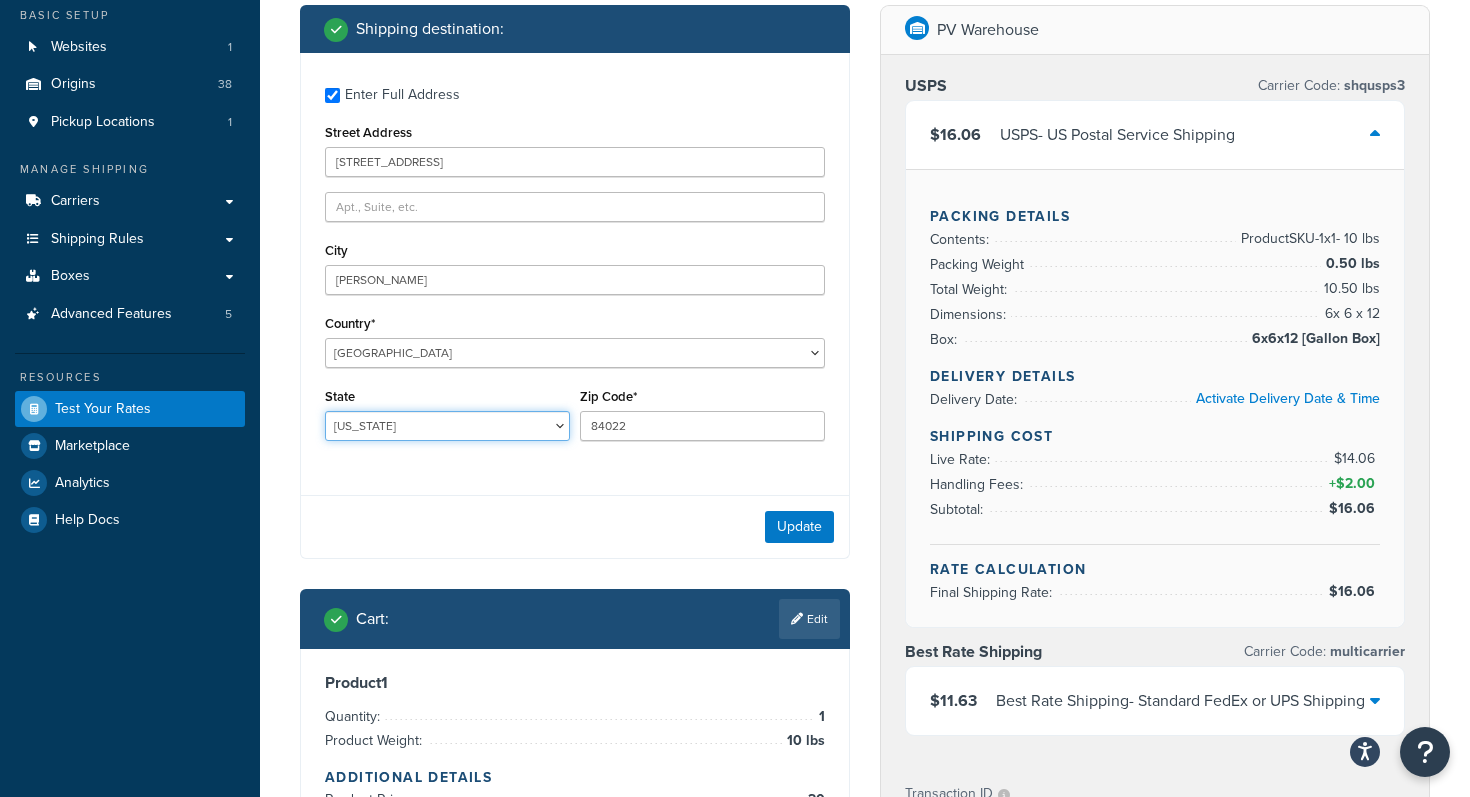 select on "ID" 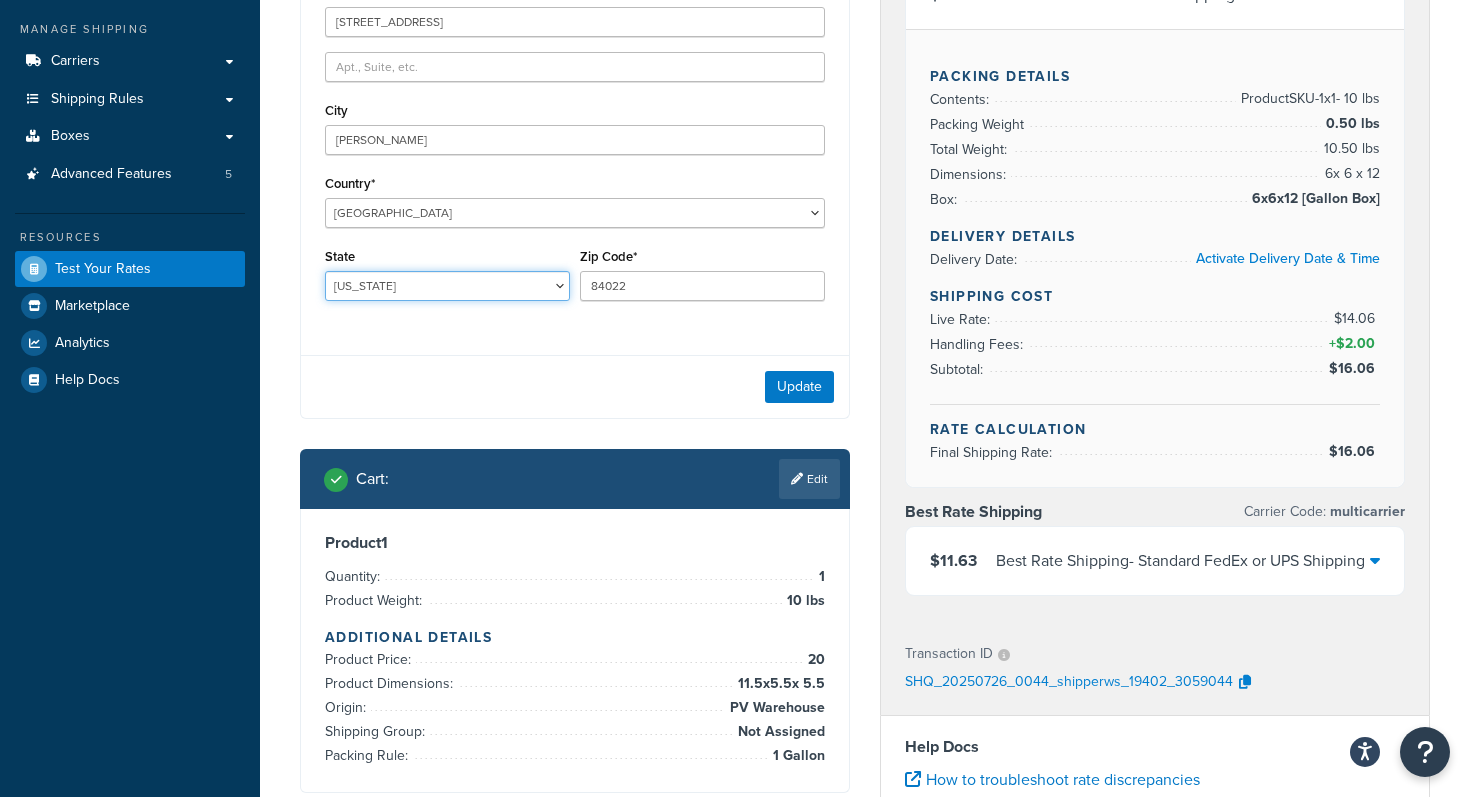 scroll, scrollTop: 281, scrollLeft: 0, axis: vertical 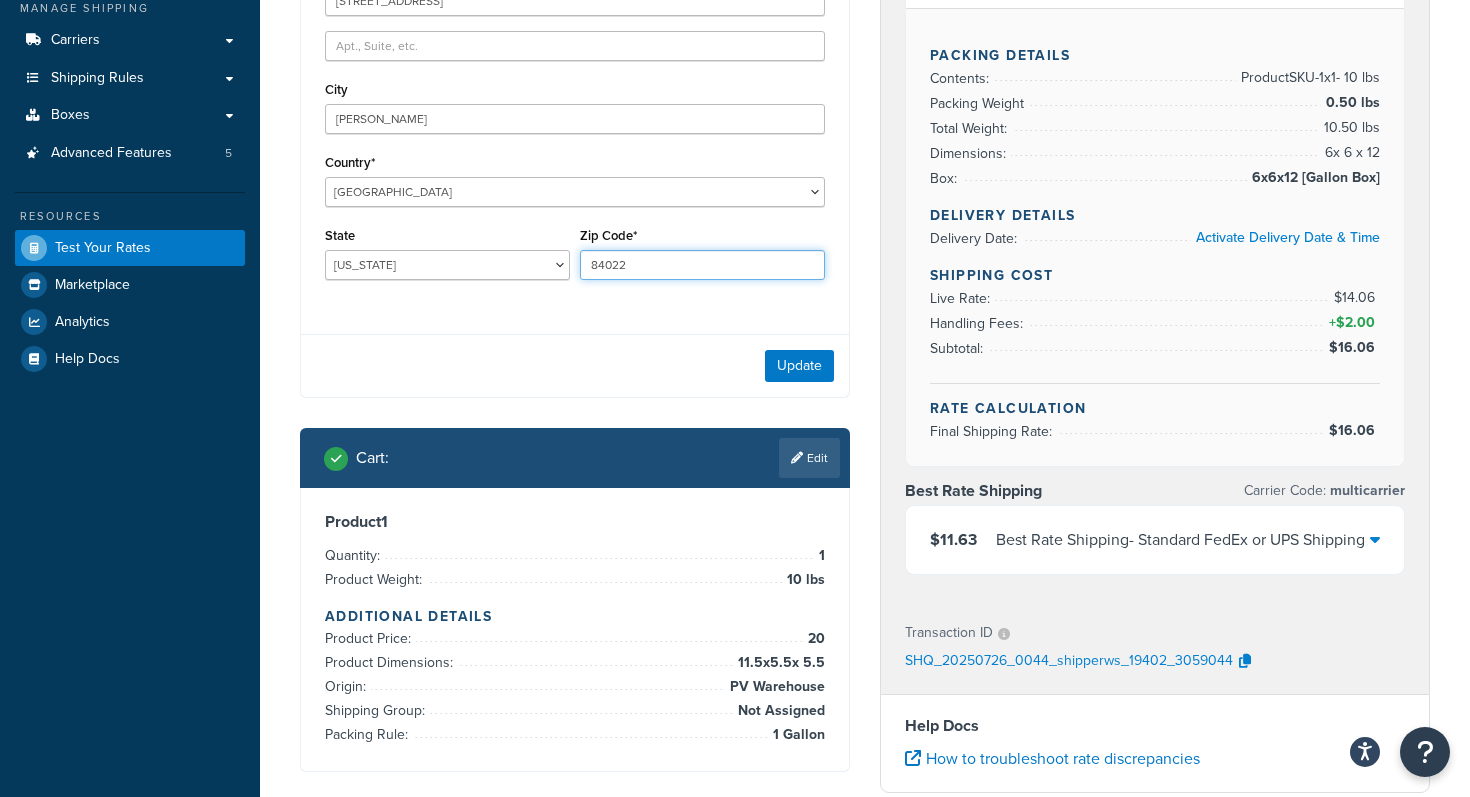 click on "84022" at bounding box center [702, 265] 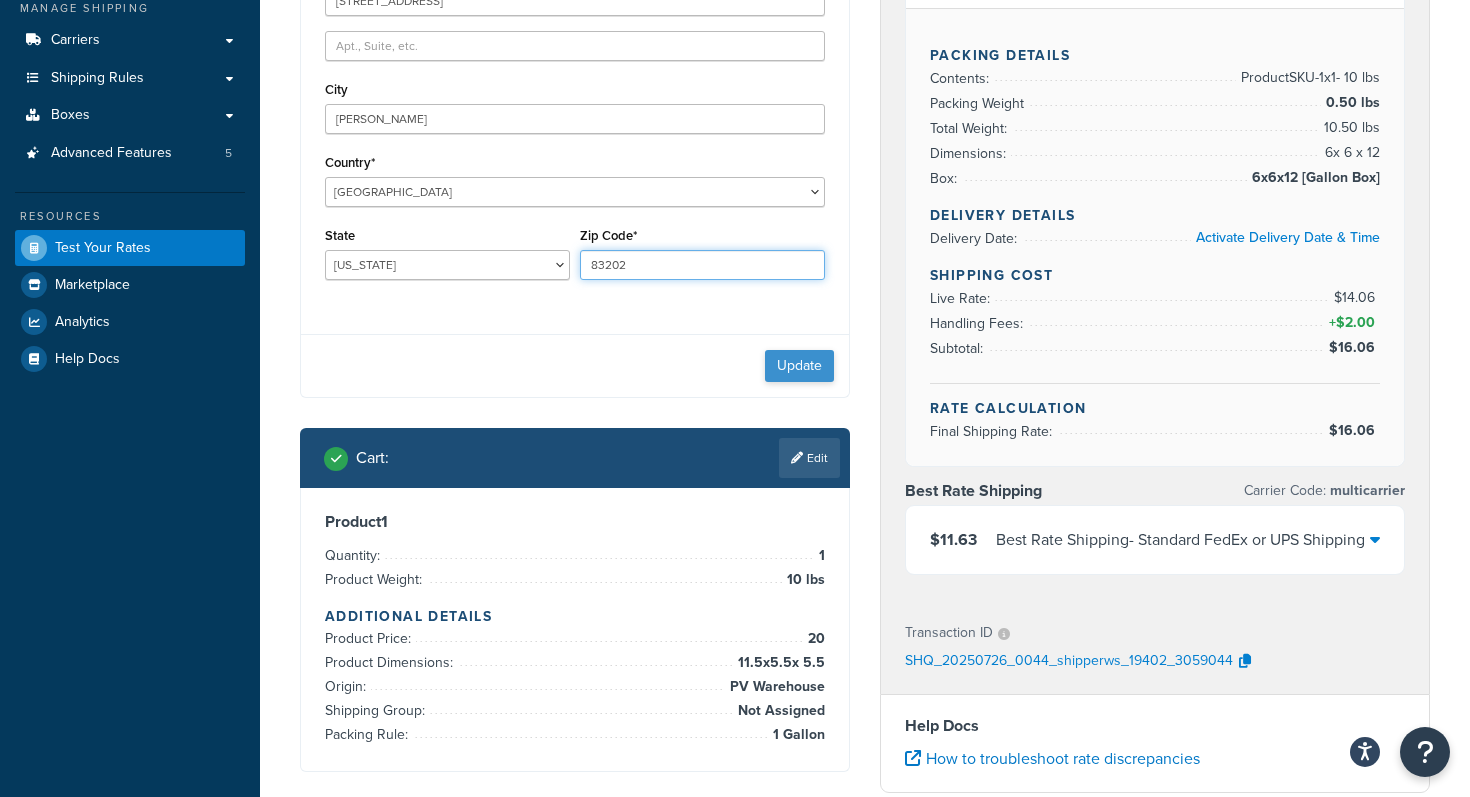 type on "83202" 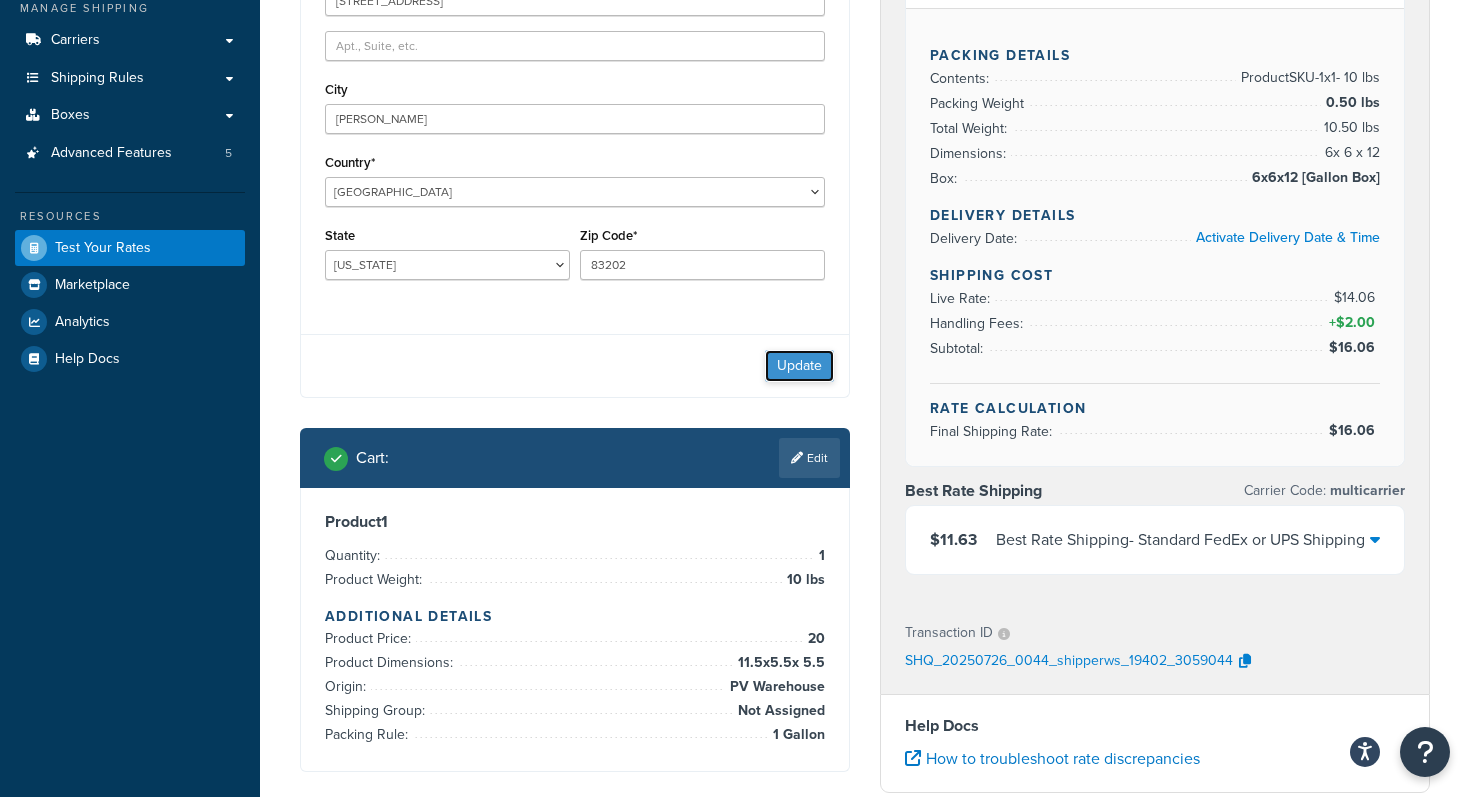 click on "Update" at bounding box center [799, 366] 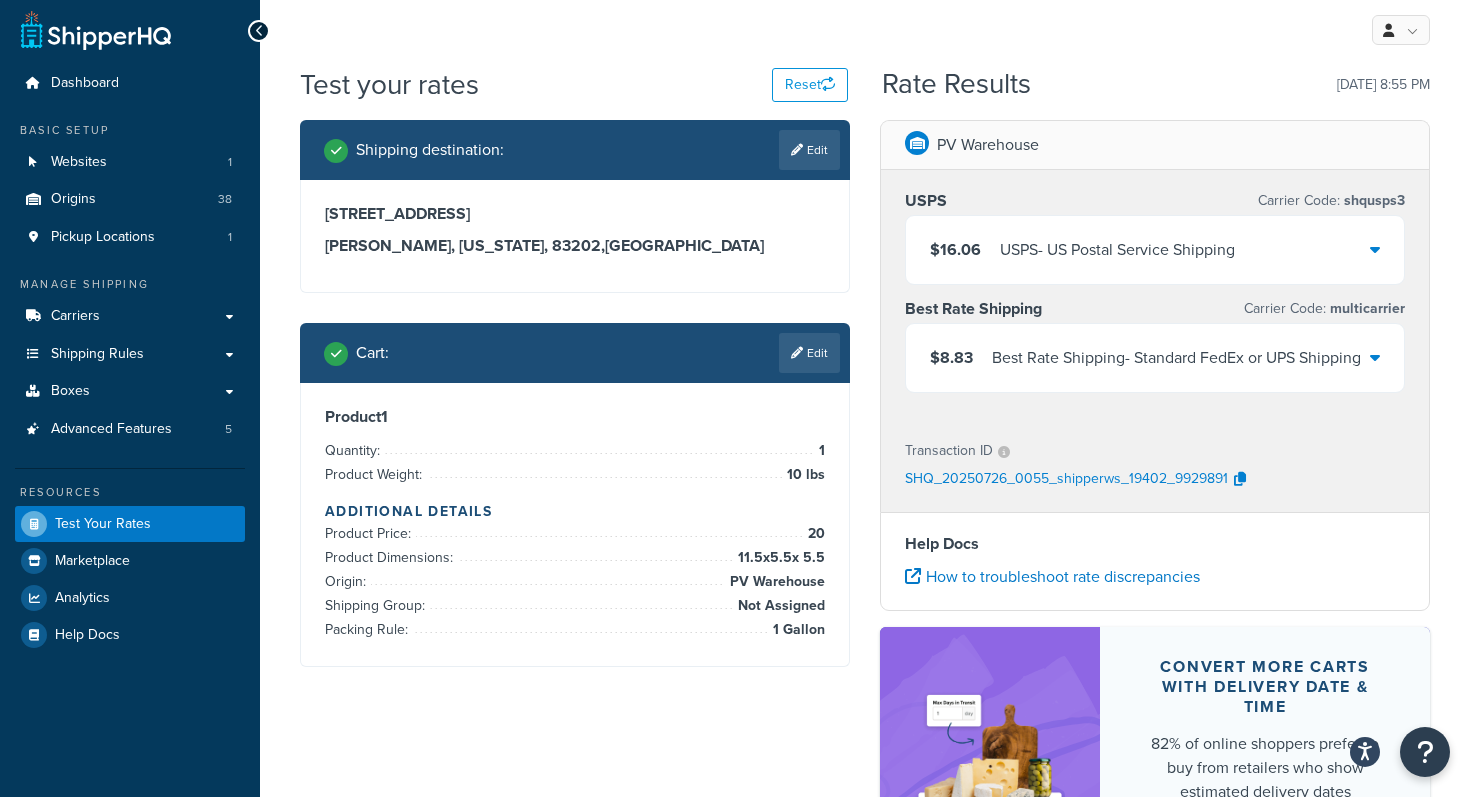 scroll, scrollTop: 236, scrollLeft: 0, axis: vertical 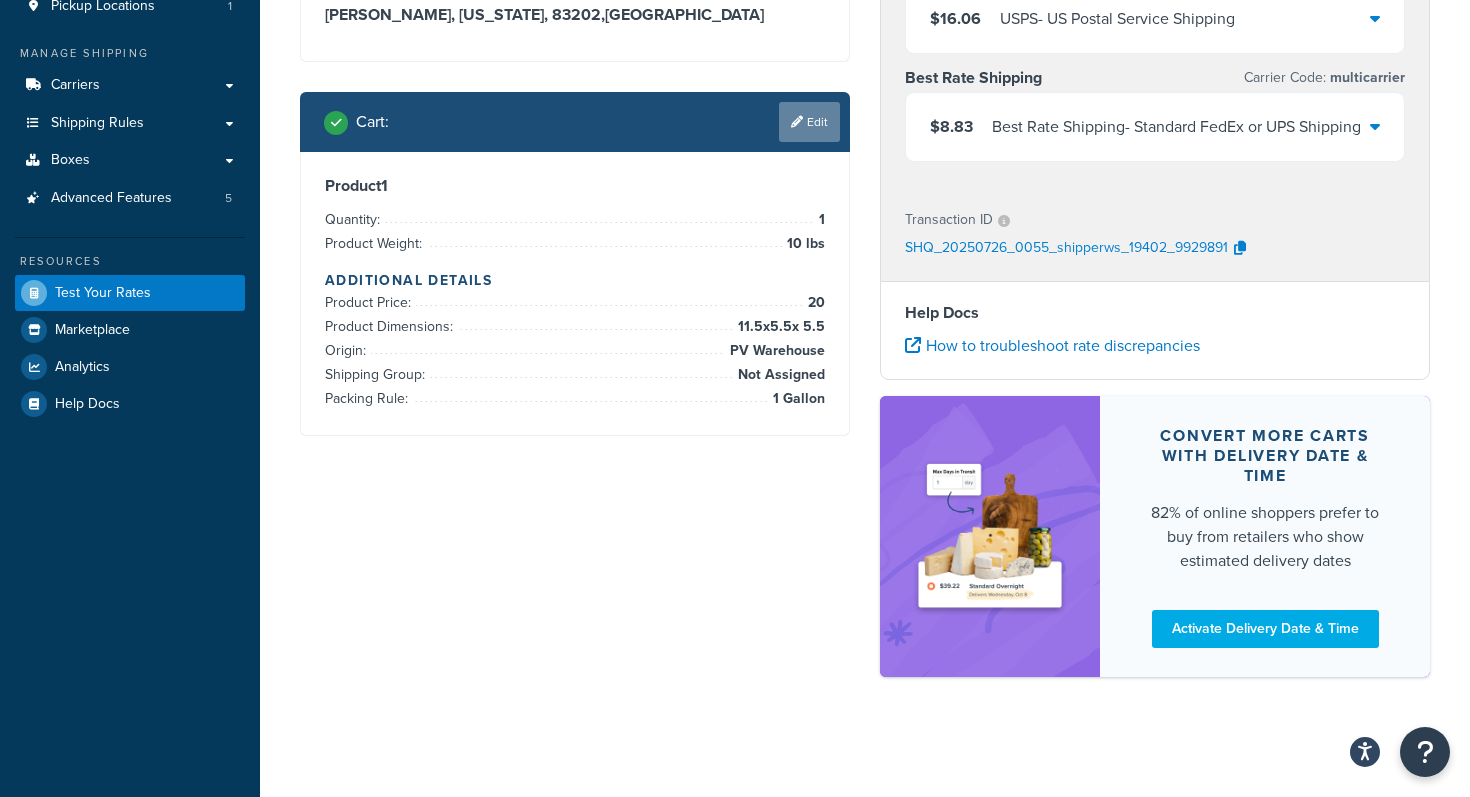 click on "Edit" at bounding box center (809, 122) 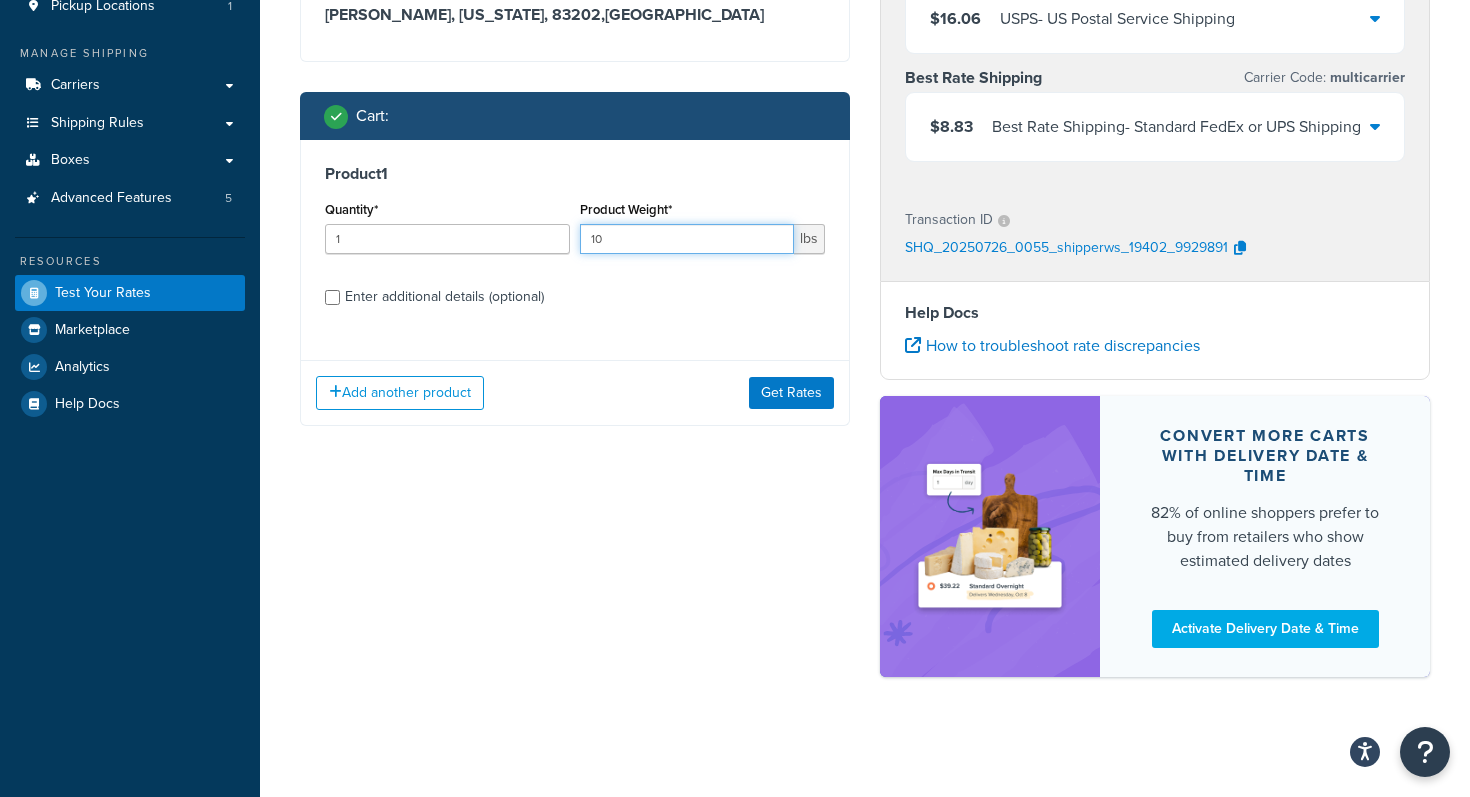 drag, startPoint x: 644, startPoint y: 245, endPoint x: 530, endPoint y: 237, distance: 114.28036 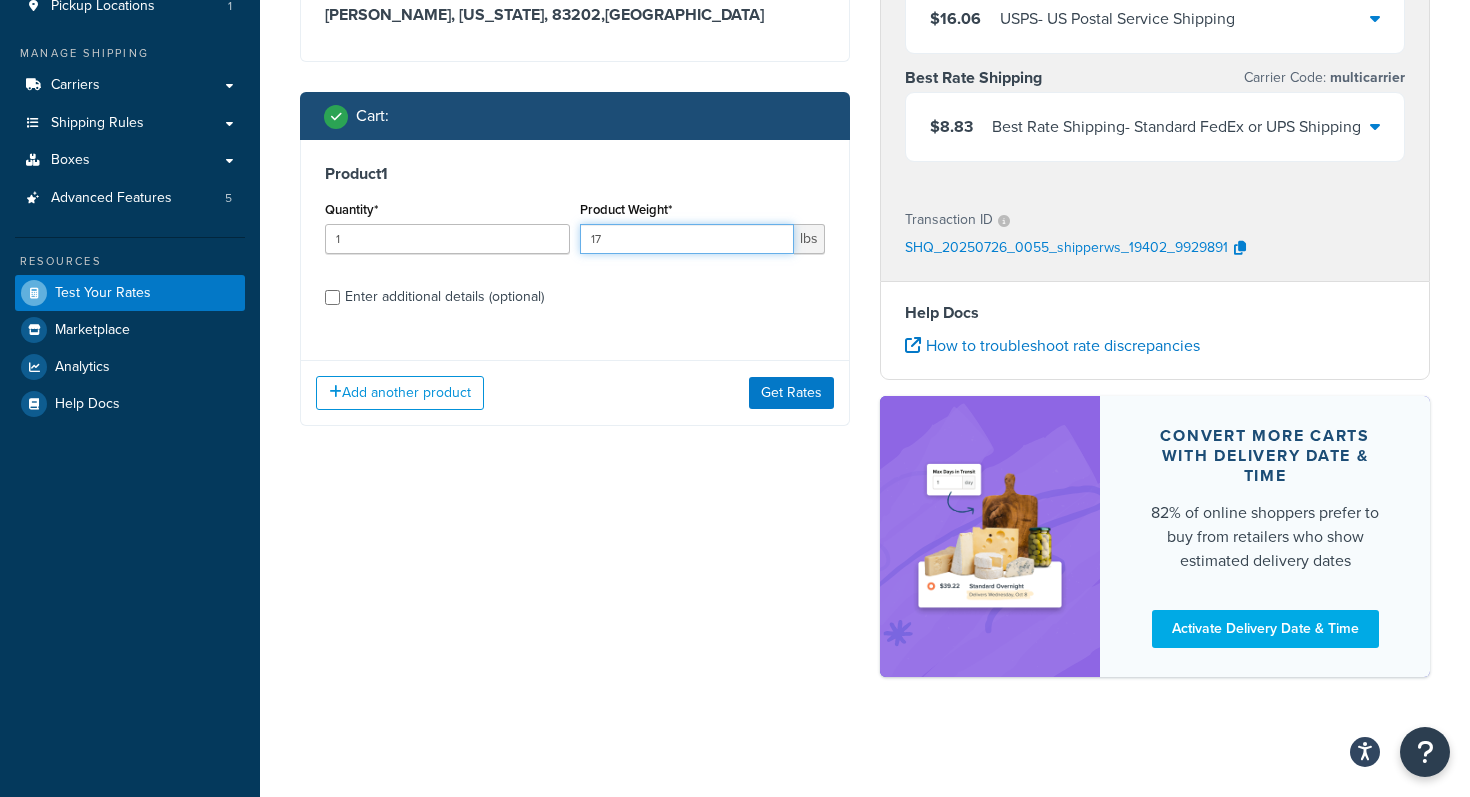 type on "17" 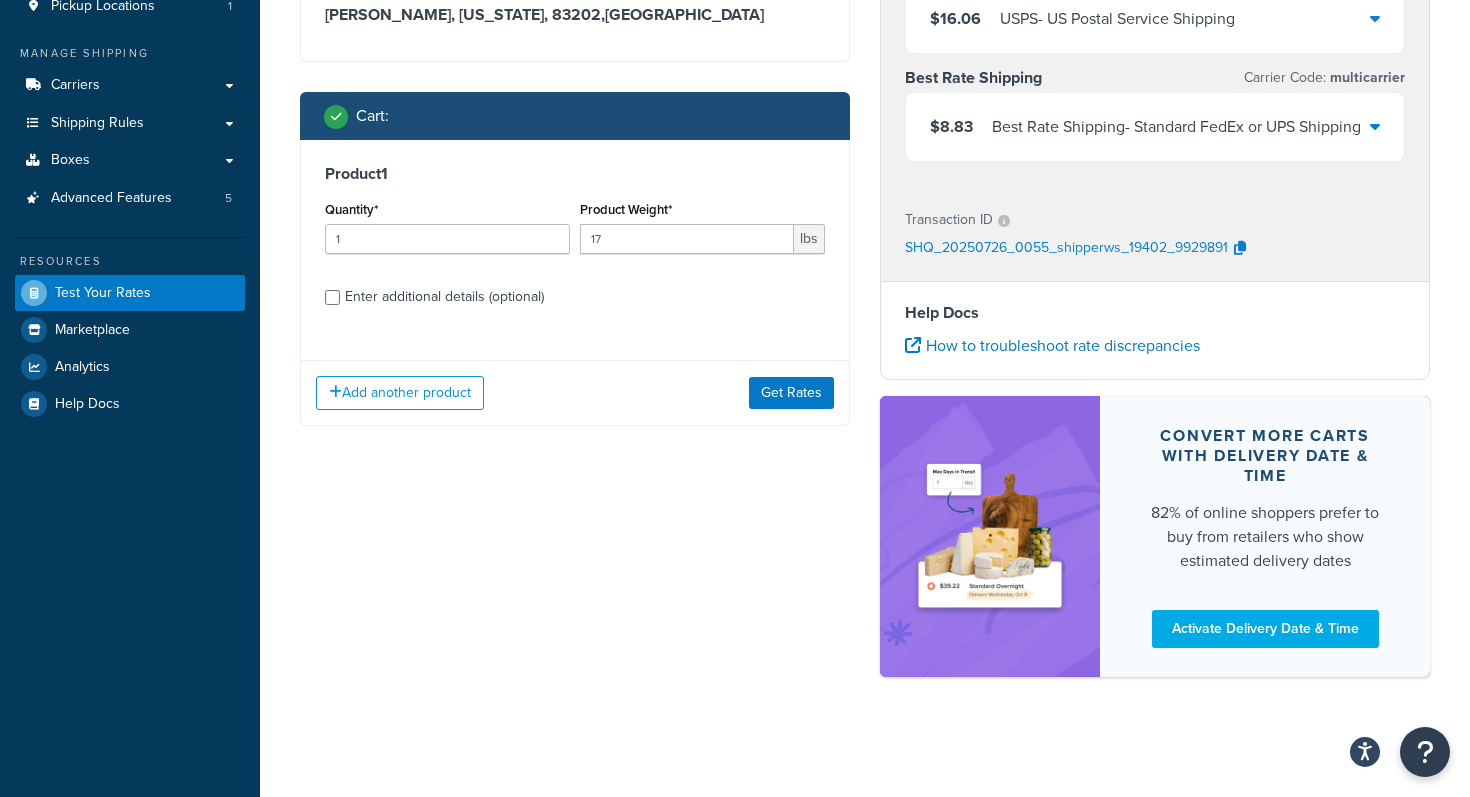 click on "Enter additional details (optional)" at bounding box center (575, 295) 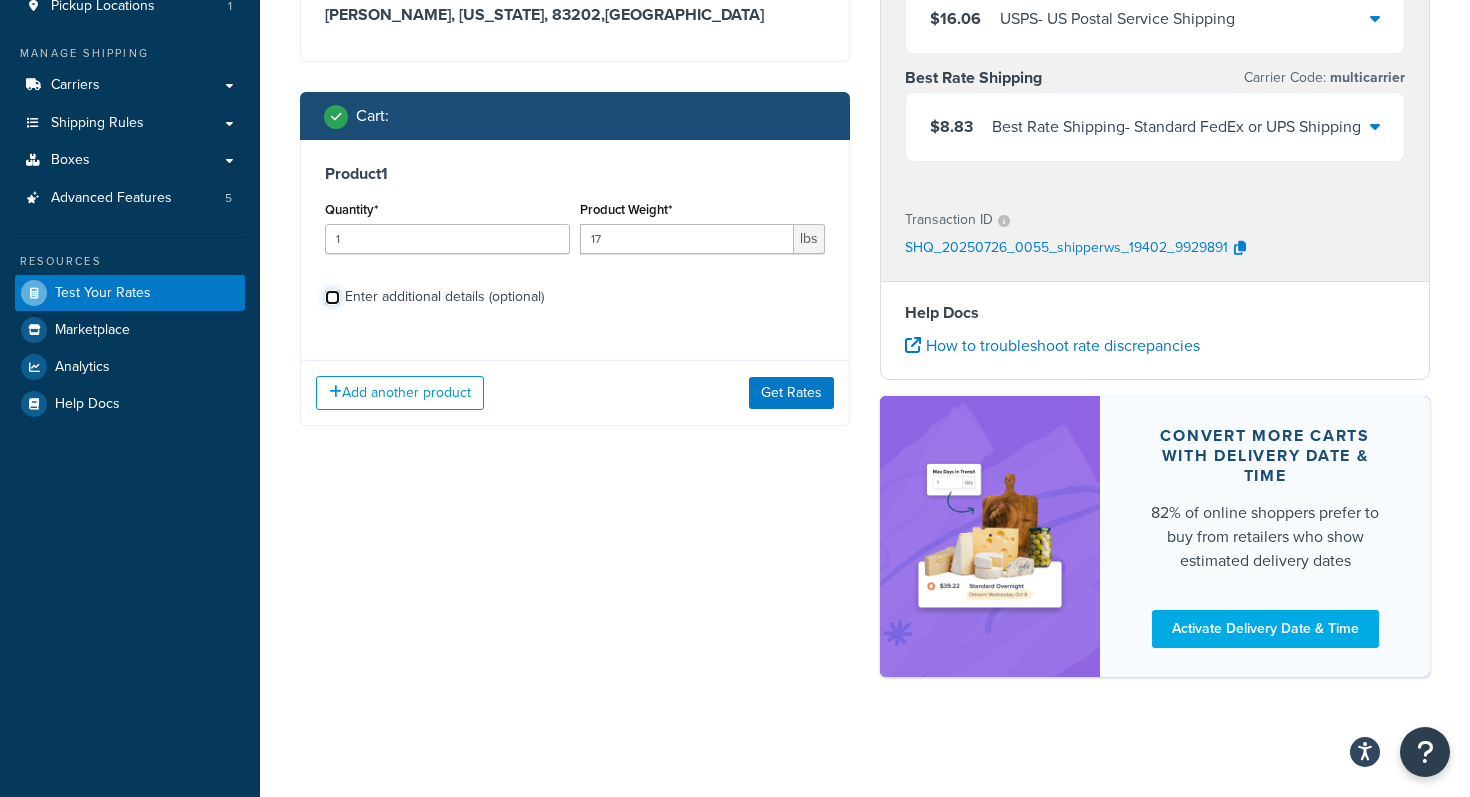 click on "Enter additional details (optional)" at bounding box center [332, 297] 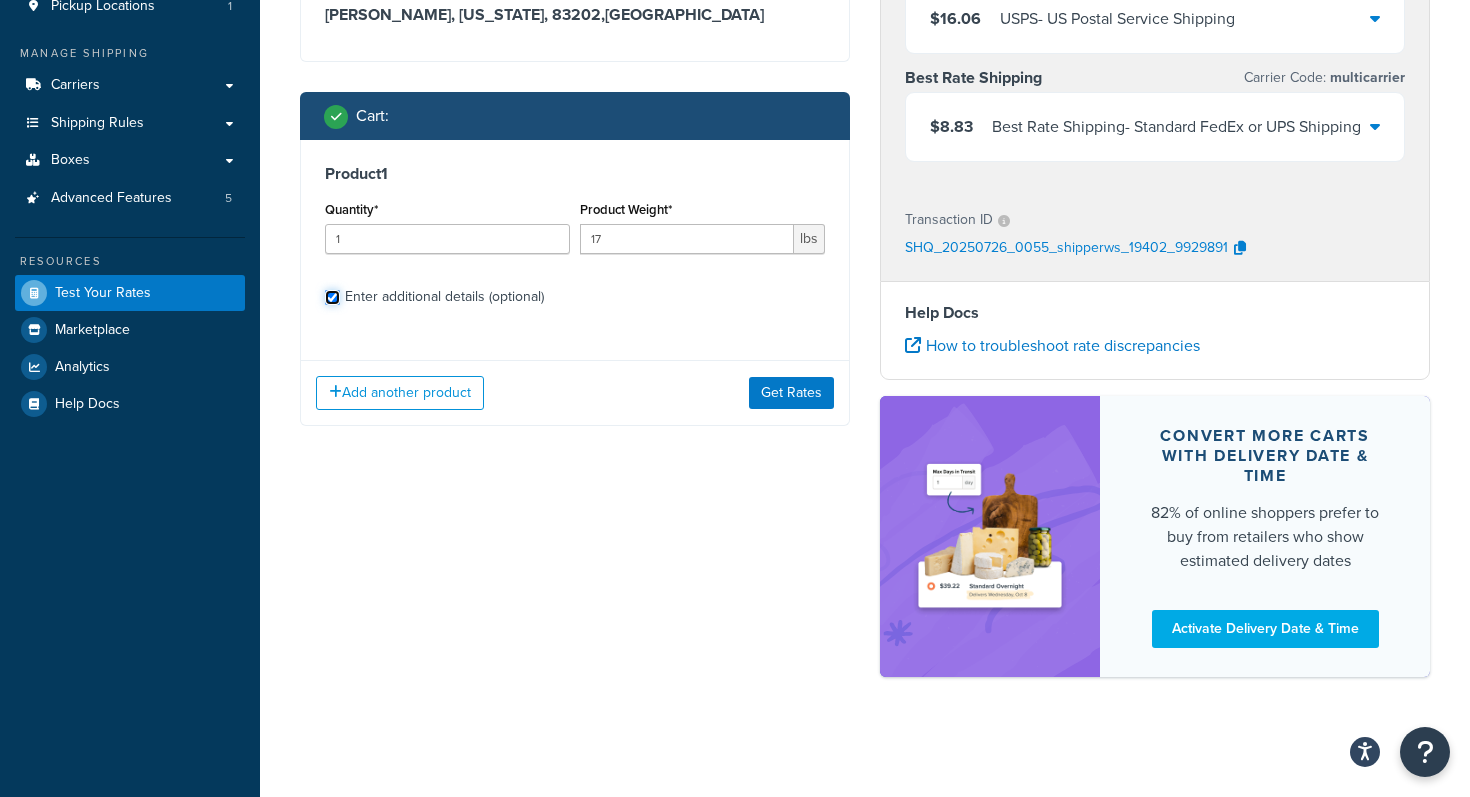 checkbox on "true" 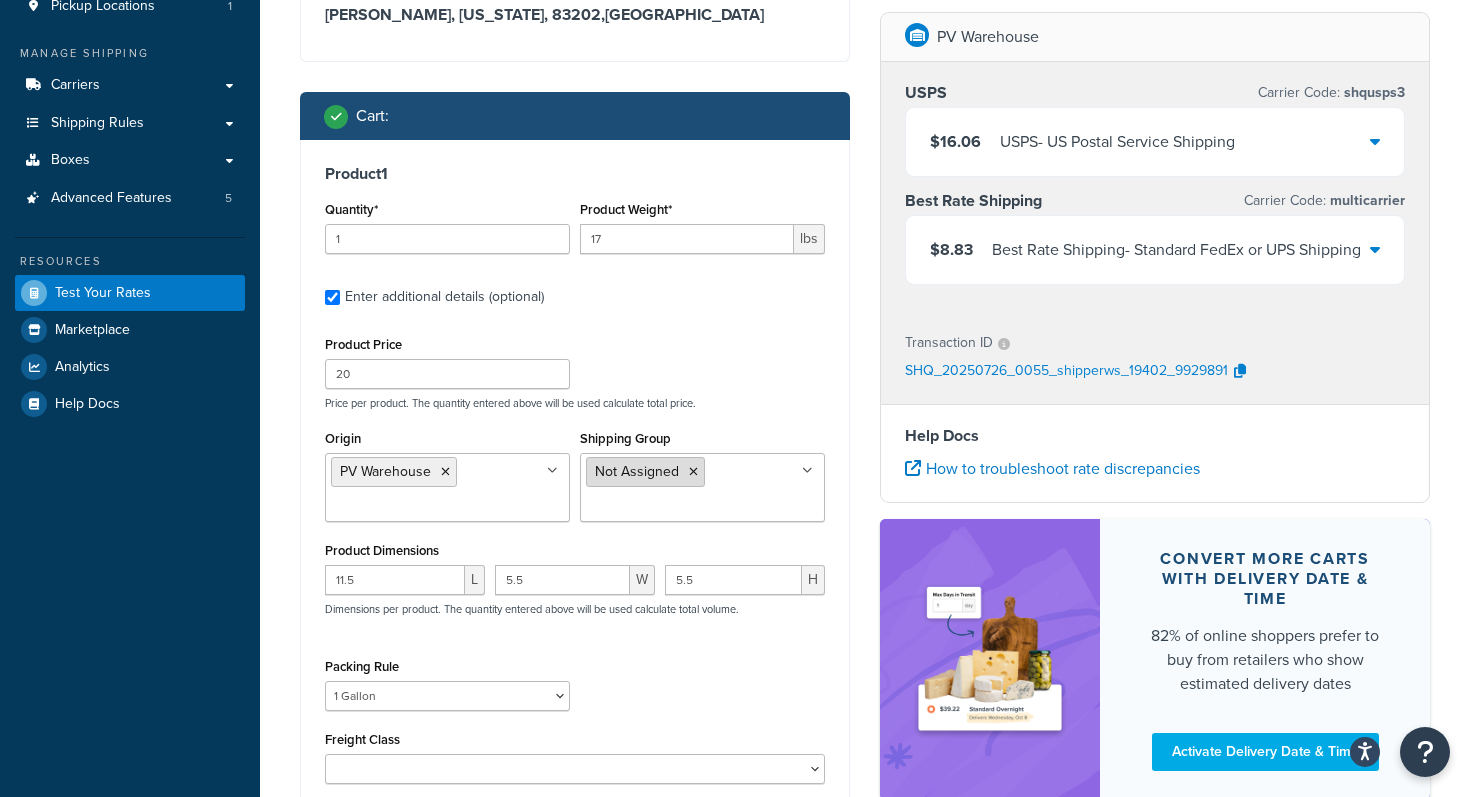 click at bounding box center [693, 472] 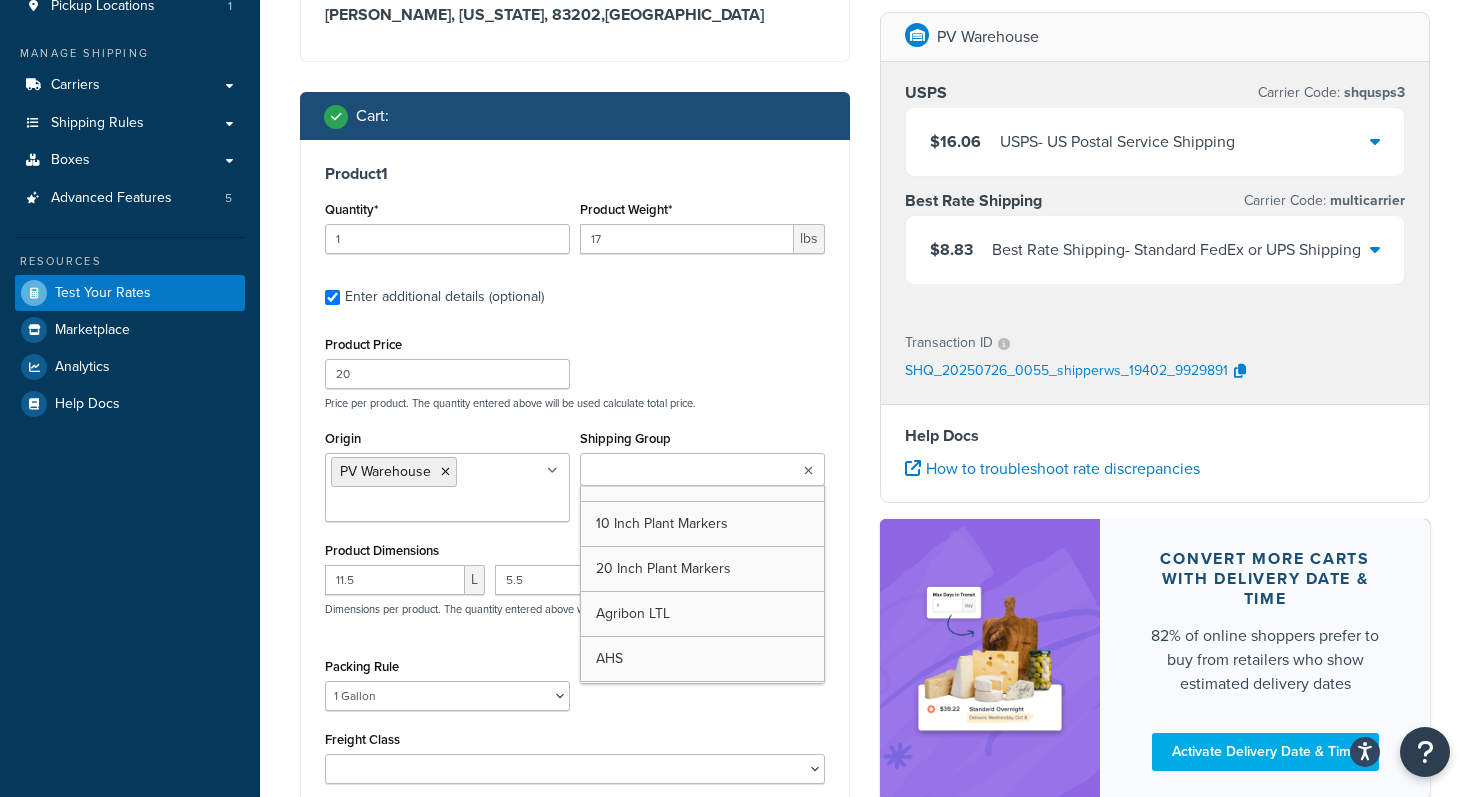 click on "Shipping Group" at bounding box center [674, 471] 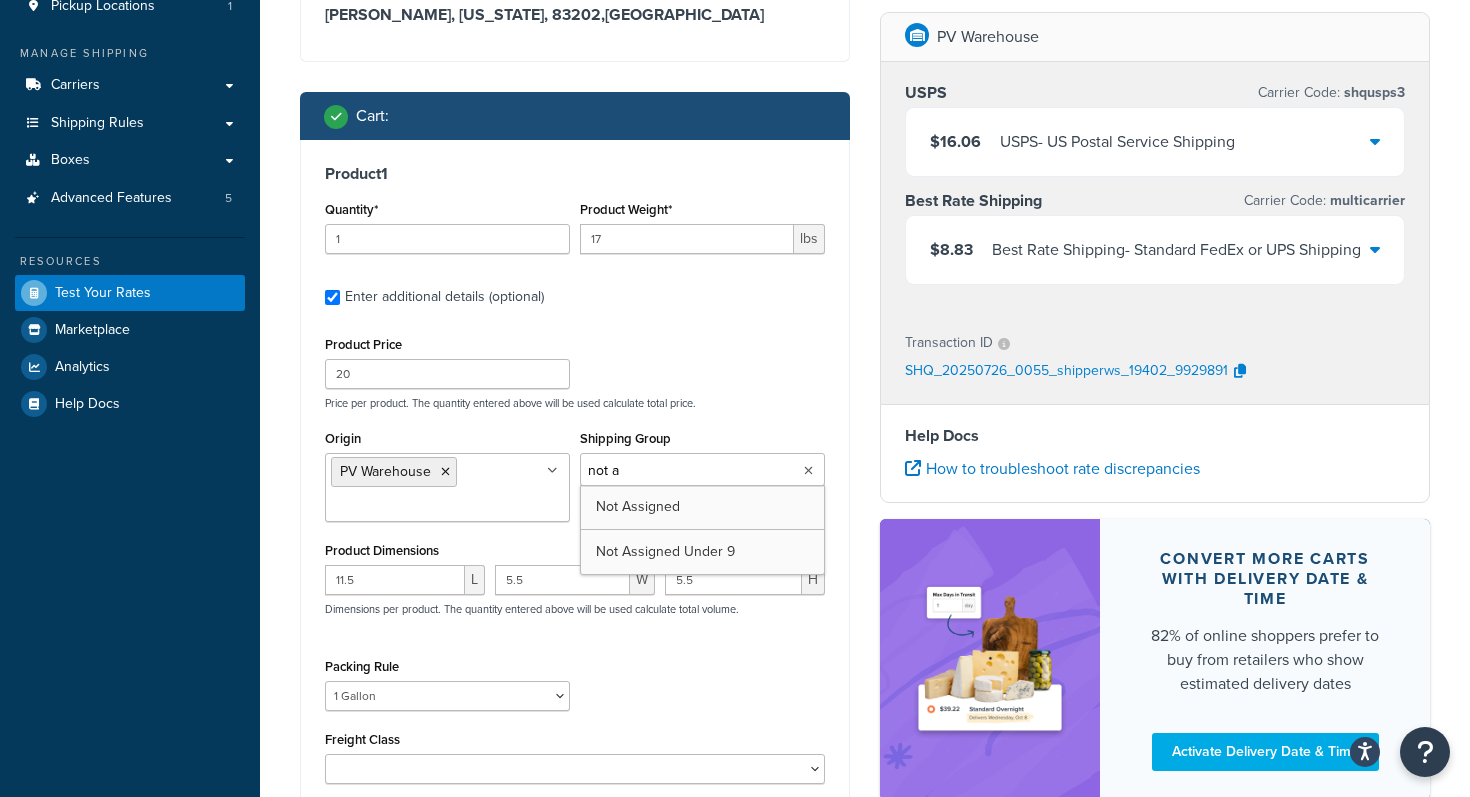 type on "not as" 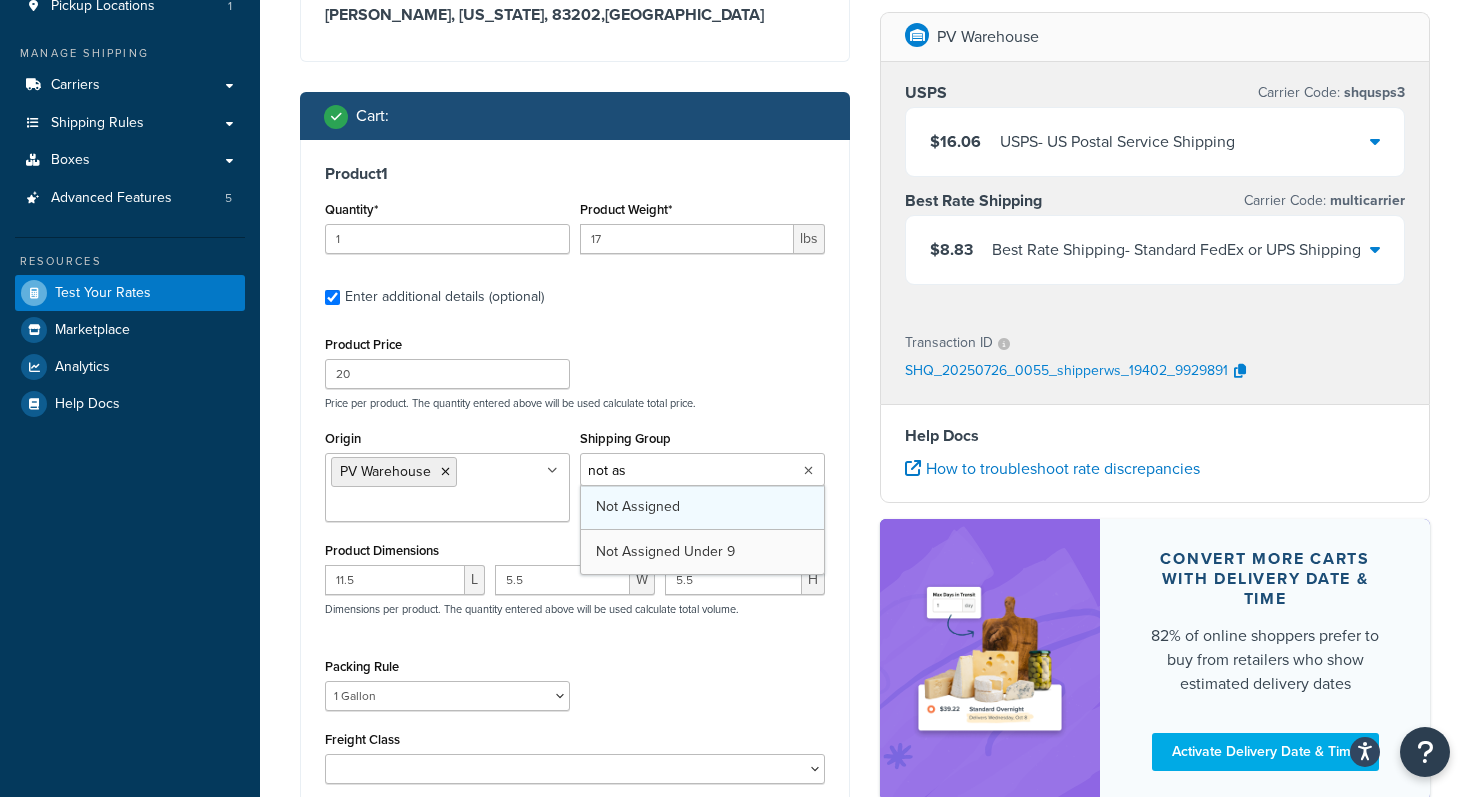 type 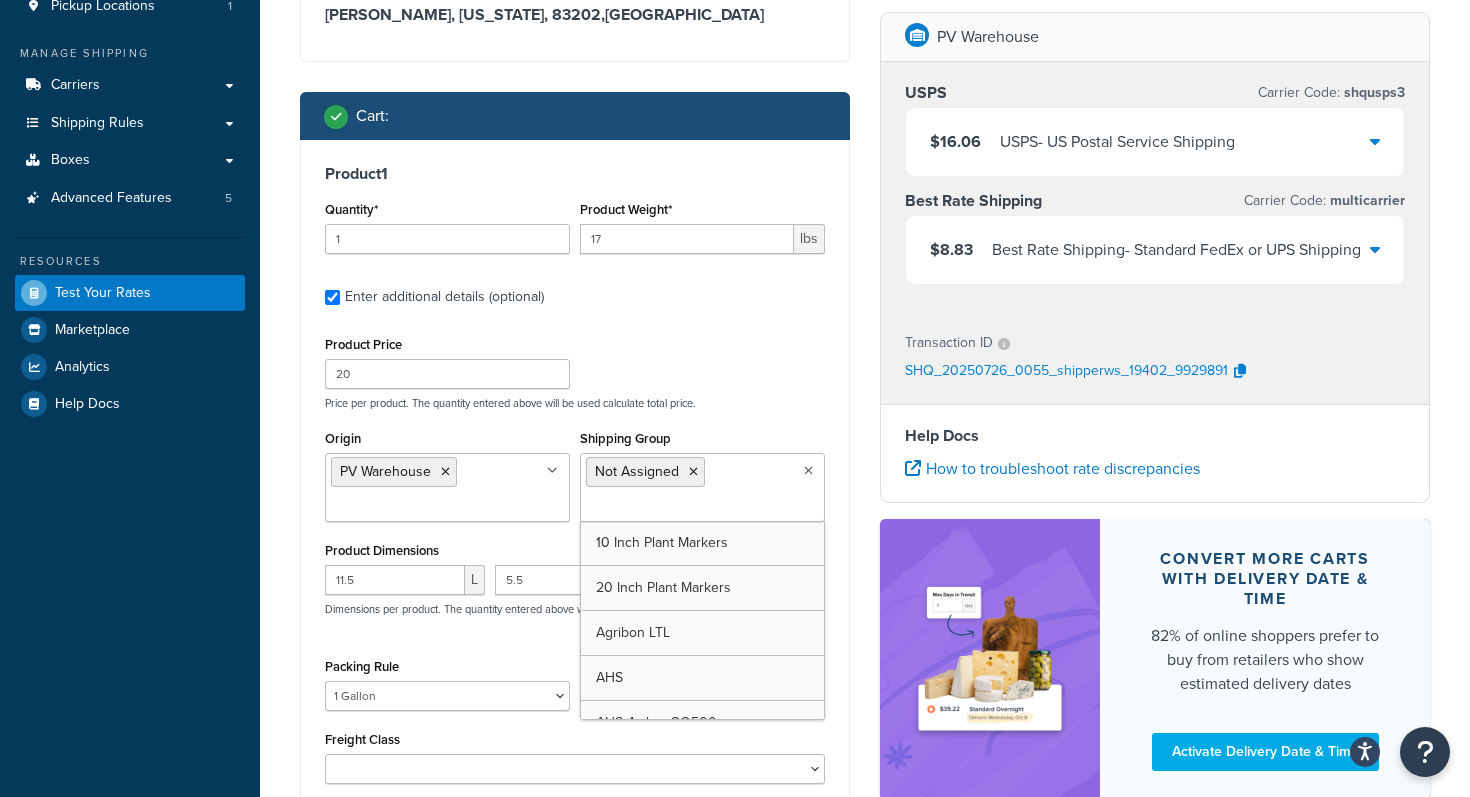 click on "Product Price   20 Price per product. The quantity entered above will be used calculate total price. Origin   PV Warehouse   Arbico Beneficial Insectary [PERSON_NAME] Global Corp Boer Bootstrap [PERSON_NAME] Bridgewell [PERSON_NAME] [US_STATE] Organic Fertilizers Cedar Planters Concentrates Crown Bees DTE Fourwind Ibex Innovative Irish Eyes JMI [PERSON_NAME] Seed [PERSON_NAME] [PERSON_NAME] M & R North Spore Northern Greenhouse NW Beneficials Poltex Readymush Redi-Gro Seattle Urban Farm Co Shield N Seal [PERSON_NAME] & Sons [PERSON_NAME] [GEOGRAPHIC_DATA] Tiger Sul TSM Products Victoria Pacific Worm Farm Shipping Group   Not Assigned   10 Inch Plant Markers 20 Inch Plant Markers Agribon LTL AHS AHS 4 claw GO500 AHS 5 Gal AHS Agribon AHS Bamboo AHS Bird Netting AHS Clip N Pick AHS Cold Frame AHS Deer Fence AHS Gopher Wire AHS Hortonova AHS Long Fruit AHS Long Handle AHS [PERSON_NAME] AHS Mulch Film AHS PF1060 AHS Post Hole AHS Pruner AHS Pulaski AHS Rice Hulls AHS Squat Pot AHS Sunbelt AHS Tools AHS Tubing AHS Tufflite AHS Uproot AHS Wire [PERSON_NAME]'s Annuals Ibex" at bounding box center (575, 557) 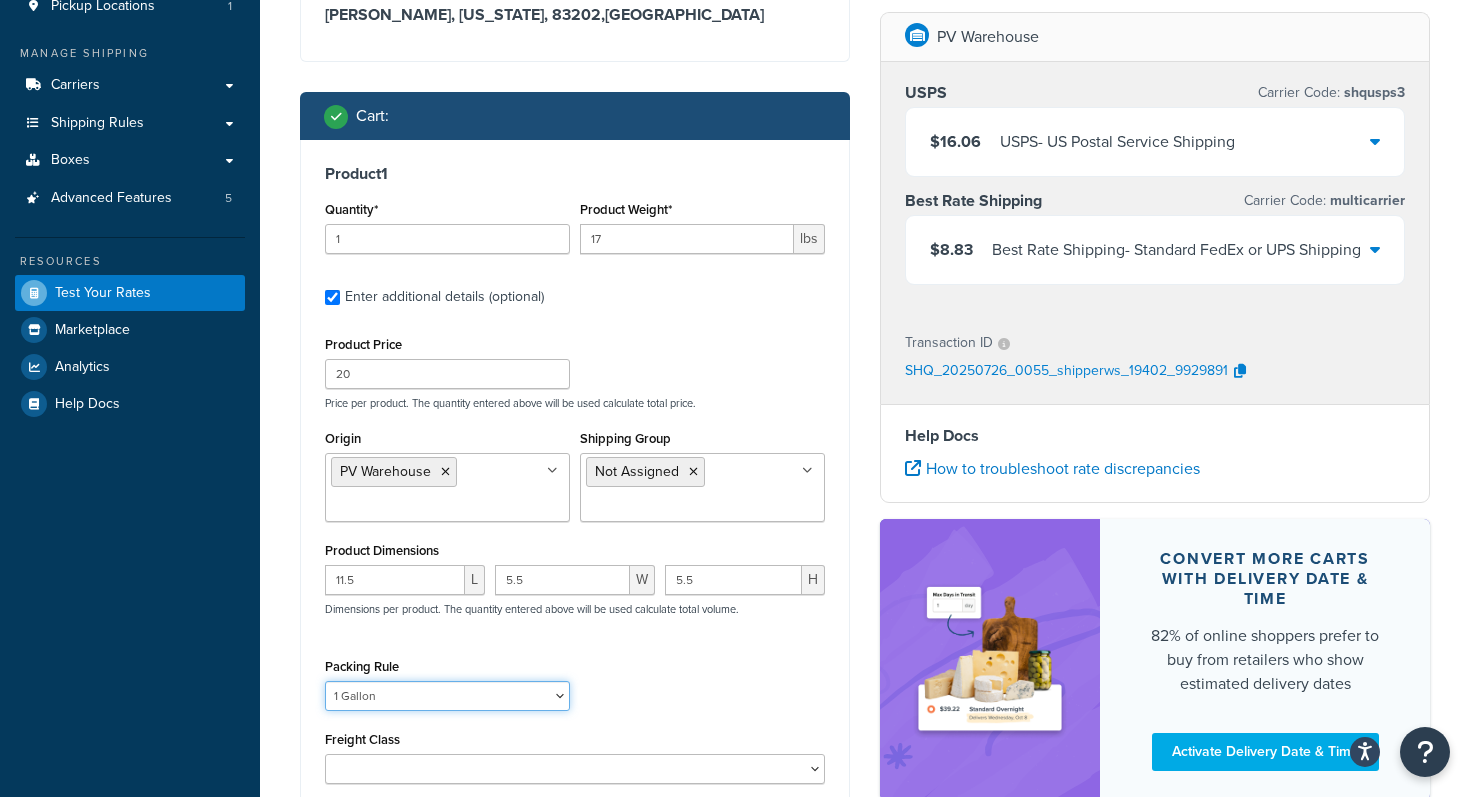 click on "1 Gallon  10 Inch Plant Markers  20 Inch Plant Markers  AHS 4 claw GO500  AHS 5 Gal  AHS Agribon  AHS Bamboo  AHS Bird Netting  AHS Clip N Pick  AHS Cold Frame  AHS Deer Fence  AHS Gopher Wire  AHS Hortonova  AHS Long Fruit  AHS Long Handle  AHS [PERSON_NAME]  AHS Mulch Film  AHS PF1060  AHS Post Hole  AHS Pruner  AHS Pulaski  AHS Rice Hulls  AHS Shovel  AHS Sunbelt  AHS Tubing  AHS Tufflite  AHS Uproot  AHS Wire  Annie's Annuals  BareRoot Trees  BR-Slippable  Broadfork  Bulky  [PERSON_NAME]  Crown Bees 10  Crown Bees 12  Crown Bees 3  Crown Bees 6  Crown Bees 7  Crown Bees 8  Crown Bees 9  DBS-12  Default  Fall Perennial  FGI BareRoot Trees  Fourwinds Citrus DS  Fourwinds NonCitrus DS  Garlic  GCA100  GCO221D  GO610  GO635  GP012  GP050  GP060  GP065  GP072  GP091  GP092  GP093  GP112  GP115  gp121  GP1210  GP1215  GP130  GP136  GP142  GP143  GP144  GP146  GP148  GP154  GP2005  GP322  GP323  GP324  GP330  GP332  GP340  GP345  GP350R  GP351  GP352  GP353  GP354  GP355  GP361  GP362  GP363  GP364  GP365  GP375" at bounding box center (447, 696) 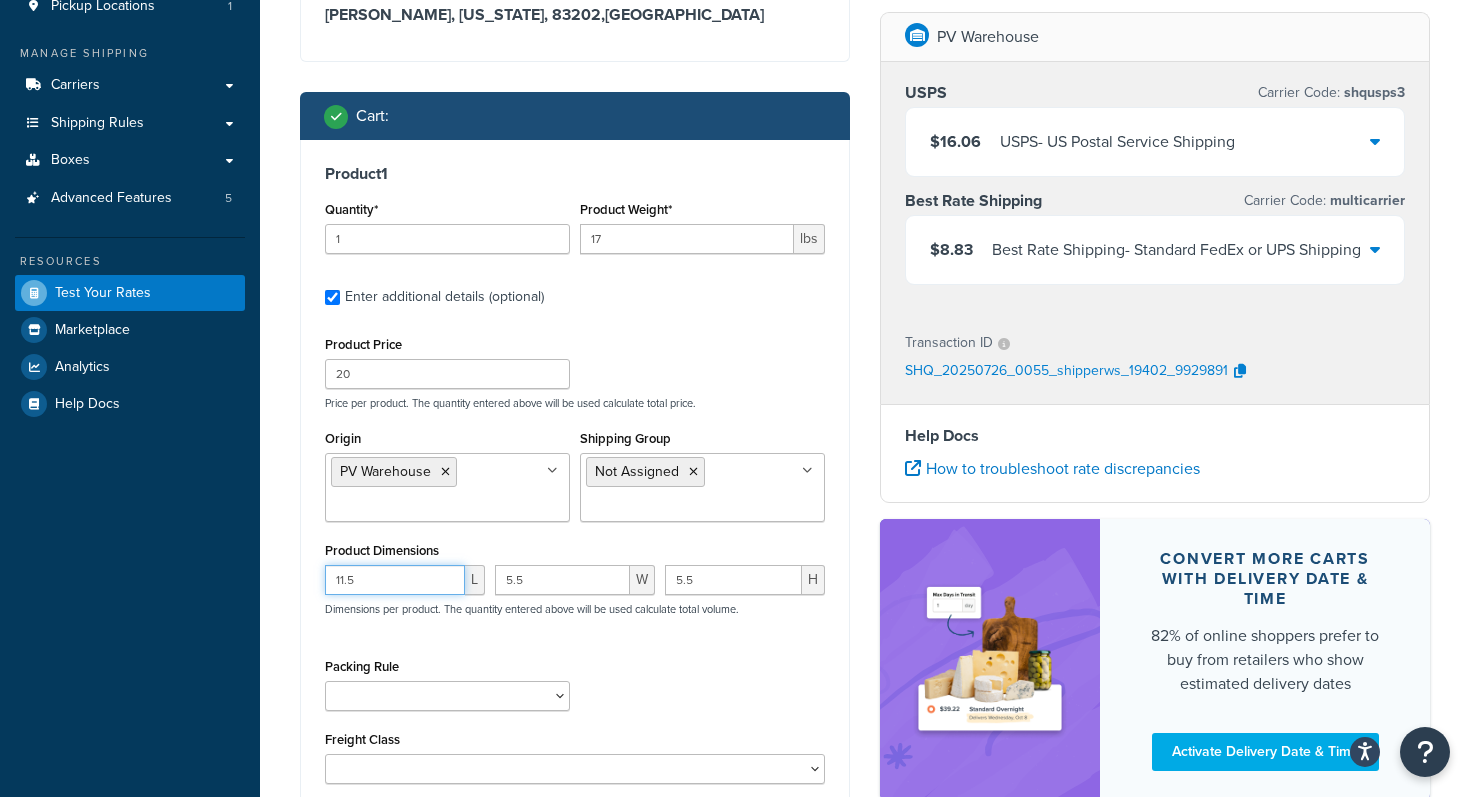 drag, startPoint x: 390, startPoint y: 590, endPoint x: 295, endPoint y: 588, distance: 95.02105 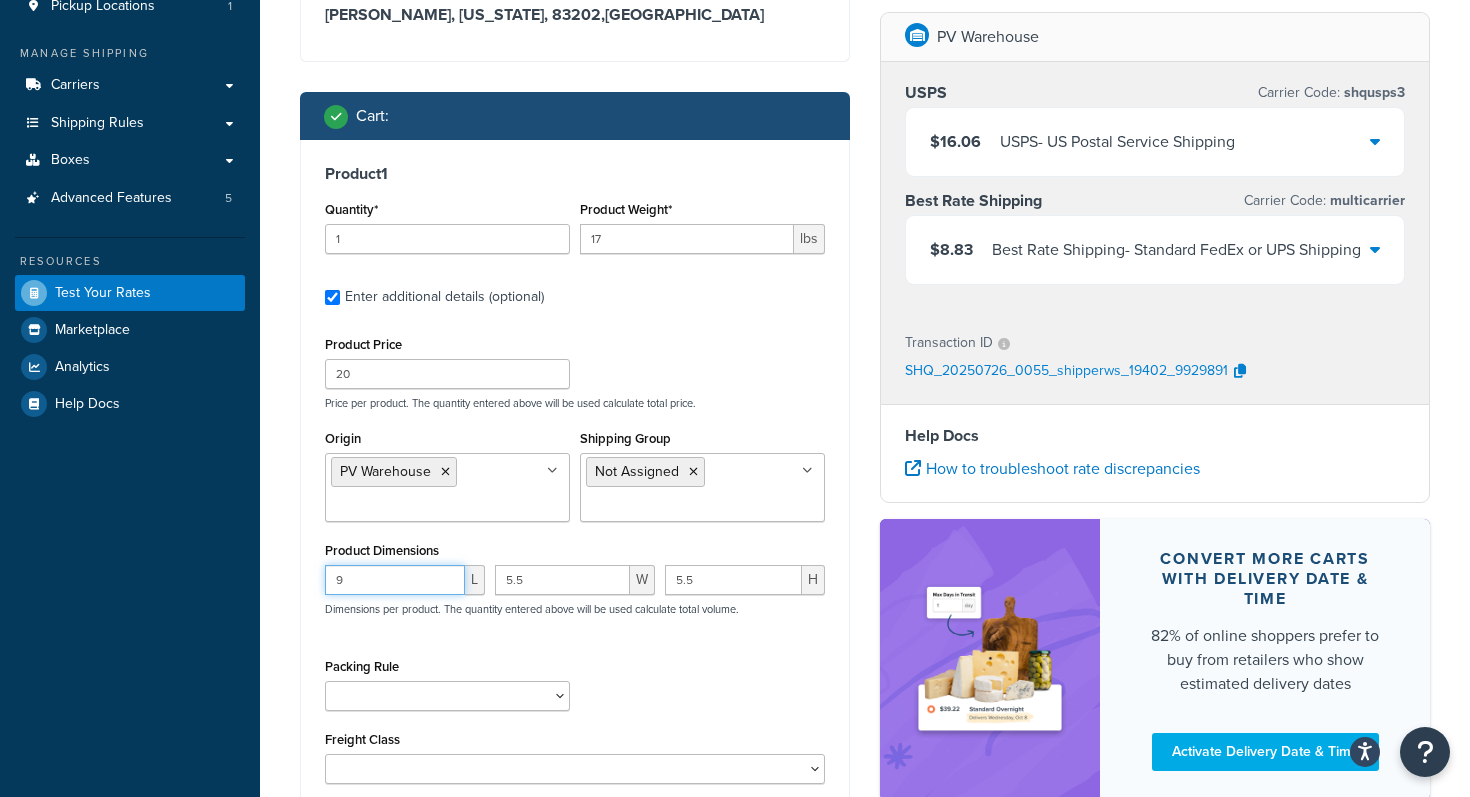 type on "9" 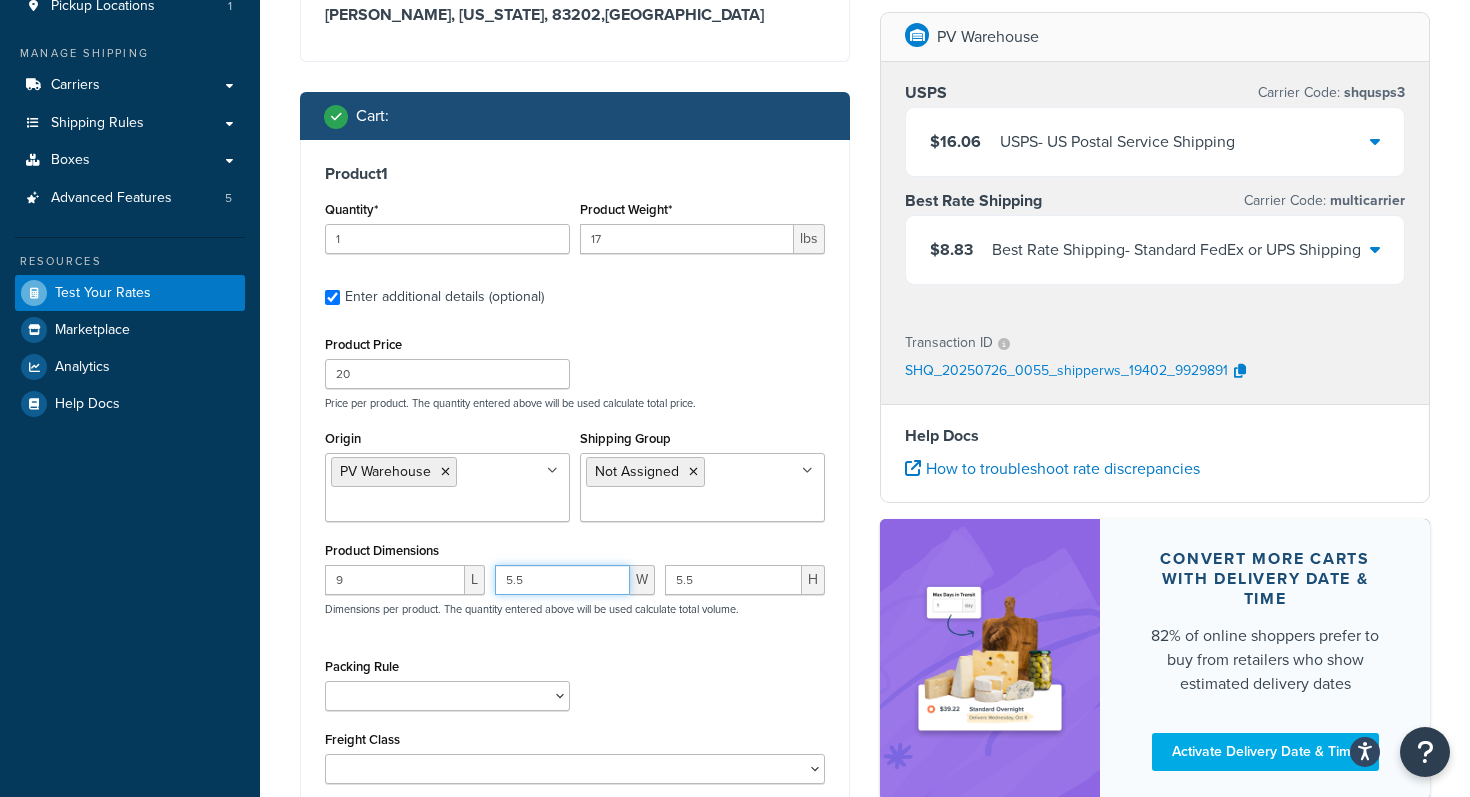 drag, startPoint x: 537, startPoint y: 587, endPoint x: 481, endPoint y: 585, distance: 56.0357 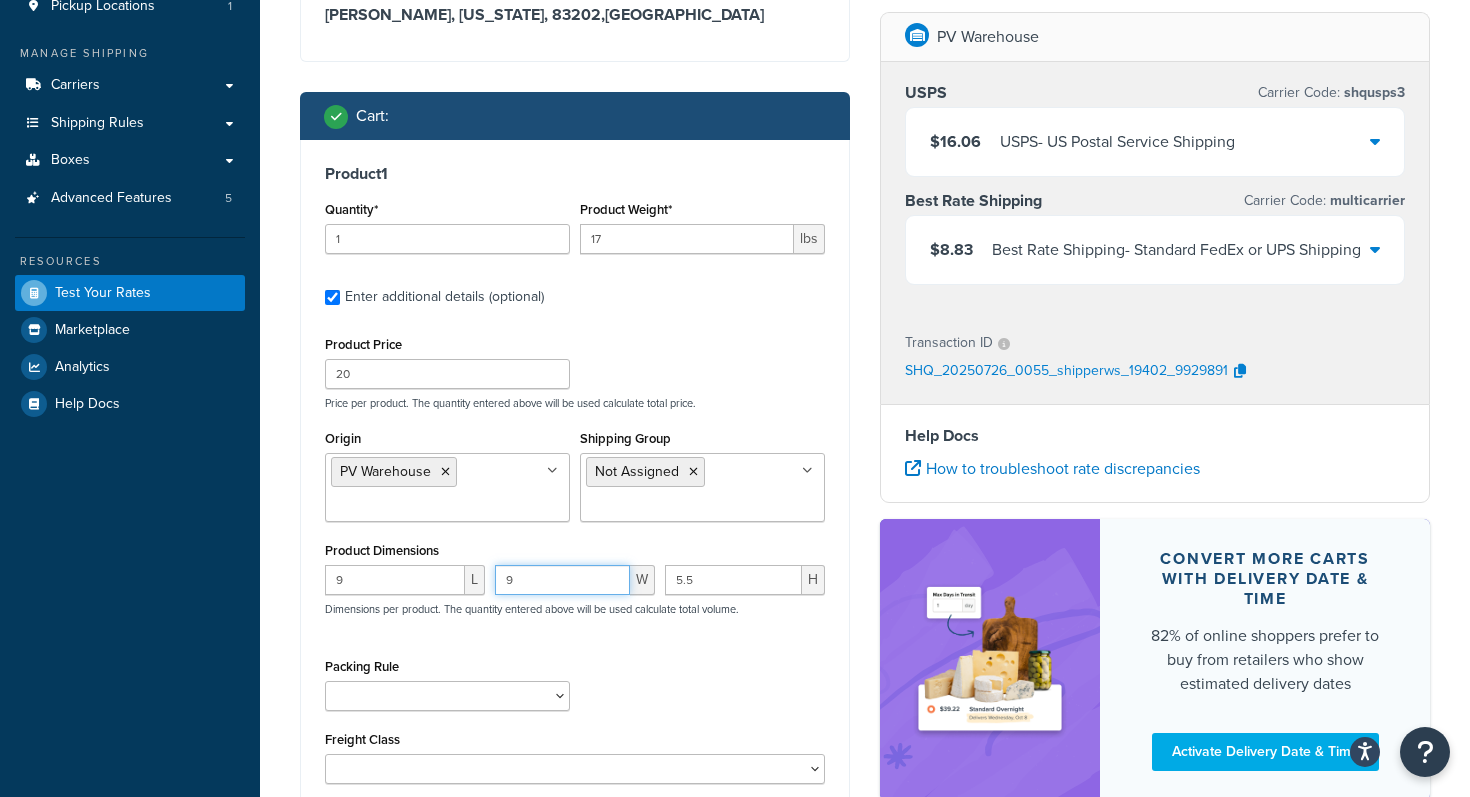 type on "9" 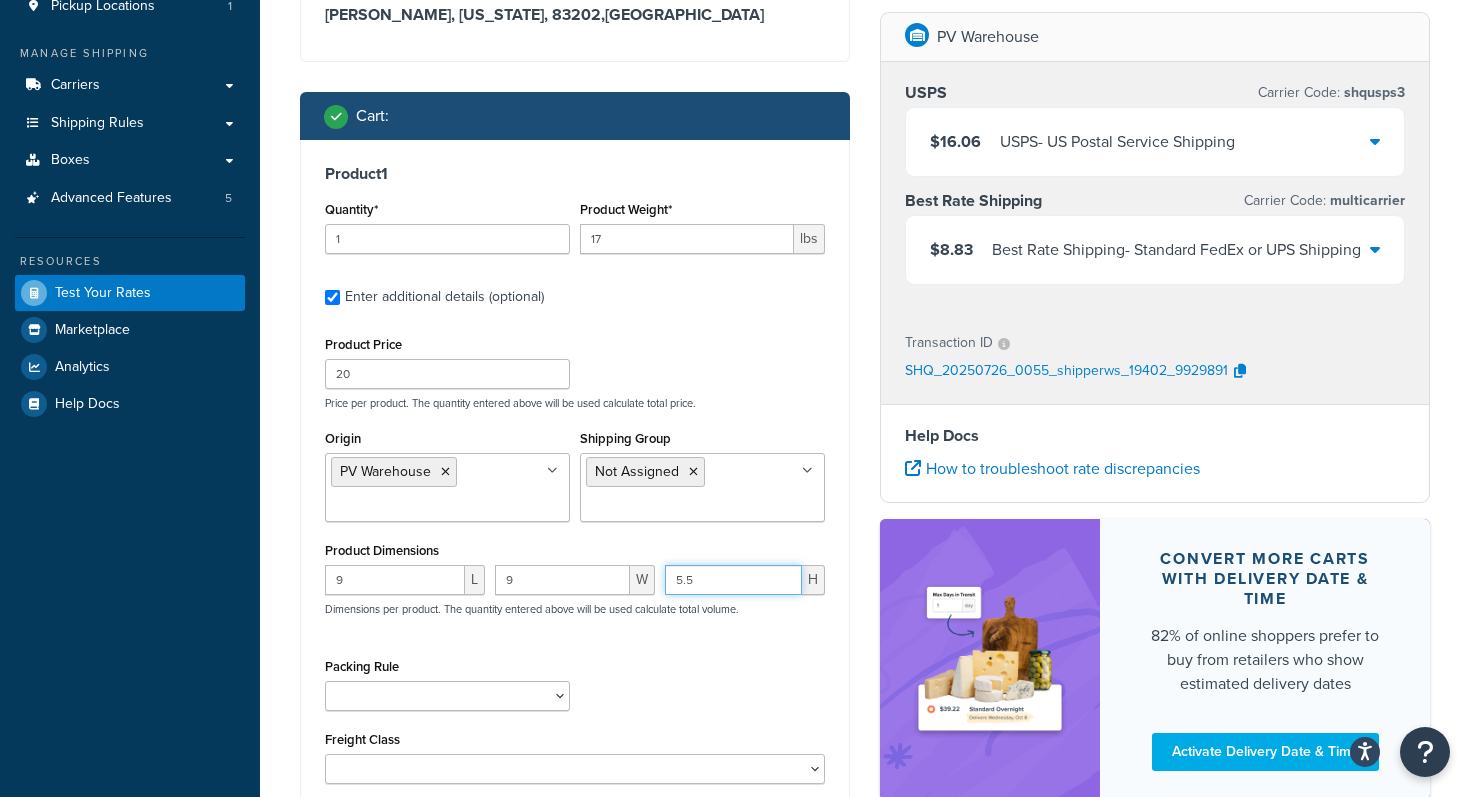 drag, startPoint x: 757, startPoint y: 588, endPoint x: 654, endPoint y: 579, distance: 103.392456 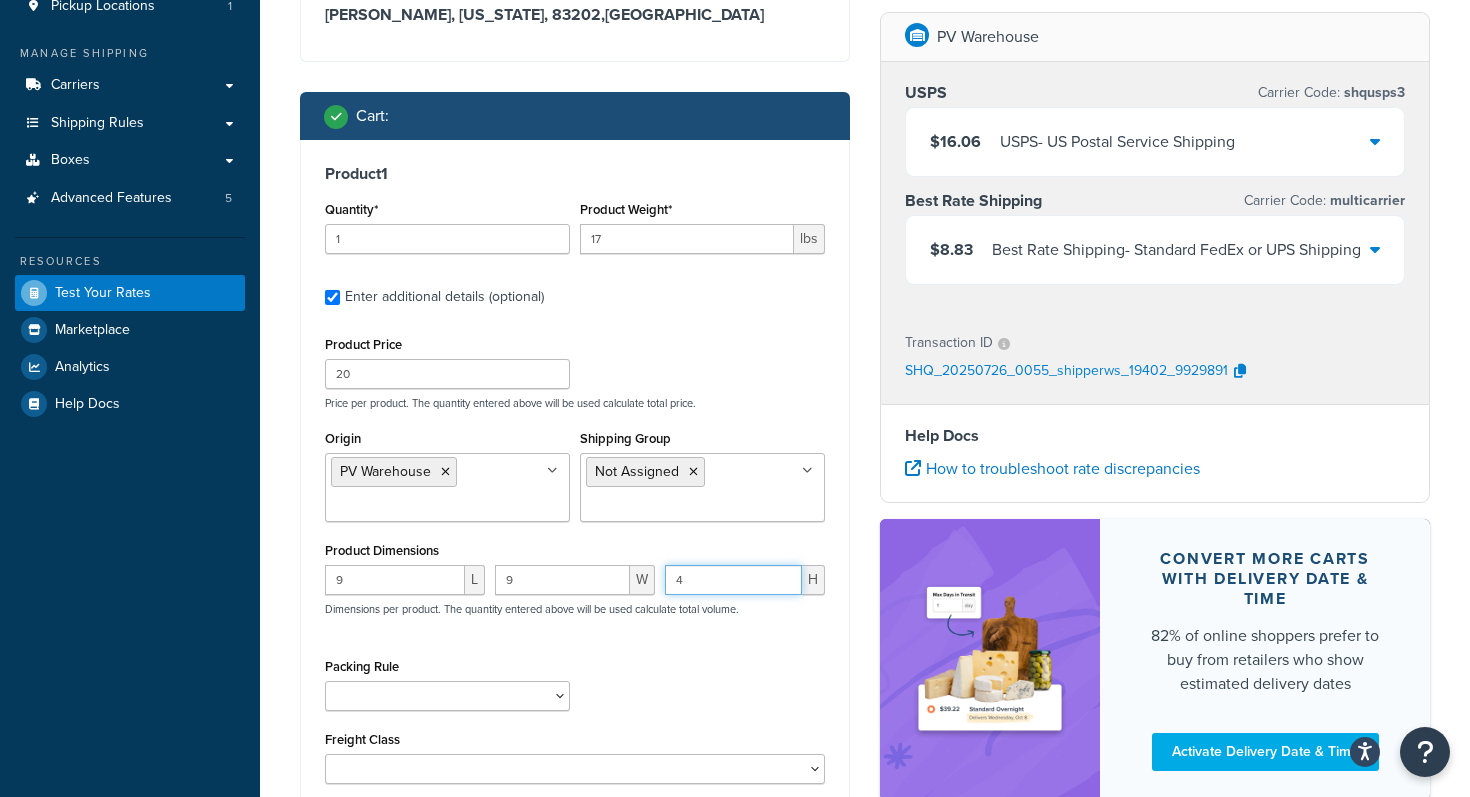 type on "4" 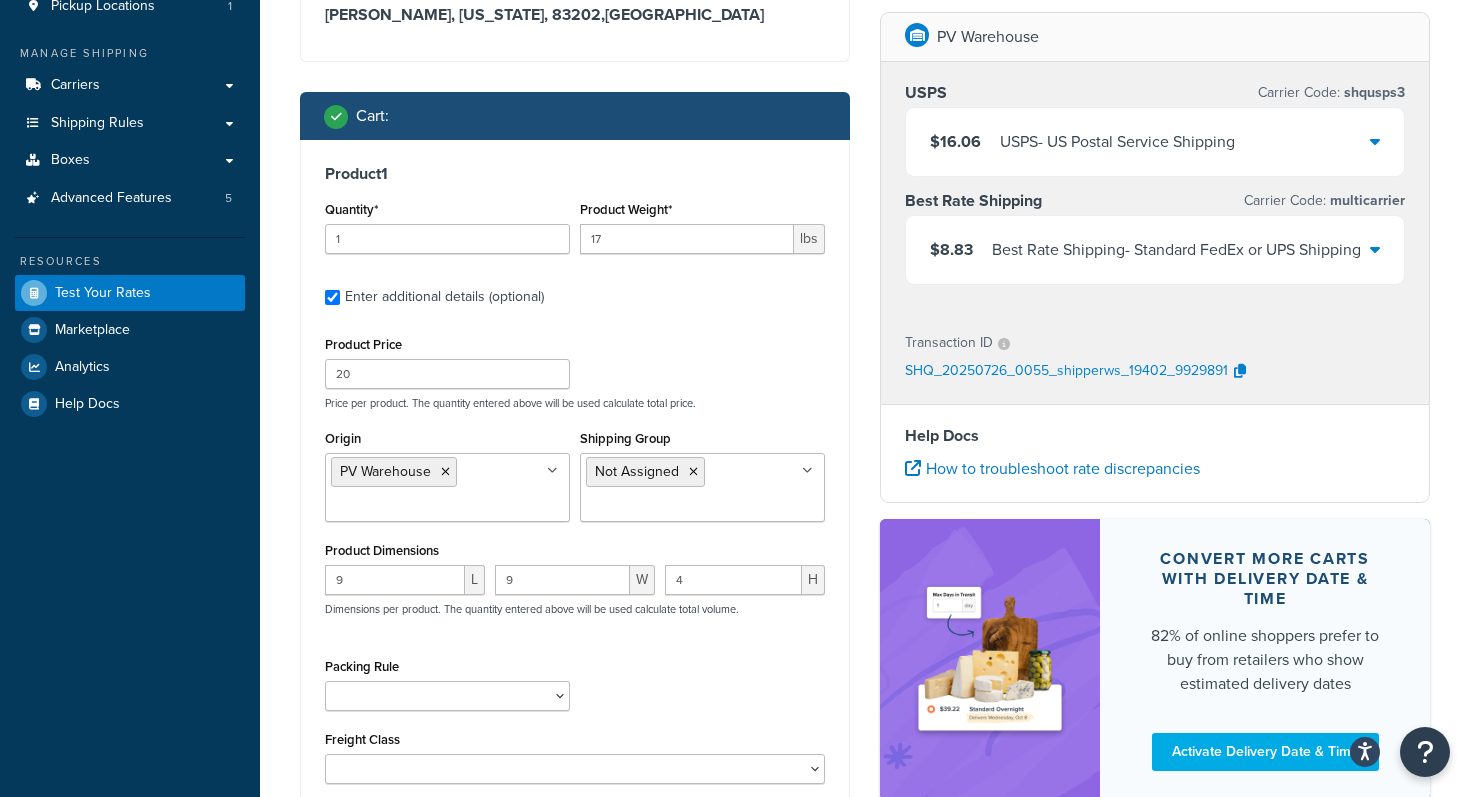 click on "9 L   9 W   4 H Dimensions per product. The quantity entered above will be used calculate total volume." at bounding box center (575, 601) 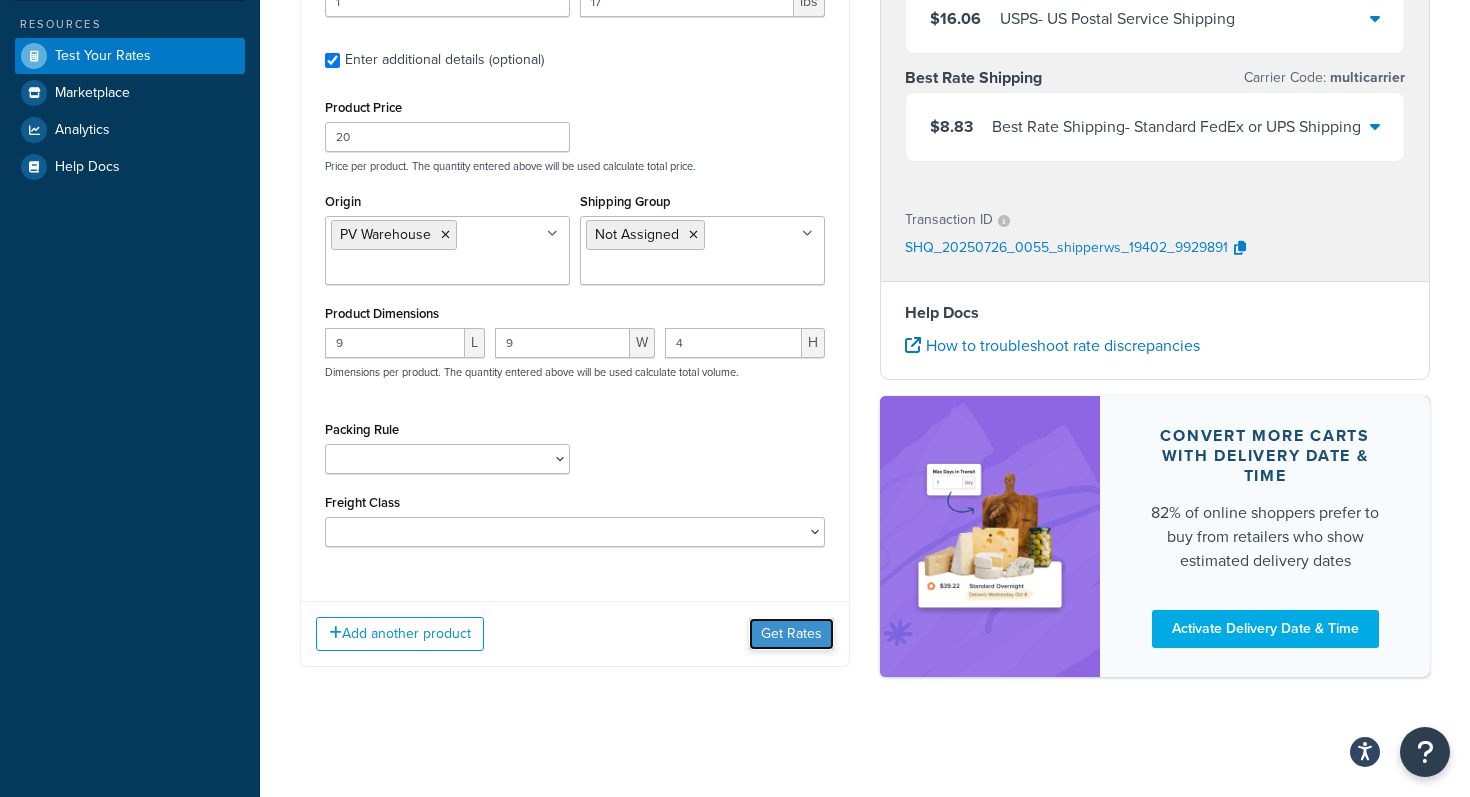 click on "Get Rates" at bounding box center [791, 634] 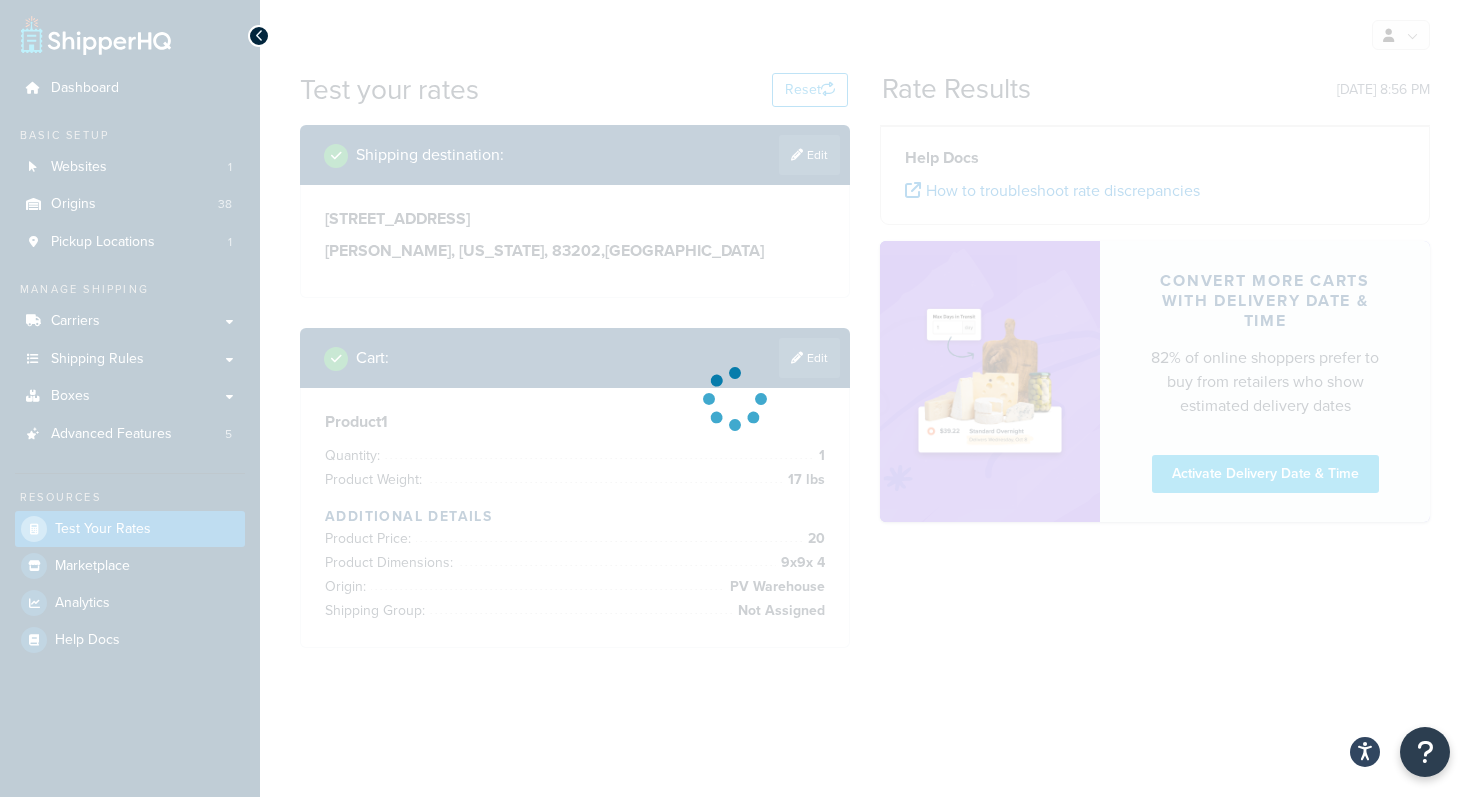 scroll, scrollTop: 0, scrollLeft: 0, axis: both 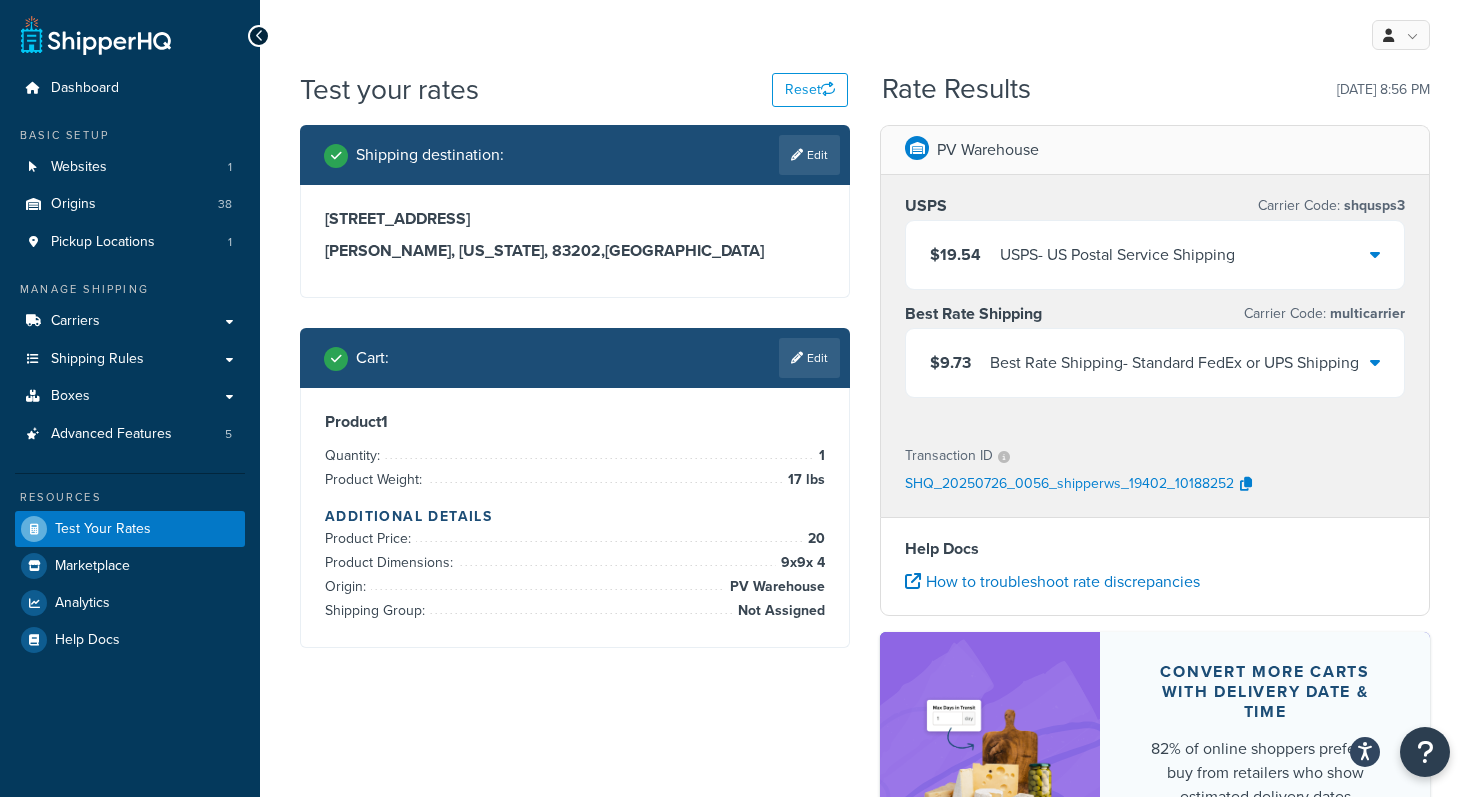 click on "Best Rate Shipping  -   Standard FedEx or UPS Shipping" at bounding box center (1174, 363) 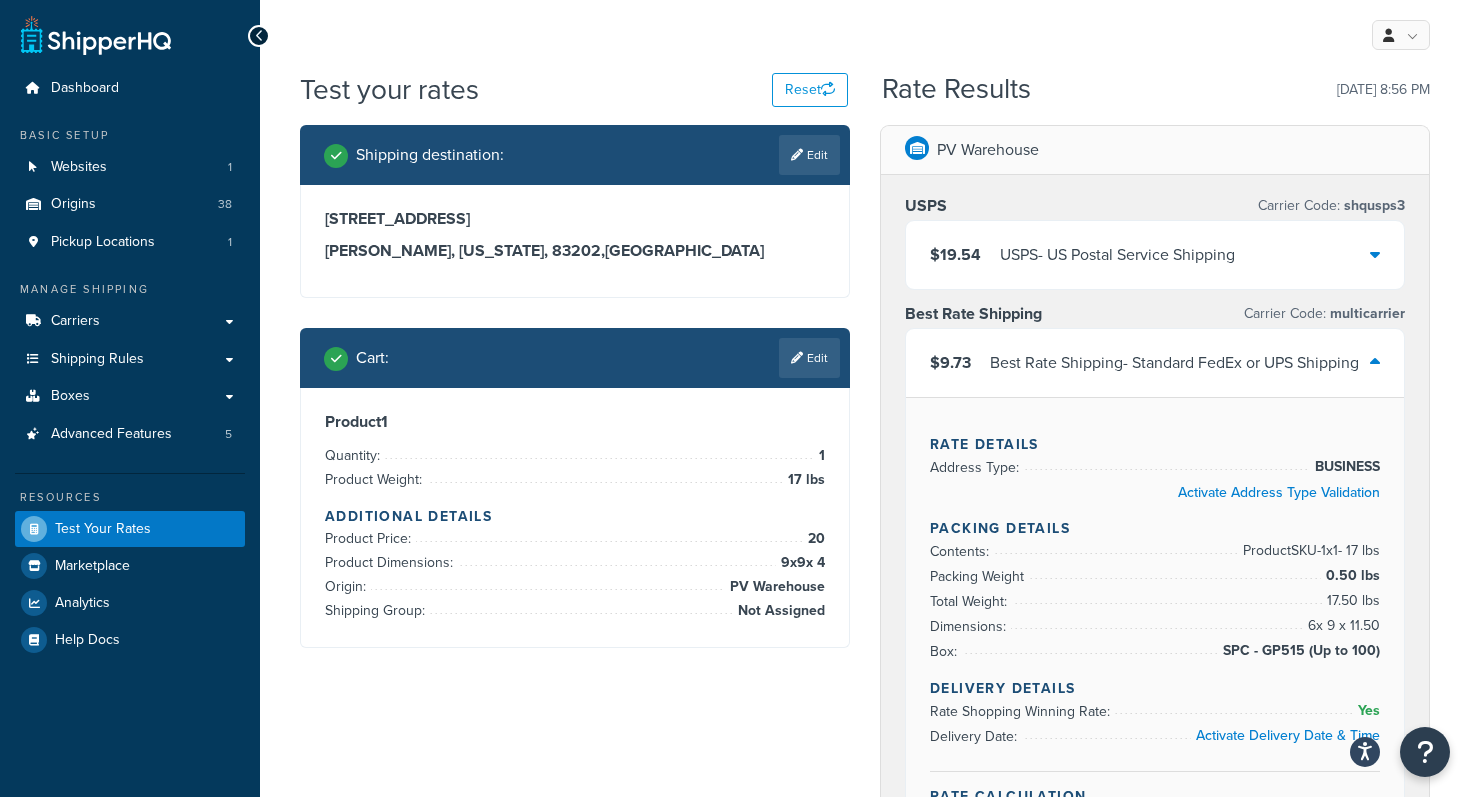 click on "USPS Carrier Code:   shqusps3 $19.54 USPS  -   US Postal Service Shipping Best Rate Shipping Carrier Code:   multicarrier $9.73 Best Rate Shipping  -   Standard FedEx or UPS Shipping Rate Details Address Type: BUSINESS Activate Address Type Validation Packing Details Contents: Product  SKU-1  x  1  -   17 lbs Packing Weight 0.50 lbs Total Weight: 17.50 lbs Dimensions: 6  x   9   x   11.50 Box: SPC - GP515 (Up to 100) Delivery Details Rate Shopping Winning Rate: Yes Delivery Date: Activate Delivery Date & Time Rate Calculation Final Shipping Rate: $9.73" at bounding box center [1155, 528] 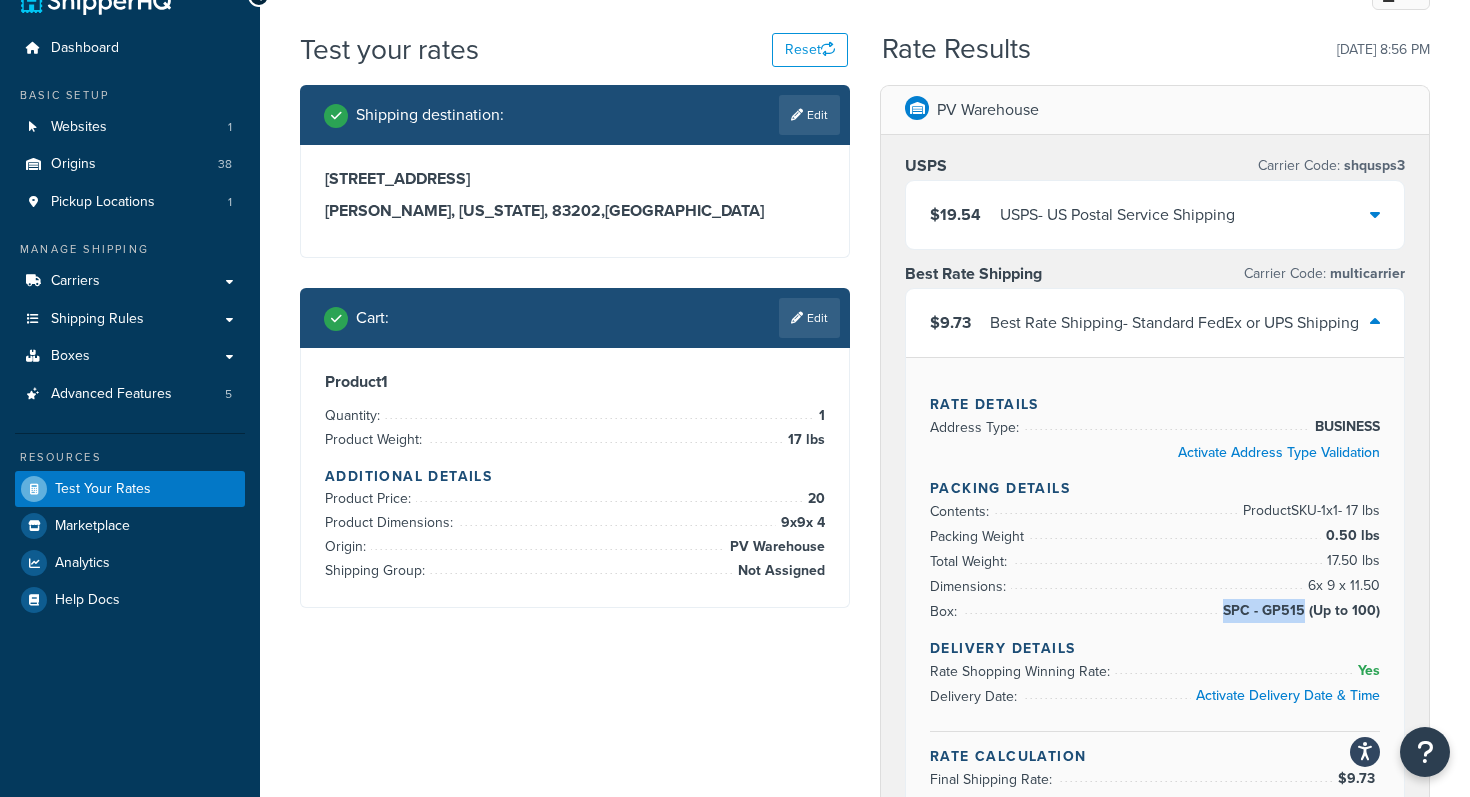 drag, startPoint x: 1307, startPoint y: 611, endPoint x: 1227, endPoint y: 610, distance: 80.00625 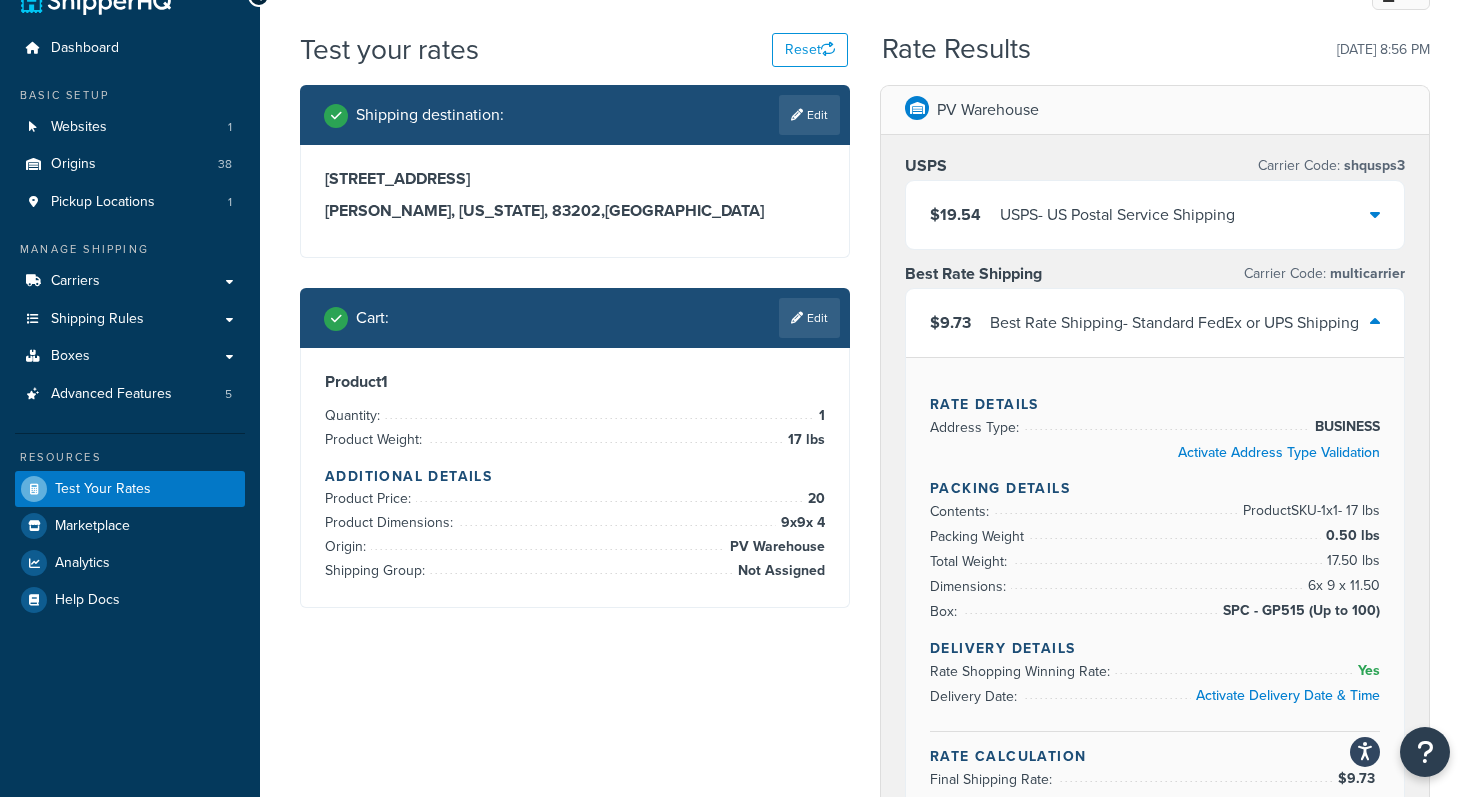 click on "PV Warehouse USPS Carrier Code:   shqusps3 $19.54 USPS  -   US Postal Service Shipping Best Rate Shipping Carrier Code:   multicarrier $9.73 Best Rate Shipping  -   Standard FedEx or UPS Shipping Rate Details Address Type: BUSINESS Activate Address Type Validation Packing Details Contents: Product  SKU-1  x  1  -   17 lbs Packing Weight 0.50 lbs Total Weight: 17.50 lbs Dimensions: 6  x   9   x   11.50 Box: SPC - GP515 (Up to 100) Delivery Details Rate Shopping Winning Rate: Yes Delivery Date: Activate Delivery Date & Time Rate Calculation Final Shipping Rate: $9.73 Transaction ID  SHQ_20250726_0056_shipperws_19402_10188252 Help Docs How to troubleshoot rate discrepancies Convert more carts with delivery date & time 82% of online shoppers prefer to buy from retailers who show estimated delivery dates Activate Delivery Date & Time" at bounding box center (1155, 717) 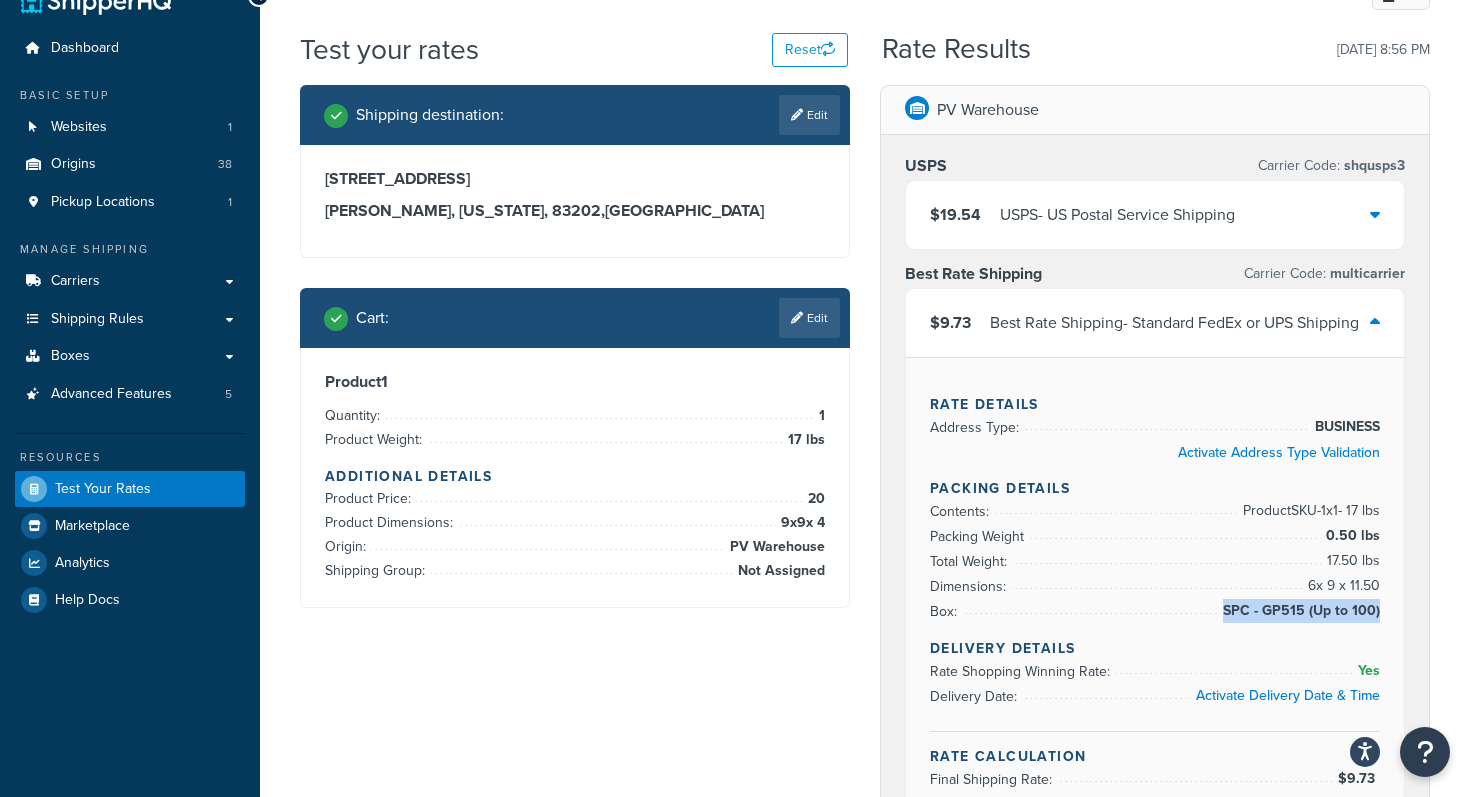 drag, startPoint x: 1389, startPoint y: 611, endPoint x: 1379, endPoint y: 607, distance: 10.770329 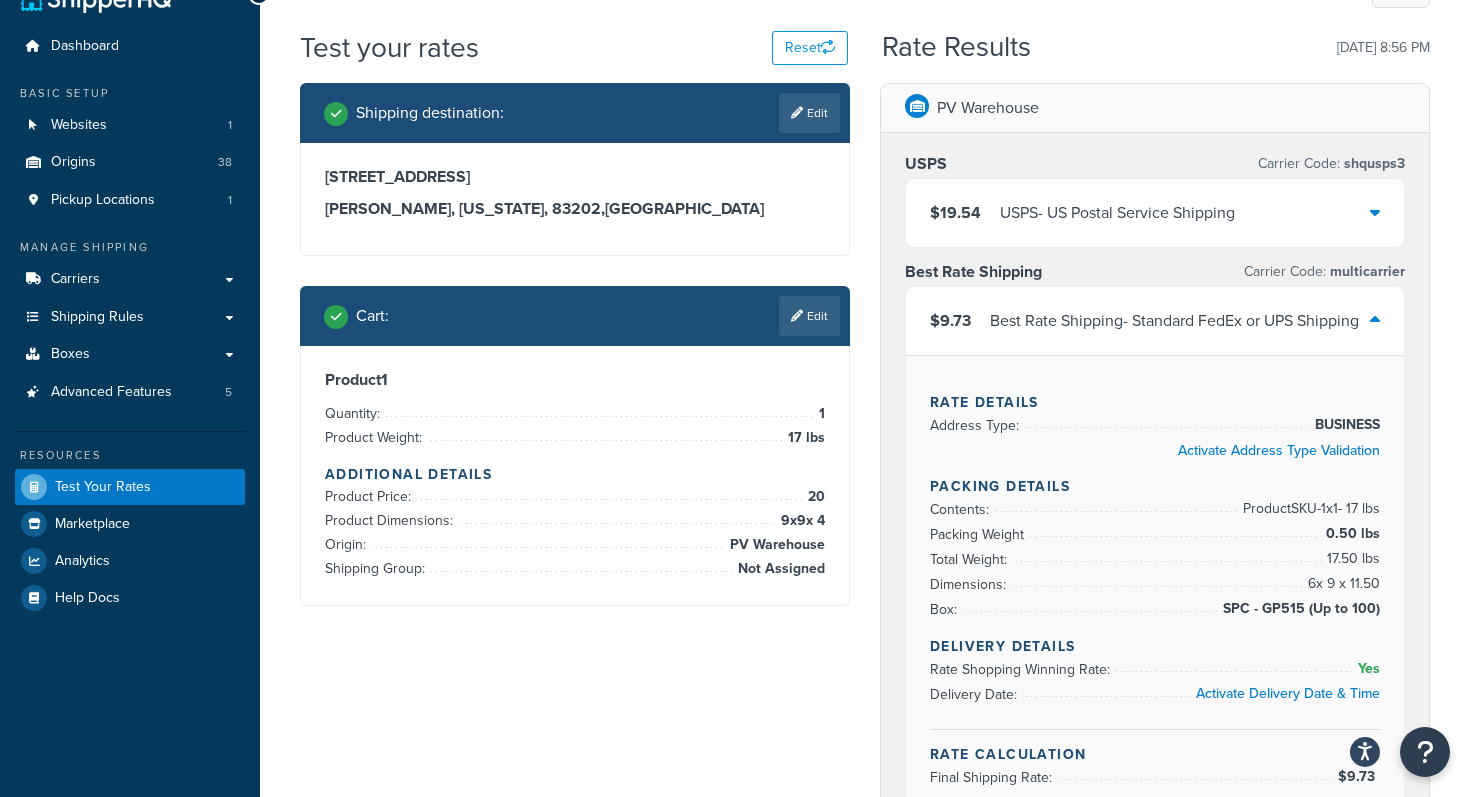 click on "My Profile   Billing   Global Settings   Contact Us   Logout" at bounding box center [865, -7] 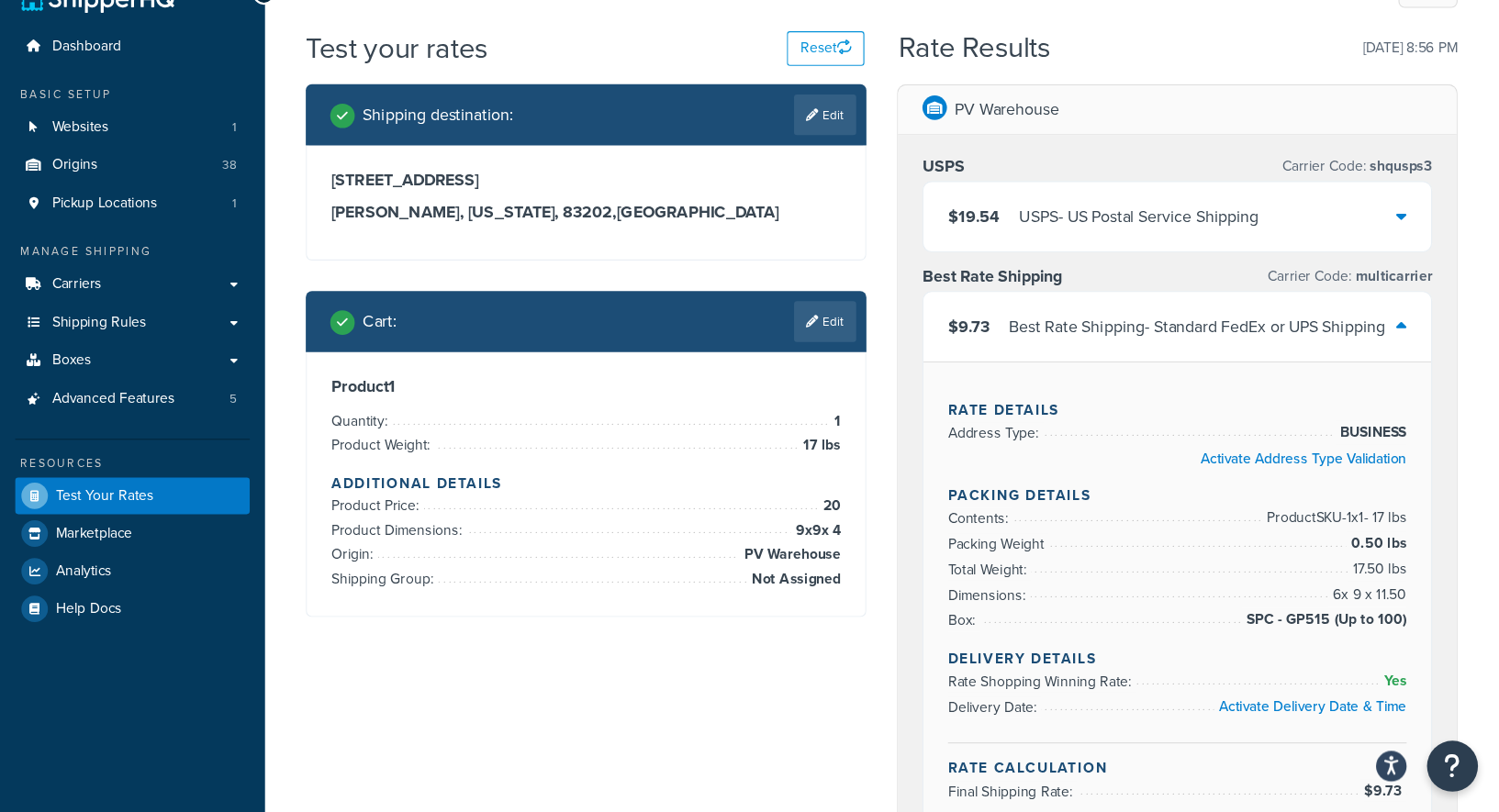 scroll, scrollTop: 39, scrollLeft: 0, axis: vertical 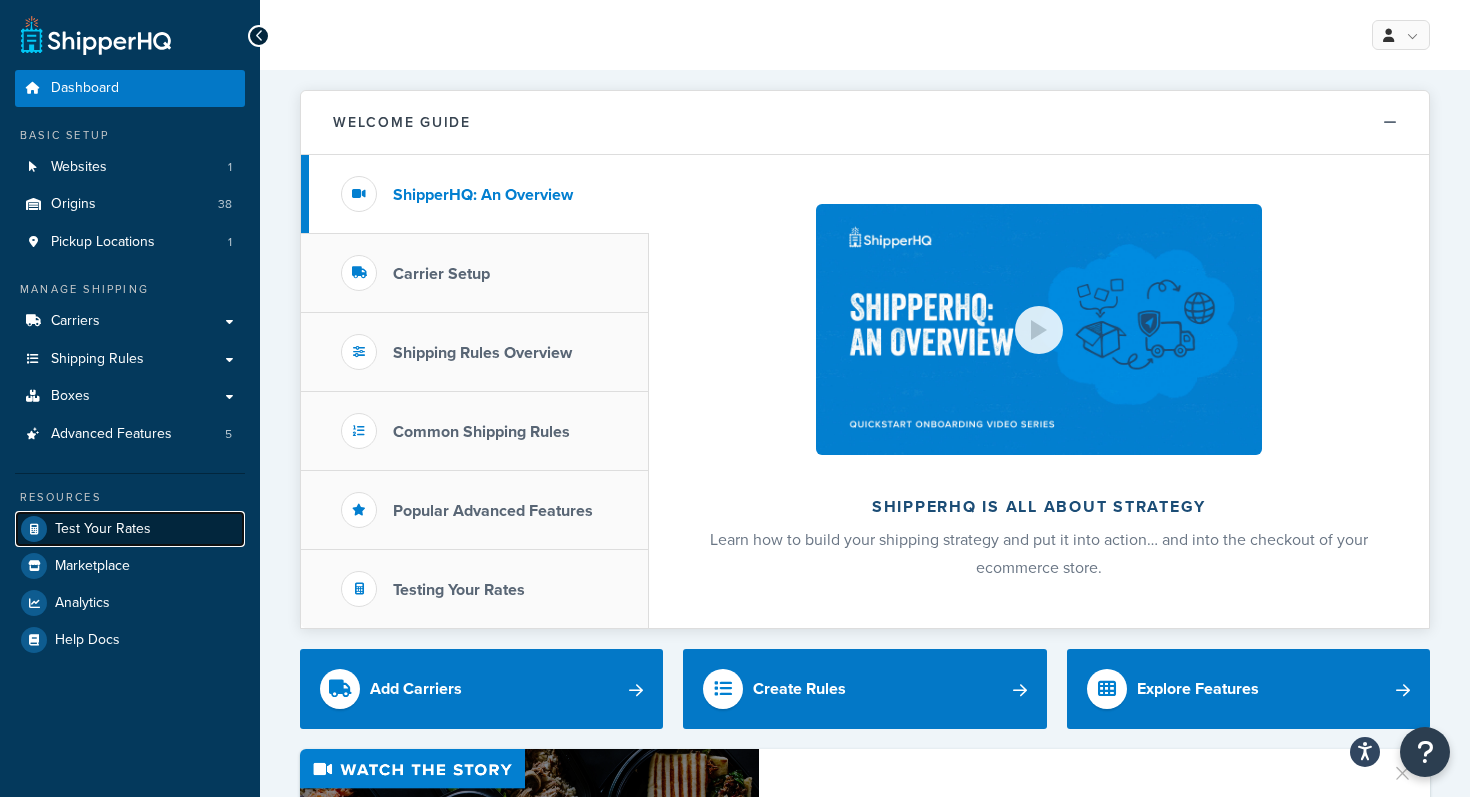 click on "Test Your Rates" at bounding box center (103, 529) 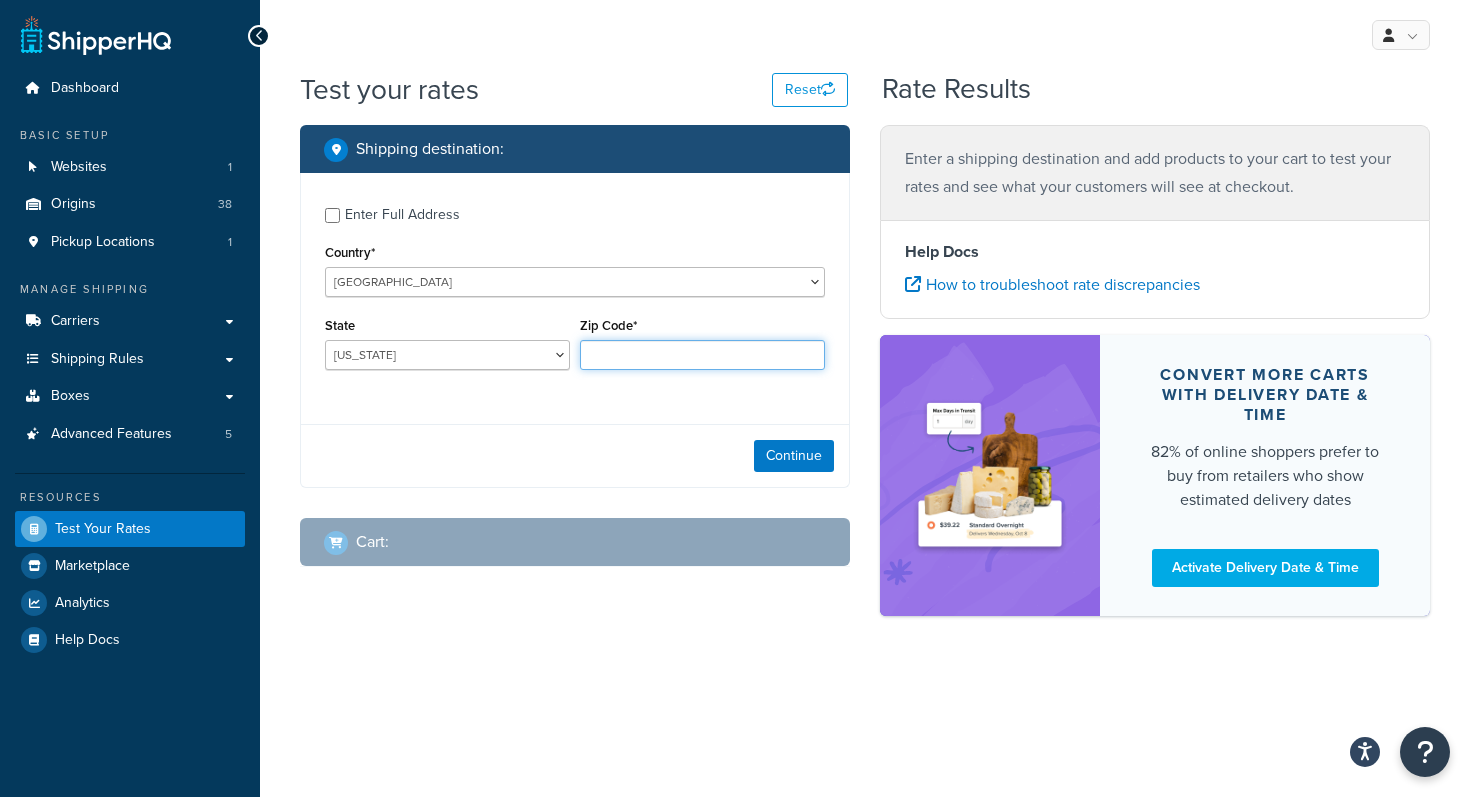 click on "Zip Code*" at bounding box center (702, 355) 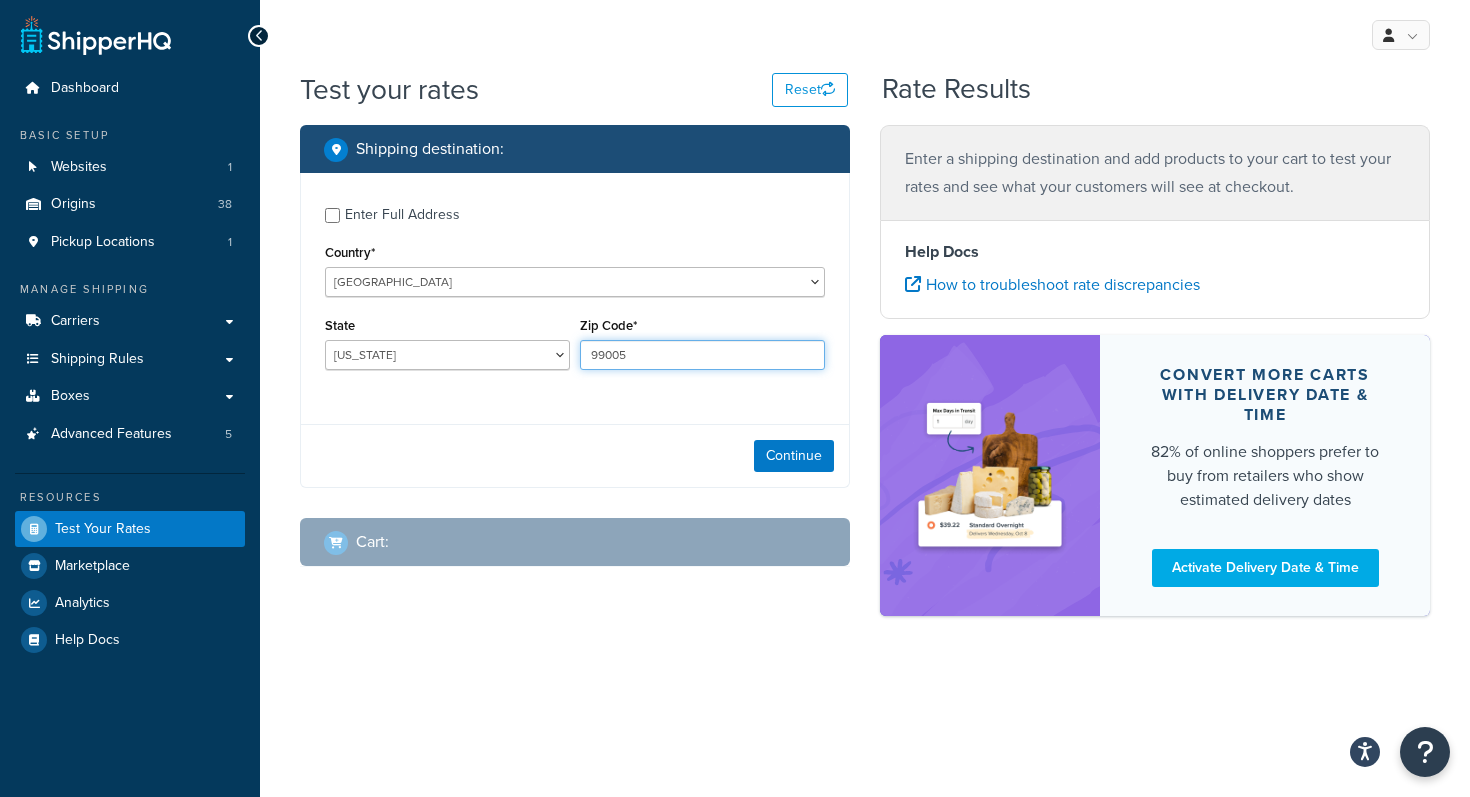 type on "99005" 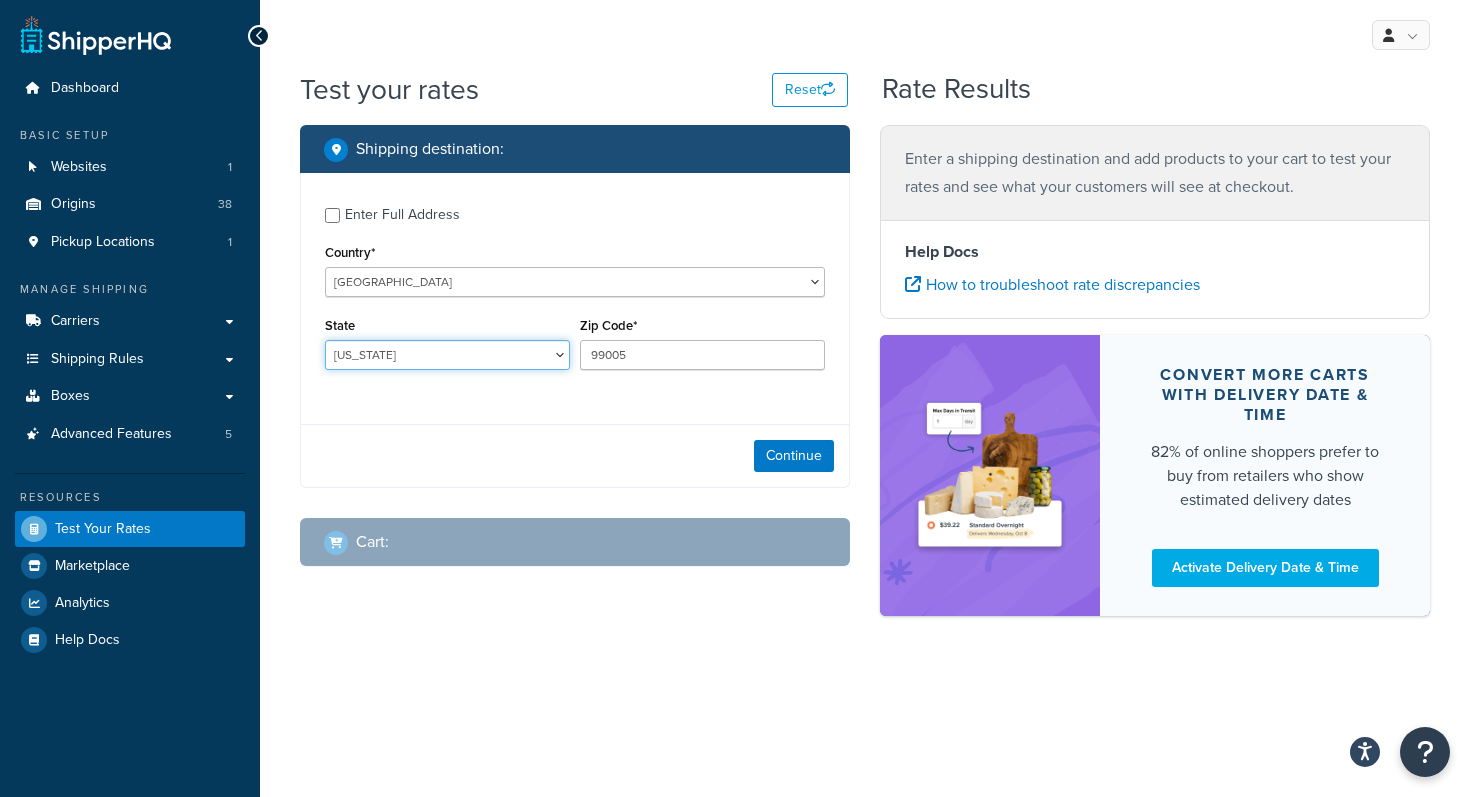 click on "[US_STATE]  [US_STATE]  [US_STATE]  [US_STATE]  [US_STATE]  Armed Forces Americas  Armed Forces [GEOGRAPHIC_DATA], [GEOGRAPHIC_DATA], [GEOGRAPHIC_DATA], [GEOGRAPHIC_DATA]  Armed Forces Pacific  [US_STATE]  [US_STATE]  [US_STATE]  [US_STATE]  [US_STATE]  [US_STATE]  [US_STATE]  [US_STATE]  [US_STATE]  [US_STATE]  [US_STATE]  [US_STATE]  [US_STATE]  [US_STATE]  [US_STATE]  [US_STATE]  [US_STATE]  [US_STATE]  [PERSON_NAME][US_STATE]  [US_STATE]  [US_STATE]  [US_STATE]  [US_STATE]  [US_STATE]  [US_STATE]  [US_STATE]  [US_STATE]  [US_STATE]  [US_STATE]  [US_STATE]  [US_STATE]  [US_STATE]  [US_STATE]  [US_STATE]  [US_STATE]  [US_STATE]  [US_STATE]  [US_STATE]  [US_STATE]  [US_STATE]  [US_STATE]  [US_STATE]  [US_STATE]  [US_STATE]  [US_STATE]  [US_STATE]  [GEOGRAPHIC_DATA] [GEOGRAPHIC_DATA]  [US_STATE]  [US_STATE]  [GEOGRAPHIC_DATA]  [US_STATE][PERSON_NAME][US_STATE]  [US_STATE][PERSON_NAME]  [US_STATE]  [US_STATE]" at bounding box center (447, 355) 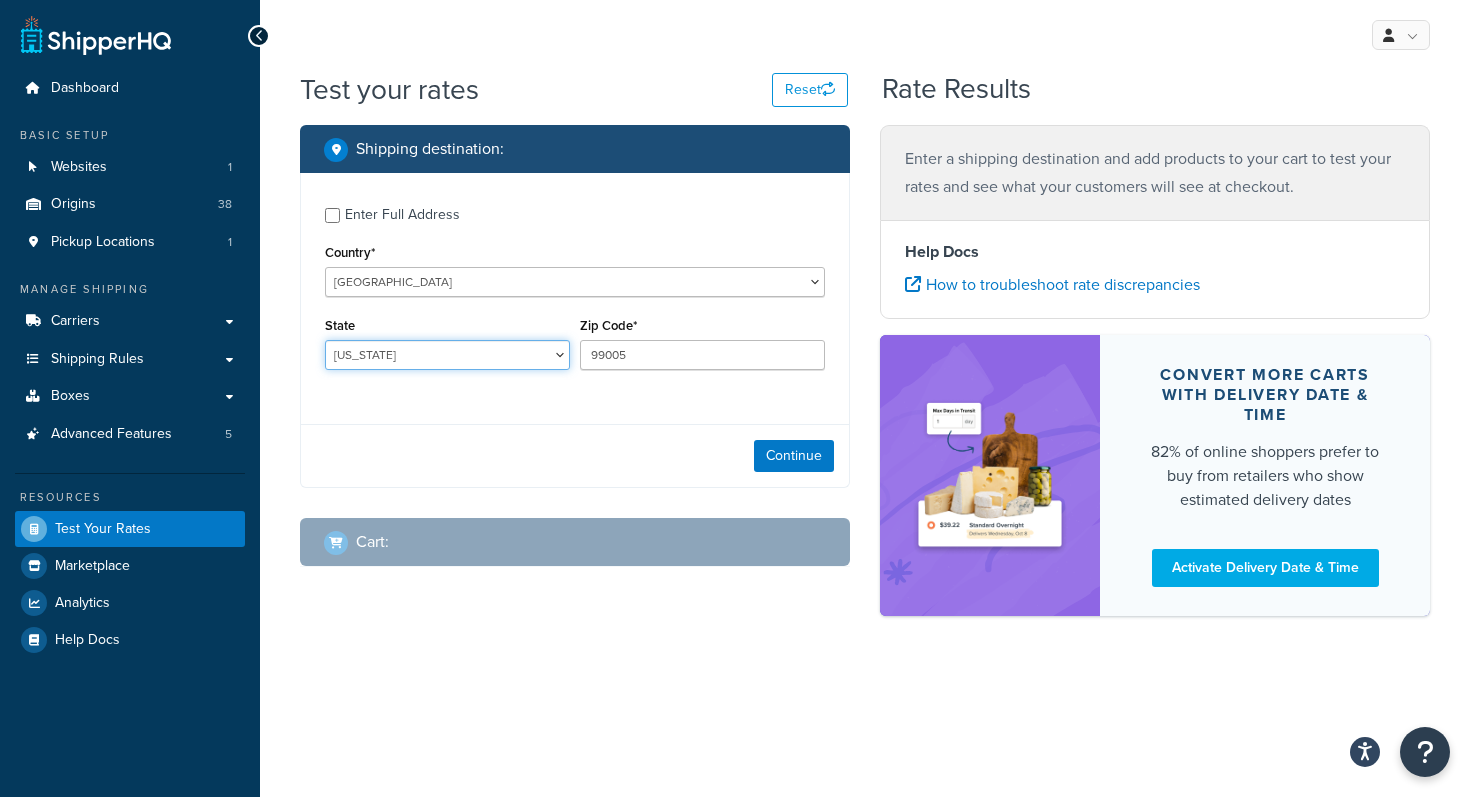select on "WA" 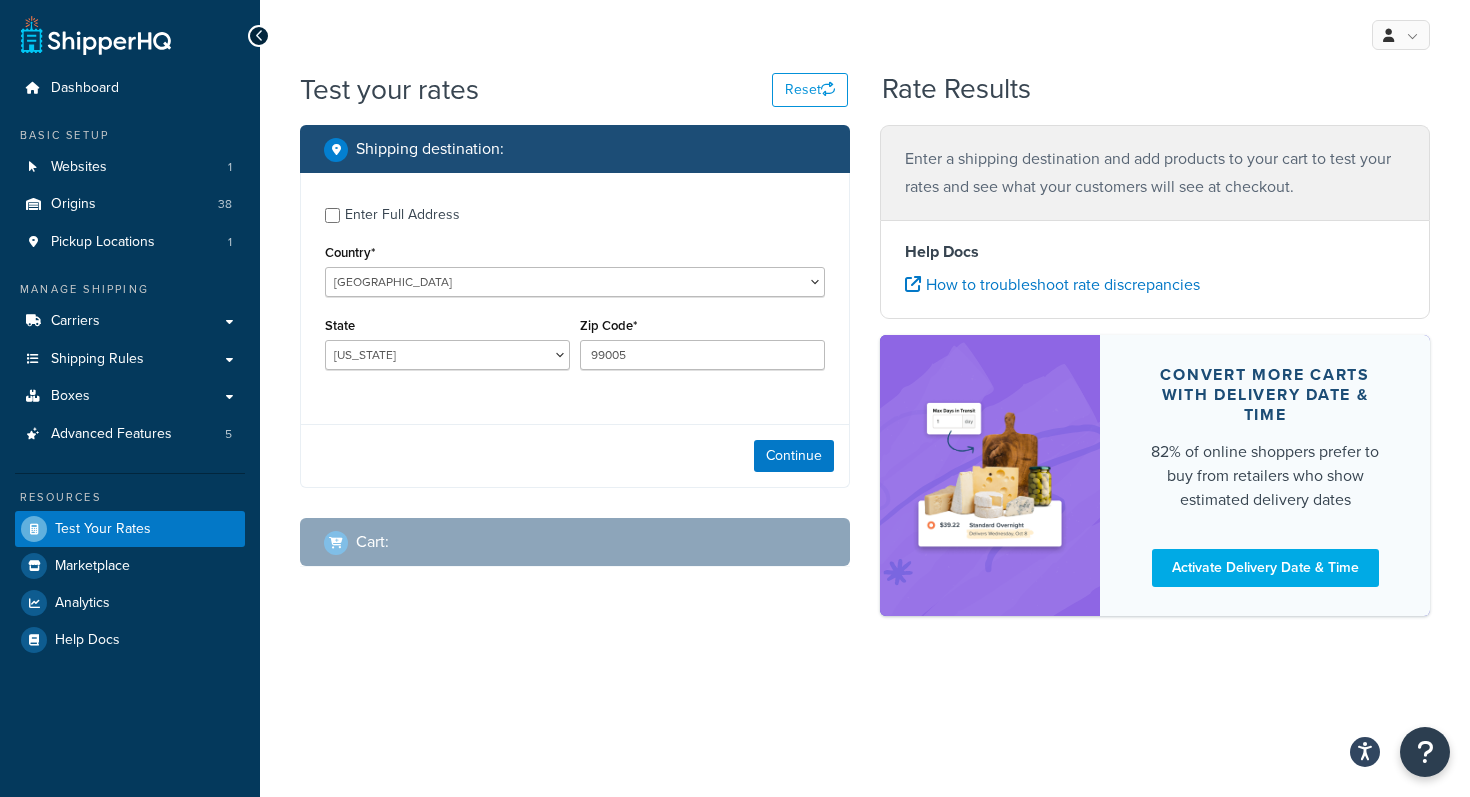 click on "Enter Full Address" at bounding box center [575, 213] 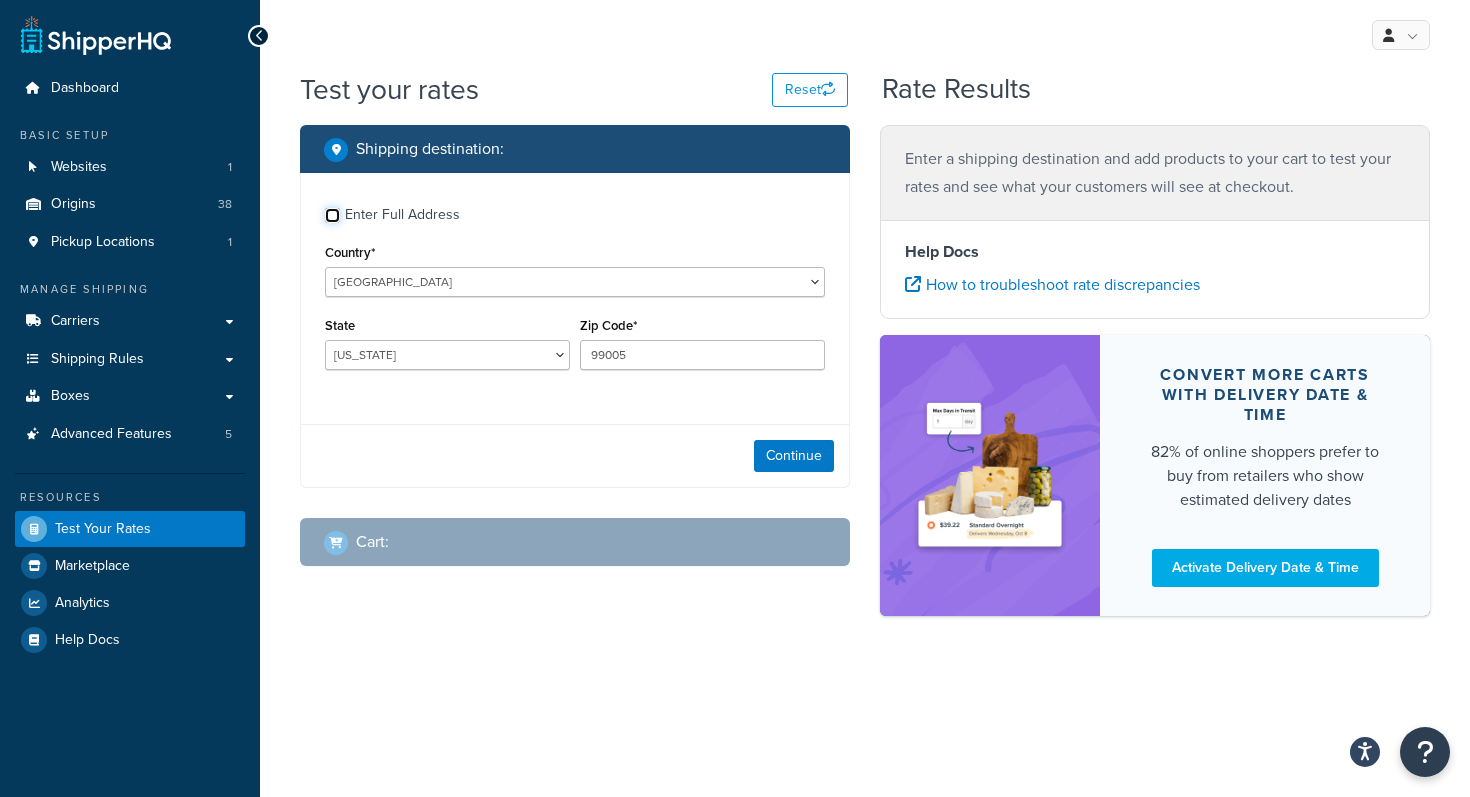 click on "Enter Full Address" at bounding box center (332, 215) 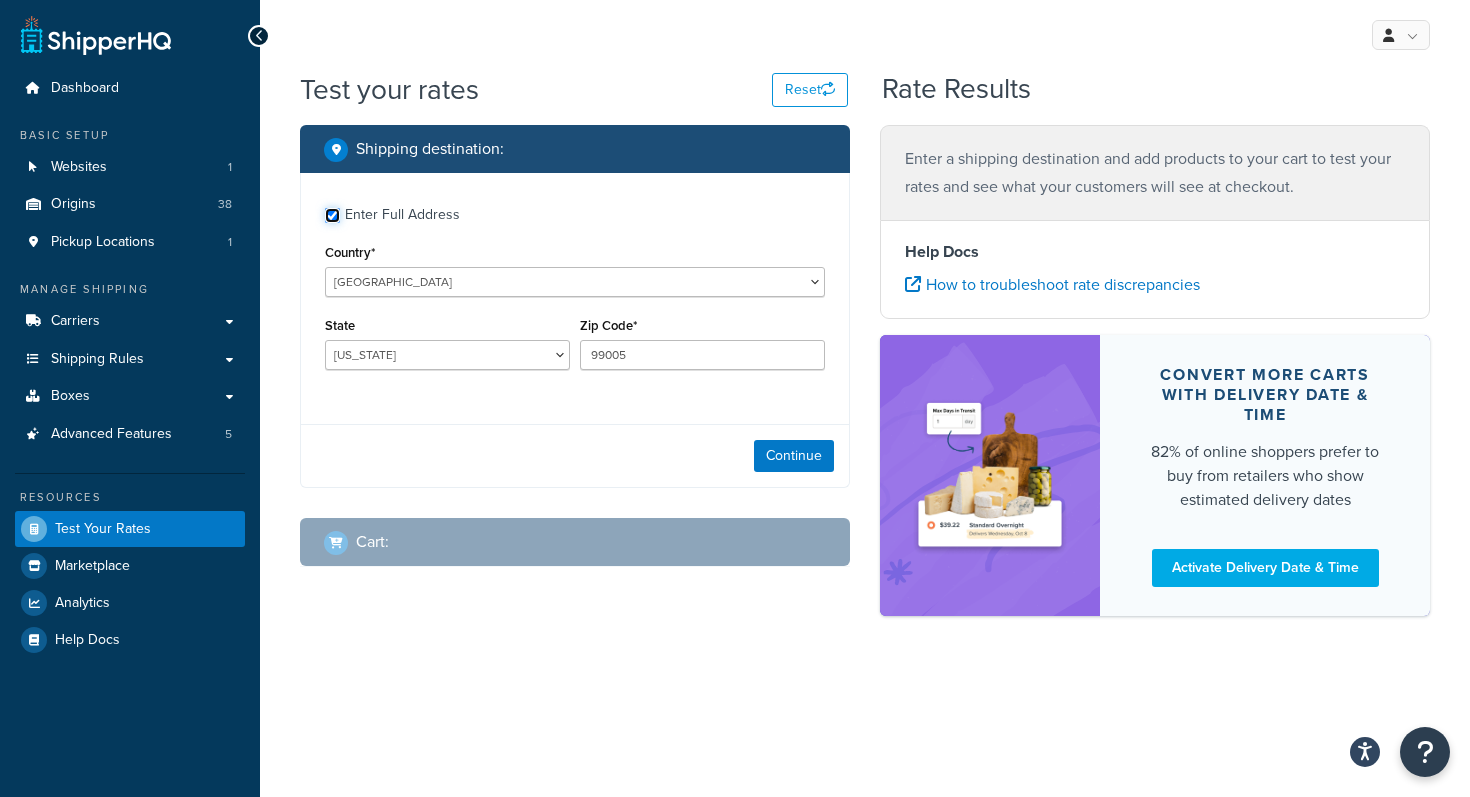checkbox on "true" 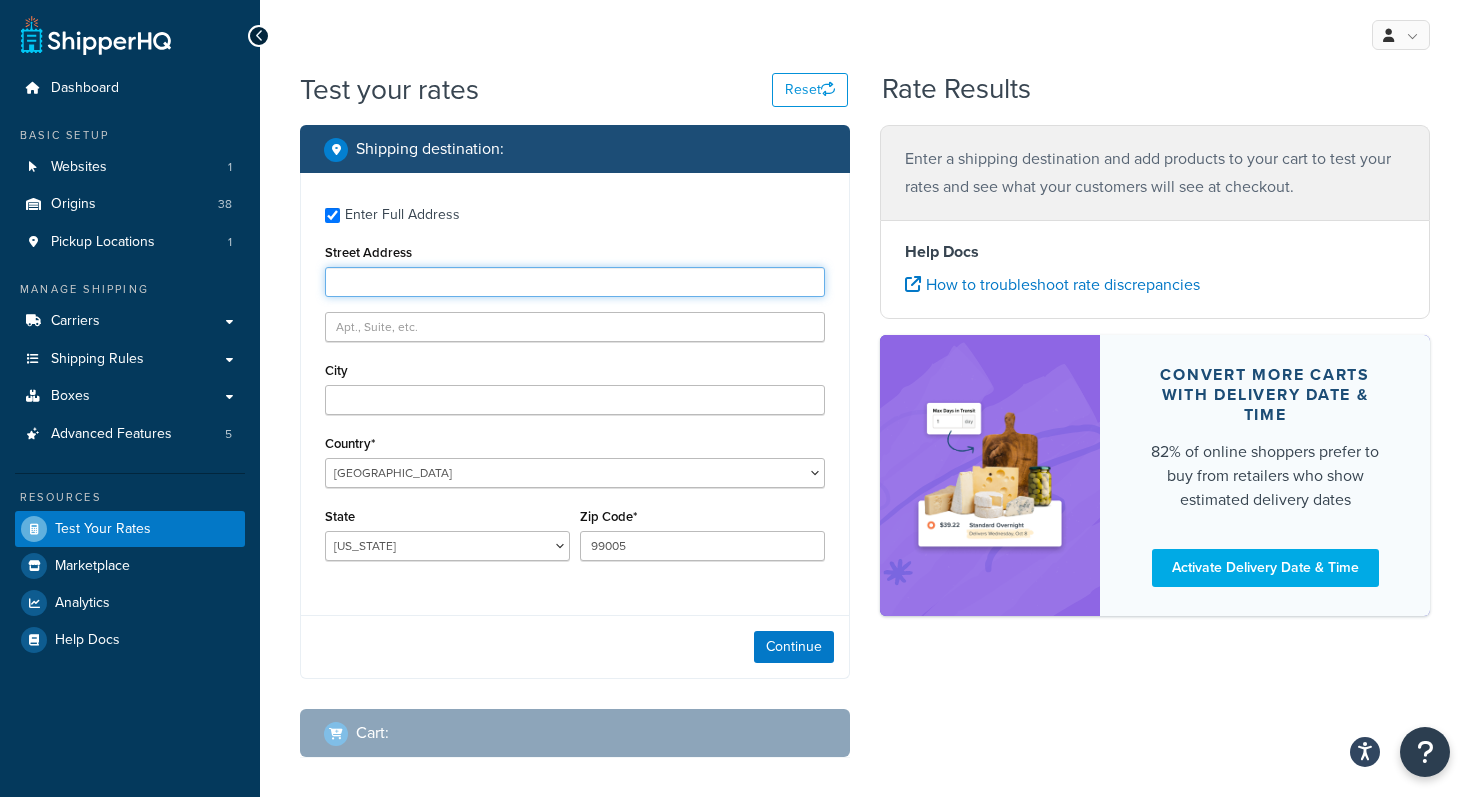 click on "Street Address" at bounding box center [575, 282] 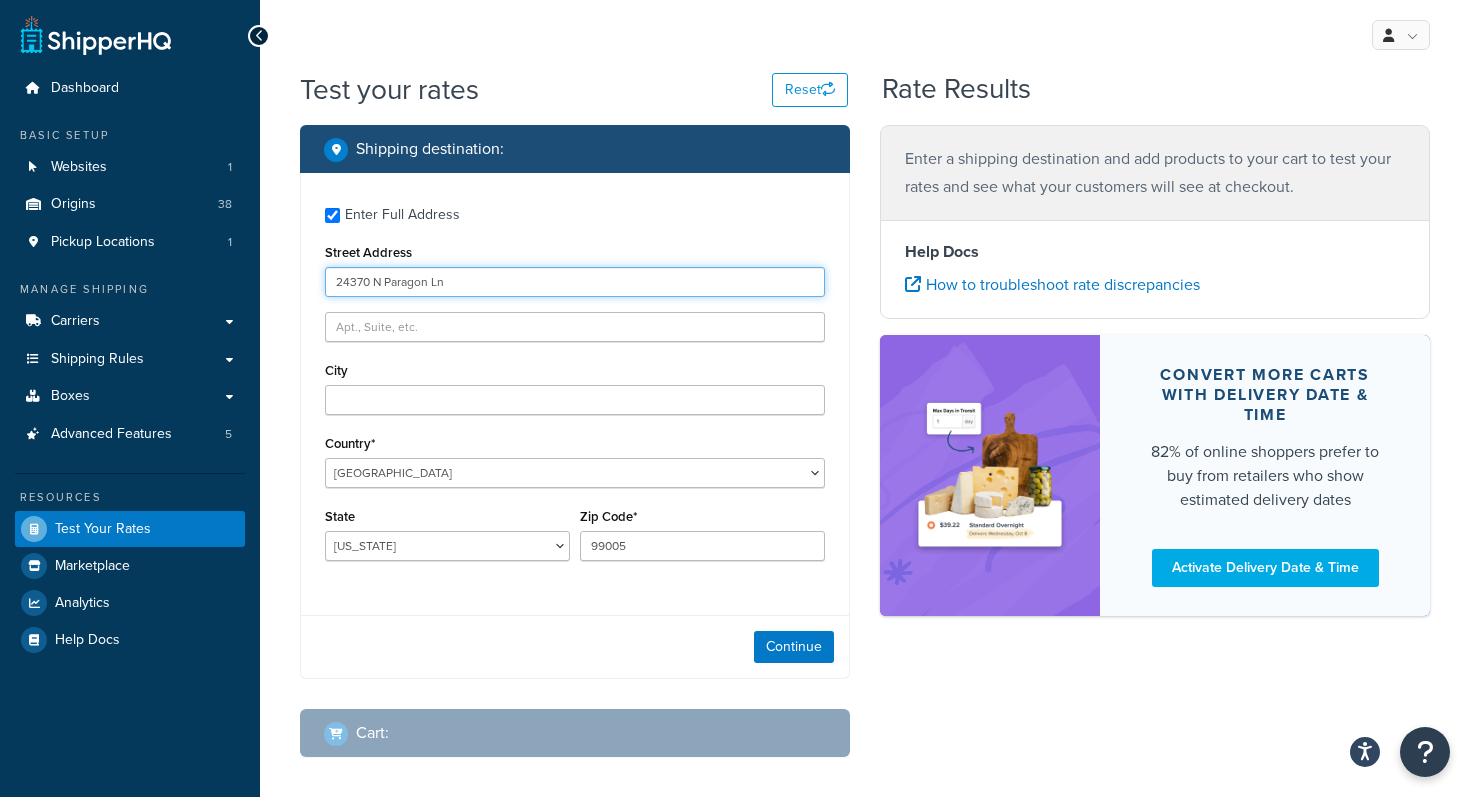 type on "24370 N Paragon Ln" 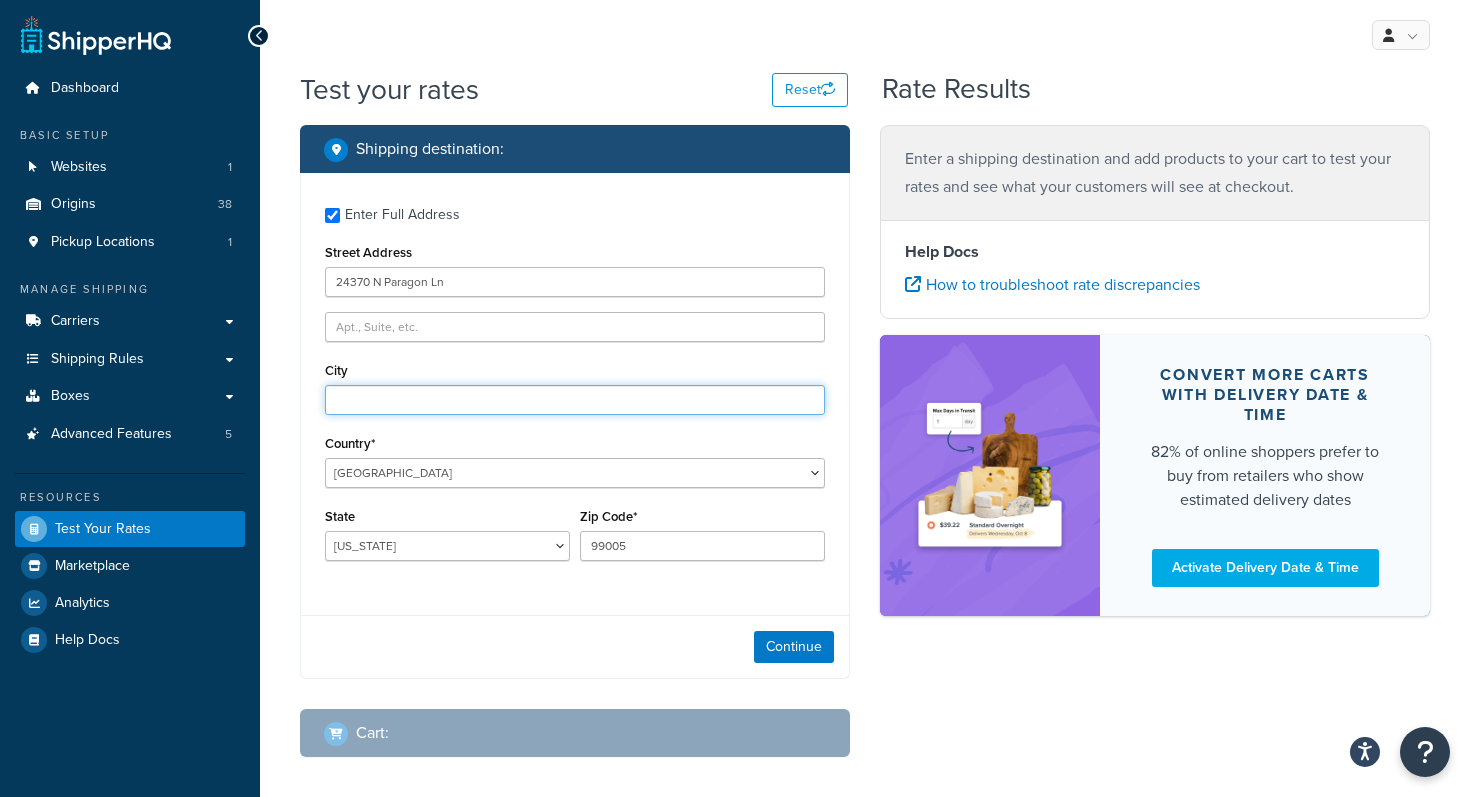 click on "City" at bounding box center [575, 400] 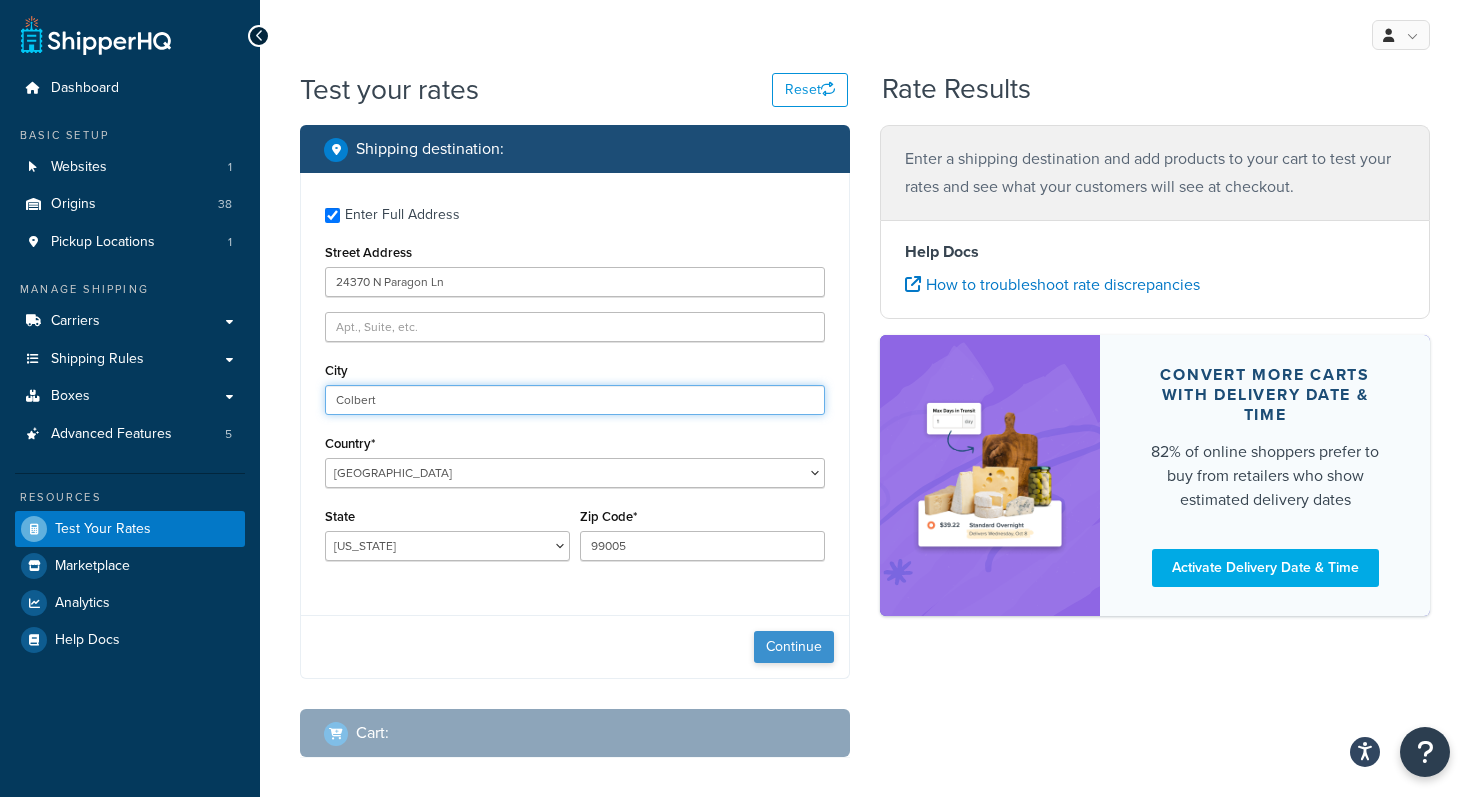type on "Colbert" 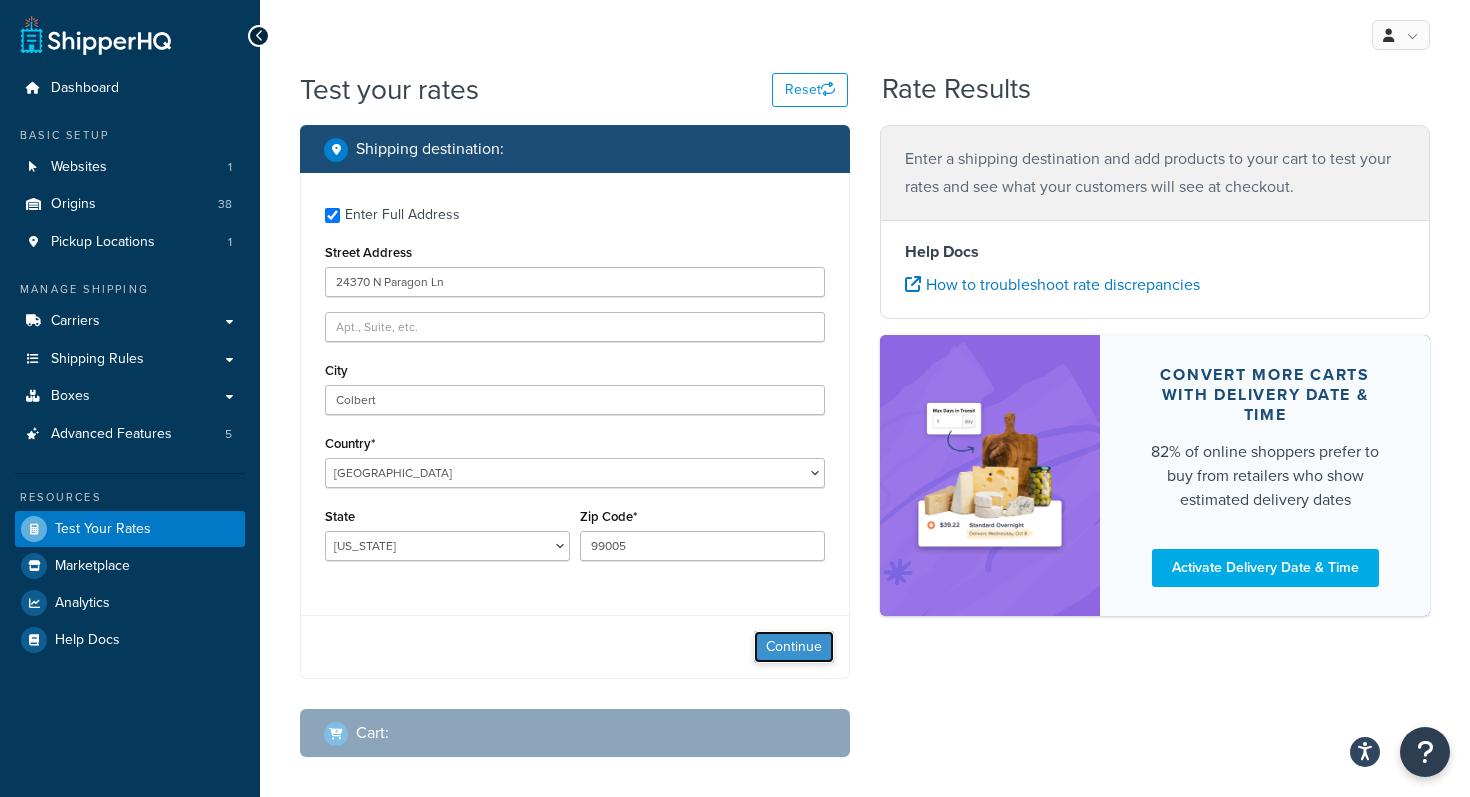 click on "Continue" at bounding box center (794, 647) 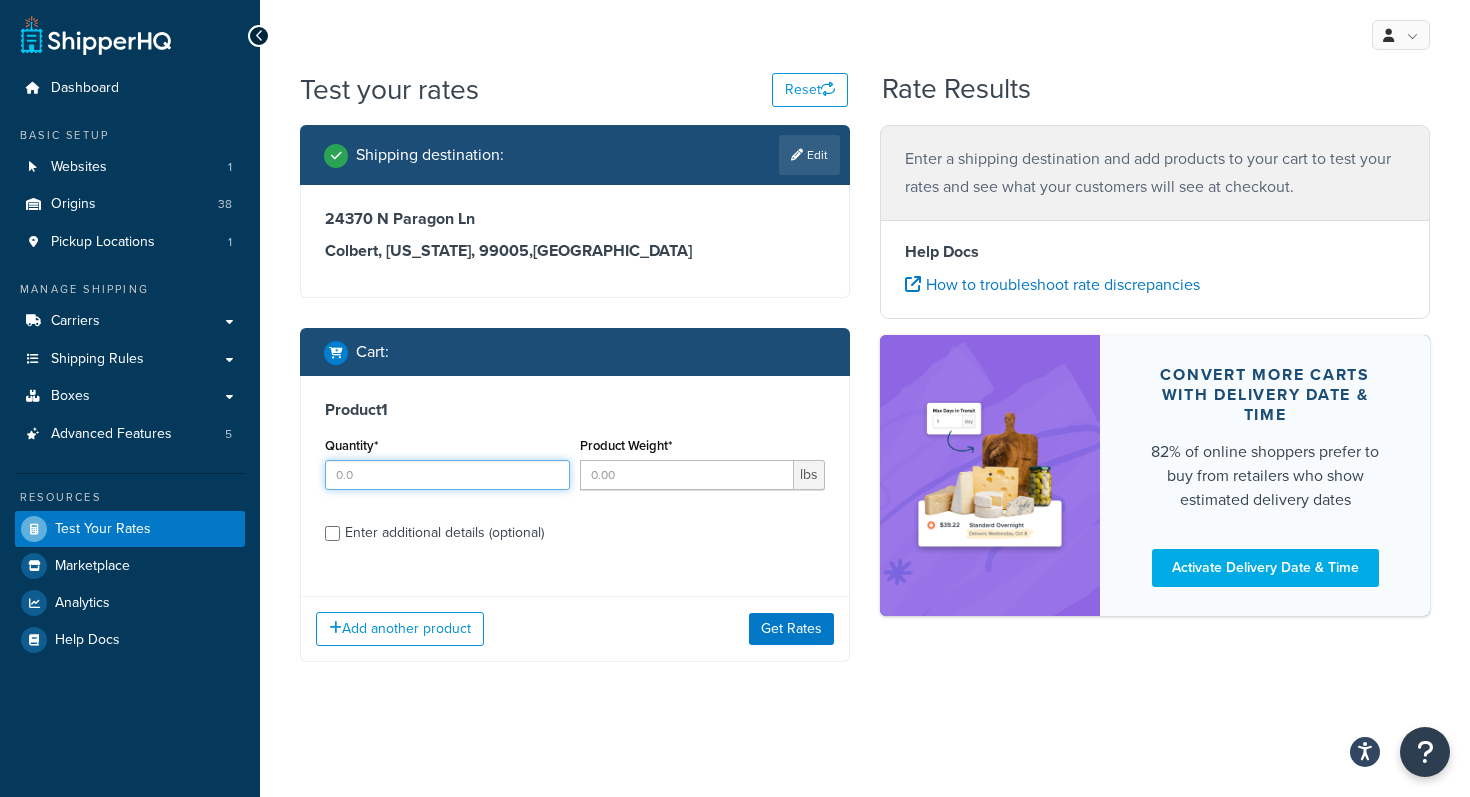 click on "Quantity*" at bounding box center [447, 475] 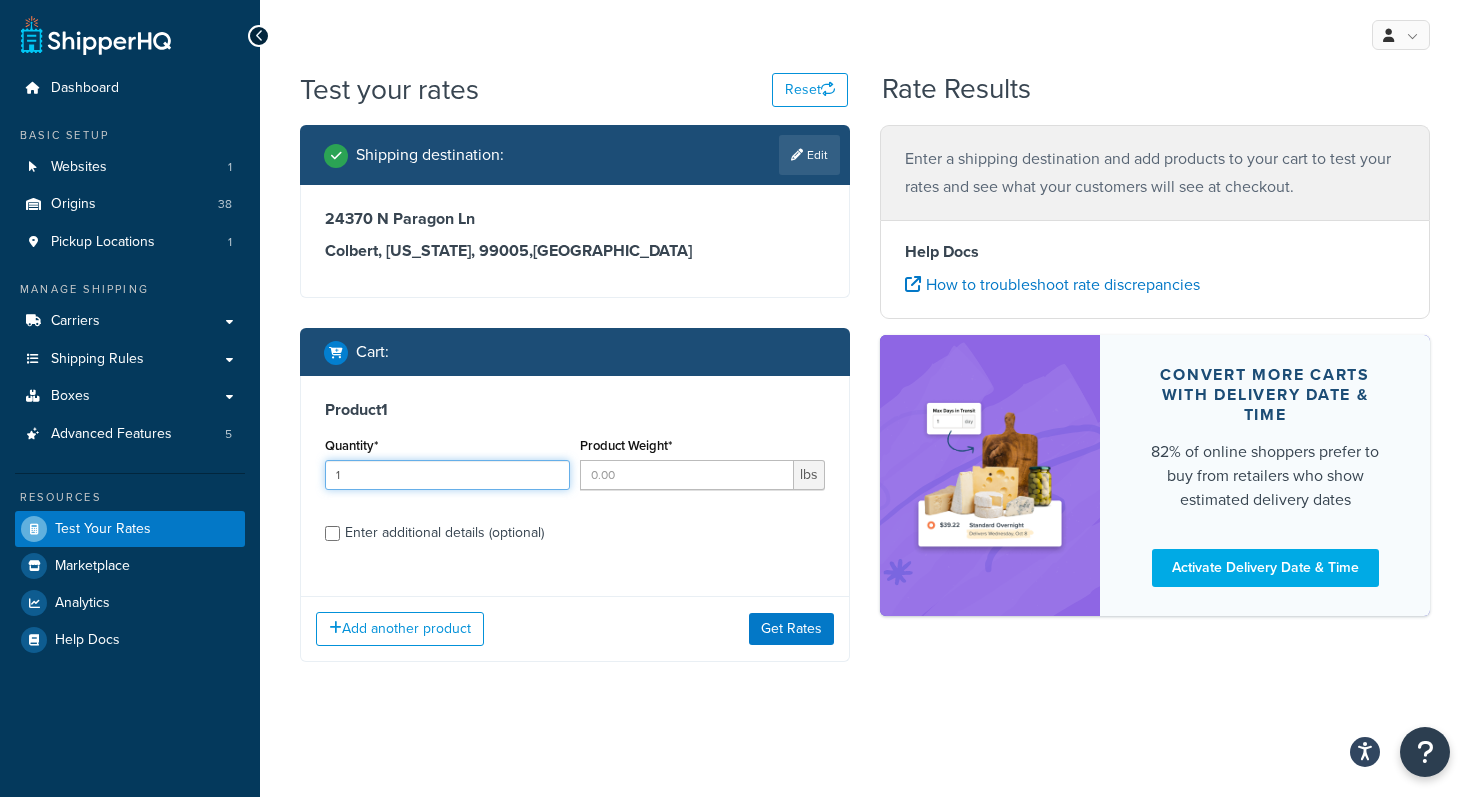 type on "1" 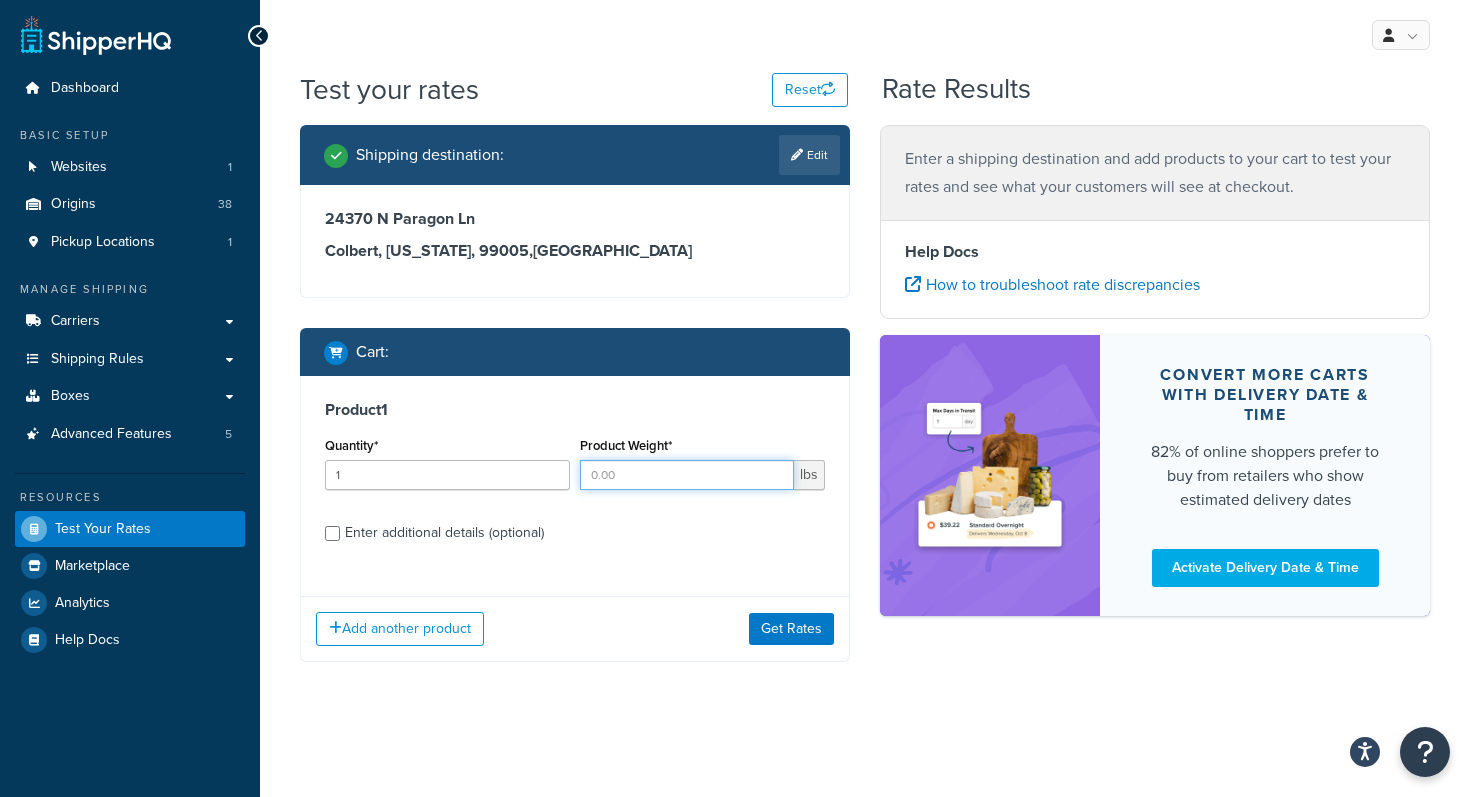 click on "Product Weight*" at bounding box center [687, 475] 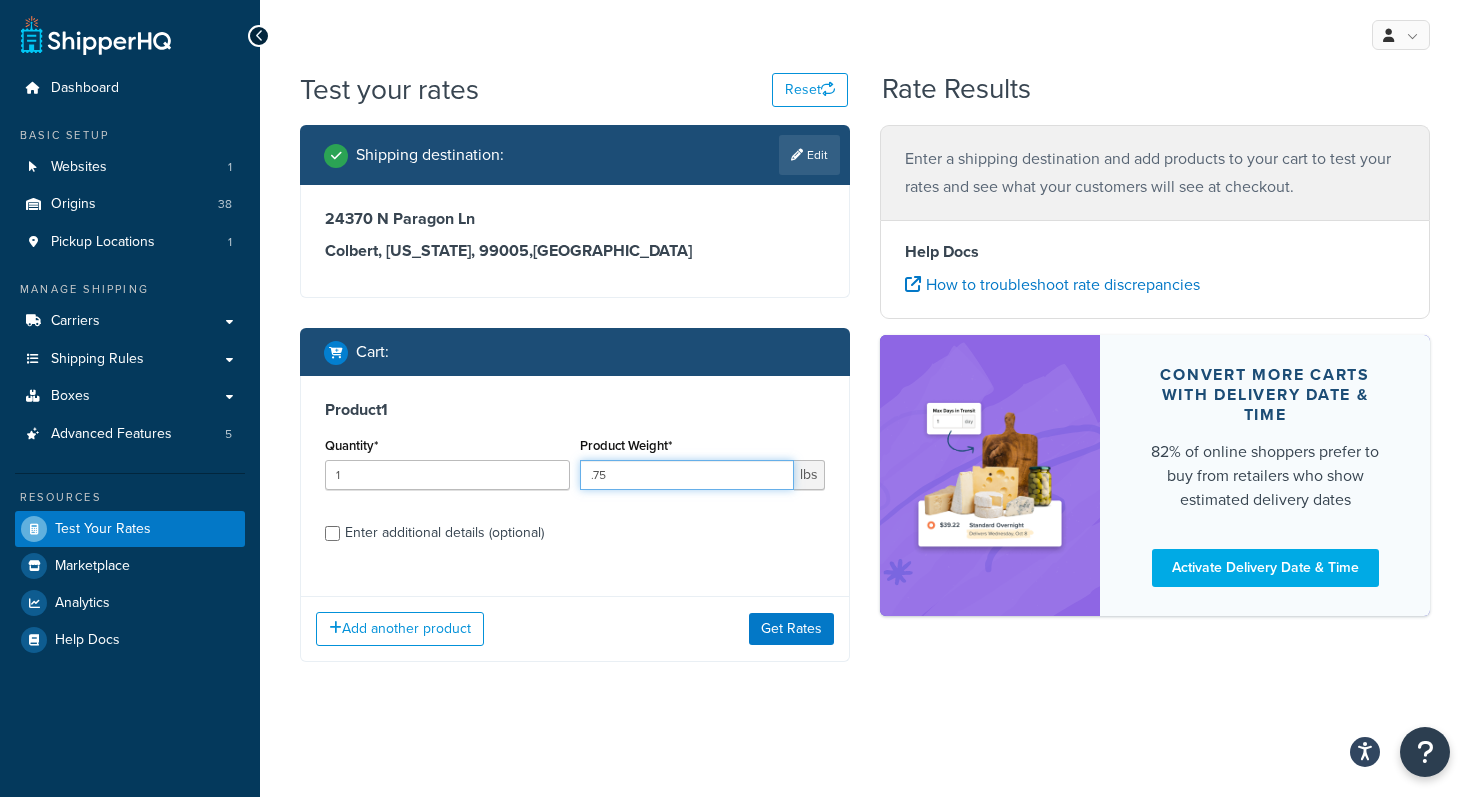 type on ".75" 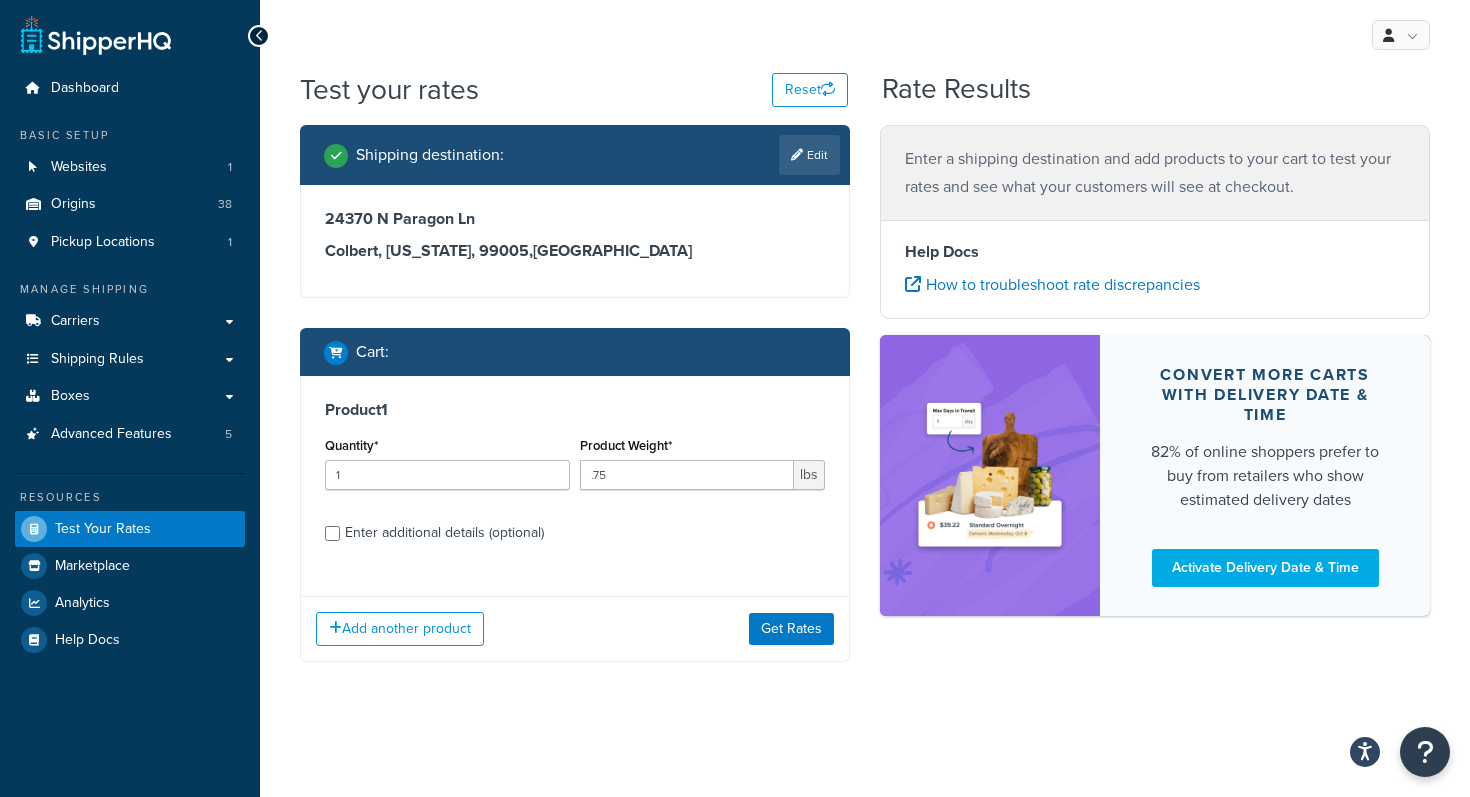 click on "Enter additional details (optional)" at bounding box center (585, 531) 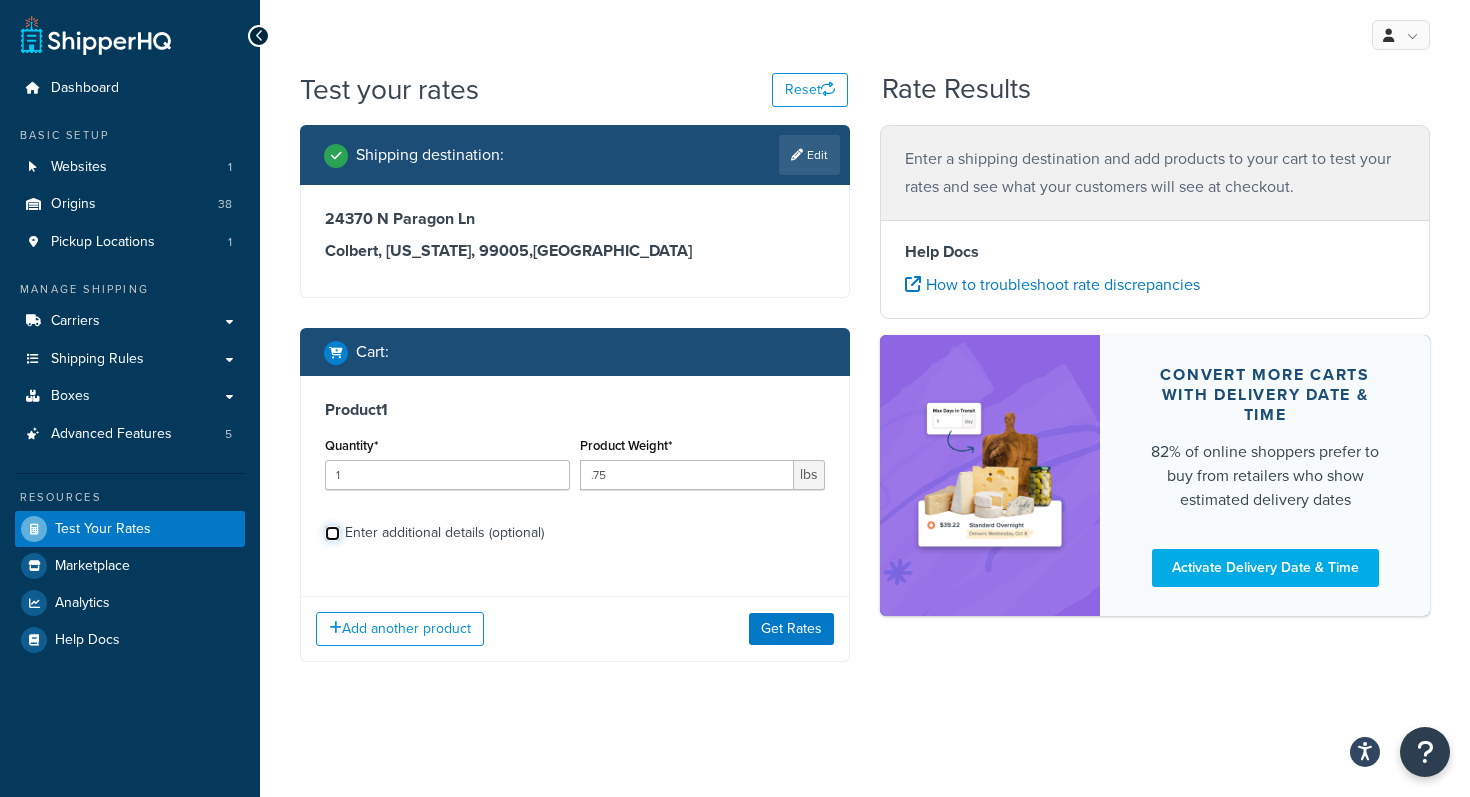 click on "Enter additional details (optional)" at bounding box center [332, 533] 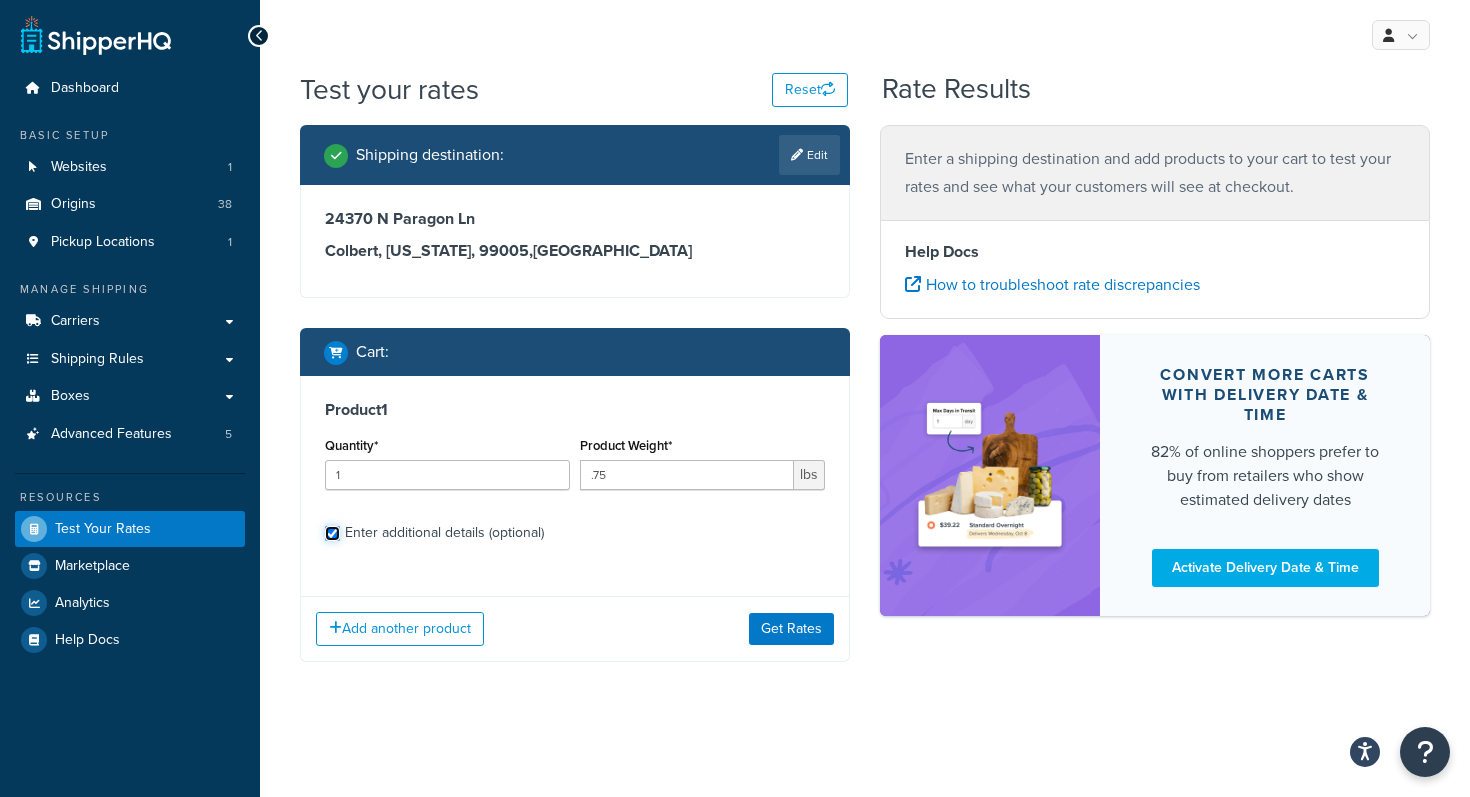 checkbox on "true" 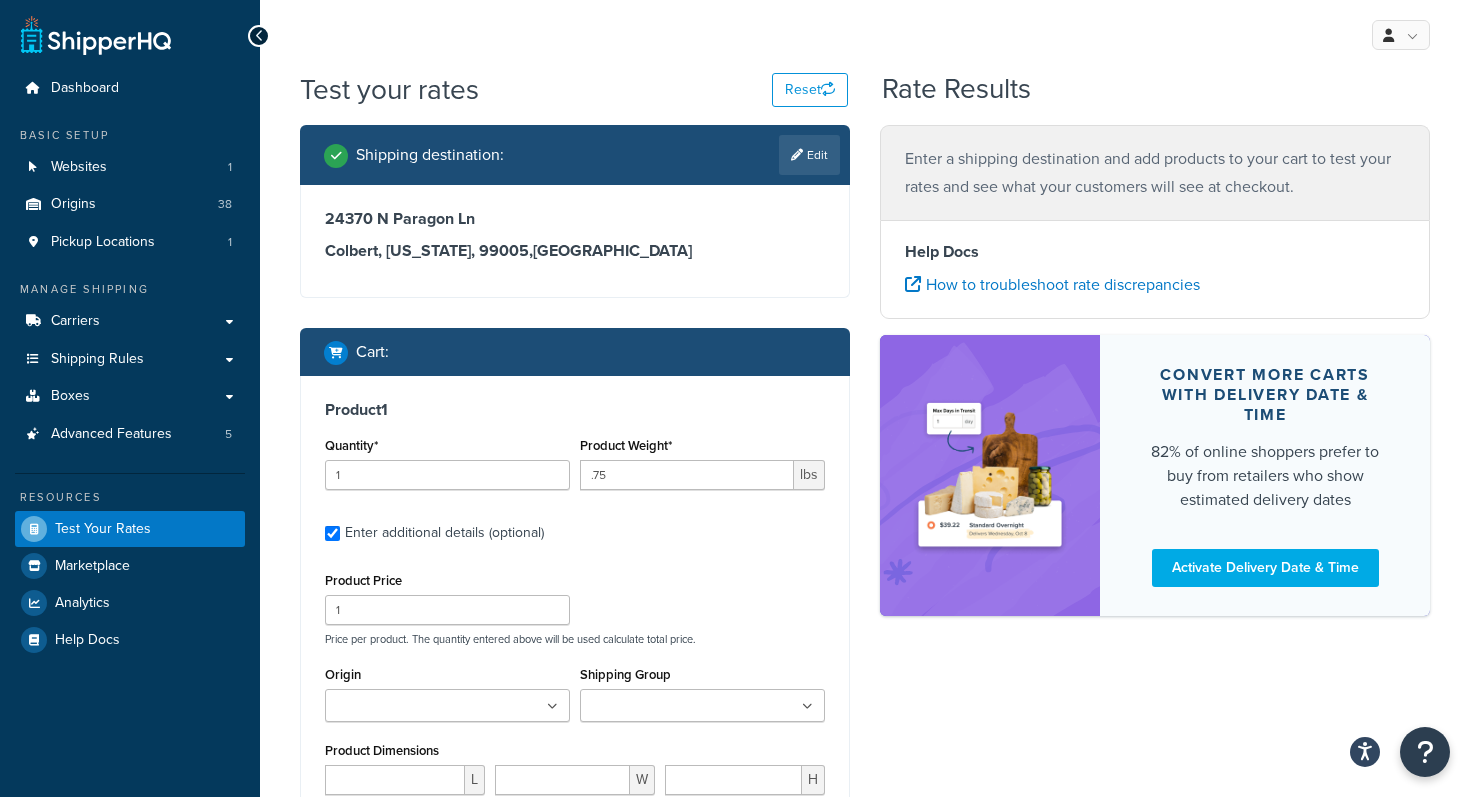 click on "Product  1 Quantity*   1 Product Weight*   .75 lbs   Enter additional details (optional) Product Price   1 Price per product. The quantity entered above will be used calculate total price. Origin   Arbico Beneficial Insectary Berry Global Corp Boer Bootstrap Farmer Brandt Bridgewell Burchell California Organic Fertilizers Cedar Planters Concentrates Crown Bees DTE Fourwind Ibex Innovative Irish Eyes JMI Kamprath Seed Knox Koppes M & R North Spore Northern Greenhouse NW Beneficials Poltex PV Warehouse Readymush Redi-Gro Seattle Urban Farm Co Shield N Seal Stuewe & Sons Stutzman Sunshine Gardenhouse Tiger Sul TSM Products Victoria Pacific Worm Farm Shipping Group   10 Inch Plant Markers 20 Inch Plant Markers Agribon LTL AHS AHS 4 claw GO500 AHS 5 Gal AHS Agribon AHS Bamboo AHS Bird Netting AHS Clip N Pick AHS Cold Frame AHS Deer Fence AHS Gopher Wire AHS Hortonova AHS Long Fruit AHS Long Handle AHS Mcleod AHS Mulch Film AHS PF1060 AHS Post Hole AHS Pruner AHS Pulaski AHS Rice Hulls AHS Squat Pot AHS Sunbelt   L" at bounding box center [575, 700] 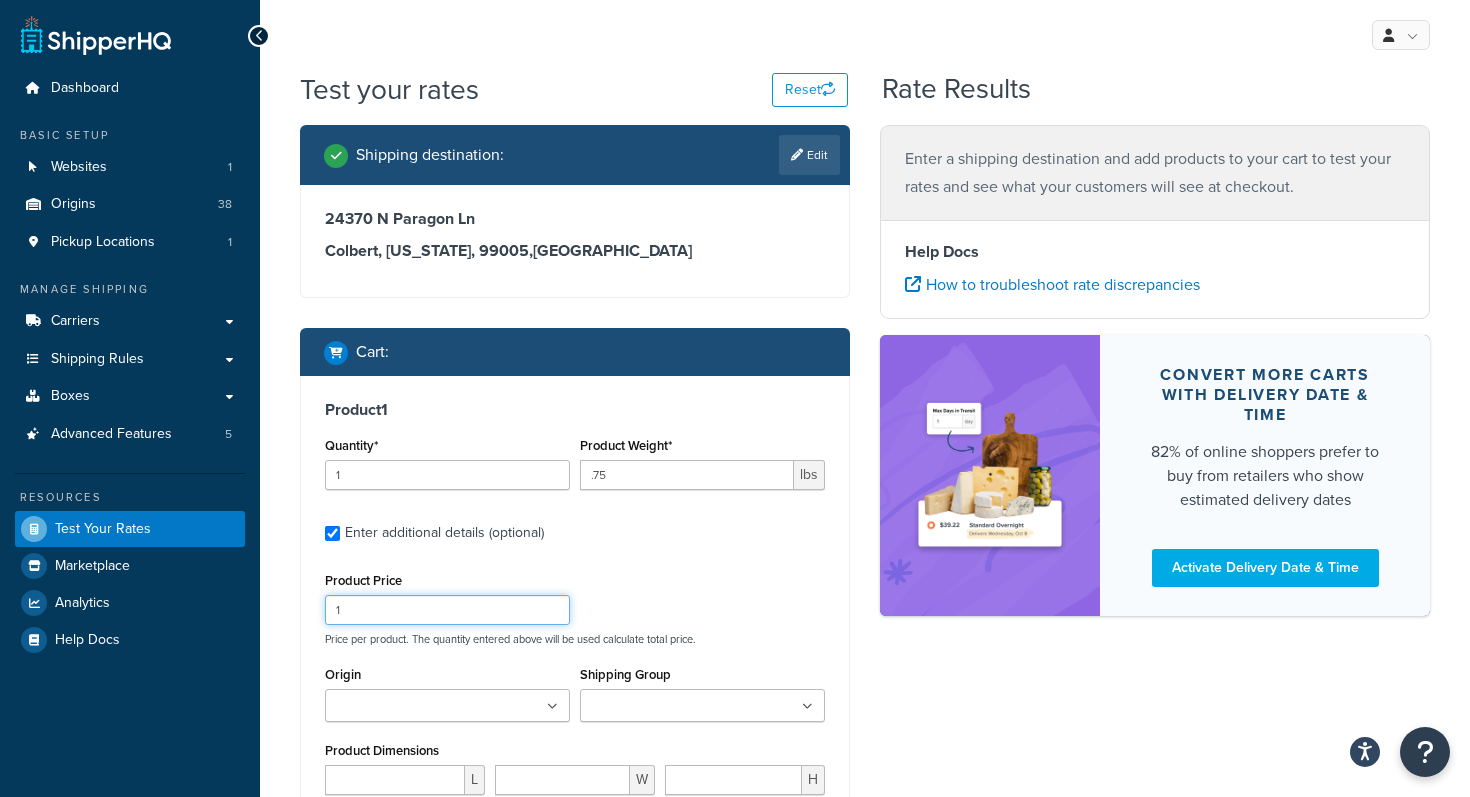 drag, startPoint x: 439, startPoint y: 617, endPoint x: 314, endPoint y: 605, distance: 125.57468 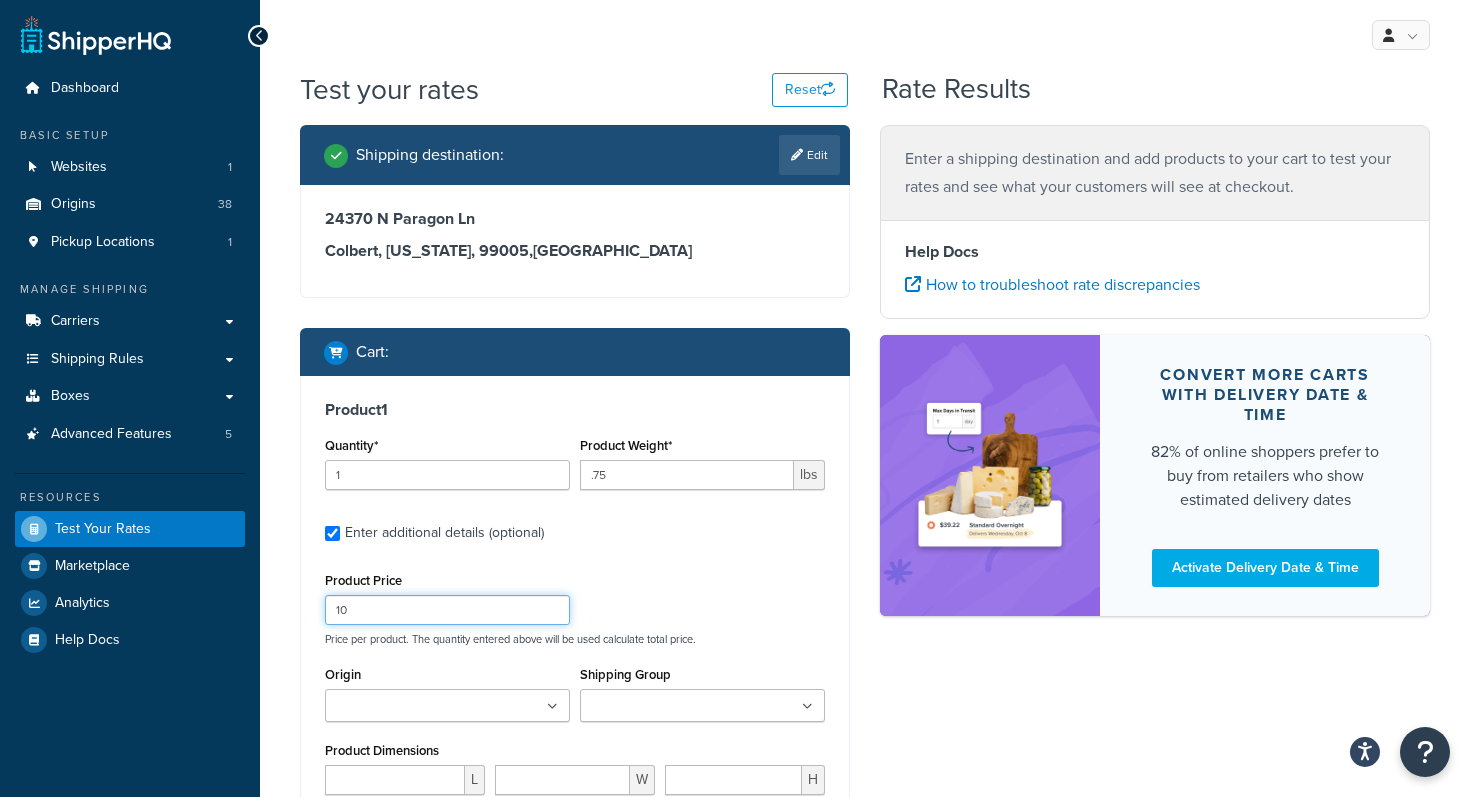 type on "10" 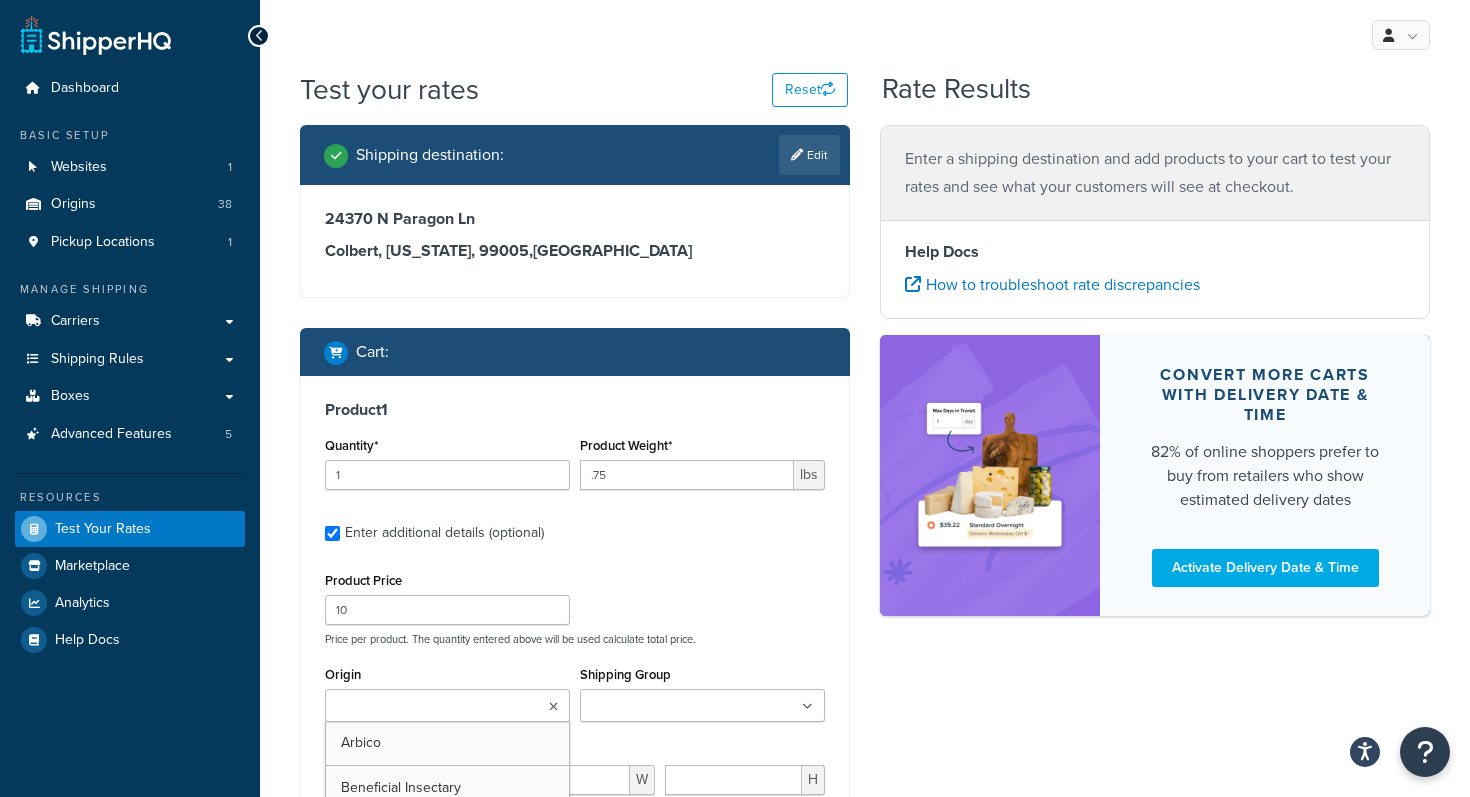 click on "Origin" at bounding box center (419, 707) 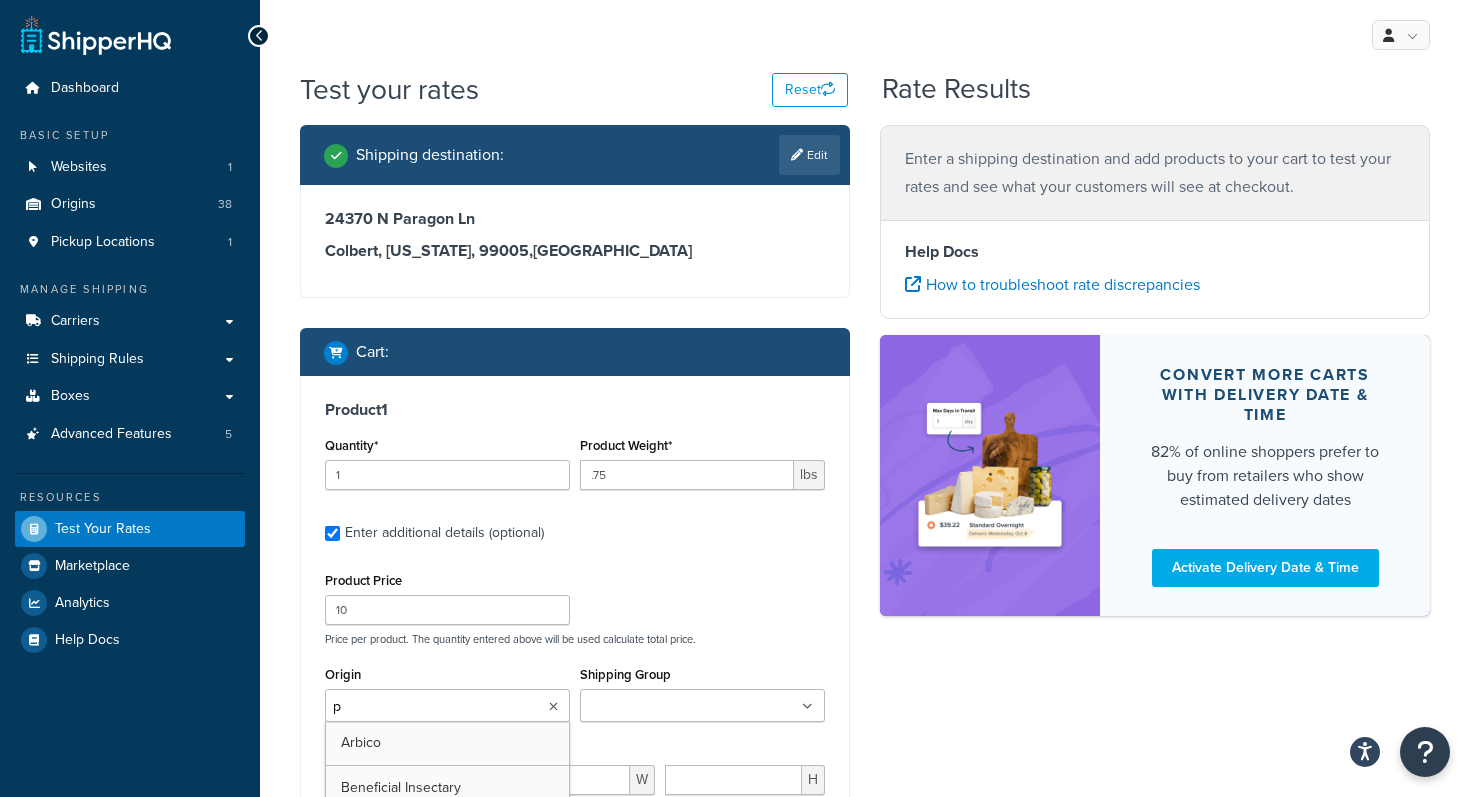 type on "pv" 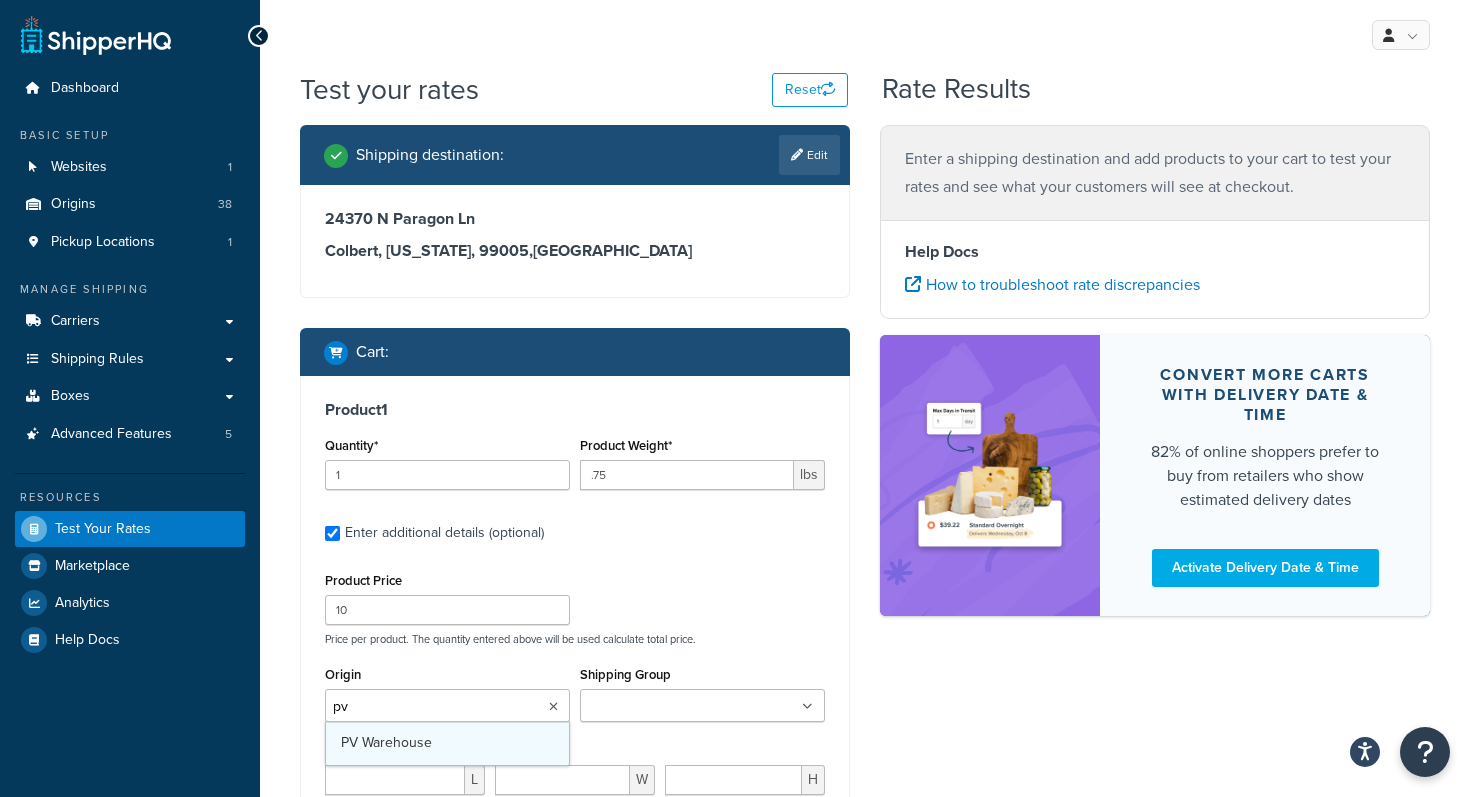 type 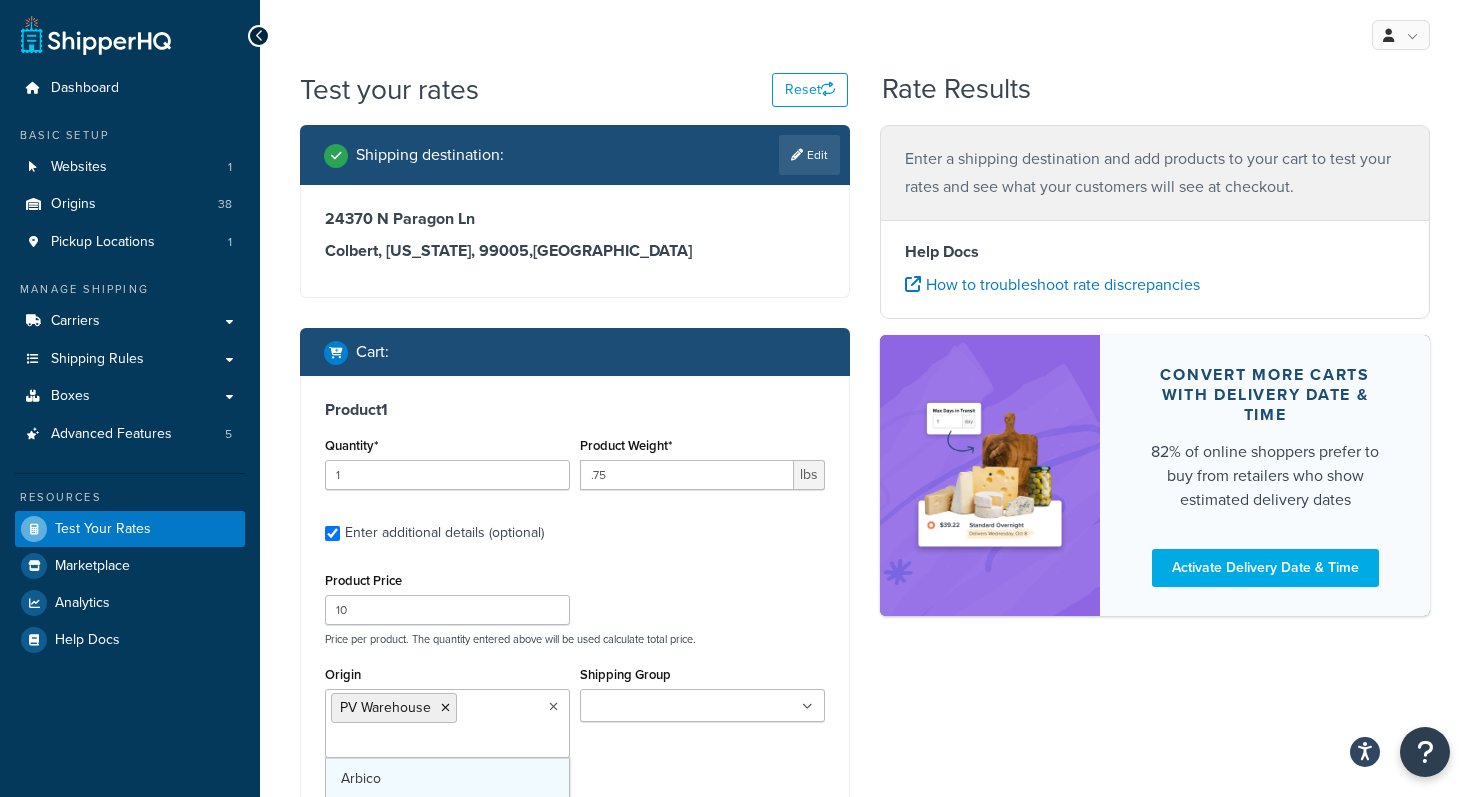 click on "Shipping Group" at bounding box center (674, 707) 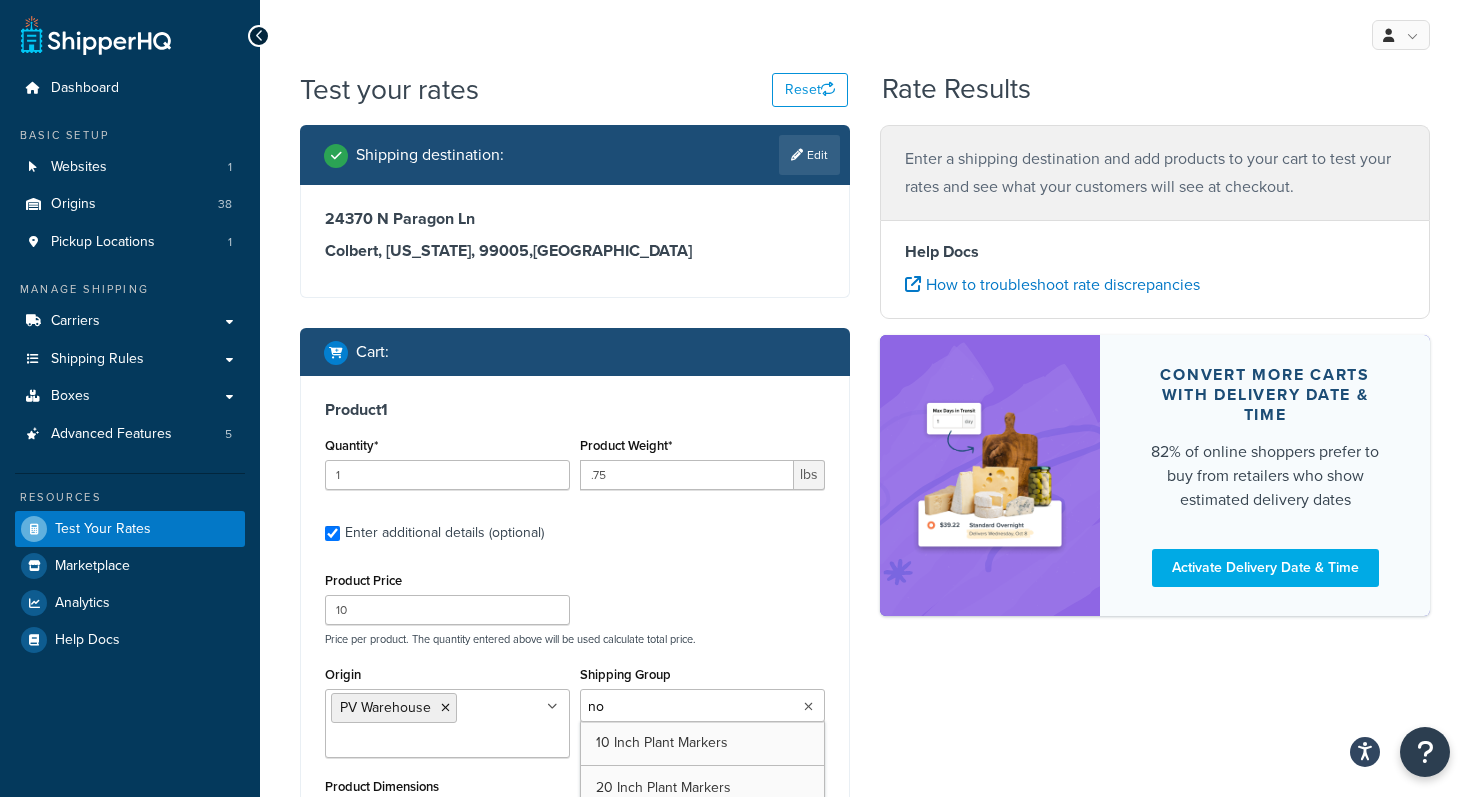 type on "not" 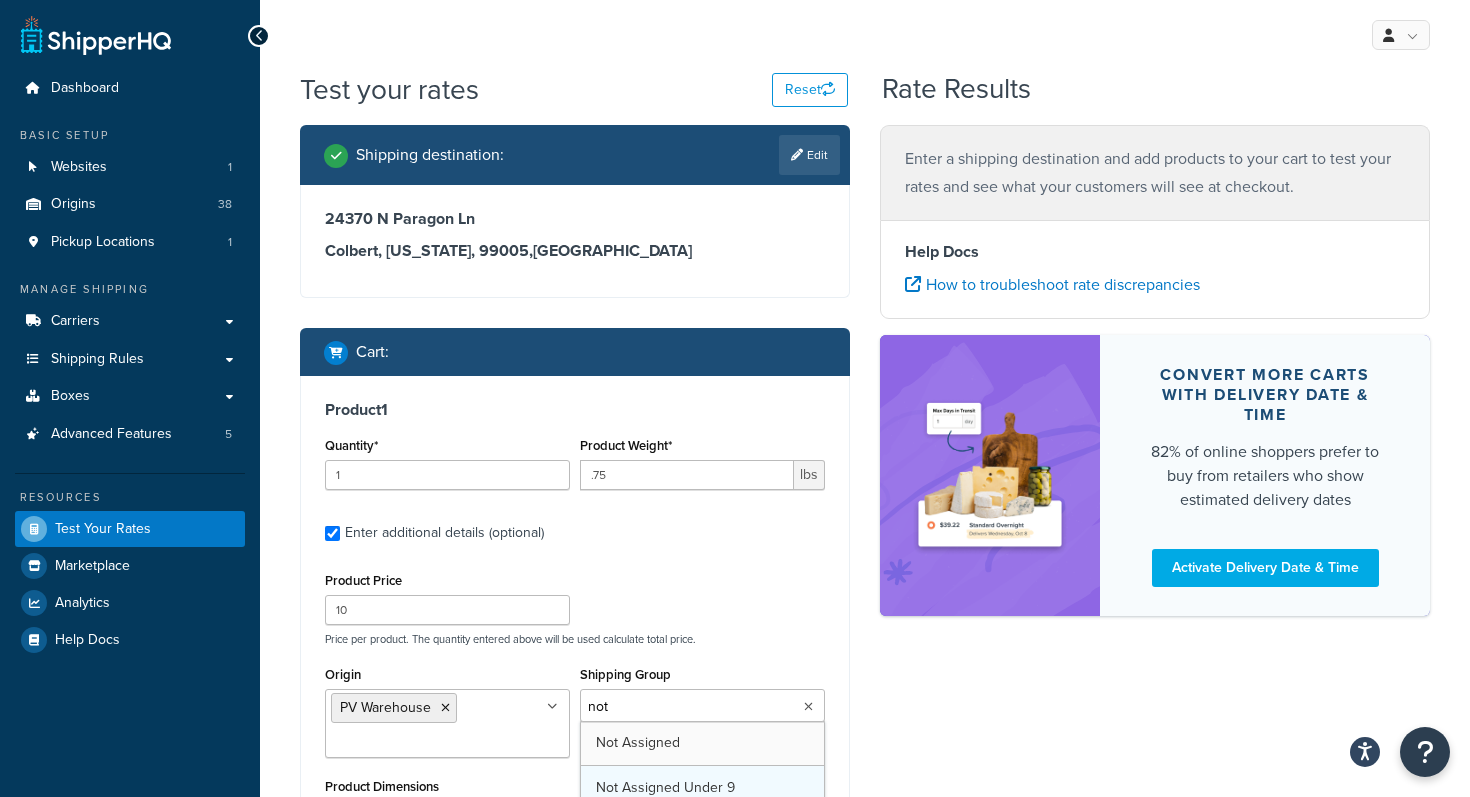 type 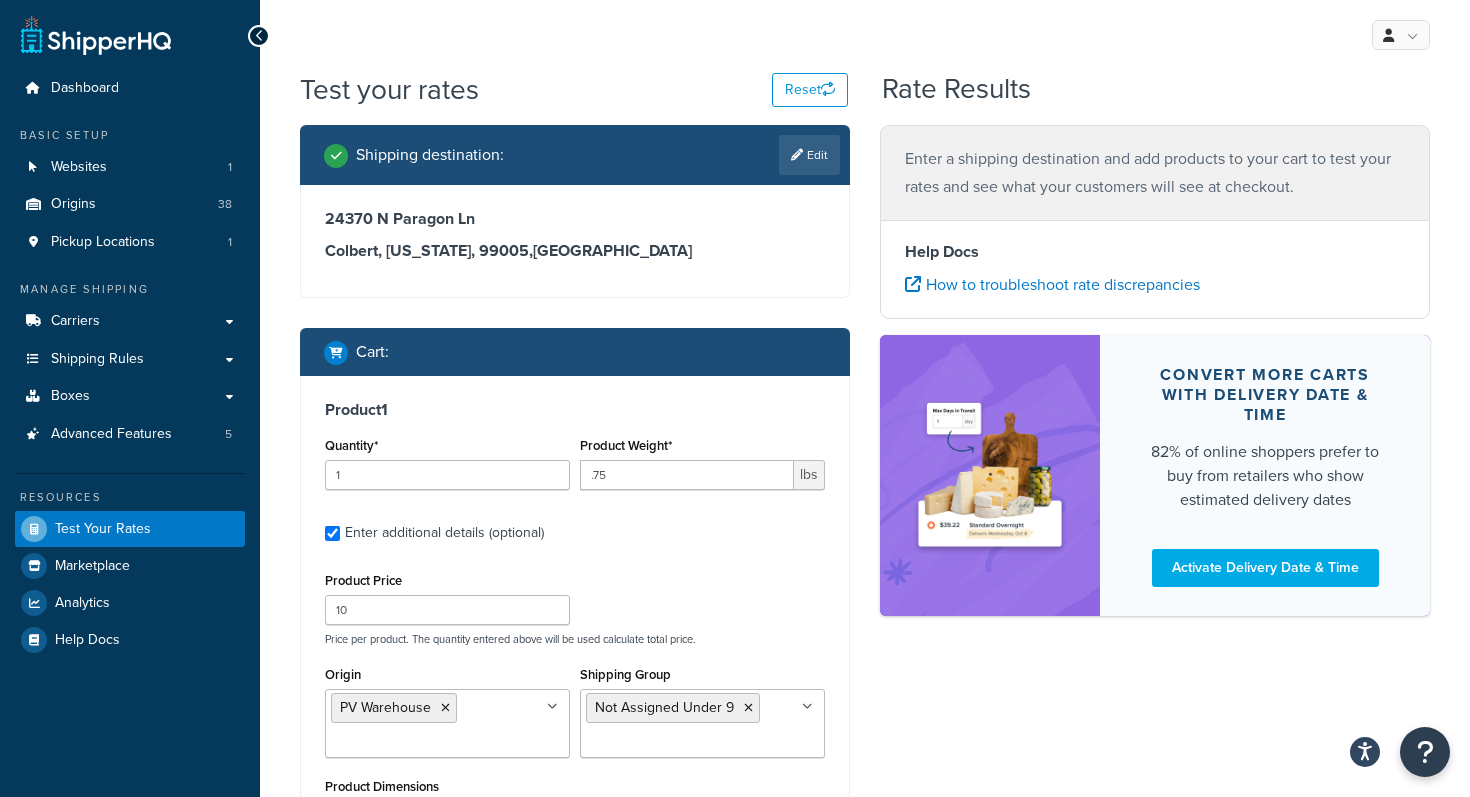 click on "Product Price   10 Price per product. The quantity entered above will be used calculate total price." at bounding box center [575, 606] 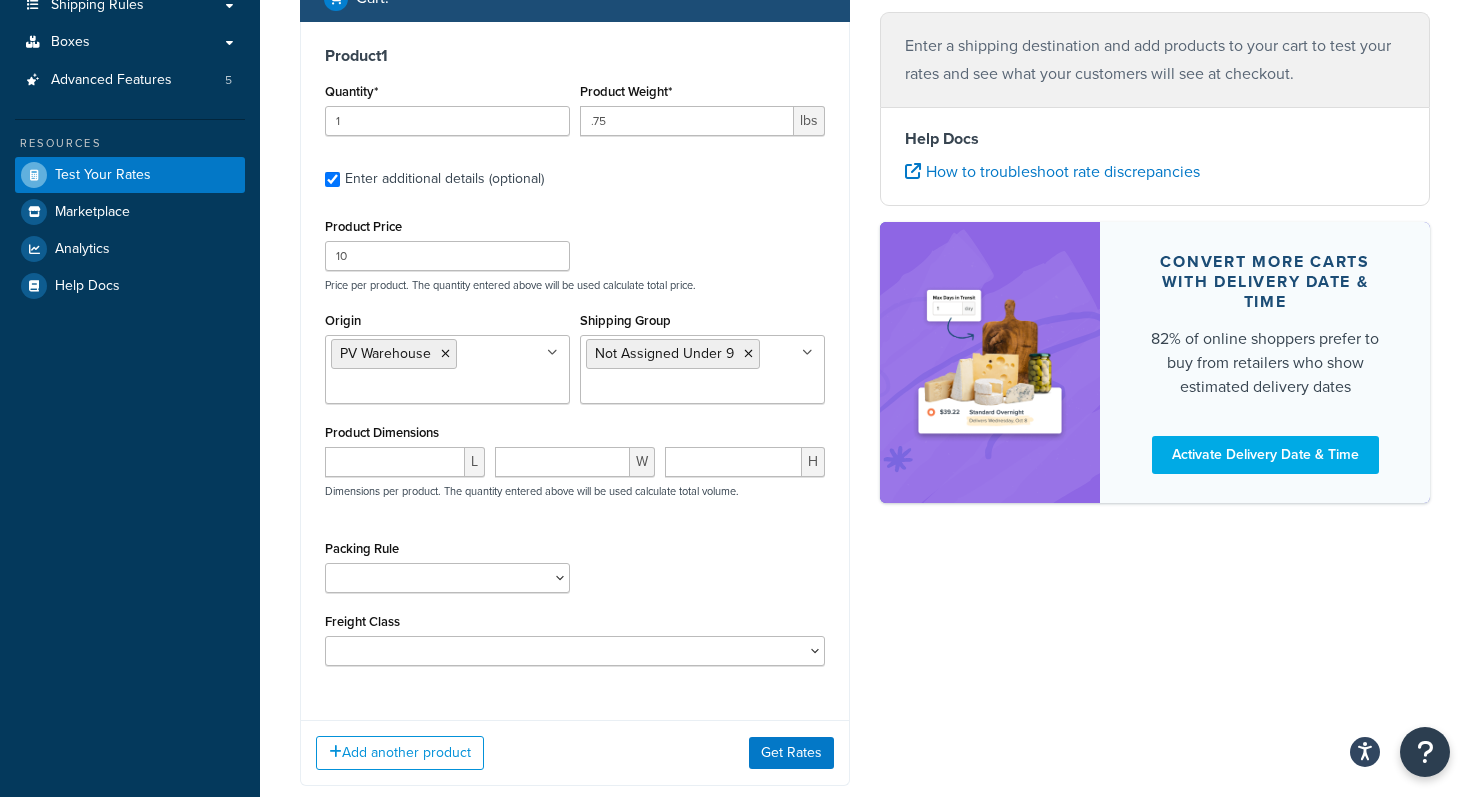 scroll, scrollTop: 440, scrollLeft: 0, axis: vertical 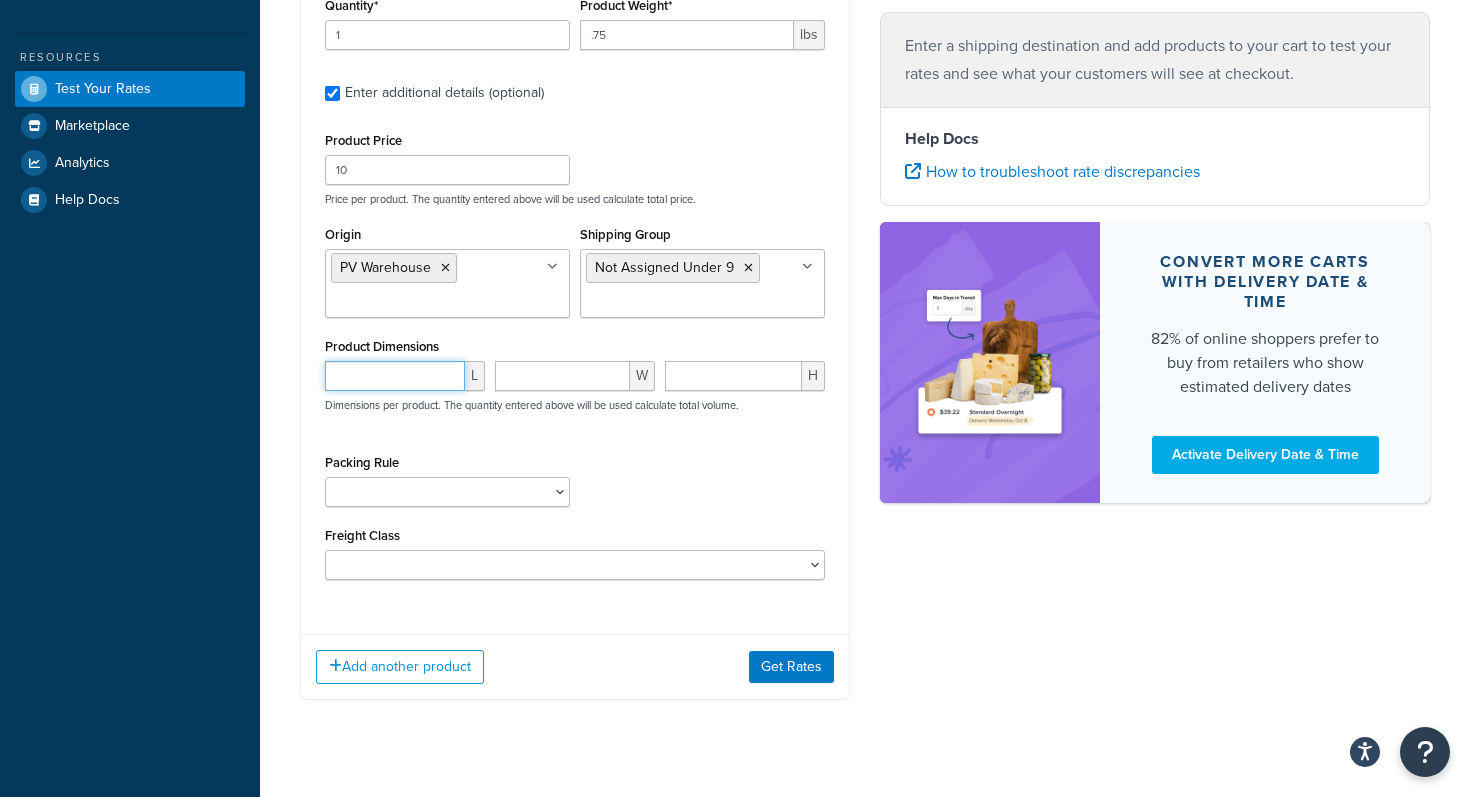 click at bounding box center (395, 376) 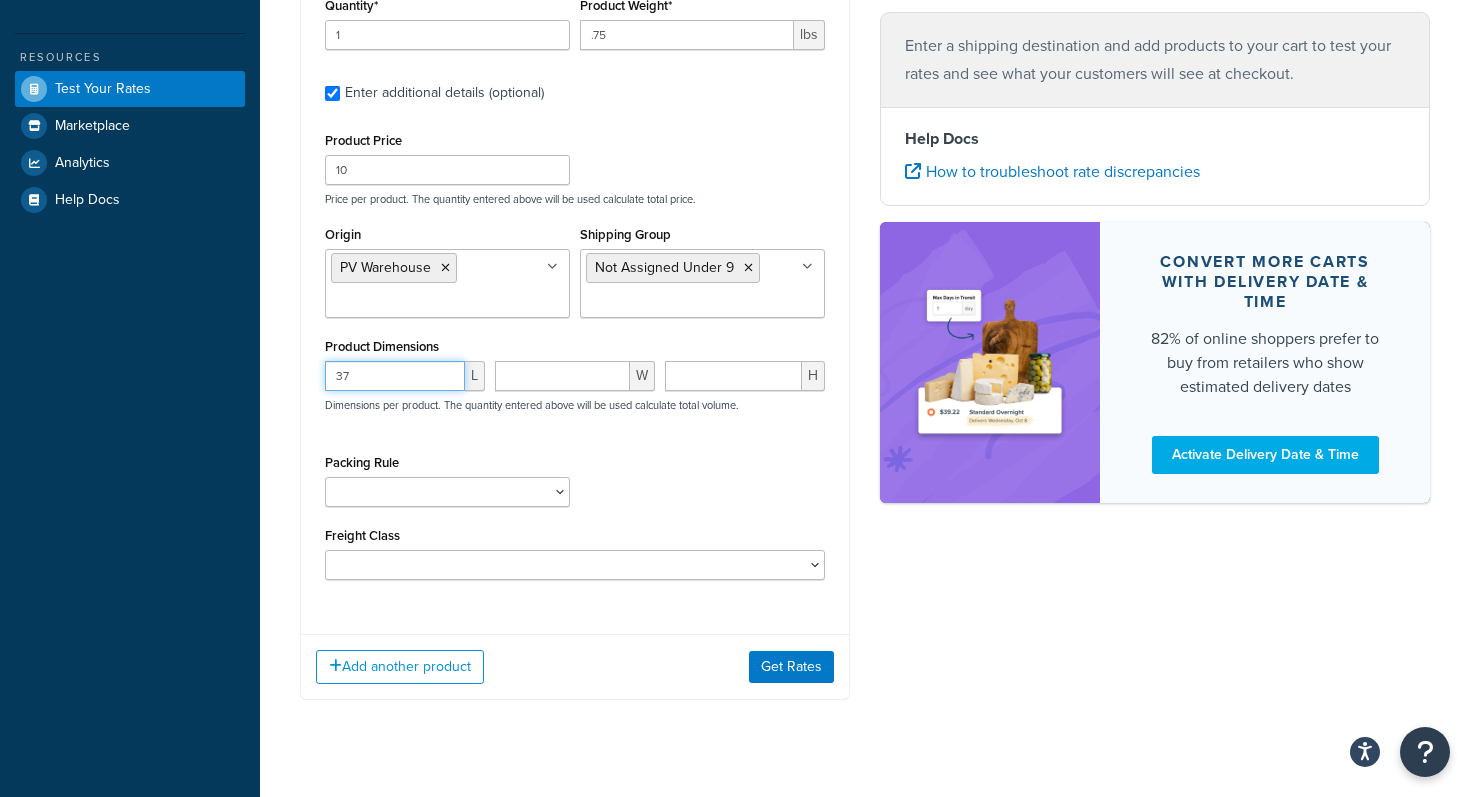 type on "37" 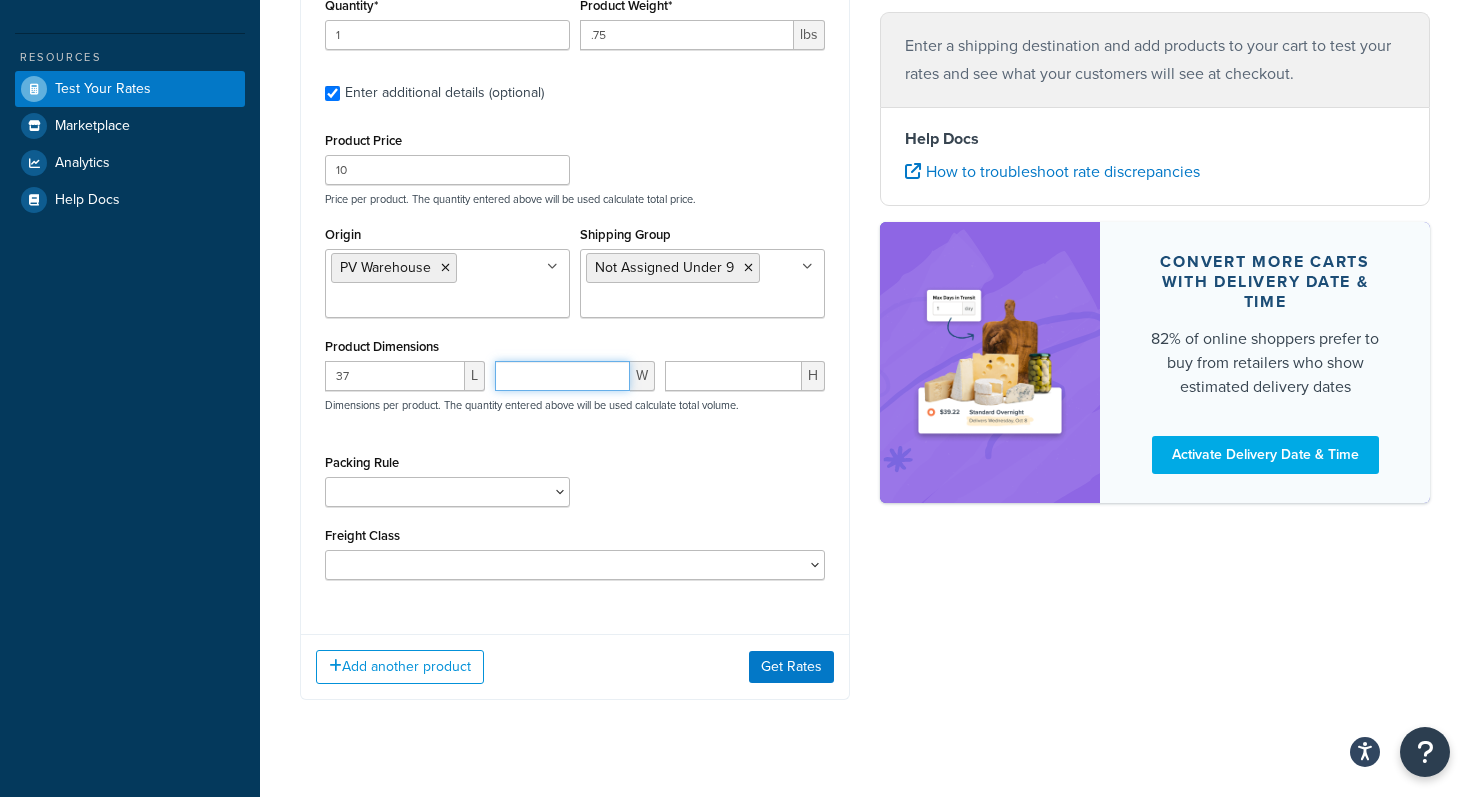click at bounding box center (562, 376) 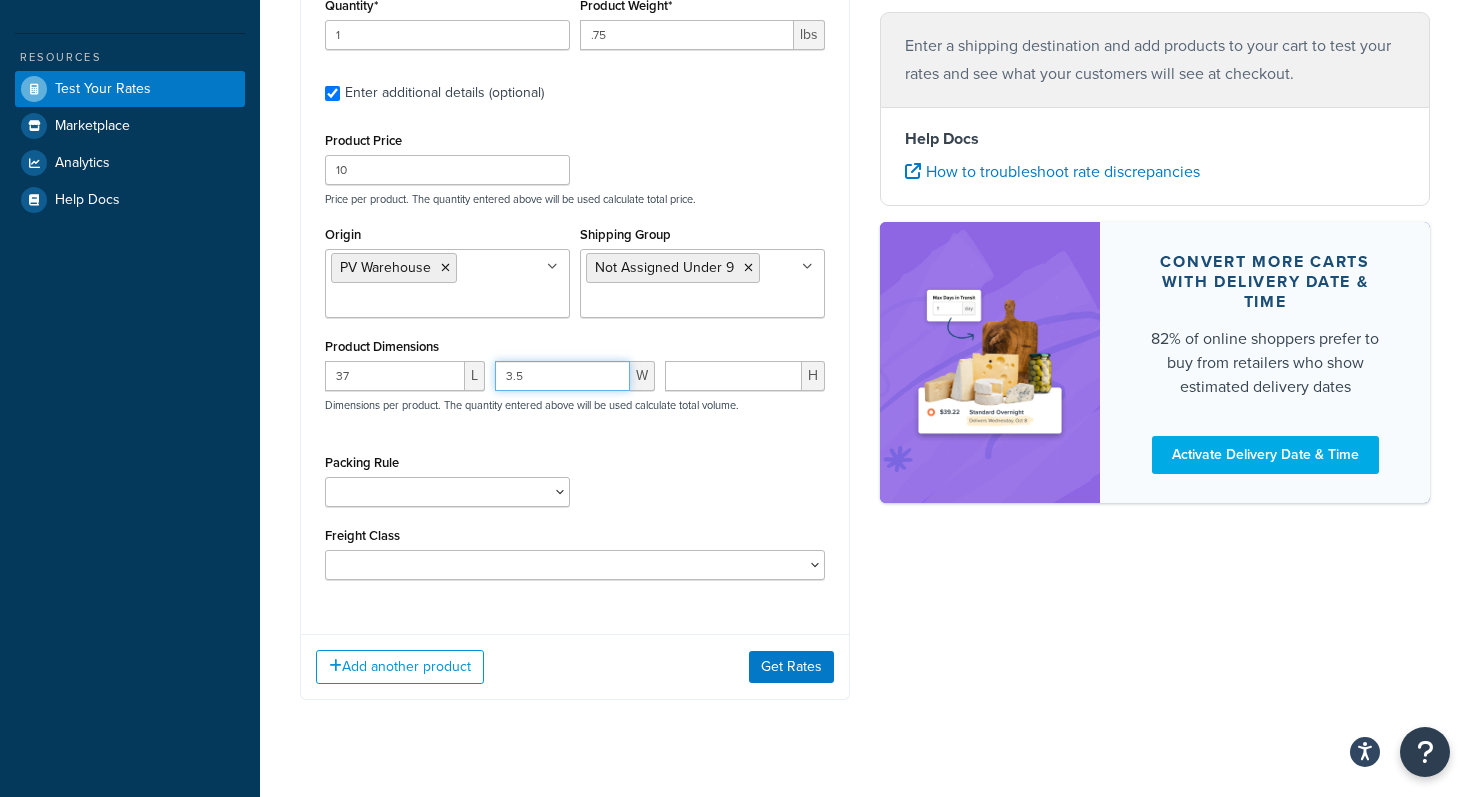 type on "3.5" 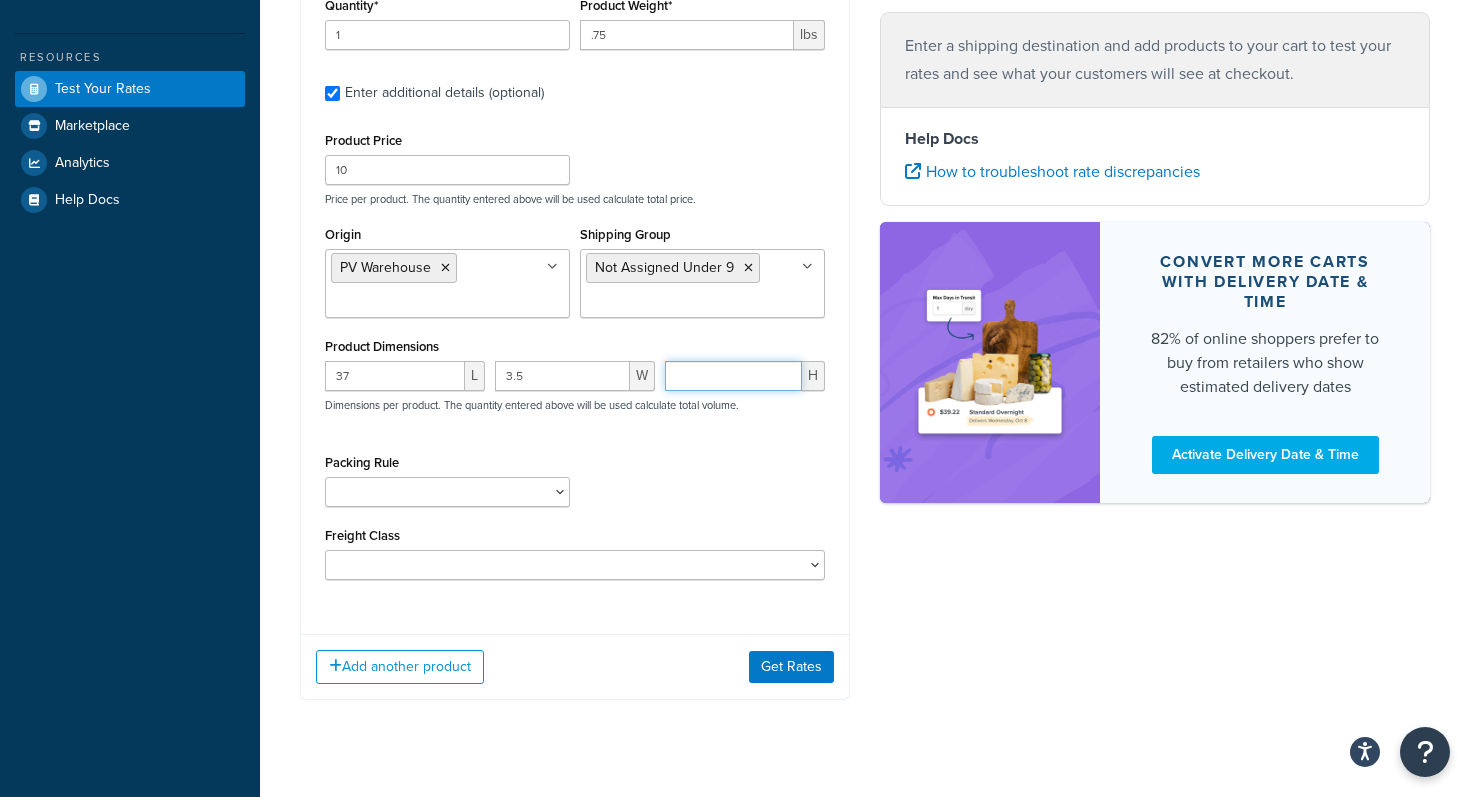 click at bounding box center [733, 376] 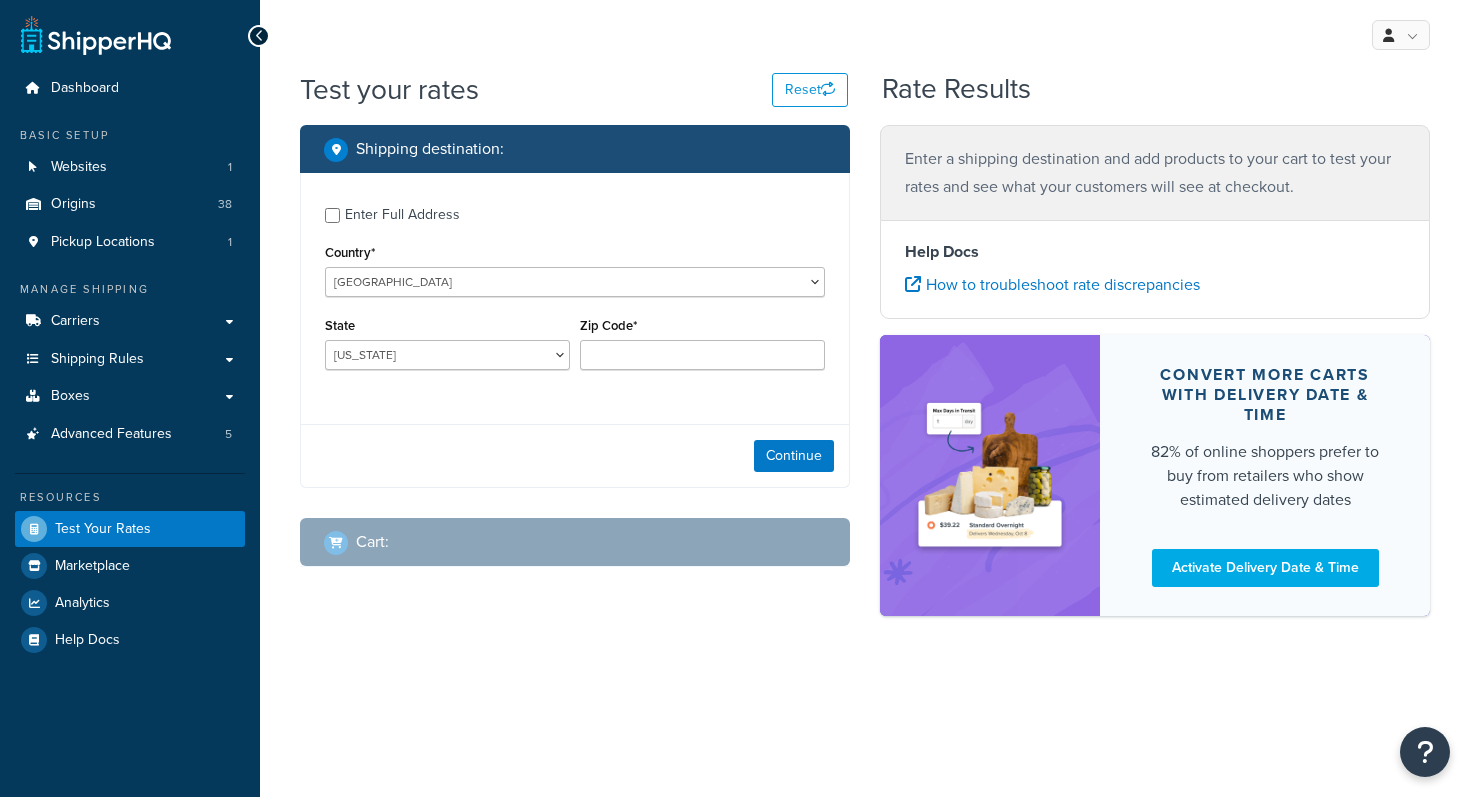 scroll, scrollTop: 0, scrollLeft: 0, axis: both 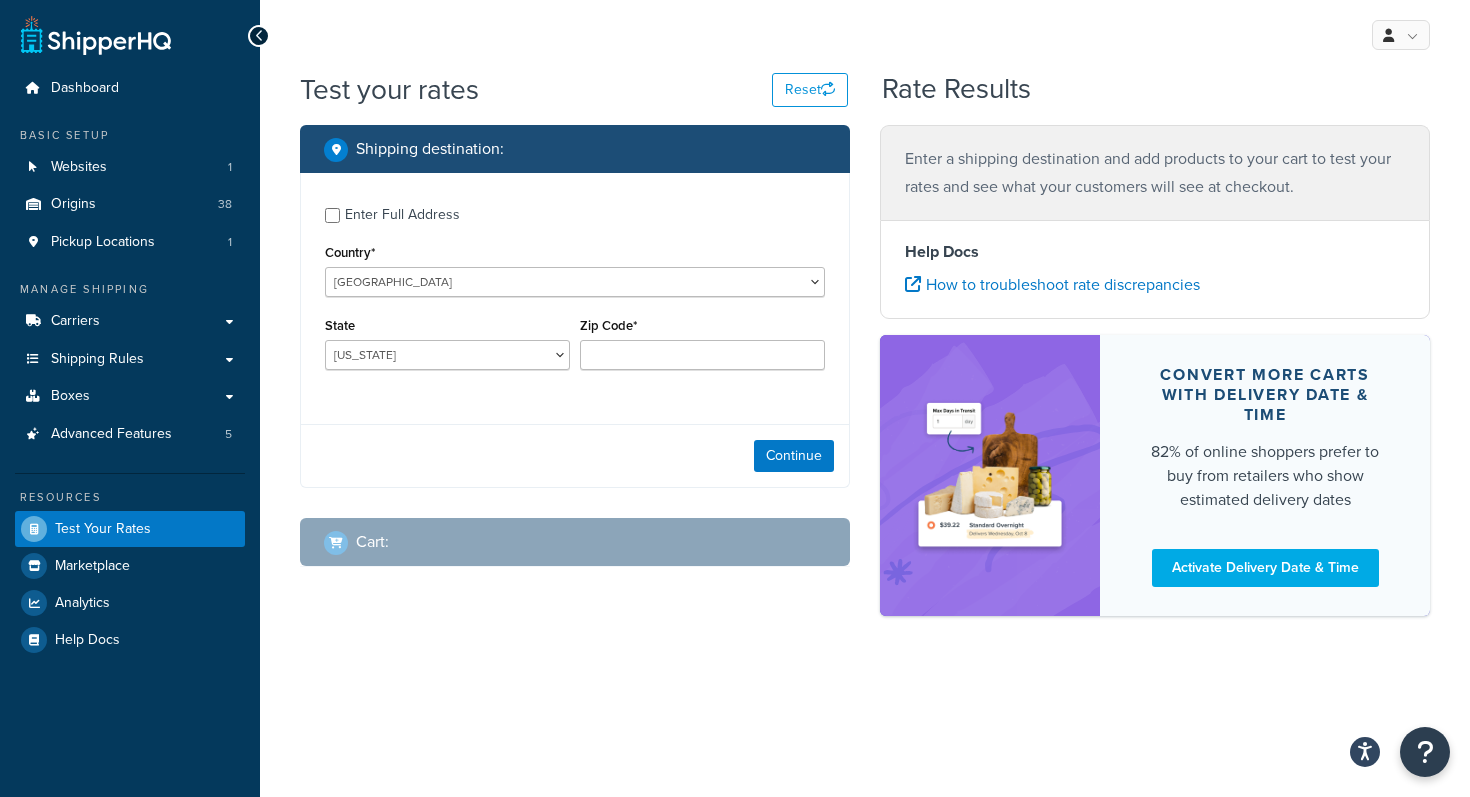 click on "Enter Full Address" at bounding box center (402, 215) 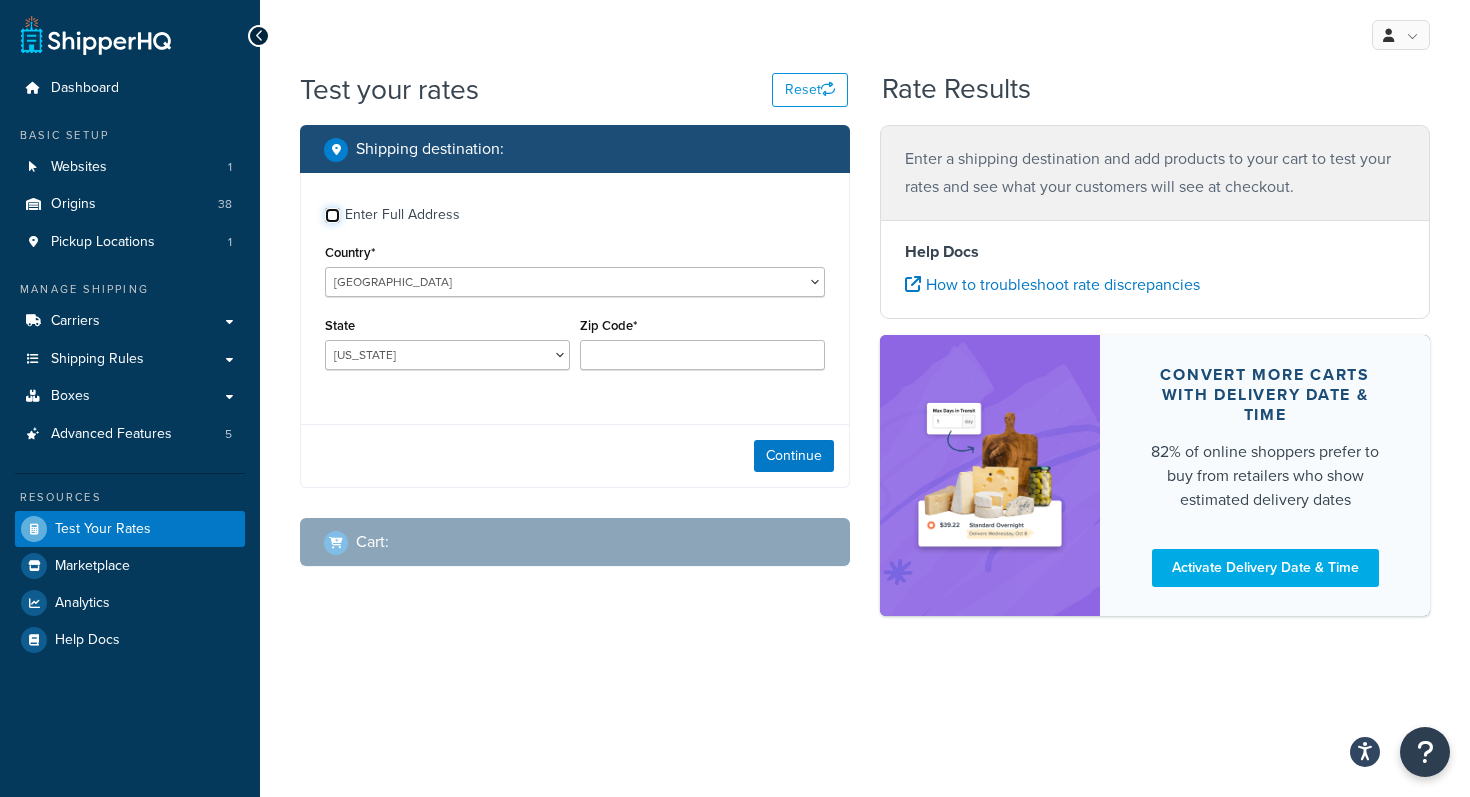 click on "Enter Full Address" at bounding box center (332, 215) 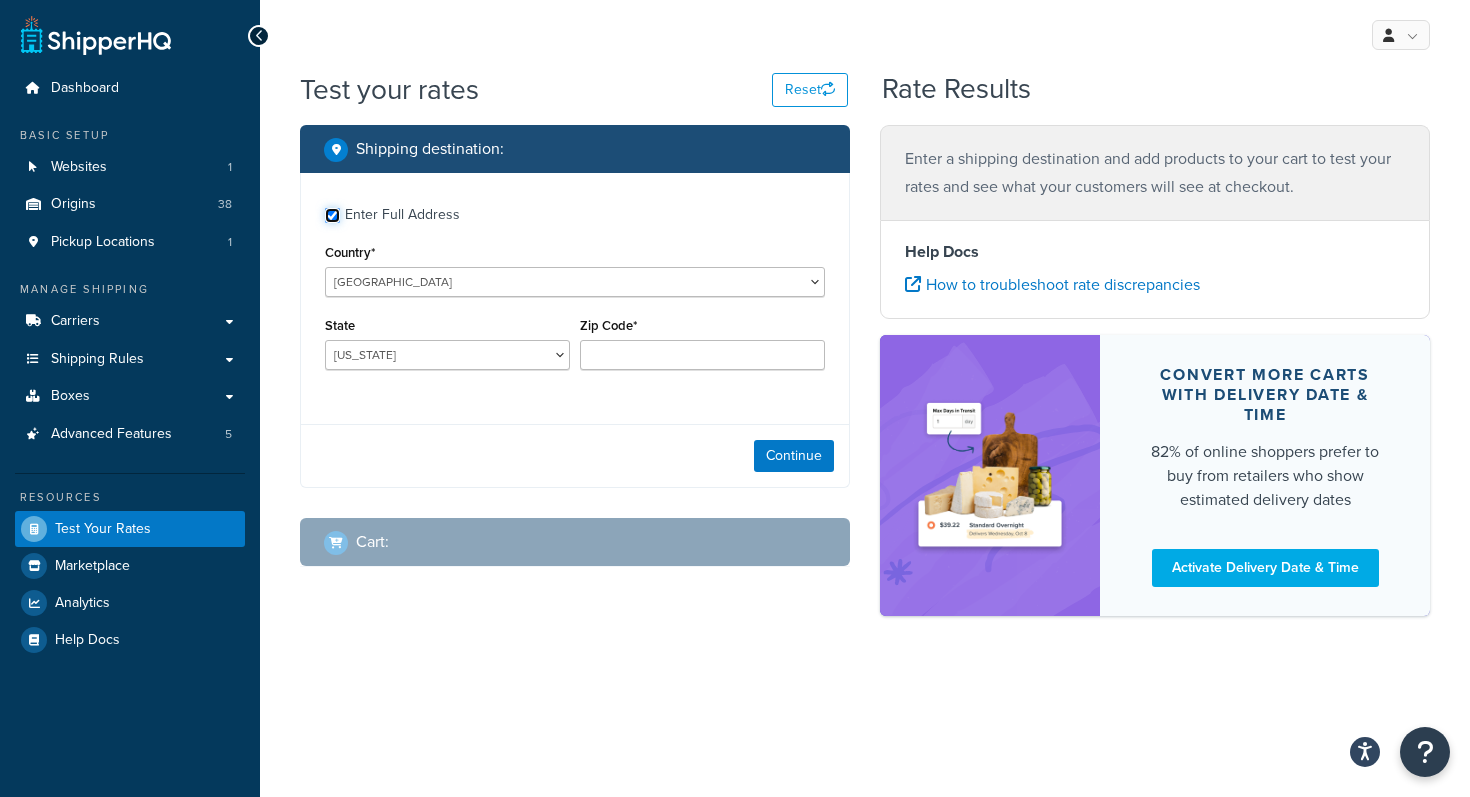 checkbox on "true" 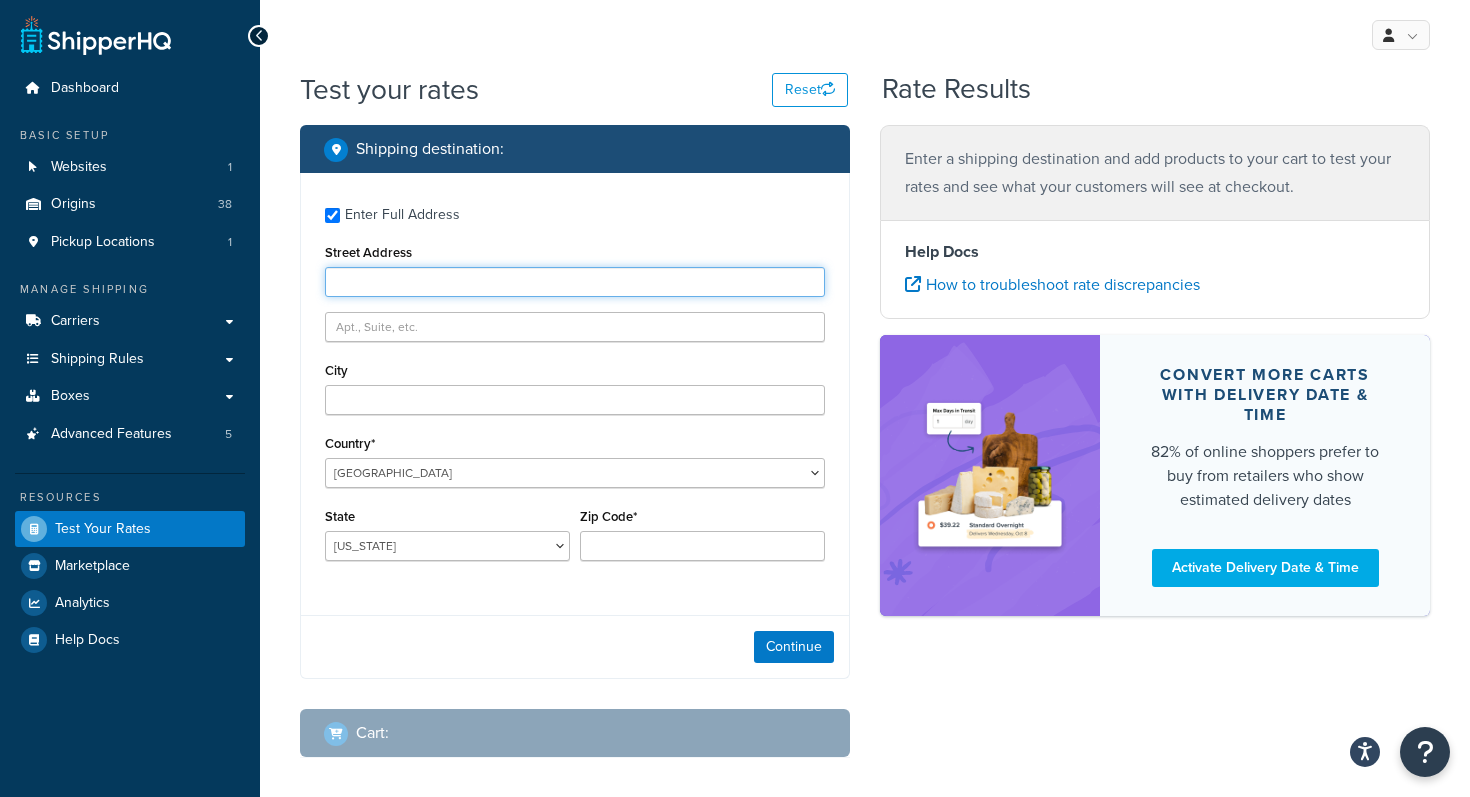 click on "Street Address" at bounding box center [575, 282] 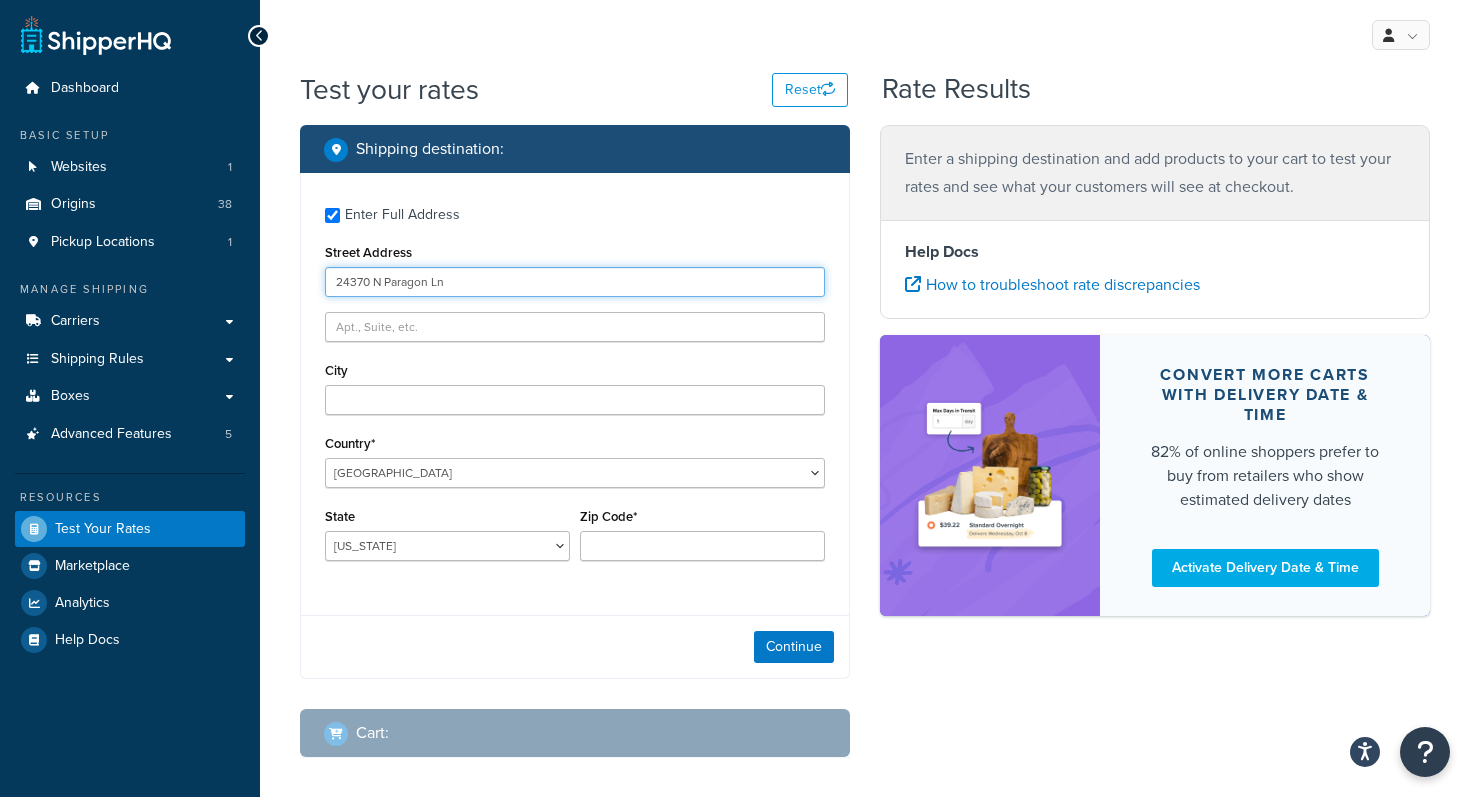 type on "24370 N Paragon Ln" 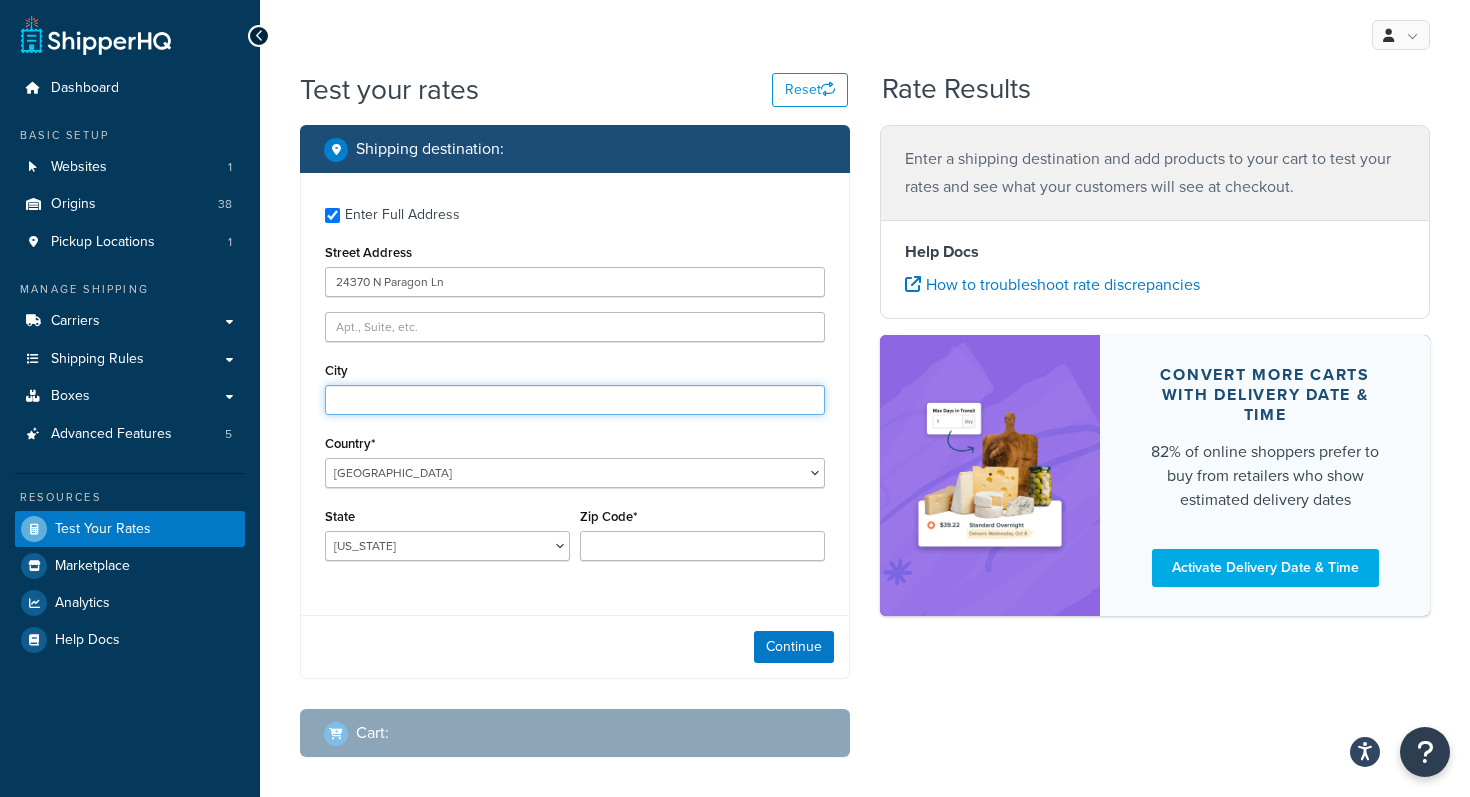 click on "City" at bounding box center (575, 400) 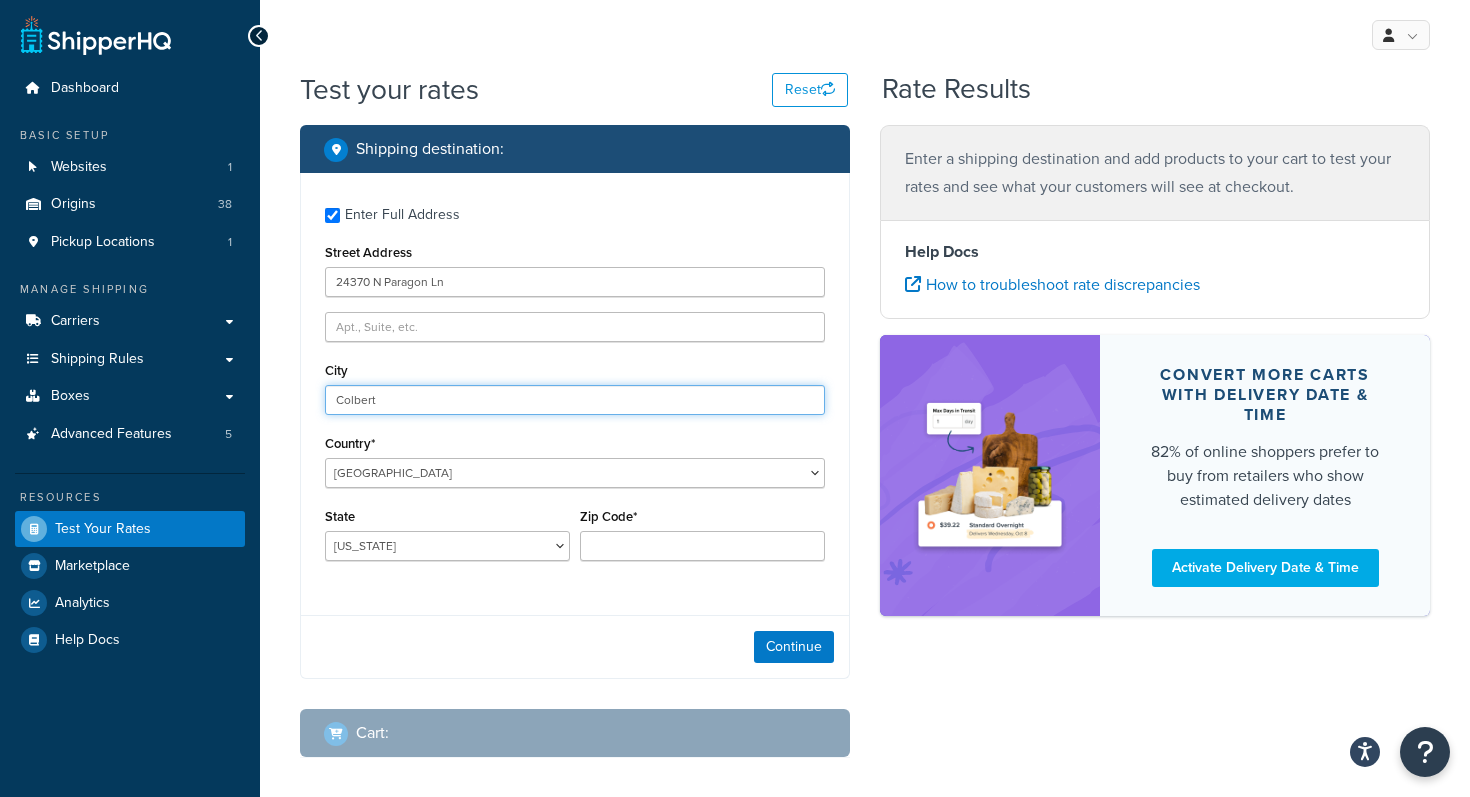 type on "Colbert" 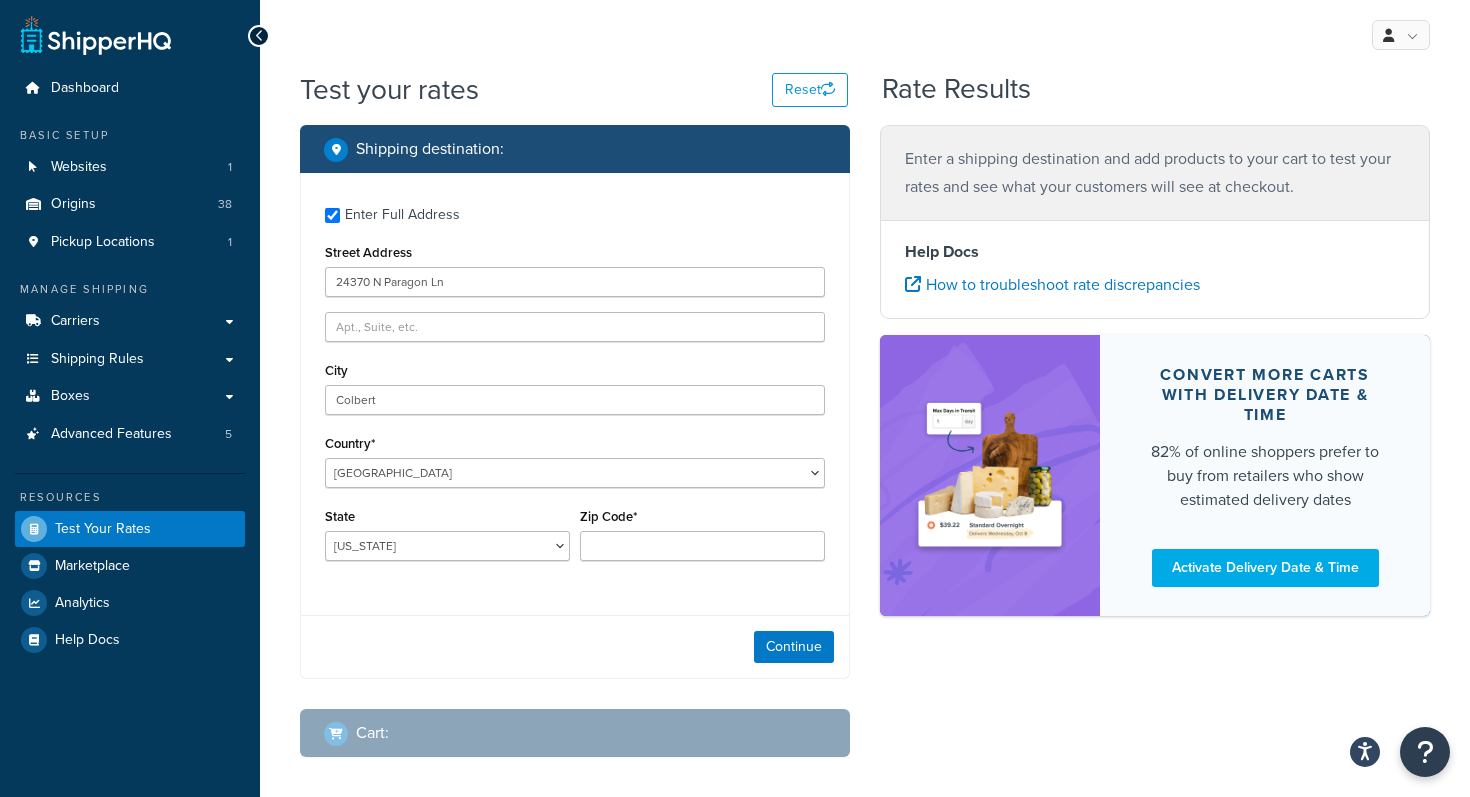 click on "State   [US_STATE]  [US_STATE]  [US_STATE]  [US_STATE]  [US_STATE]  Armed Forces Americas  Armed Forces [GEOGRAPHIC_DATA], [GEOGRAPHIC_DATA], [GEOGRAPHIC_DATA], [GEOGRAPHIC_DATA]  Armed Forces Pacific  [US_STATE]  [US_STATE]  [US_STATE]  [US_STATE]  [US_STATE]  [US_STATE]  [US_STATE]  [US_STATE]  [US_STATE]  [US_STATE]  [US_STATE]  [US_STATE]  [US_STATE]  [US_STATE]  [US_STATE]  [US_STATE]  [US_STATE]  [US_STATE]  [PERSON_NAME][US_STATE]  [US_STATE]  [US_STATE]  [US_STATE]  [US_STATE]  [US_STATE]  [US_STATE]  [US_STATE]  [US_STATE]  [US_STATE]  [US_STATE]  [US_STATE]  [US_STATE]  [US_STATE]  [US_STATE]  [US_STATE]  [US_STATE]  [US_STATE]  [US_STATE]  [US_STATE]  [US_STATE]  [US_STATE]  [US_STATE]  [US_STATE]  [US_STATE]  [US_STATE]  [US_STATE]  [US_STATE]  [GEOGRAPHIC_DATA] [GEOGRAPHIC_DATA]  [US_STATE]  [US_STATE]  [GEOGRAPHIC_DATA]  [US_STATE][PERSON_NAME][US_STATE]  [US_STATE][PERSON_NAME]  [US_STATE]  [US_STATE]" at bounding box center [447, 532] 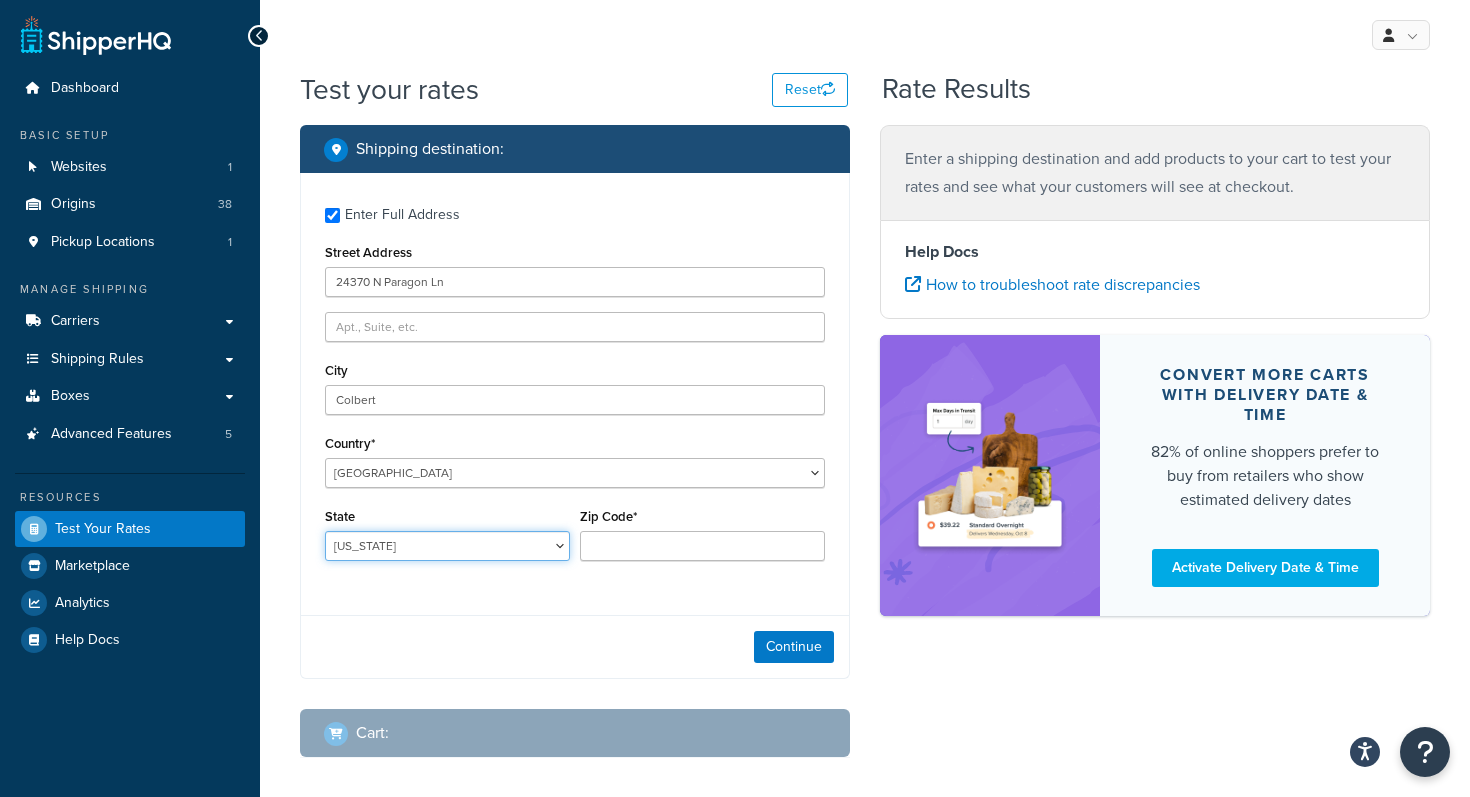 click on "[US_STATE]  [US_STATE]  [US_STATE]  [US_STATE]  [US_STATE]  Armed Forces Americas  Armed Forces [GEOGRAPHIC_DATA], [GEOGRAPHIC_DATA], [GEOGRAPHIC_DATA], [GEOGRAPHIC_DATA]  Armed Forces Pacific  [US_STATE]  [US_STATE]  [US_STATE]  [US_STATE]  [US_STATE]  [US_STATE]  [US_STATE]  [US_STATE]  [US_STATE]  [US_STATE]  [US_STATE]  [US_STATE]  [US_STATE]  [US_STATE]  [US_STATE]  [US_STATE]  [US_STATE]  [US_STATE]  [PERSON_NAME][US_STATE]  [US_STATE]  [US_STATE]  [US_STATE]  [US_STATE]  [US_STATE]  [US_STATE]  [US_STATE]  [US_STATE]  [US_STATE]  [US_STATE]  [US_STATE]  [US_STATE]  [US_STATE]  [US_STATE]  [US_STATE]  [US_STATE]  [US_STATE]  [US_STATE]  [US_STATE]  [US_STATE]  [US_STATE]  [US_STATE]  [US_STATE]  [US_STATE]  [US_STATE]  [US_STATE]  [US_STATE]  [GEOGRAPHIC_DATA] [GEOGRAPHIC_DATA]  [US_STATE]  [US_STATE]  [GEOGRAPHIC_DATA]  [US_STATE][PERSON_NAME][US_STATE]  [US_STATE][PERSON_NAME]  [US_STATE]  [US_STATE]" at bounding box center (447, 546) 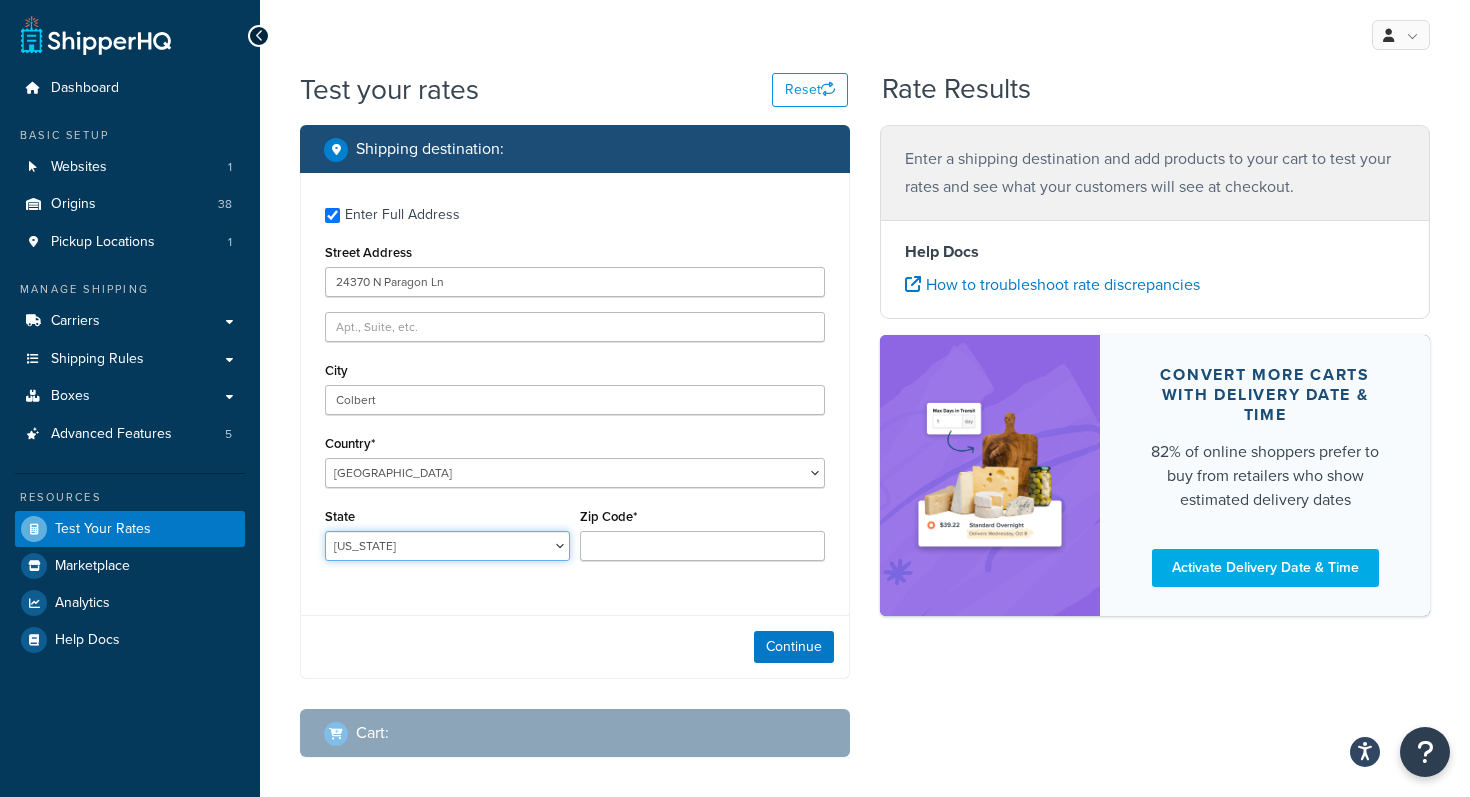 select on "WA" 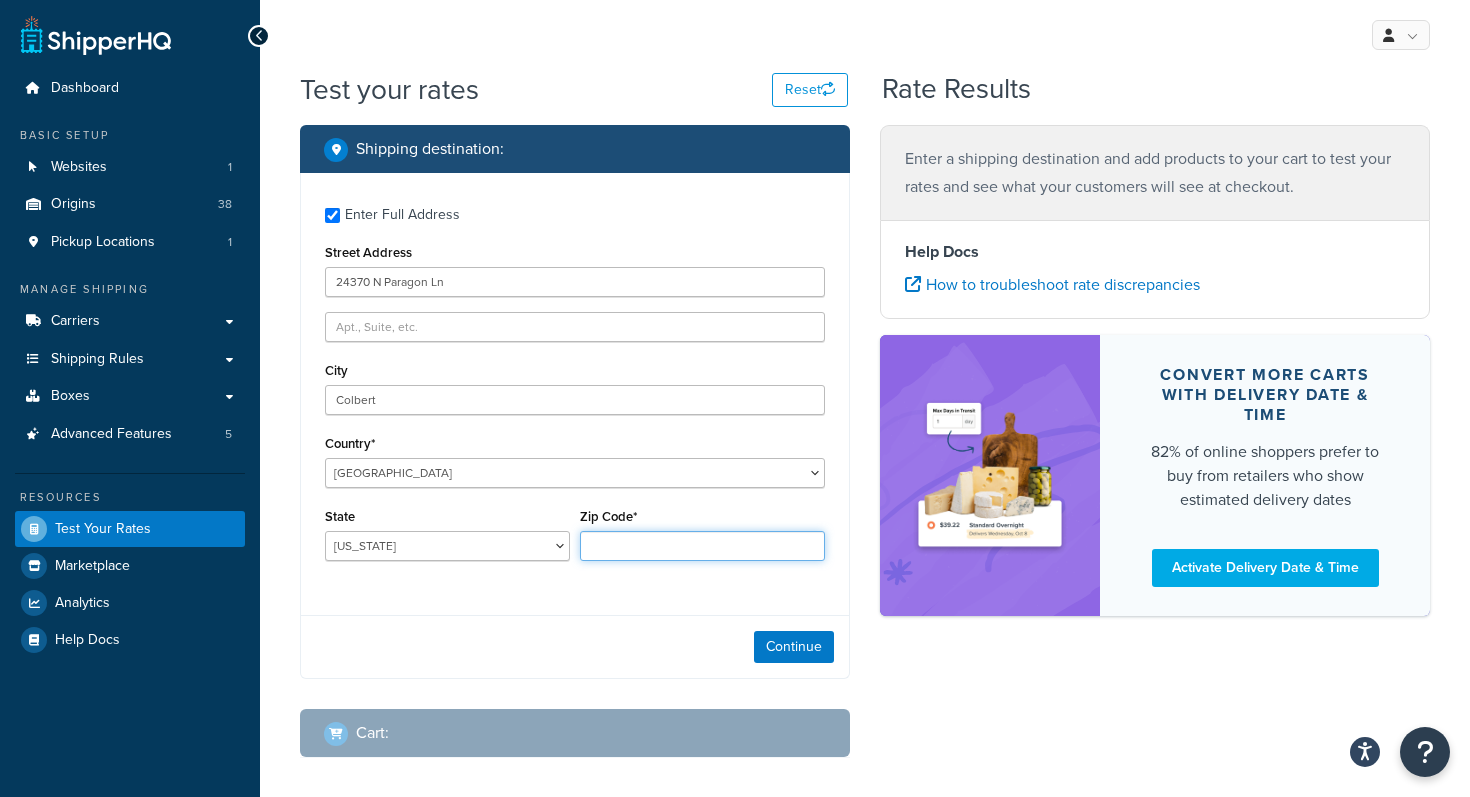 click on "Zip Code*" at bounding box center [702, 546] 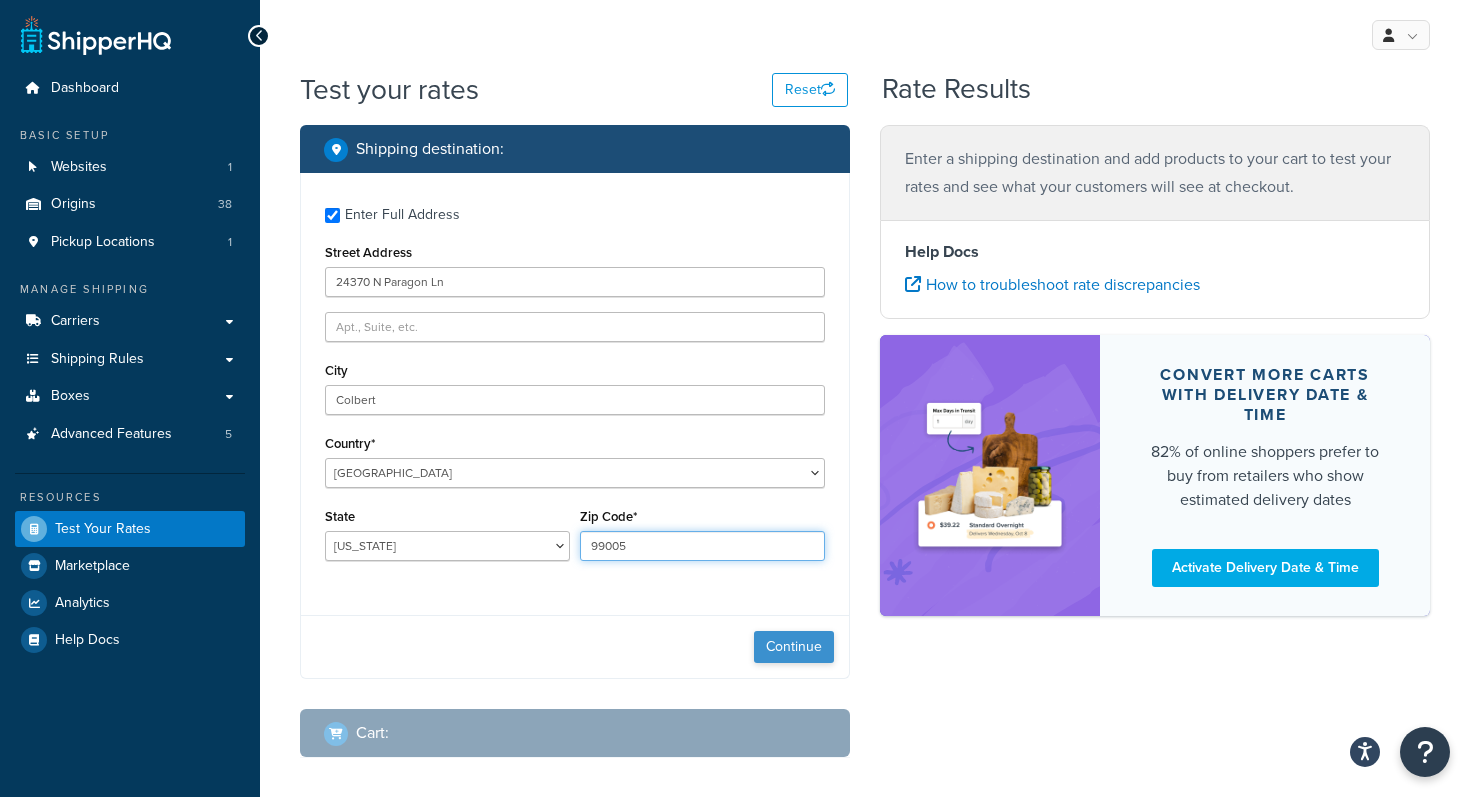 type on "99005" 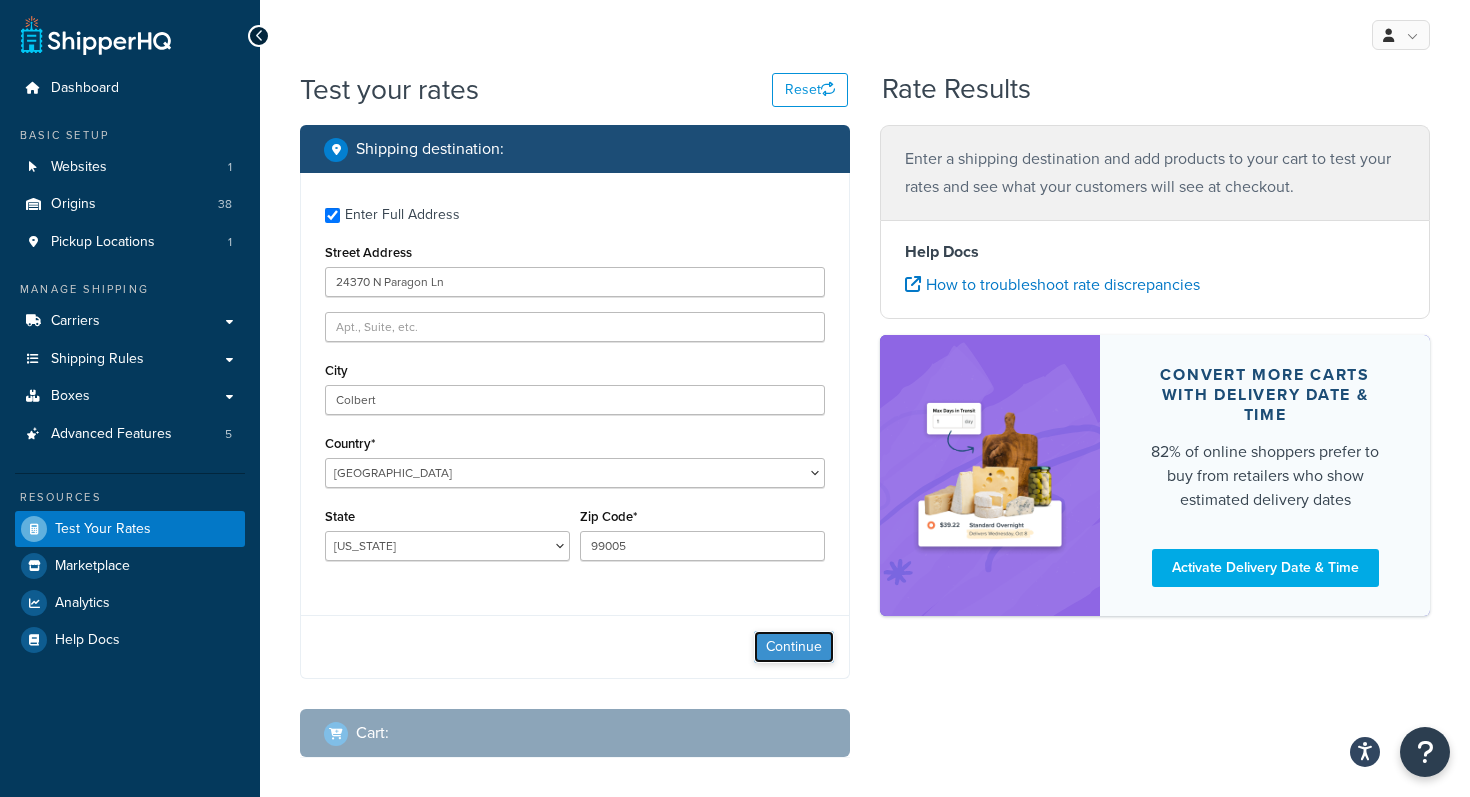 click on "Continue" at bounding box center [794, 647] 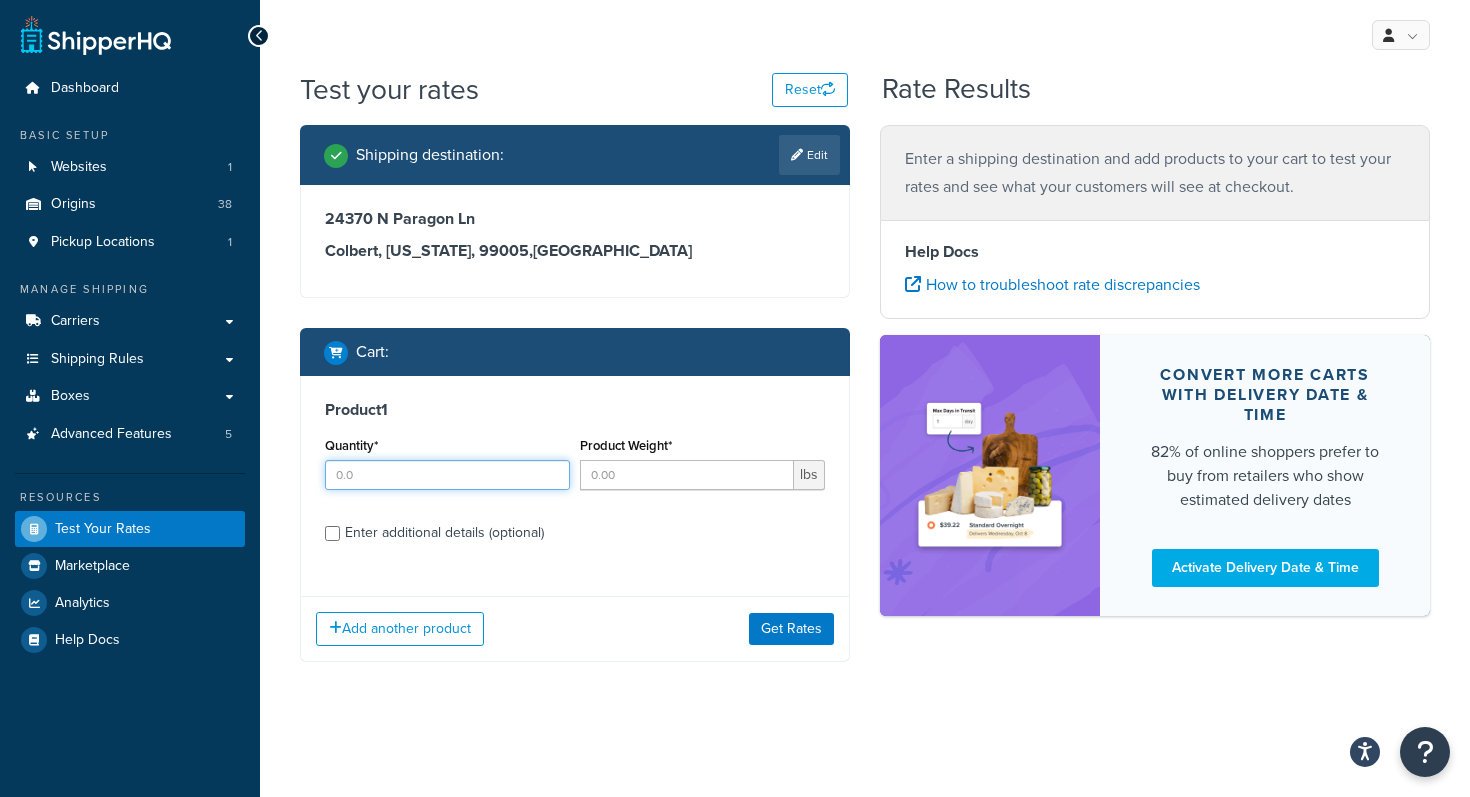 click on "Quantity*" at bounding box center [447, 475] 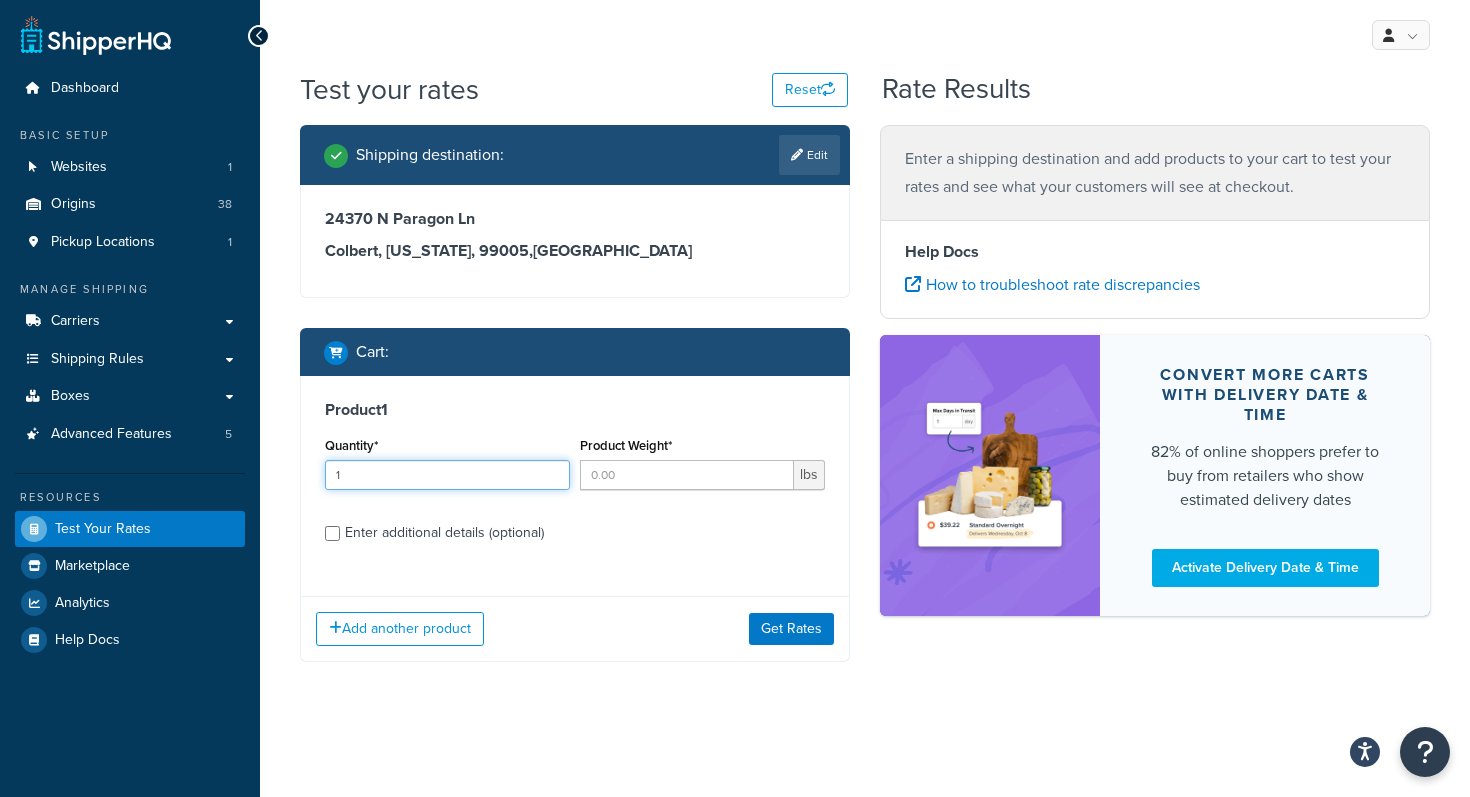 type on "1" 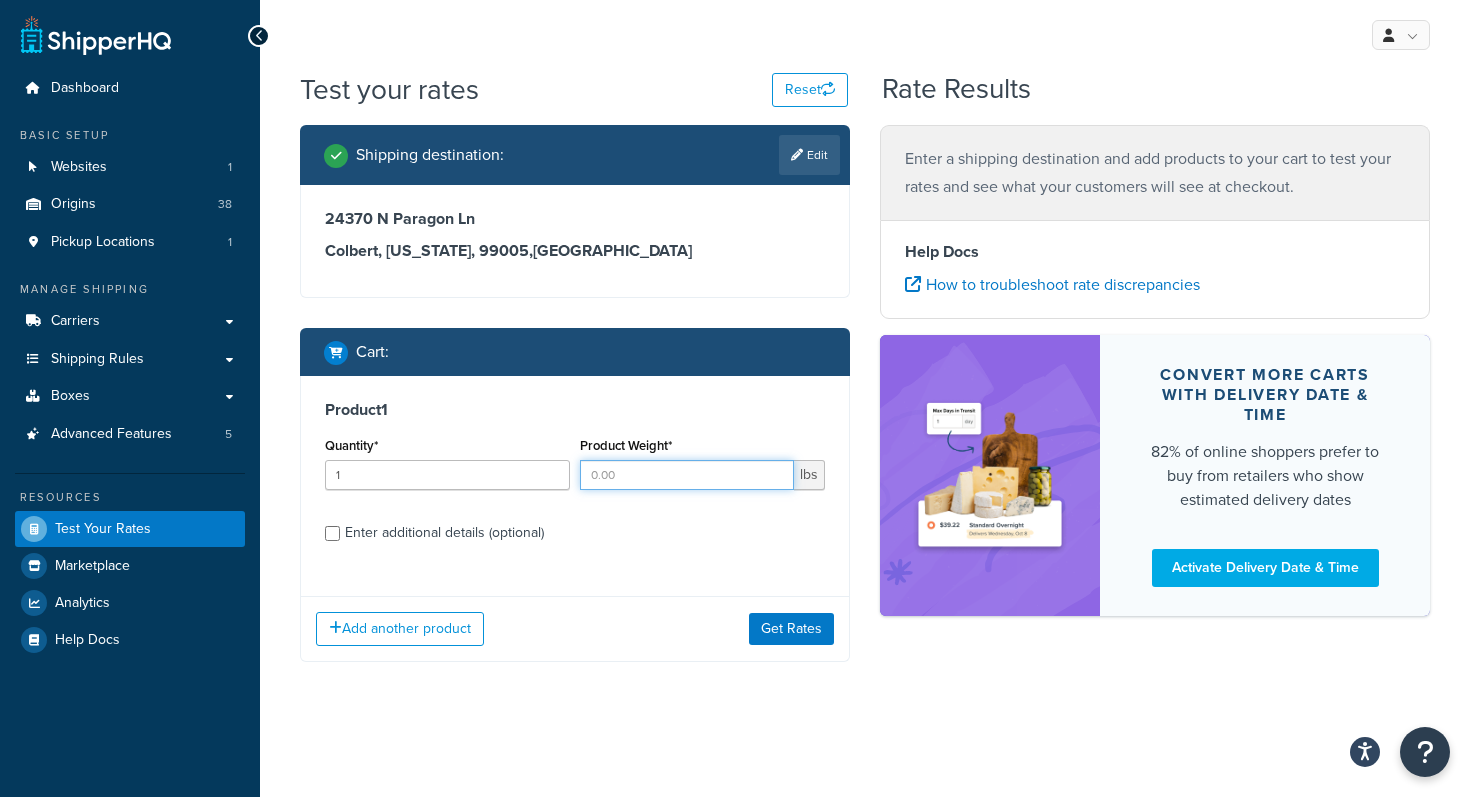click on "Product Weight*" at bounding box center [687, 475] 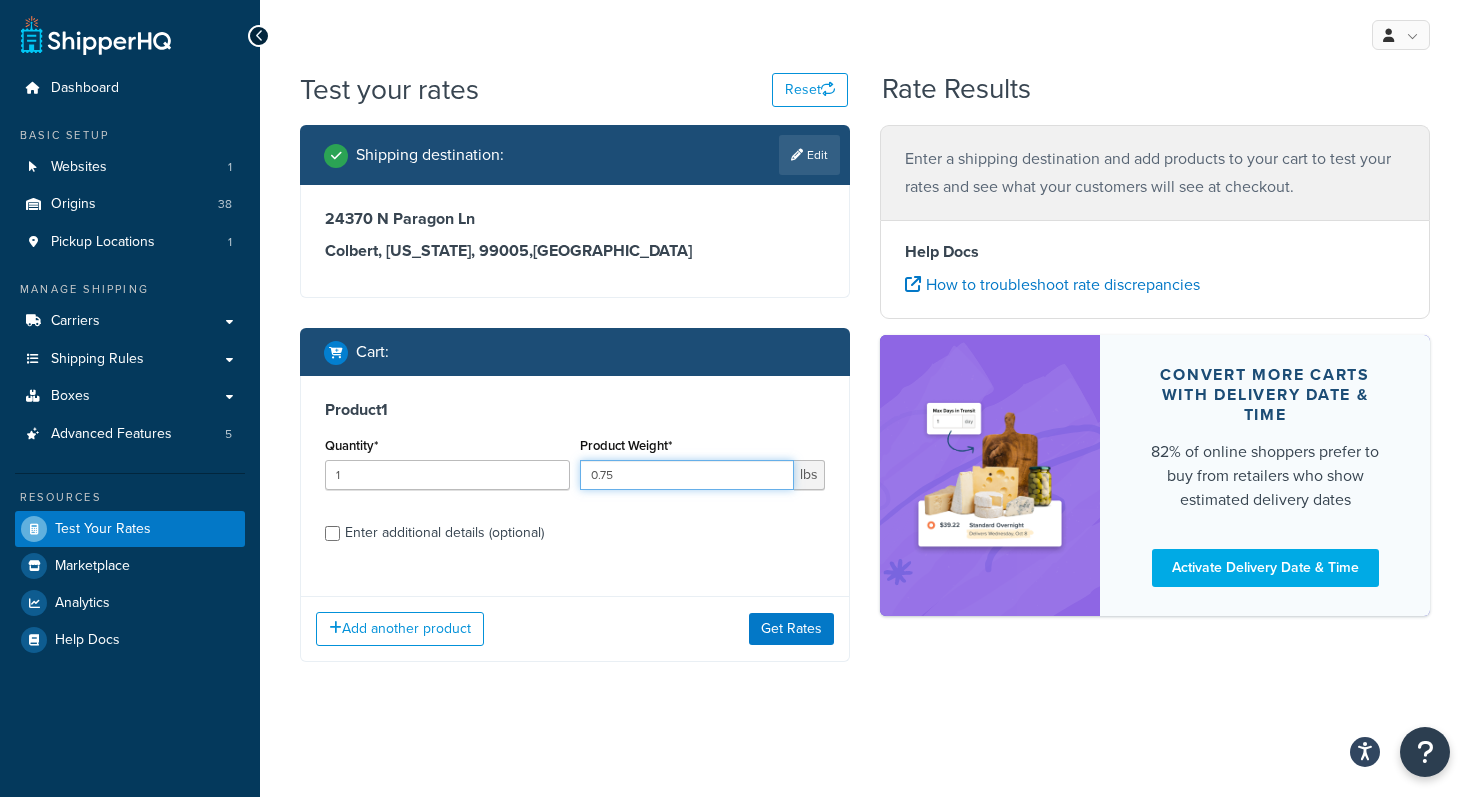 type on "0.75" 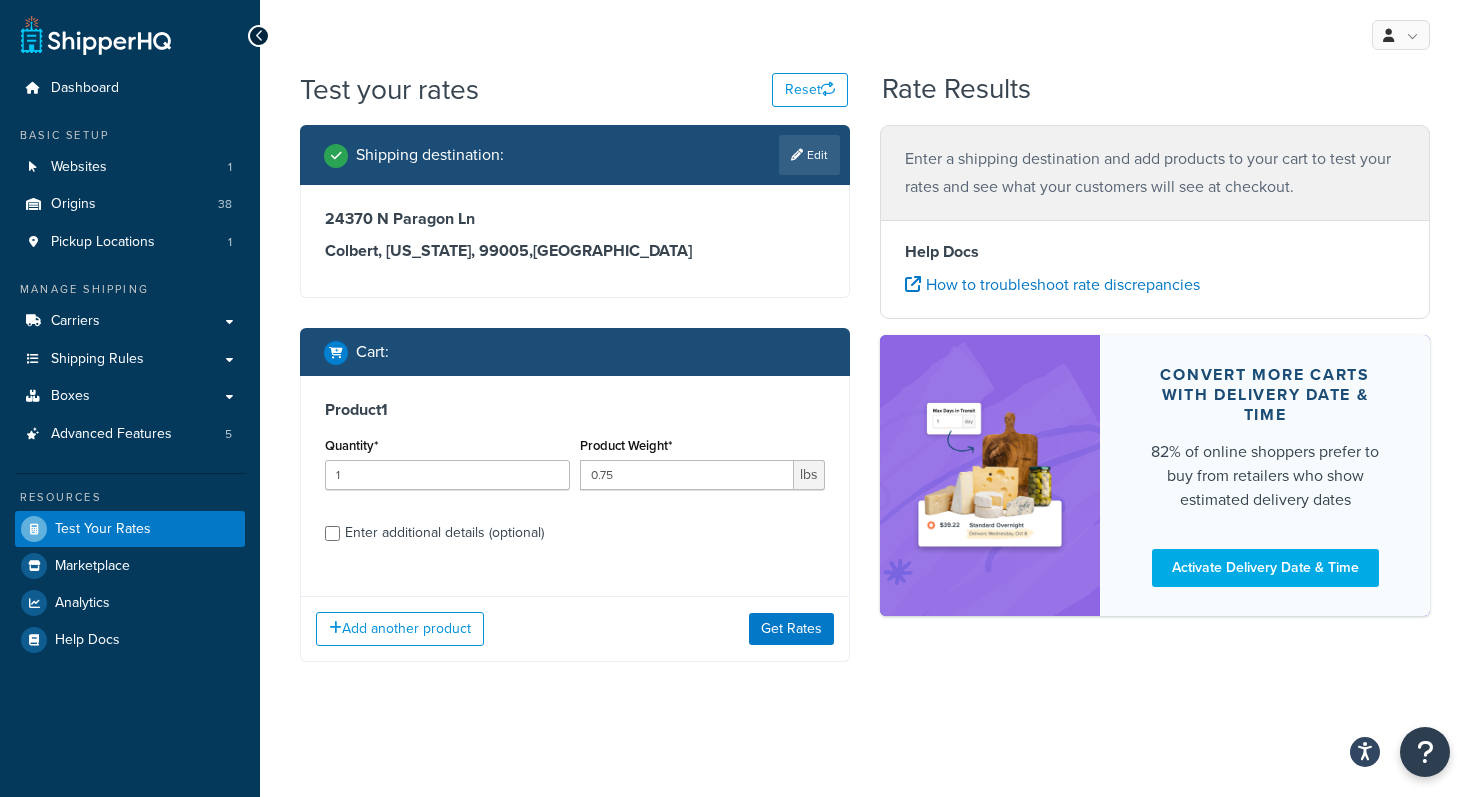 click on "Enter additional details (optional)" at bounding box center [444, 533] 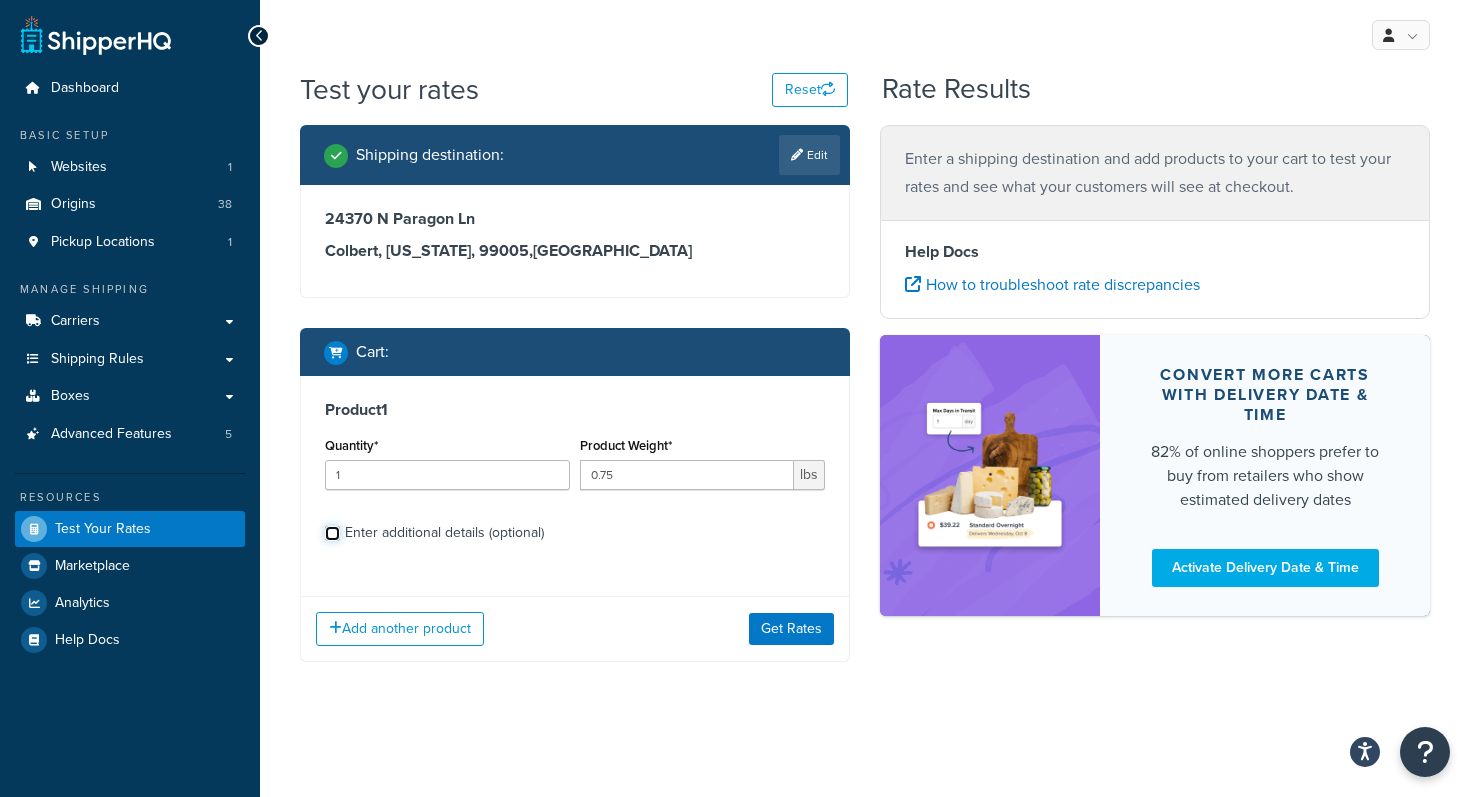 click on "Enter additional details (optional)" at bounding box center (332, 533) 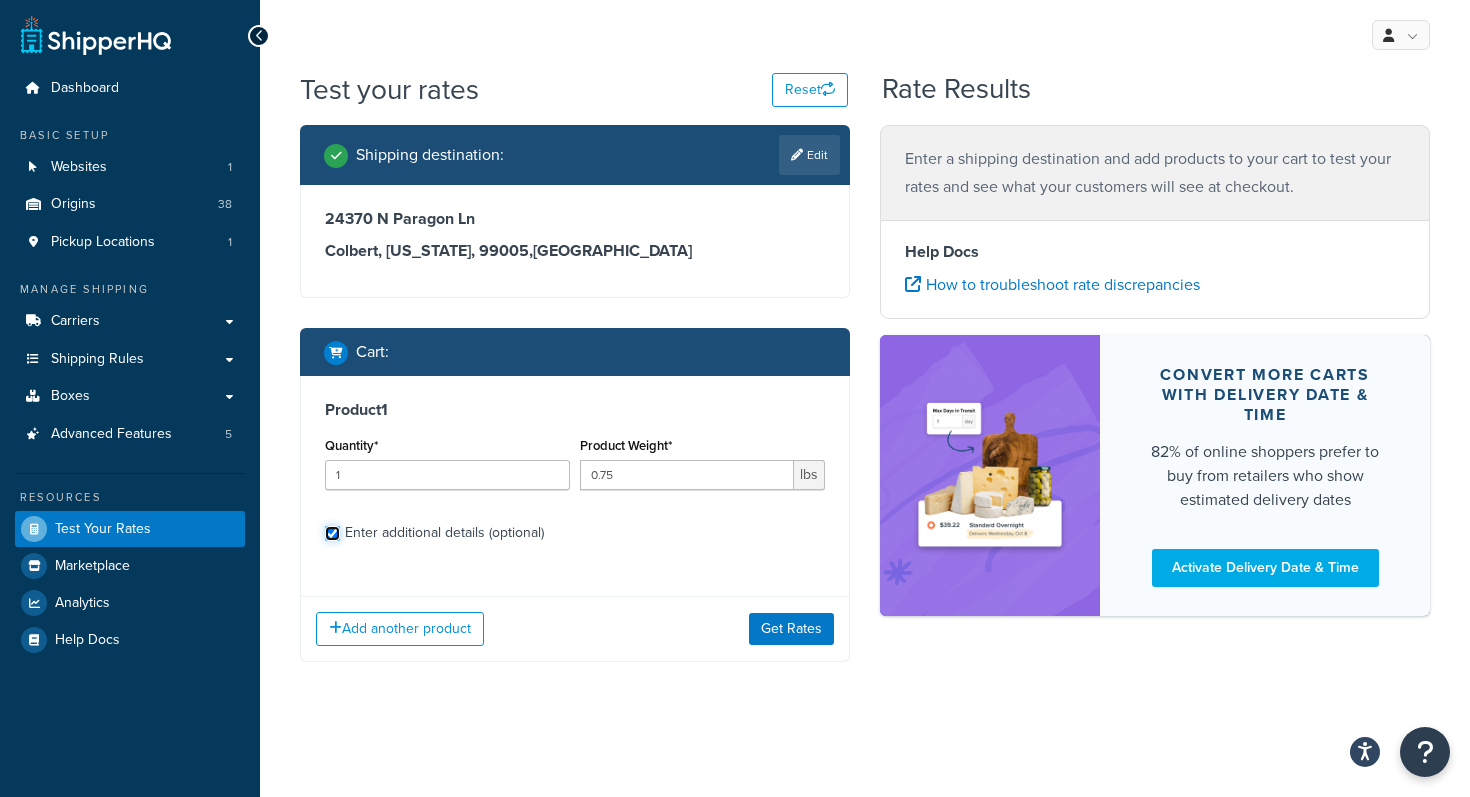 checkbox on "true" 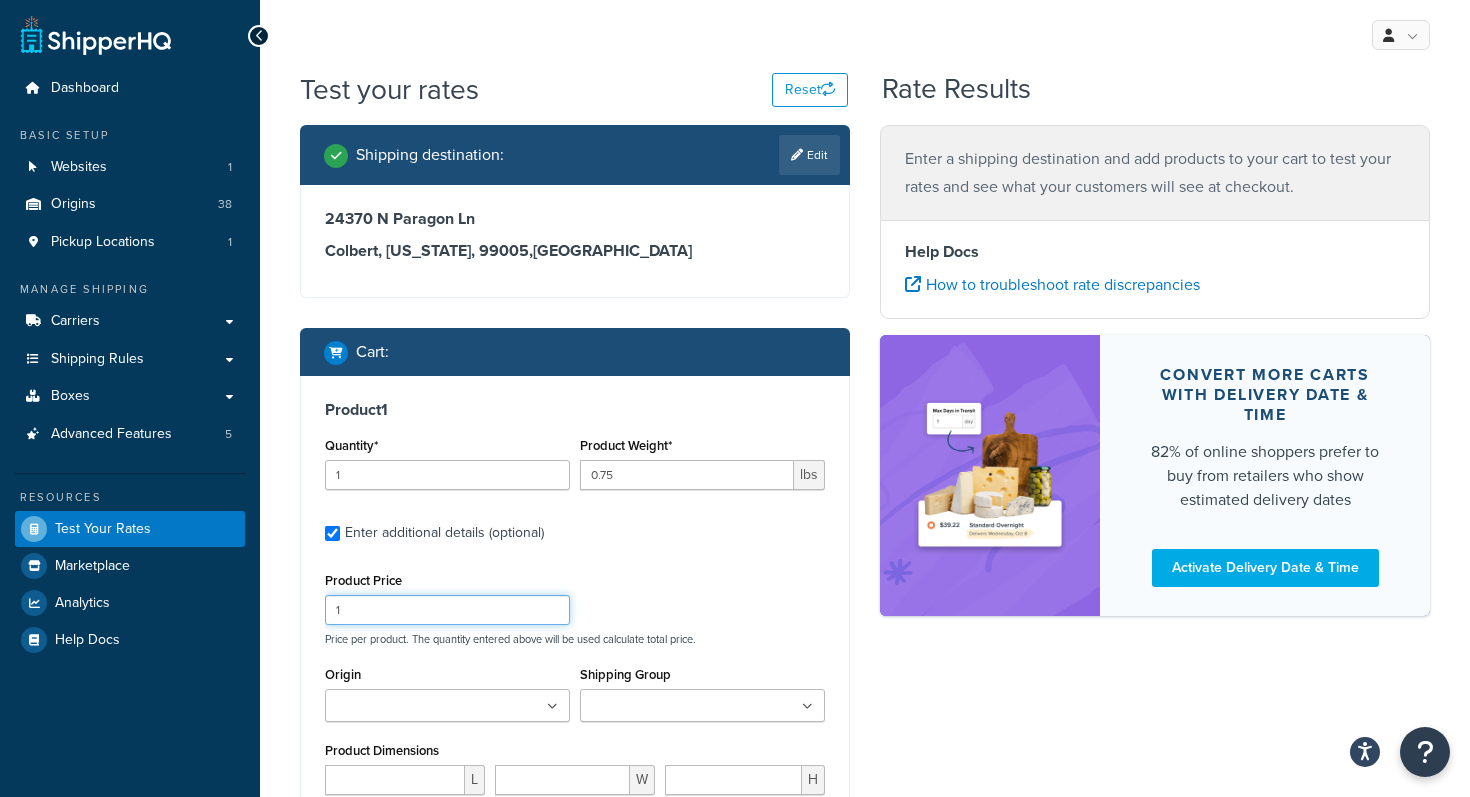 click on "Product Price   1 Price per product. The quantity entered above will be used calculate total price." at bounding box center [575, 606] 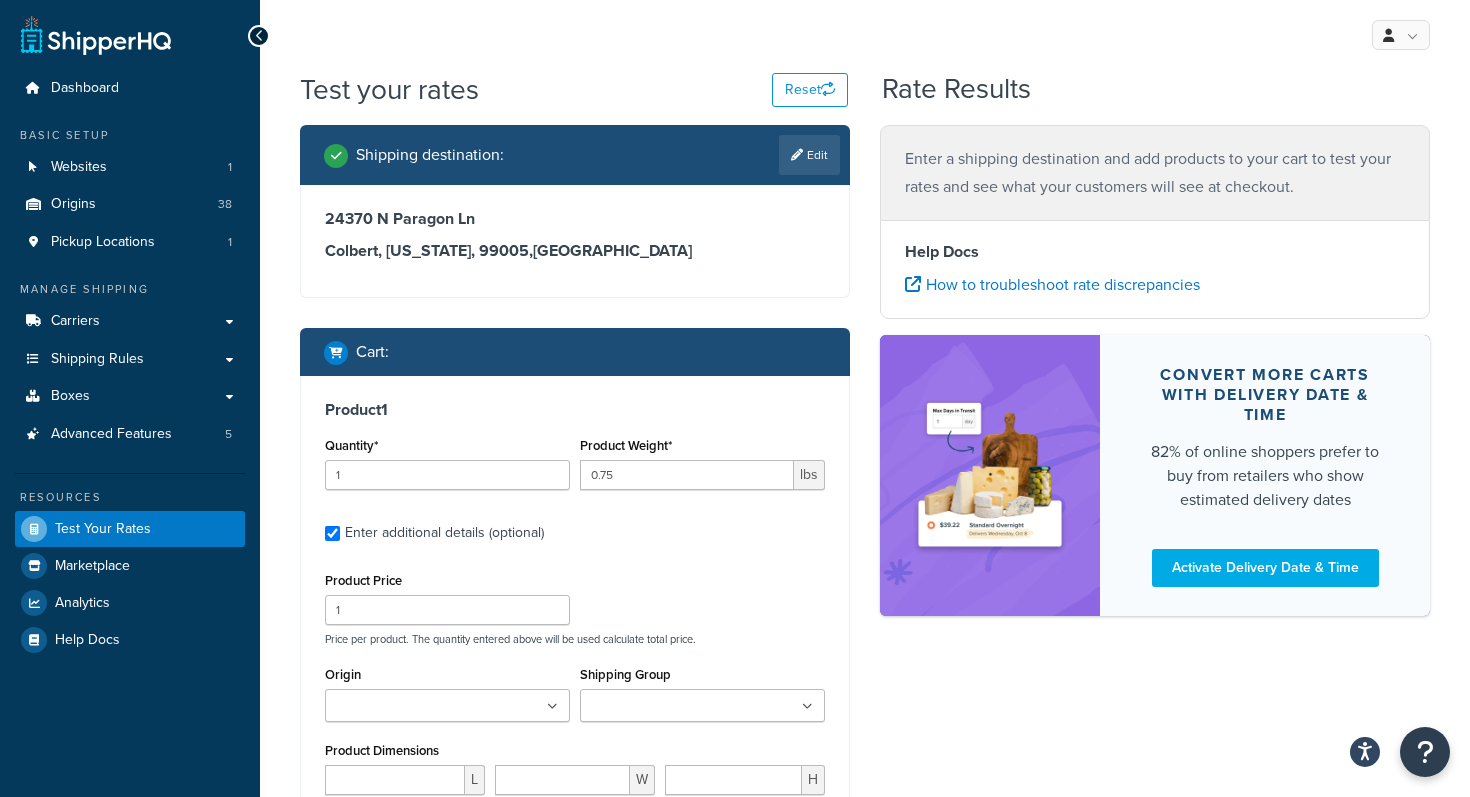 click at bounding box center (447, 705) 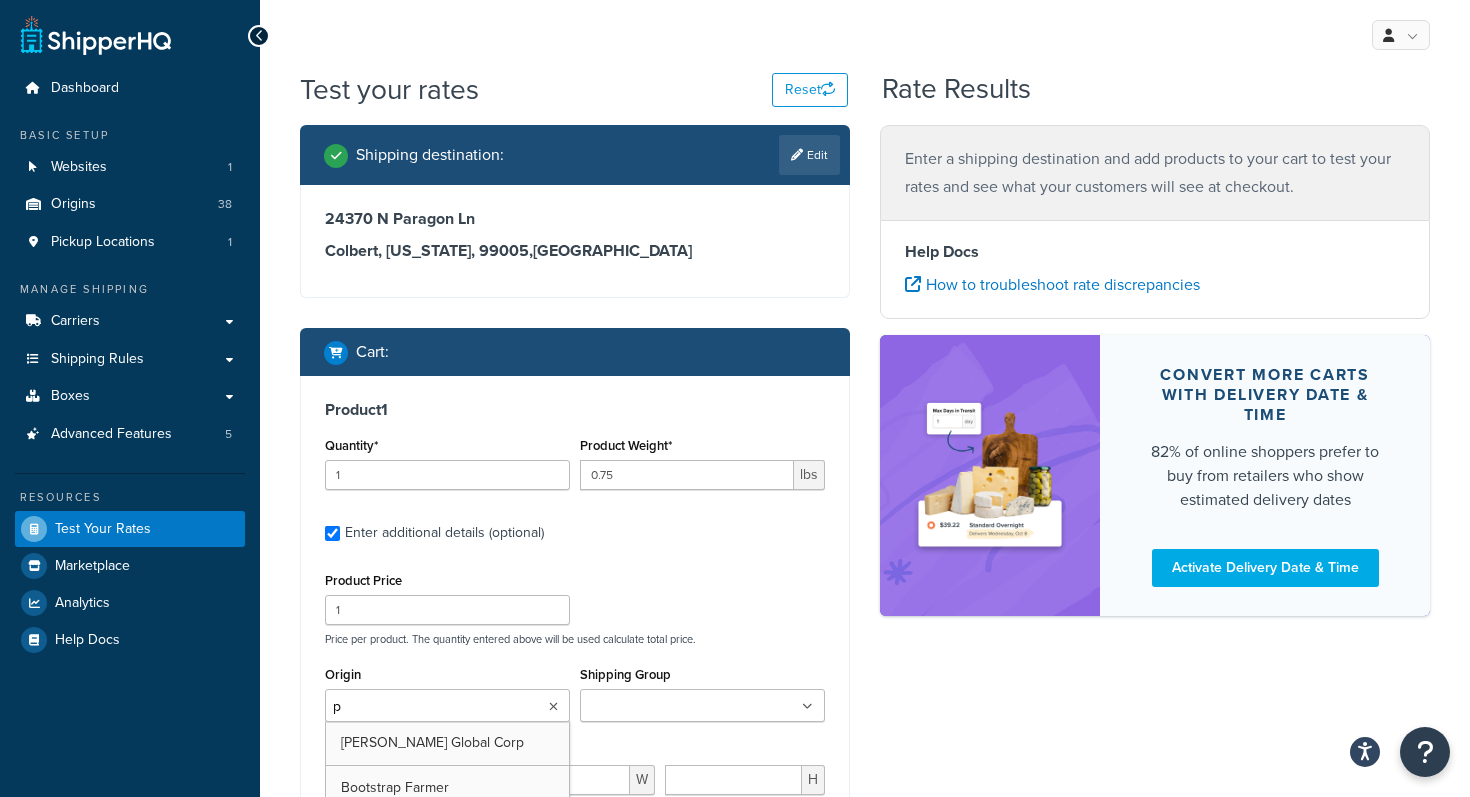 type on "pv" 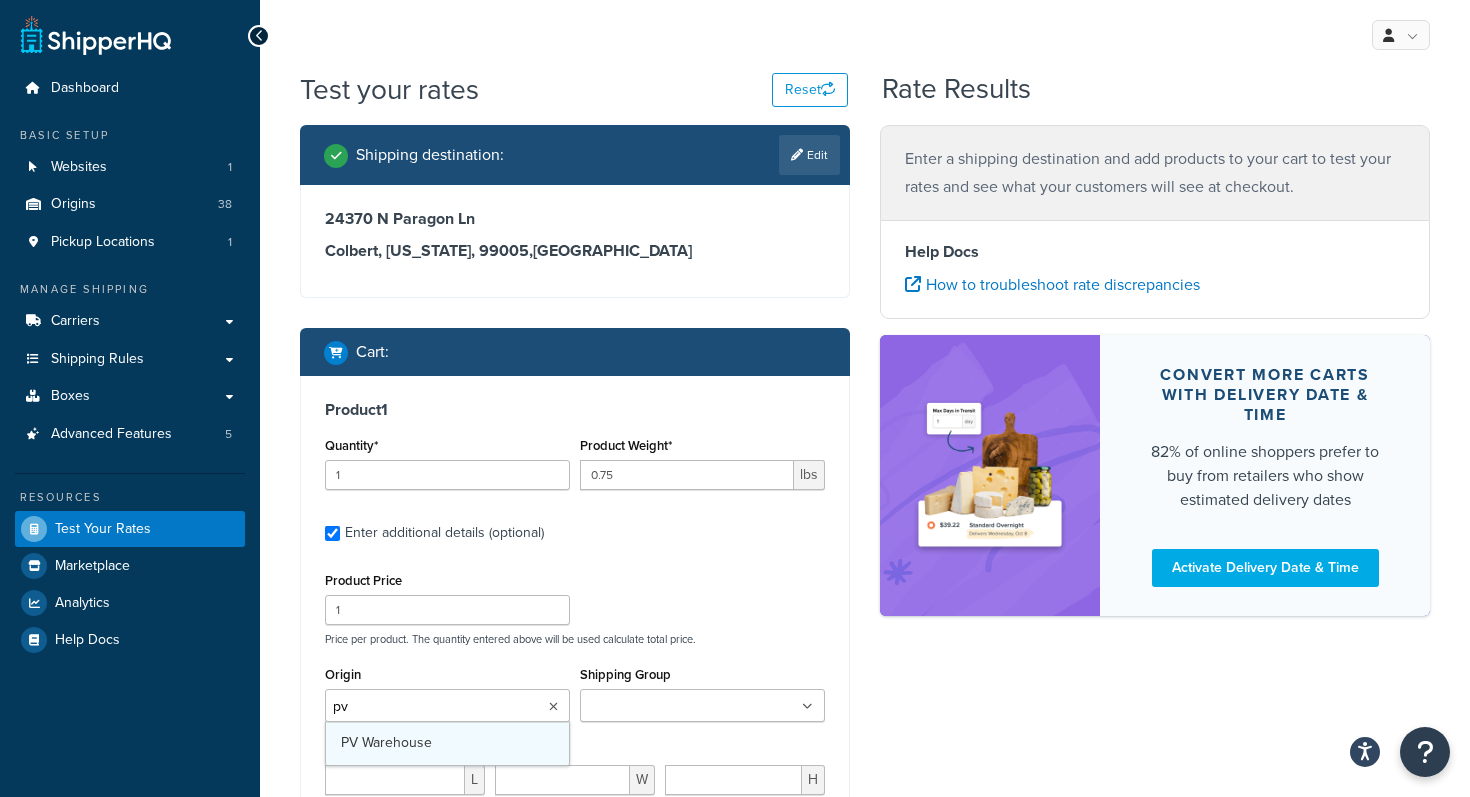 type 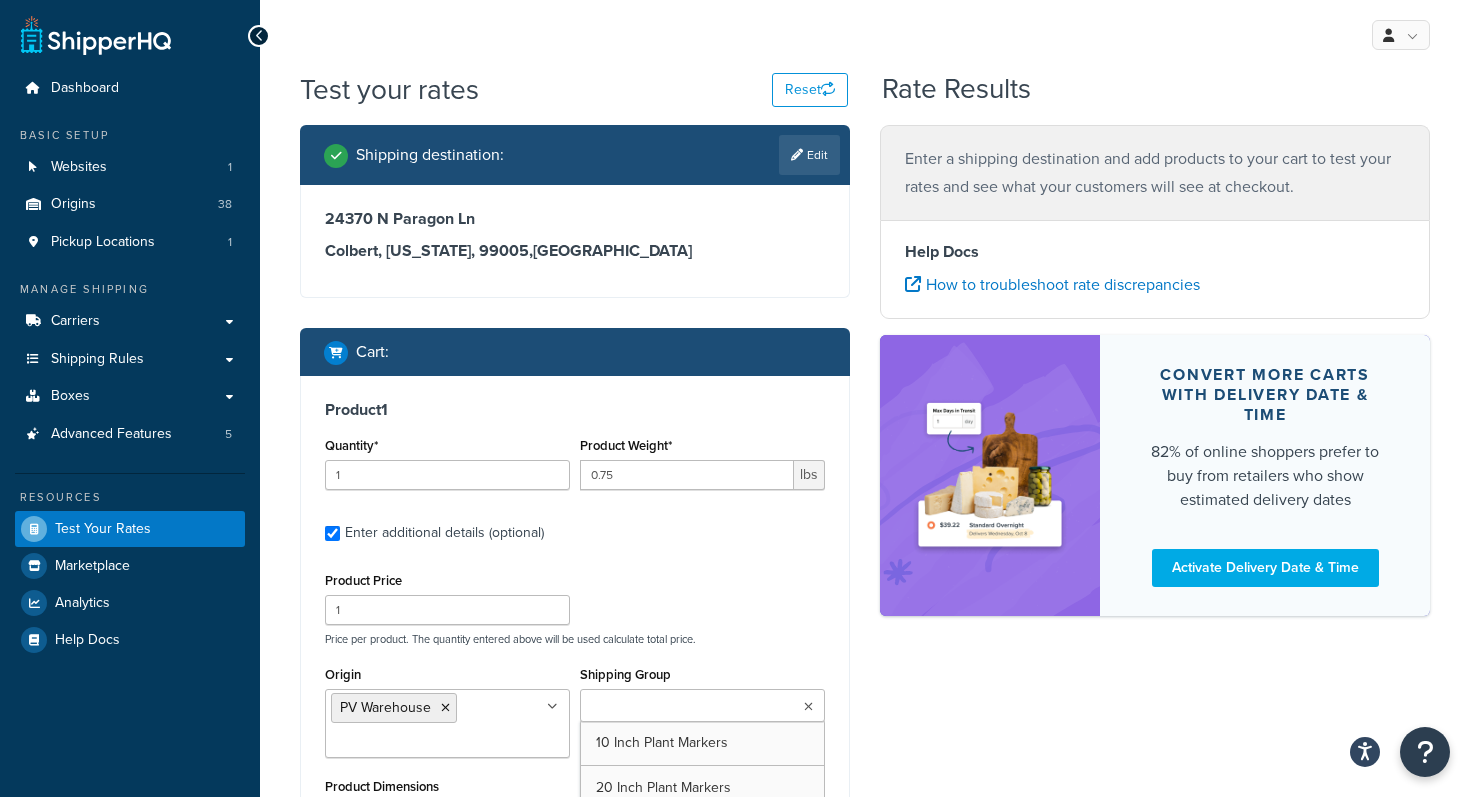 click on "Shipping Group" at bounding box center [674, 707] 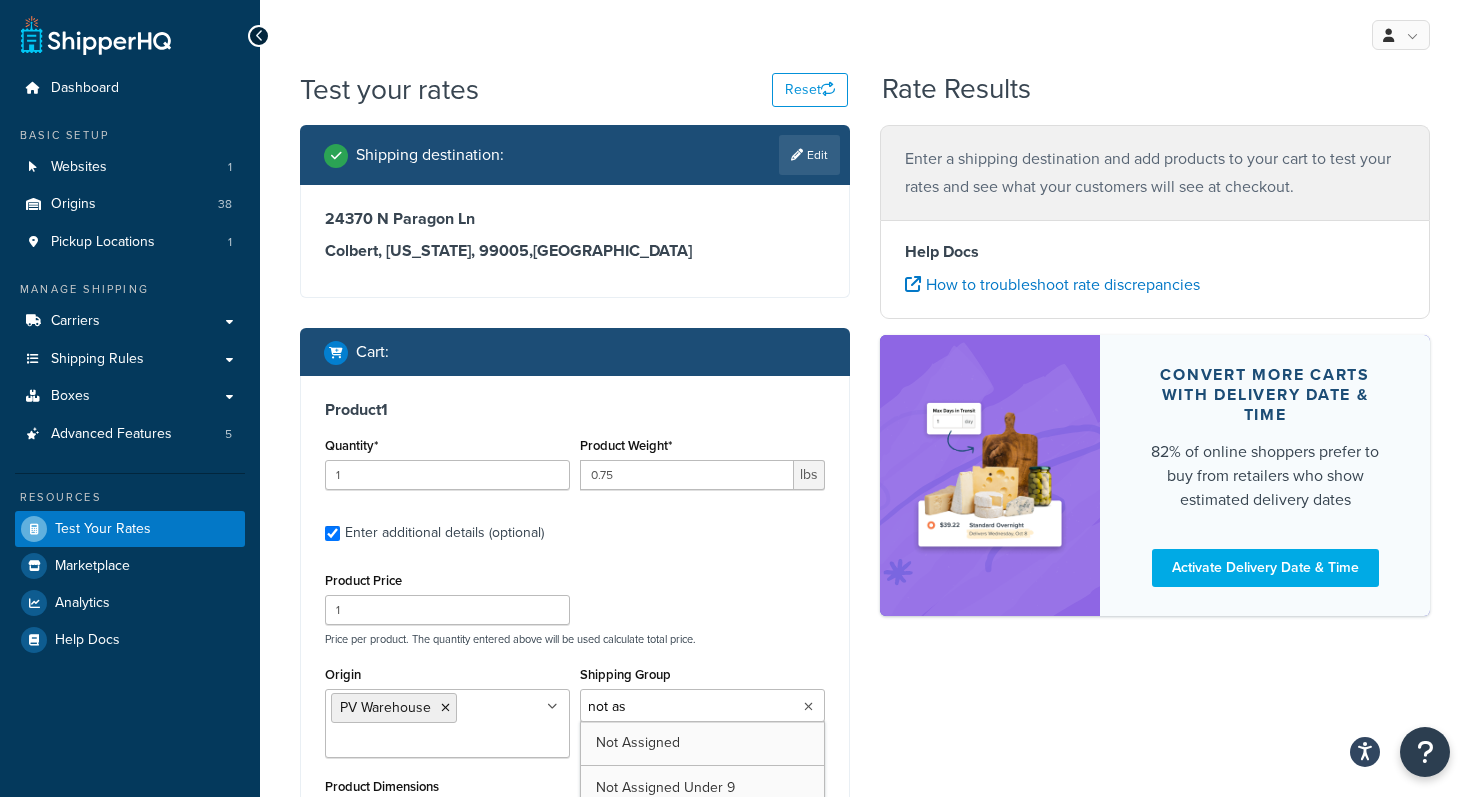 type on "not ass" 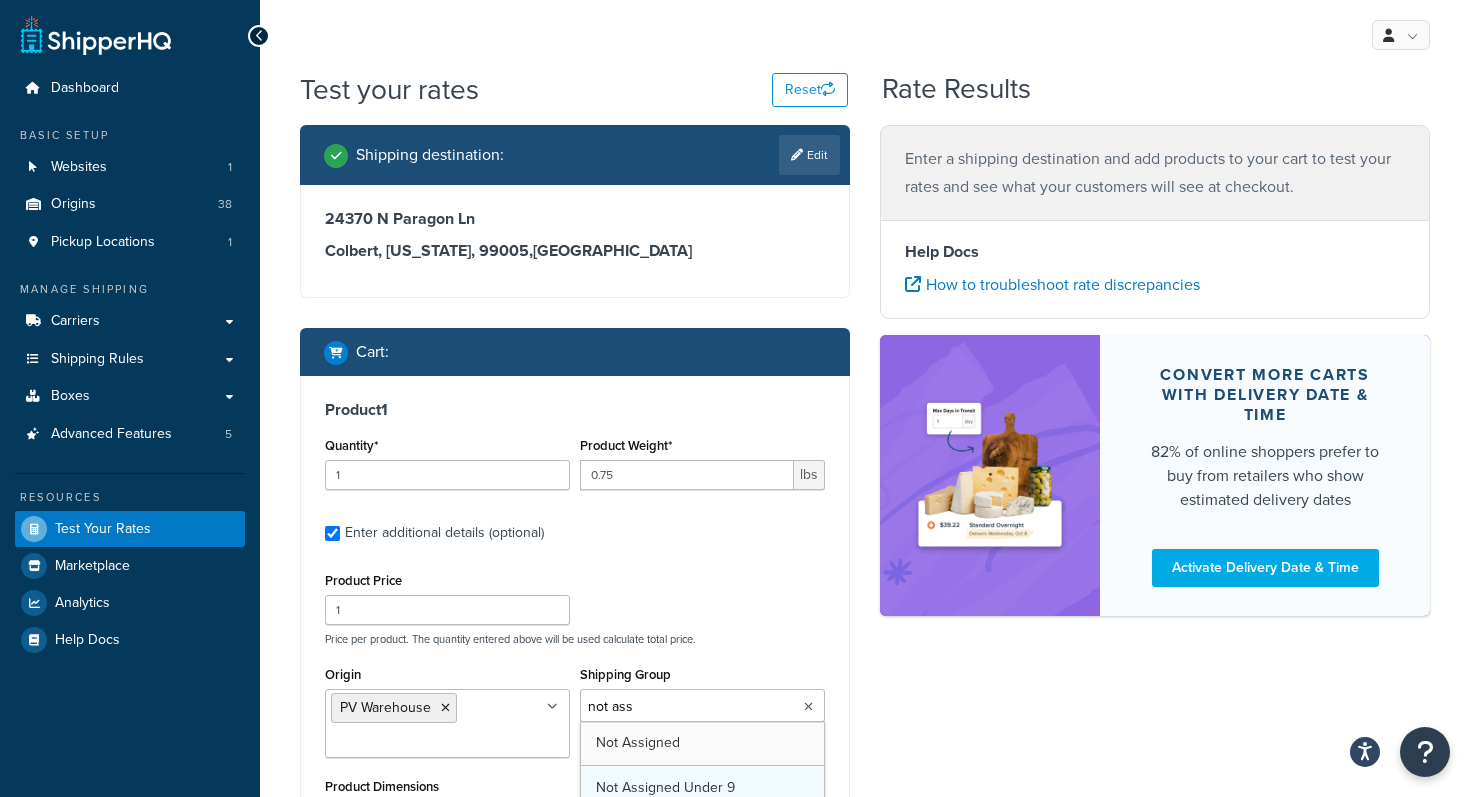 type 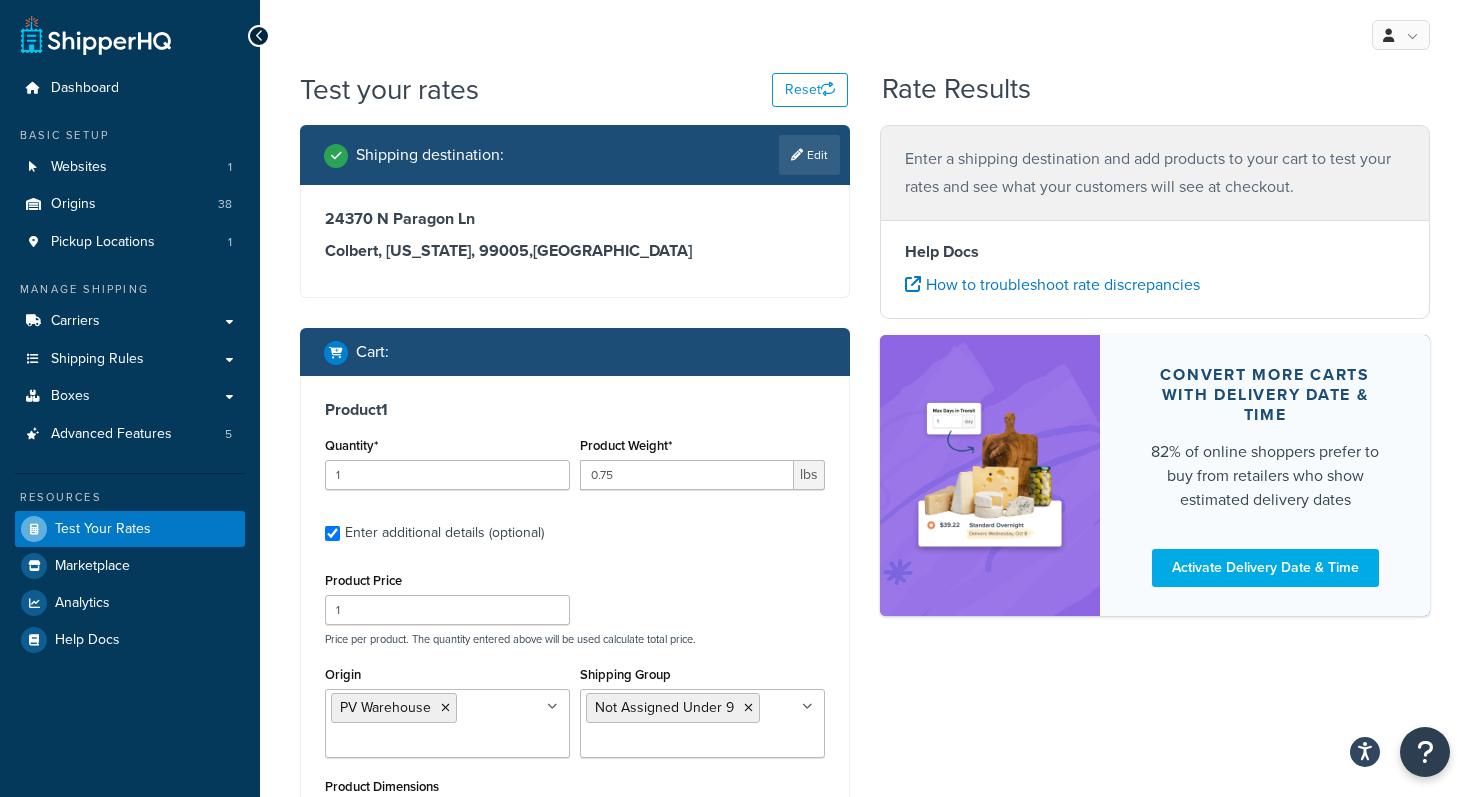 click on "Product  1 Quantity*   1 Product Weight*   0.75 lbs   Enter additional details (optional) Product Price   1 Price per product. The quantity entered above will be used calculate total price. Origin   PV Warehouse   Arbico Beneficial Insectary [PERSON_NAME] Global Corp Boer Bootstrap [PERSON_NAME] Bridgewell [PERSON_NAME] [US_STATE] Organic Fertilizers Cedar Planters Concentrates Crown Bees DTE Fourwind Ibex Innovative Irish Eyes JMI [PERSON_NAME] Seed [PERSON_NAME] [PERSON_NAME] M & R North Spore [GEOGRAPHIC_DATA] NW Beneficials Poltex Readymush Redi-Gro Seattle Urban Farm Co Shield N Seal [PERSON_NAME] & Sons [PERSON_NAME] [GEOGRAPHIC_DATA] Tiger Sul TSM Products Victoria Pacific Worm Farm Shipping Group   Not Assigned Under 9   10 Inch Plant Markers 20 Inch Plant Markers Agribon LTL AHS AHS 4 claw GO500 AHS 5 Gal AHS Agribon AHS Bamboo AHS Bird Netting AHS Clip N Pick AHS Cold Frame AHS Deer Fence AHS Gopher Wire AHS Hortonova AHS Long Fruit AHS Long Handle AHS [PERSON_NAME] AHS Mulch Film AHS PF1060 AHS Post Hole AHS Pruner AHS Pulaski AHS Rice Hulls   L" at bounding box center (575, 717) 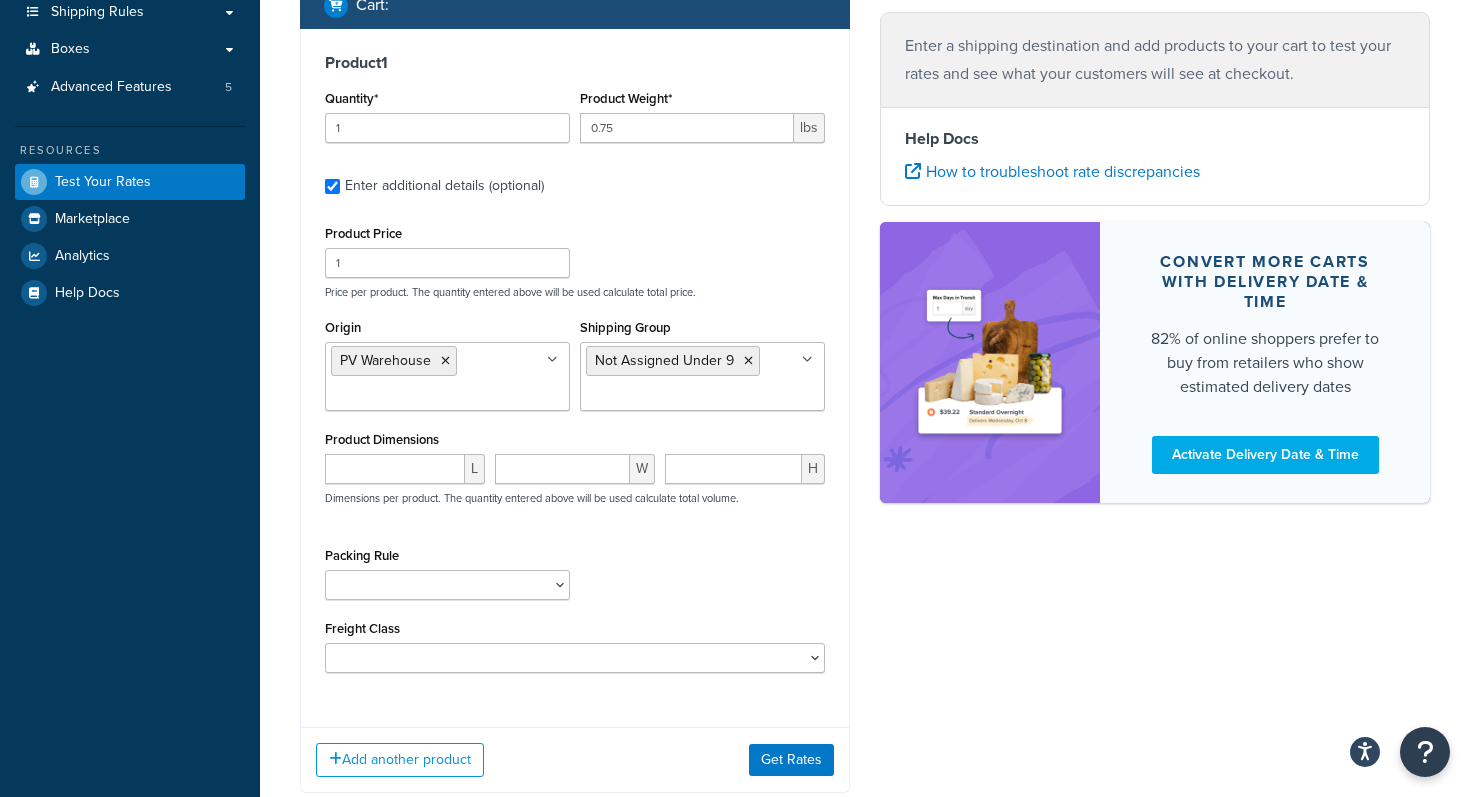 scroll, scrollTop: 440, scrollLeft: 0, axis: vertical 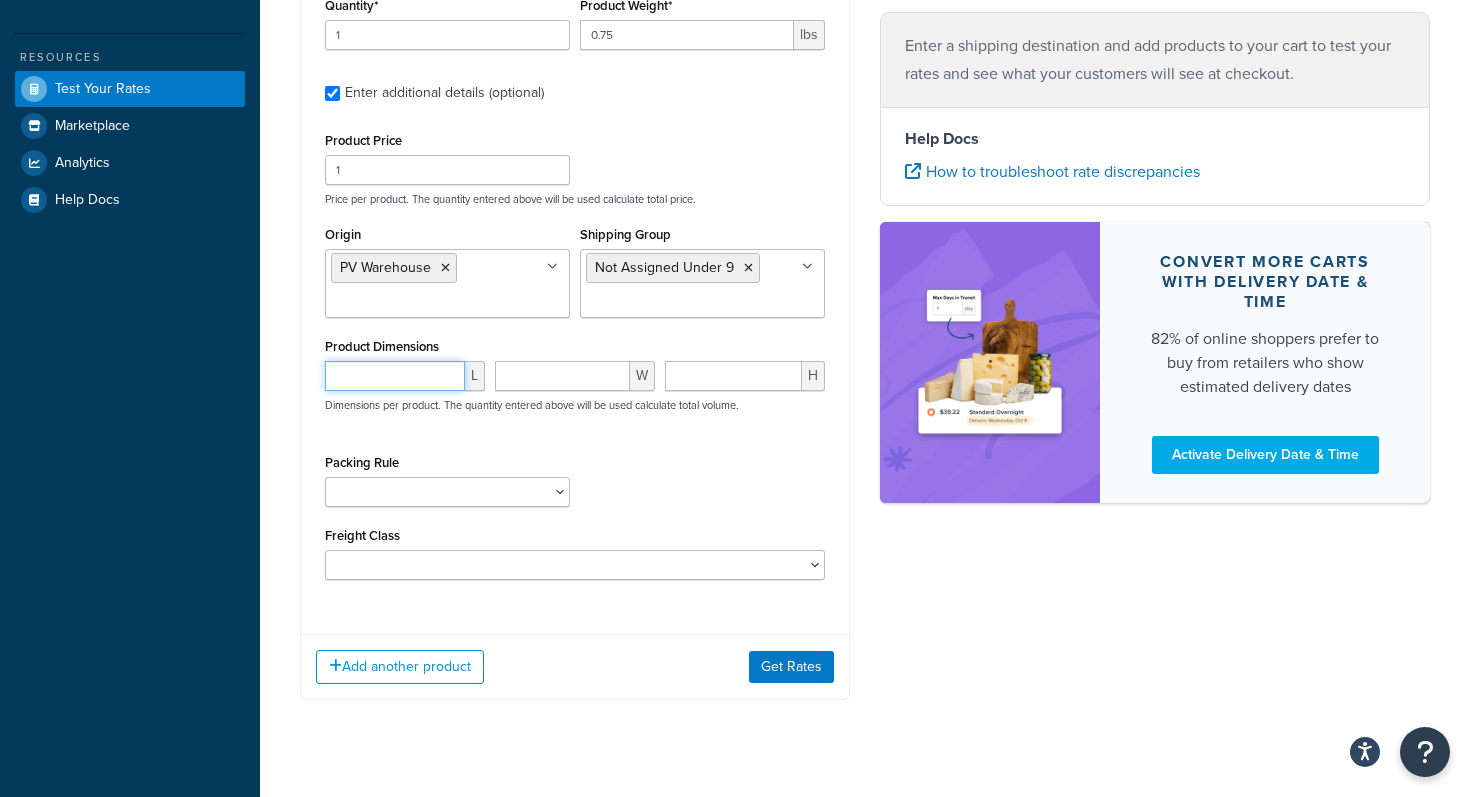 click at bounding box center [395, 376] 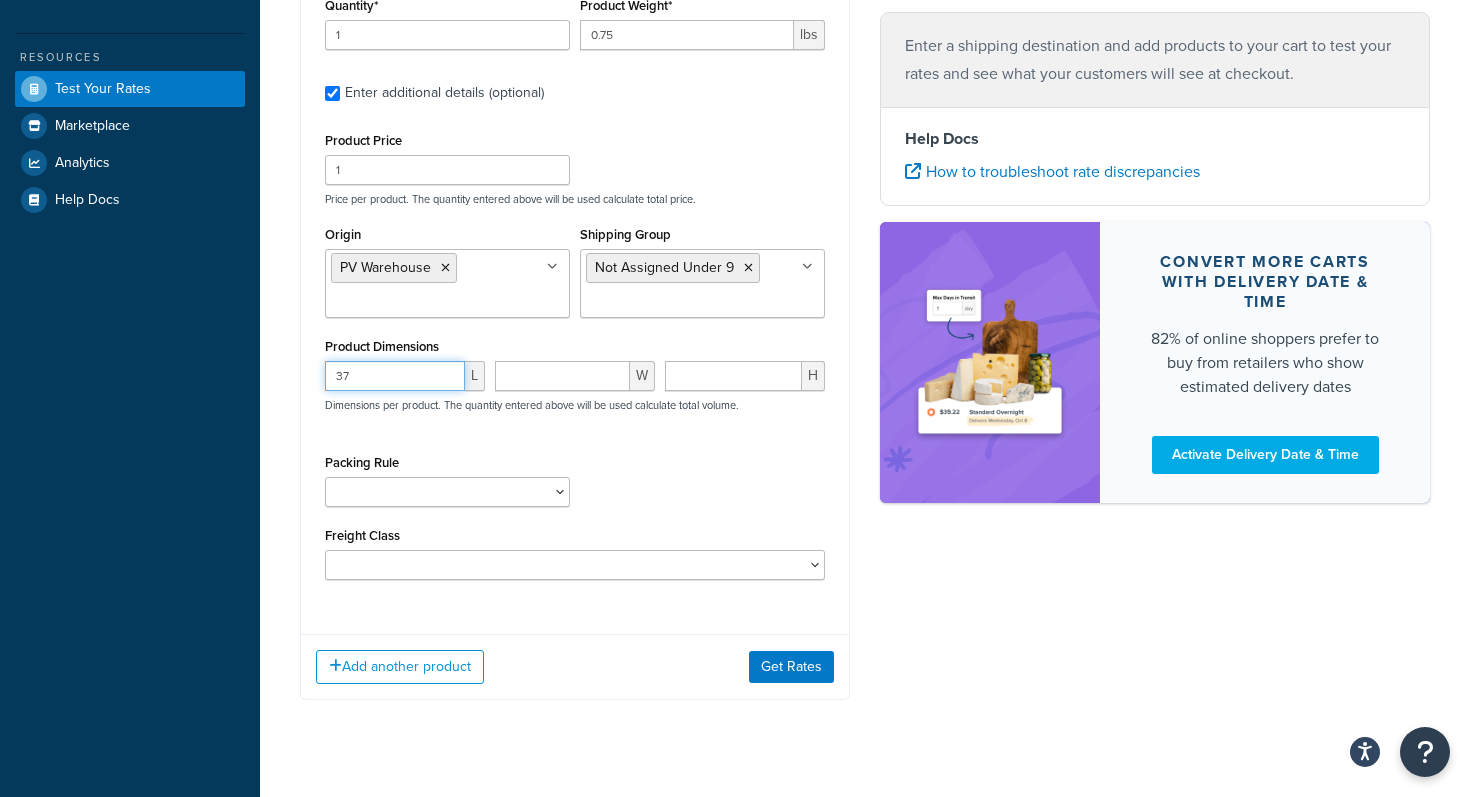 type on "37" 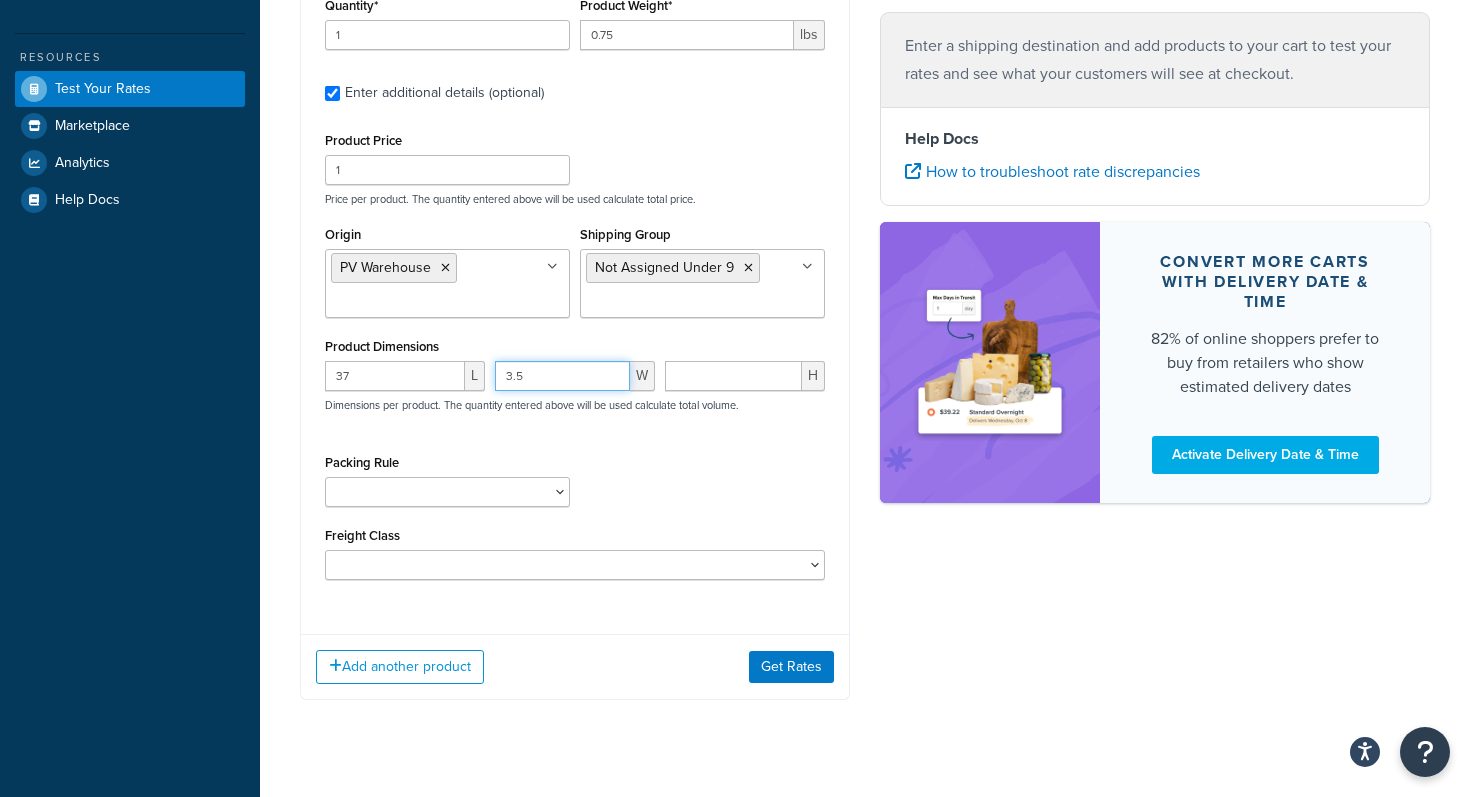 type on "3.5" 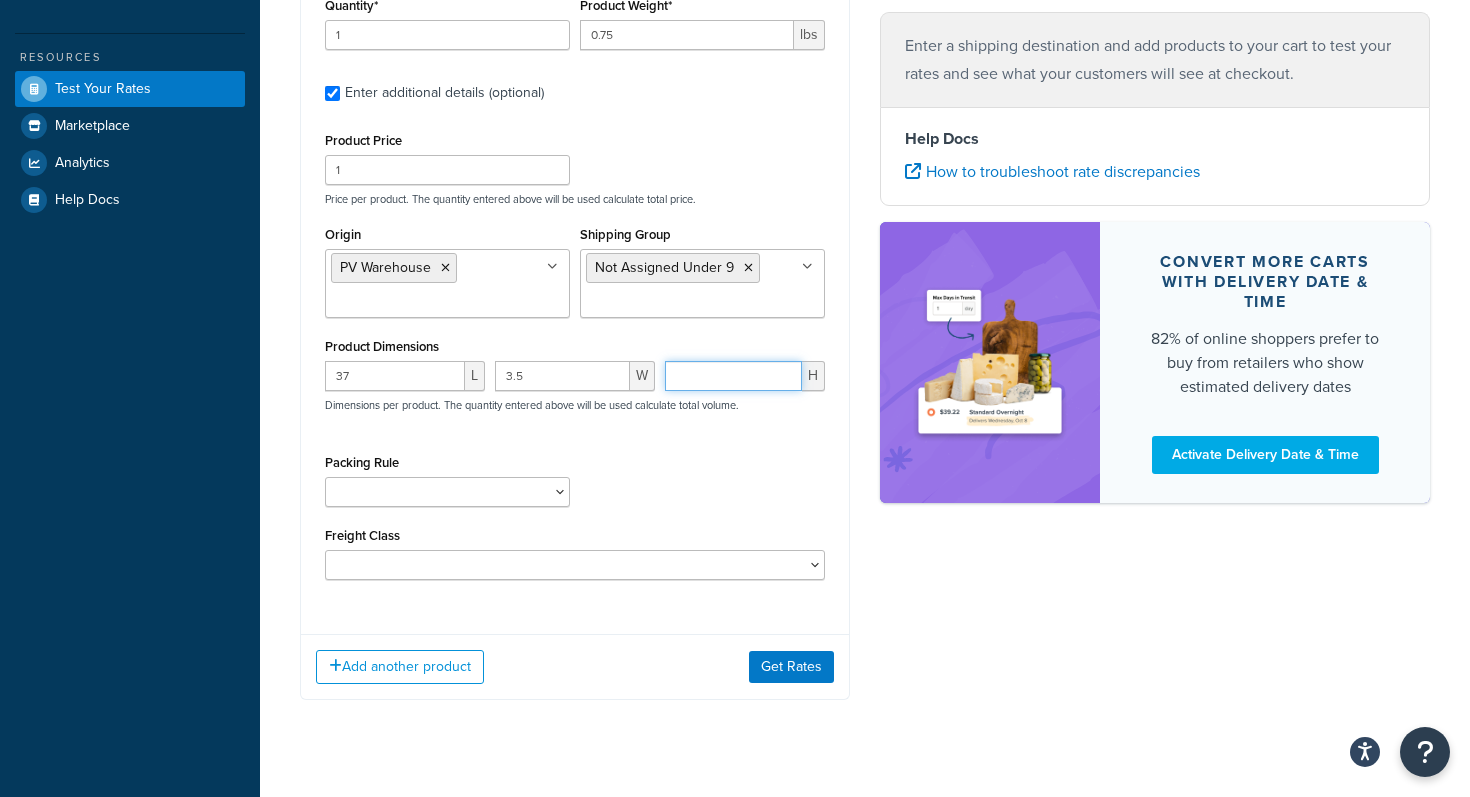 click at bounding box center (733, 376) 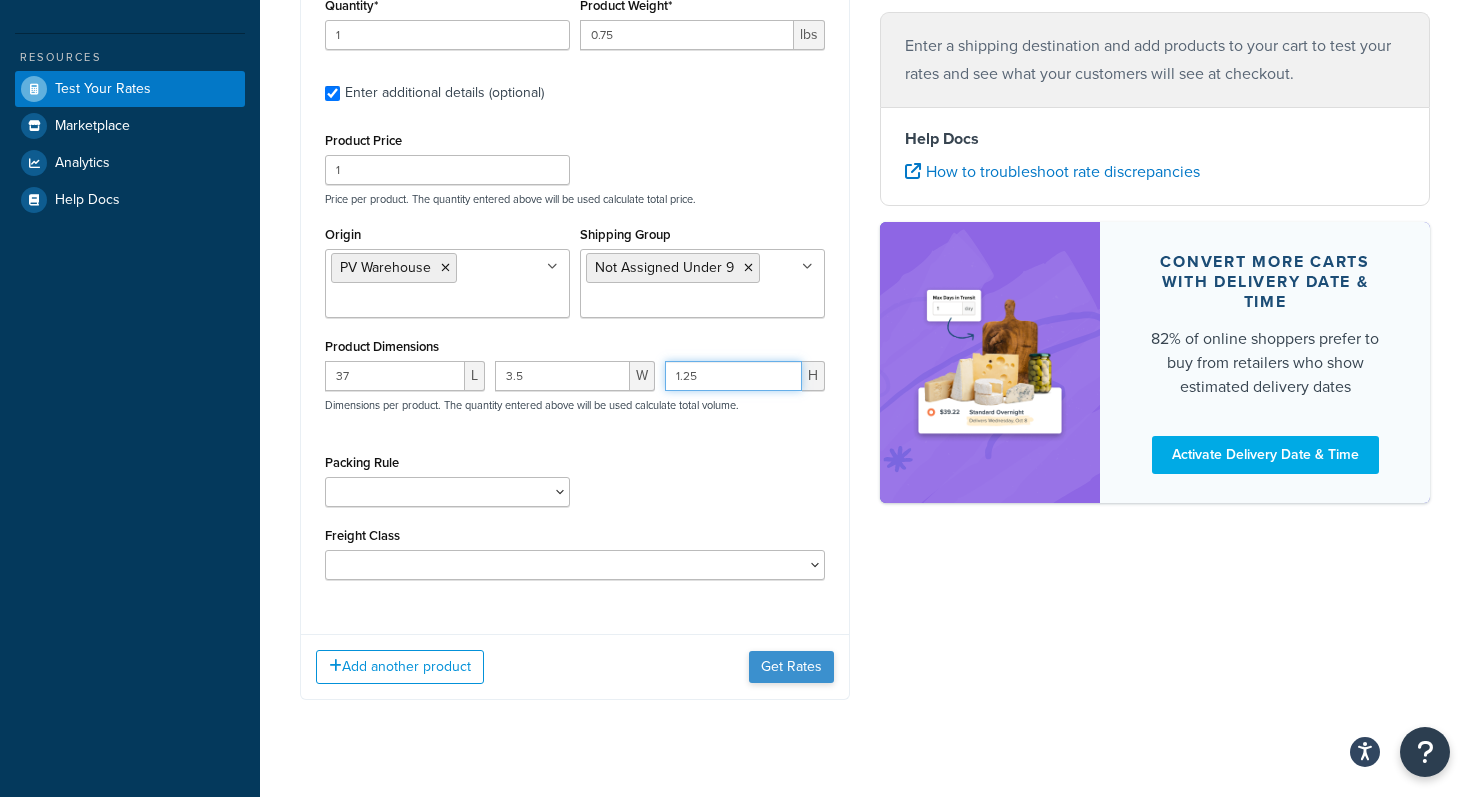 type on "1.25" 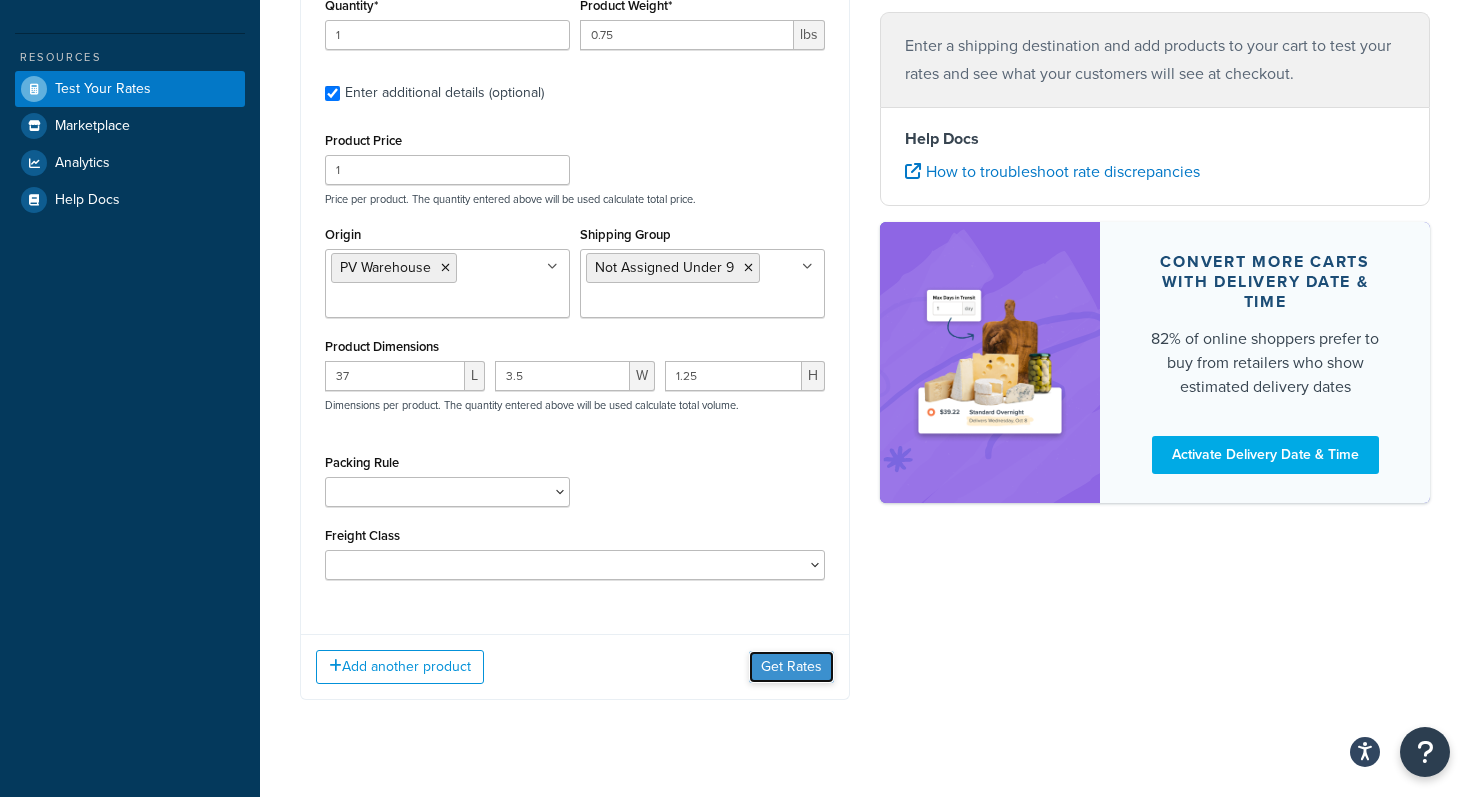 click on "Get Rates" at bounding box center (791, 667) 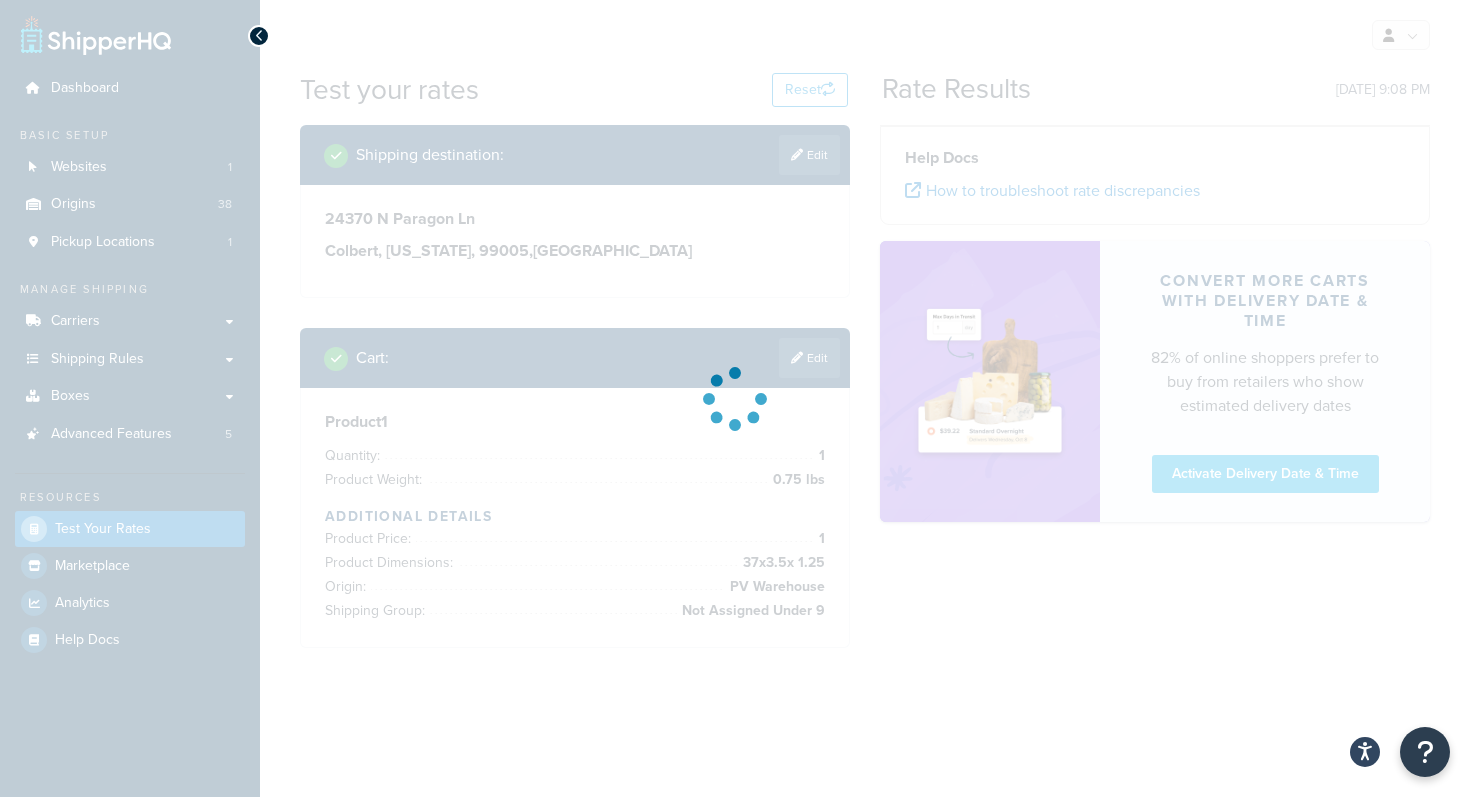 scroll, scrollTop: 0, scrollLeft: 0, axis: both 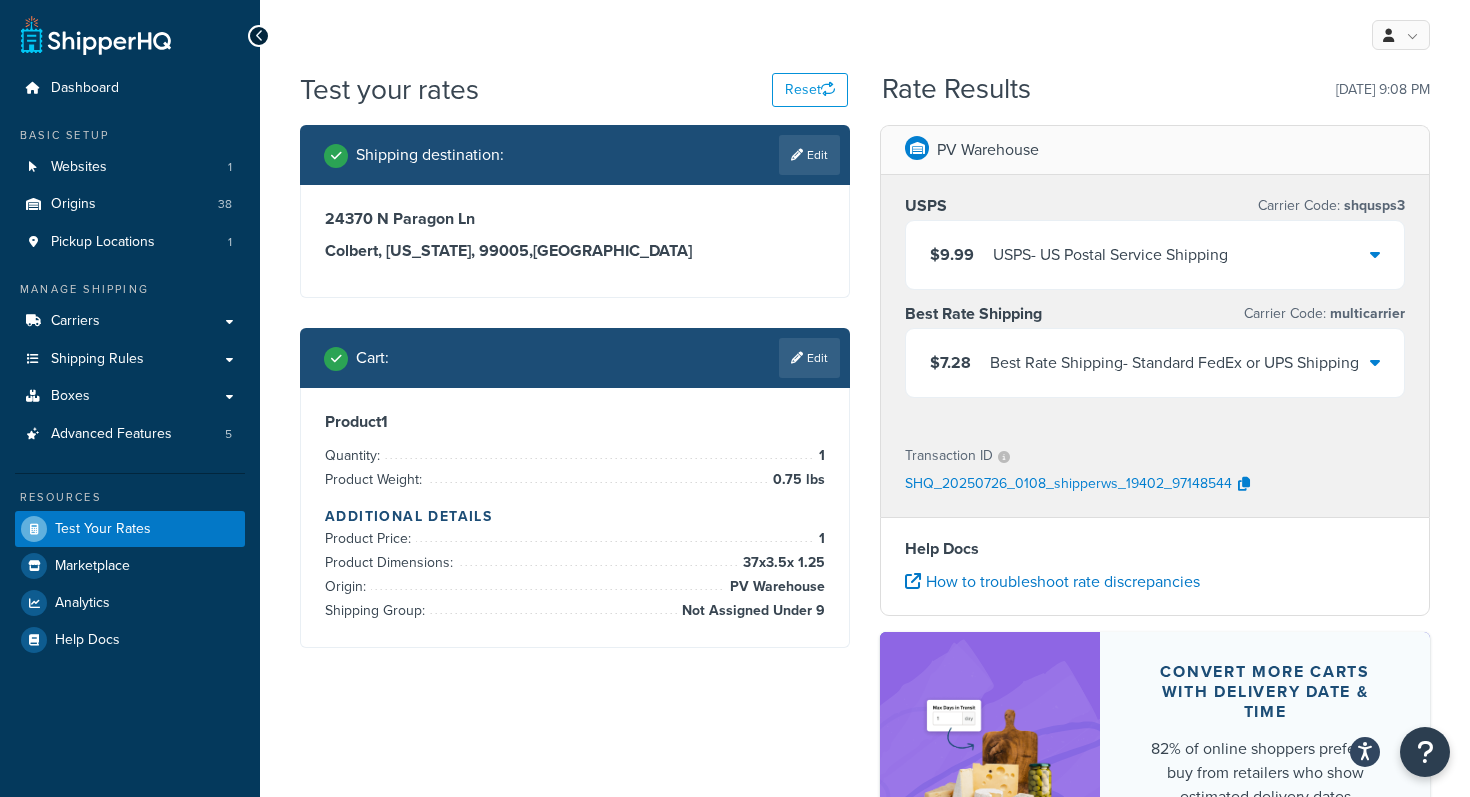 click on "Best Rate Shipping  -   Standard FedEx or UPS Shipping" at bounding box center (1174, 363) 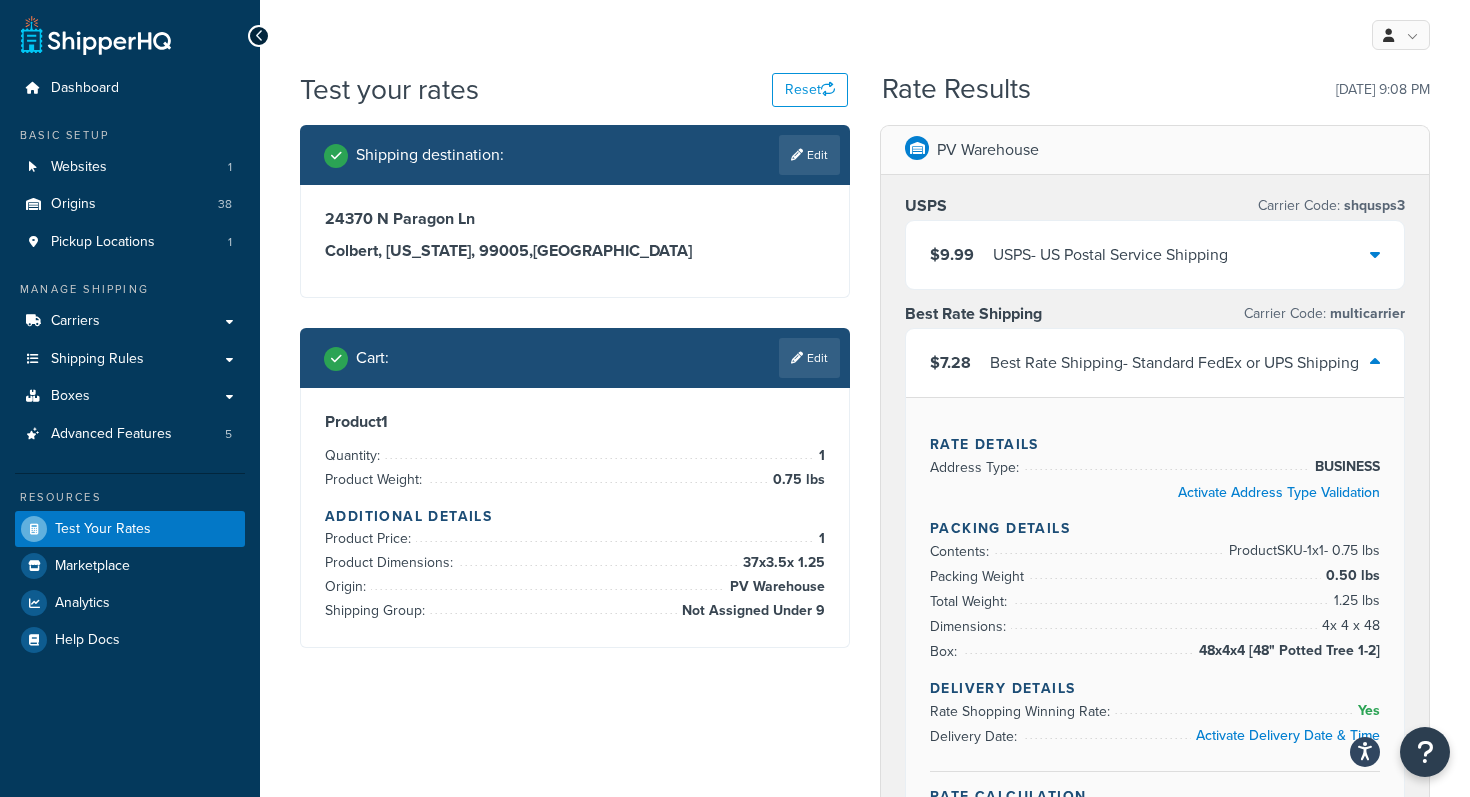 click on "USPS Carrier Code:   shqusps3 $9.99 USPS  -   US Postal Service Shipping Best Rate Shipping Carrier Code:   multicarrier $7.28 Best Rate Shipping  -   Standard FedEx or UPS Shipping Rate Details Address Type: BUSINESS Activate Address Type Validation Packing Details Contents: Product  SKU-1  x  1  -   0.75 lbs Packing Weight 0.50 lbs Total Weight: 1.25 lbs Dimensions: 4  x   4   x   48 Box: 48x4x4 [48" Potted Tree 1-2] Delivery Details Rate Shopping Winning Rate: Yes Delivery Date: Activate Delivery Date & Time Rate Calculation Final Shipping Rate: $7.28" at bounding box center (1155, 528) 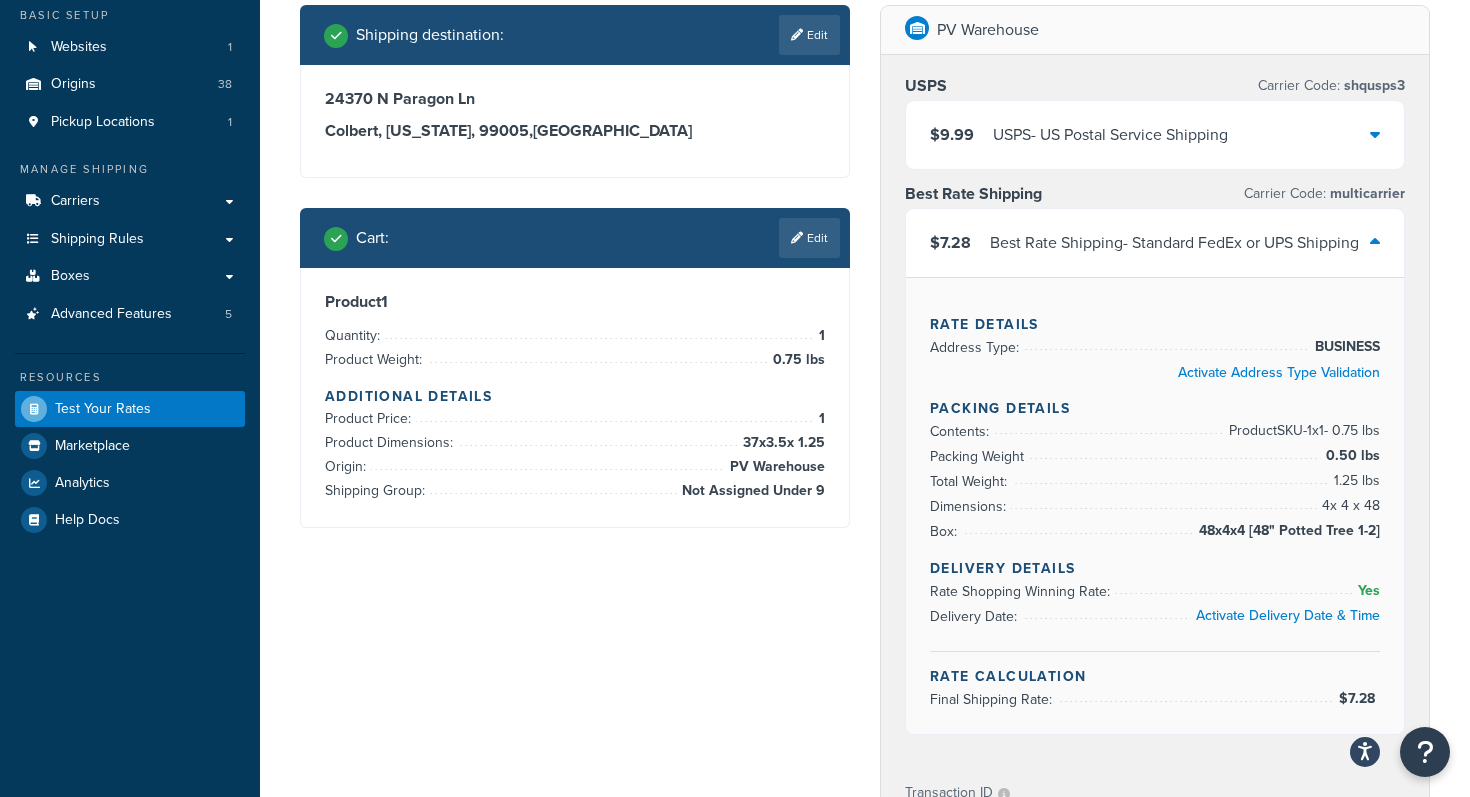 scroll, scrollTop: 80, scrollLeft: 0, axis: vertical 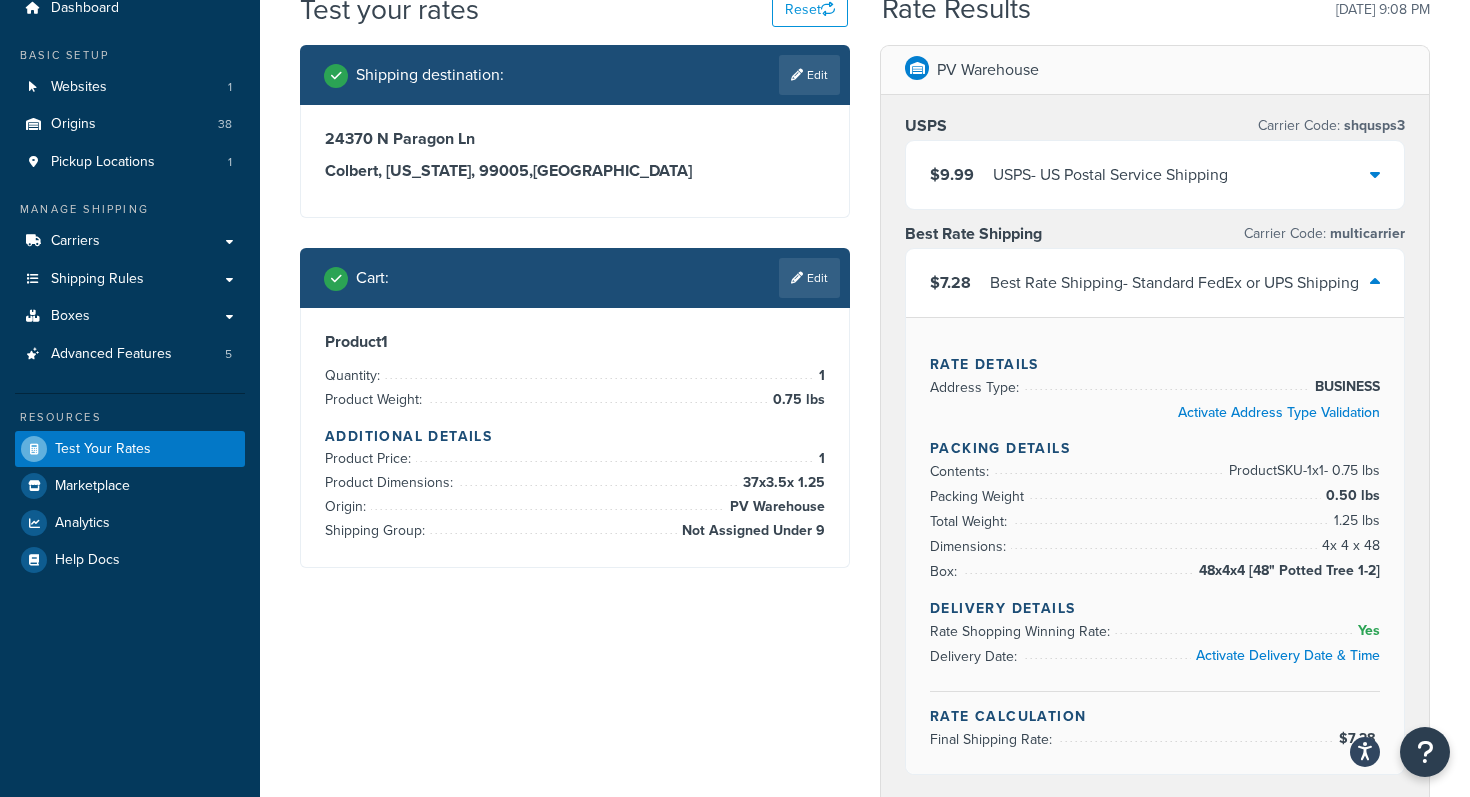 click on "USPS Carrier Code:   shqusps3 $9.99 USPS  -   US Postal Service Shipping Best Rate Shipping Carrier Code:   multicarrier $7.28 Best Rate Shipping  -   Standard FedEx or UPS Shipping Rate Details Address Type: BUSINESS Activate Address Type Validation Packing Details Contents: Product  SKU-1  x  1  -   0.75 lbs Packing Weight 0.50 lbs Total Weight: 1.25 lbs Dimensions: 4  x   4   x   48 Box: 48x4x4 [48" Potted Tree 1-2] Delivery Details Rate Shopping Winning Rate: Yes Delivery Date: Activate Delivery Date & Time Rate Calculation Final Shipping Rate: $7.28" at bounding box center [1155, 448] 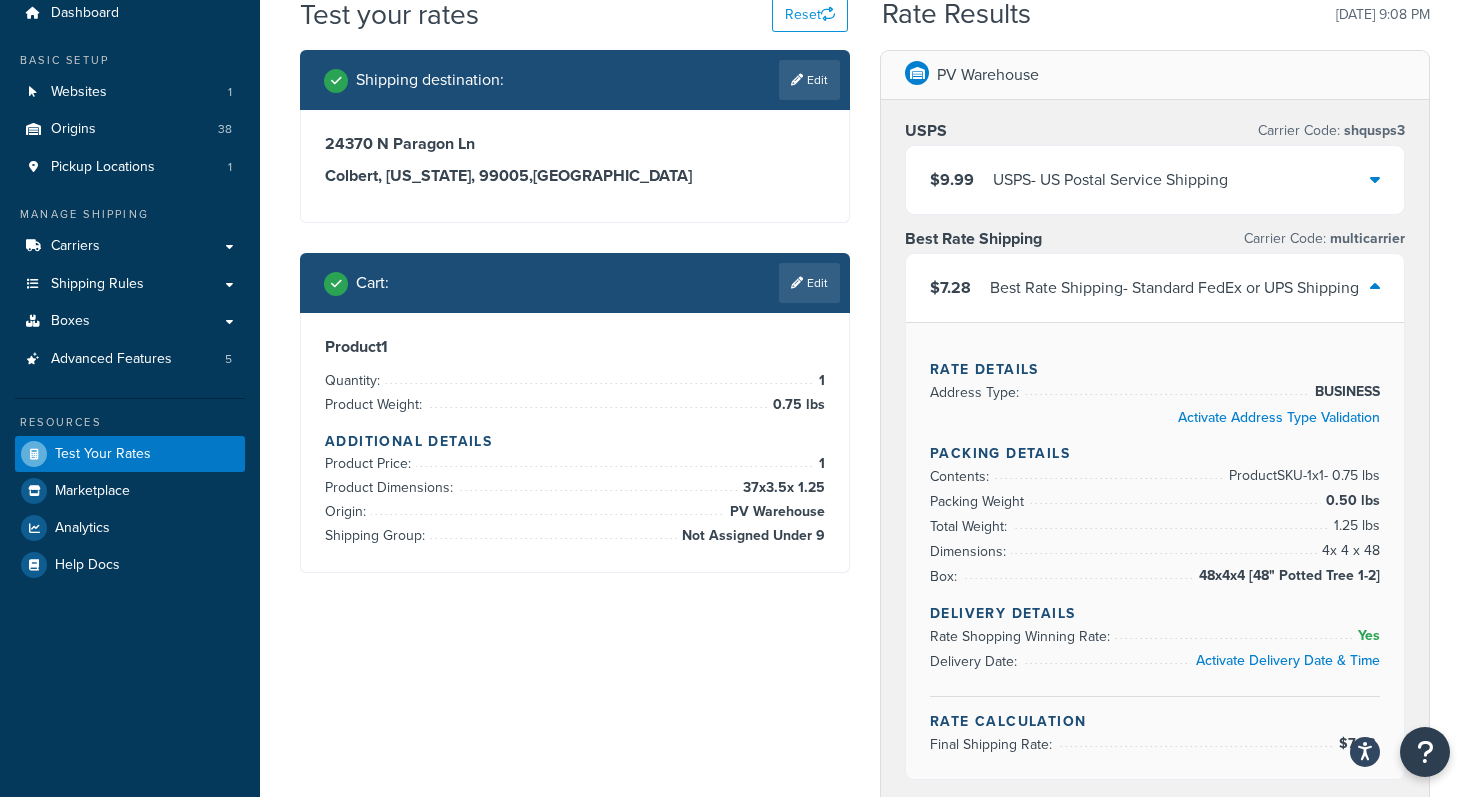 scroll, scrollTop: 80, scrollLeft: 0, axis: vertical 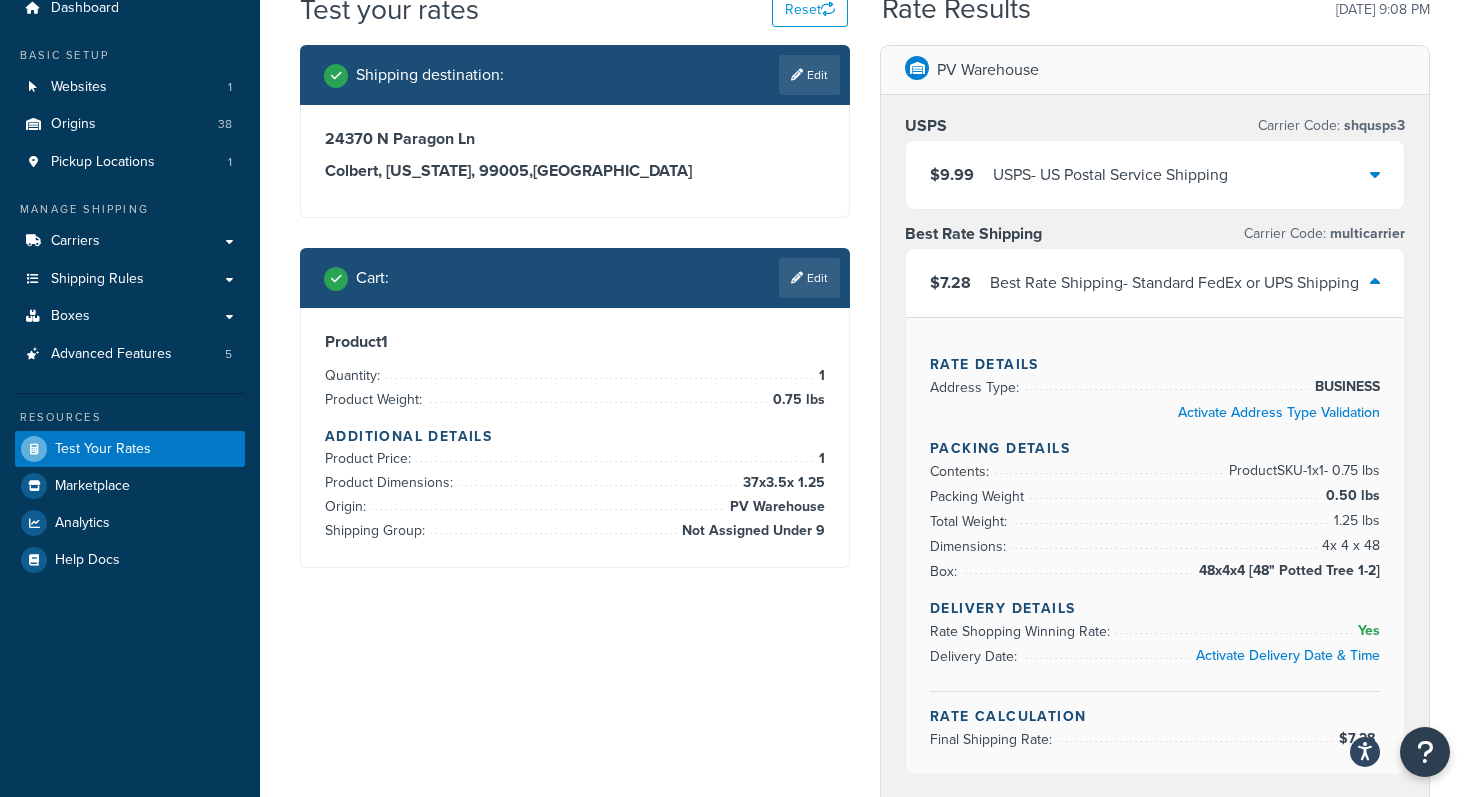 click on "$9.99 USPS  -   US Postal Service Shipping" at bounding box center (1155, 175) 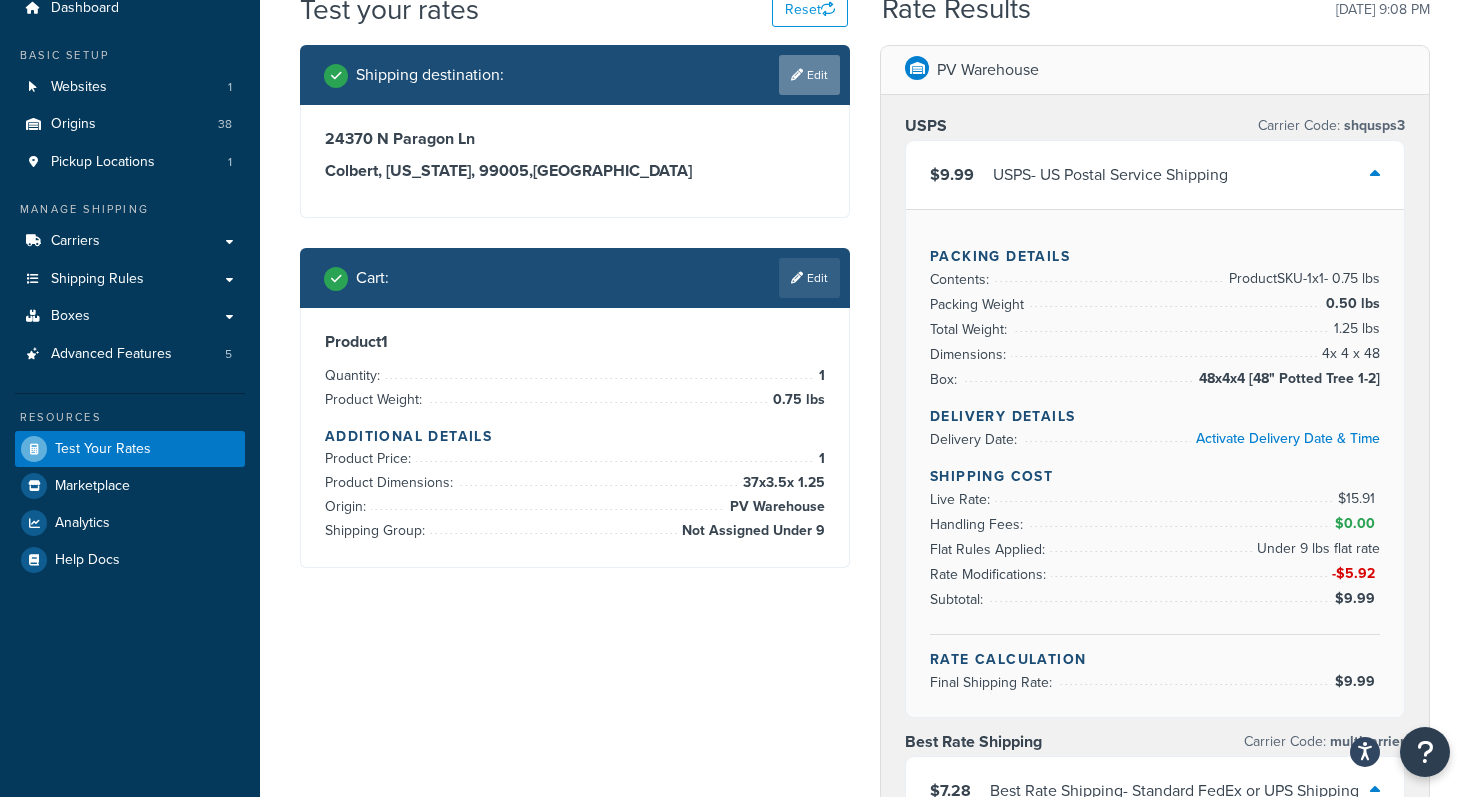 click on "Edit" at bounding box center (809, 75) 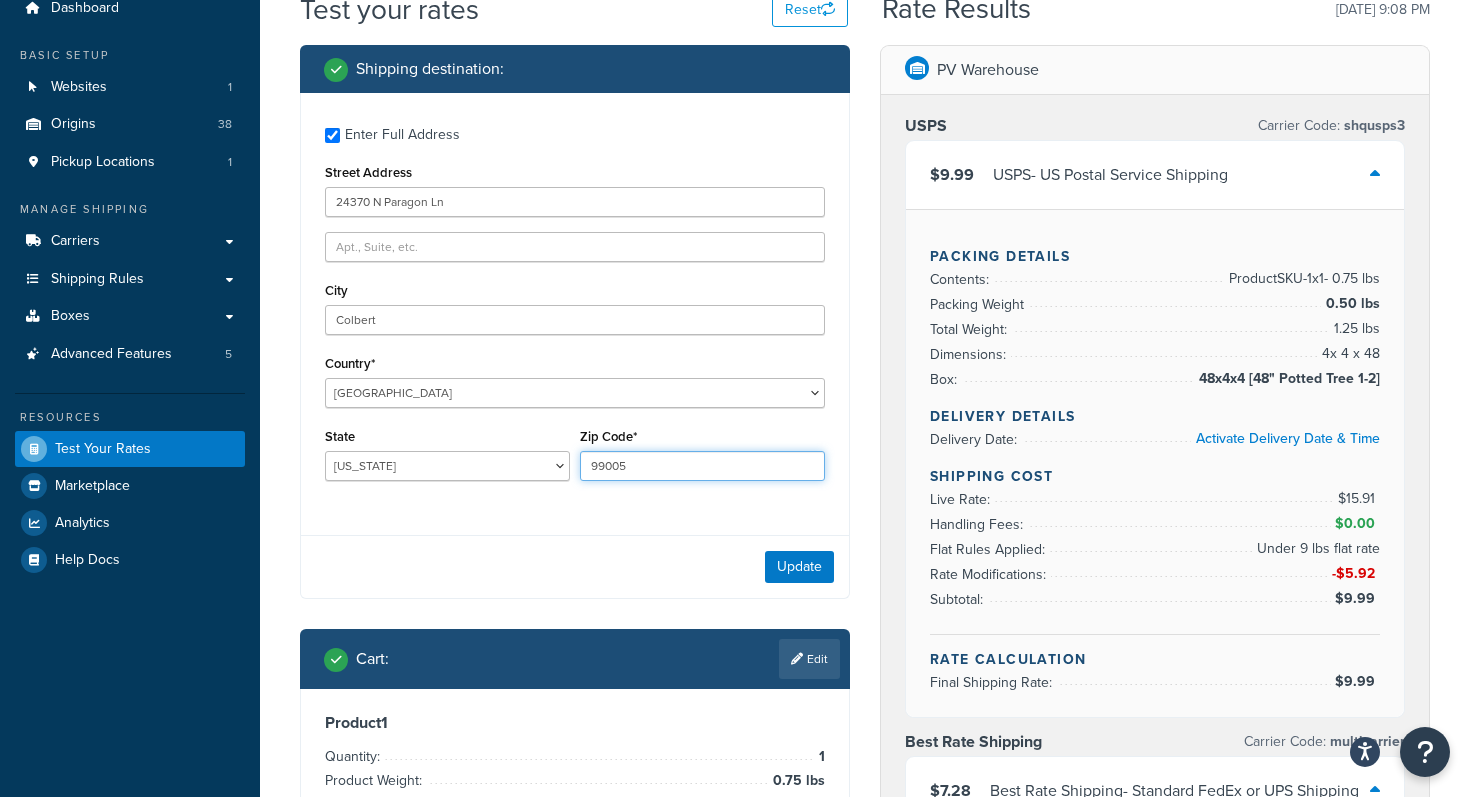 click on "99005" at bounding box center (702, 466) 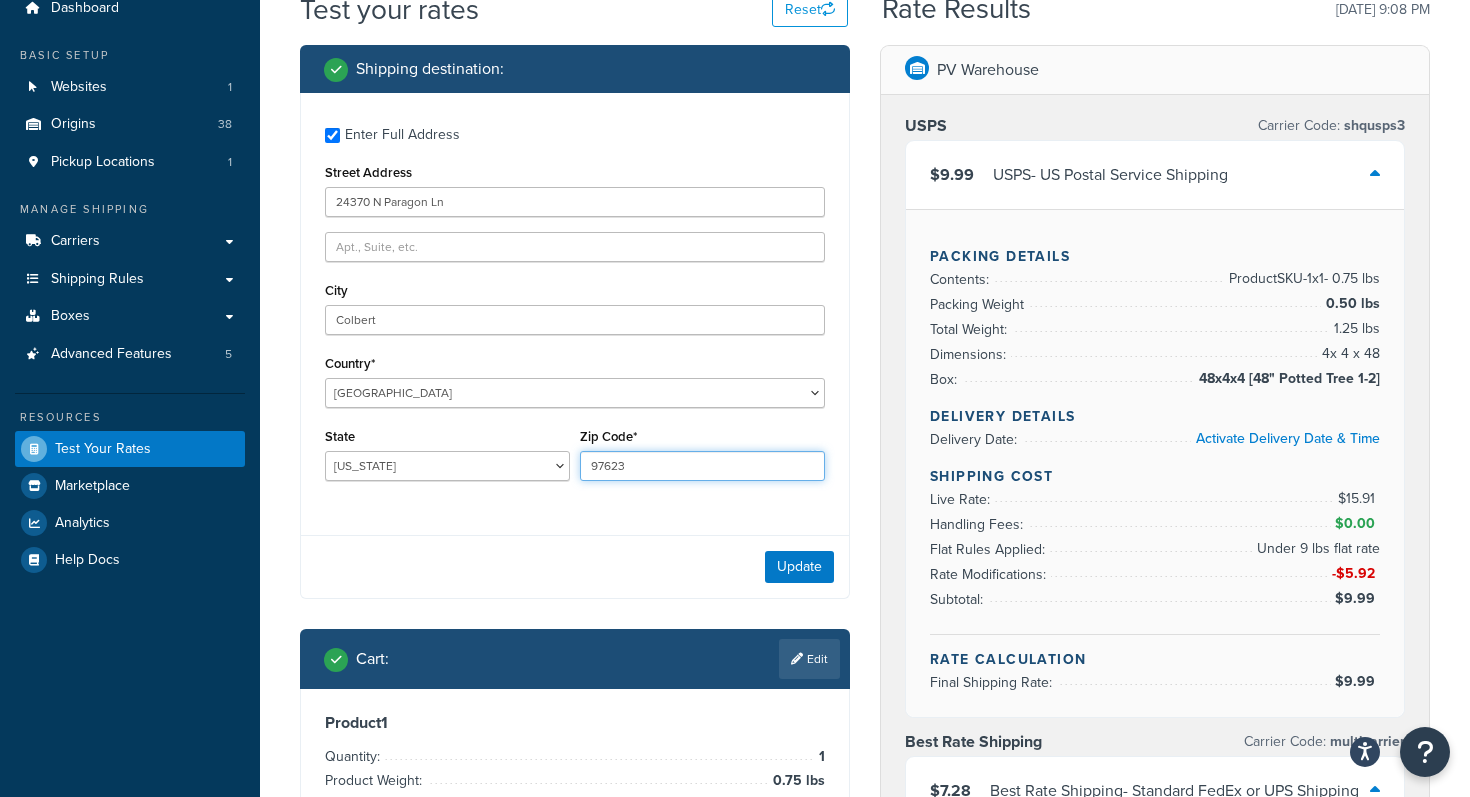type on "97623" 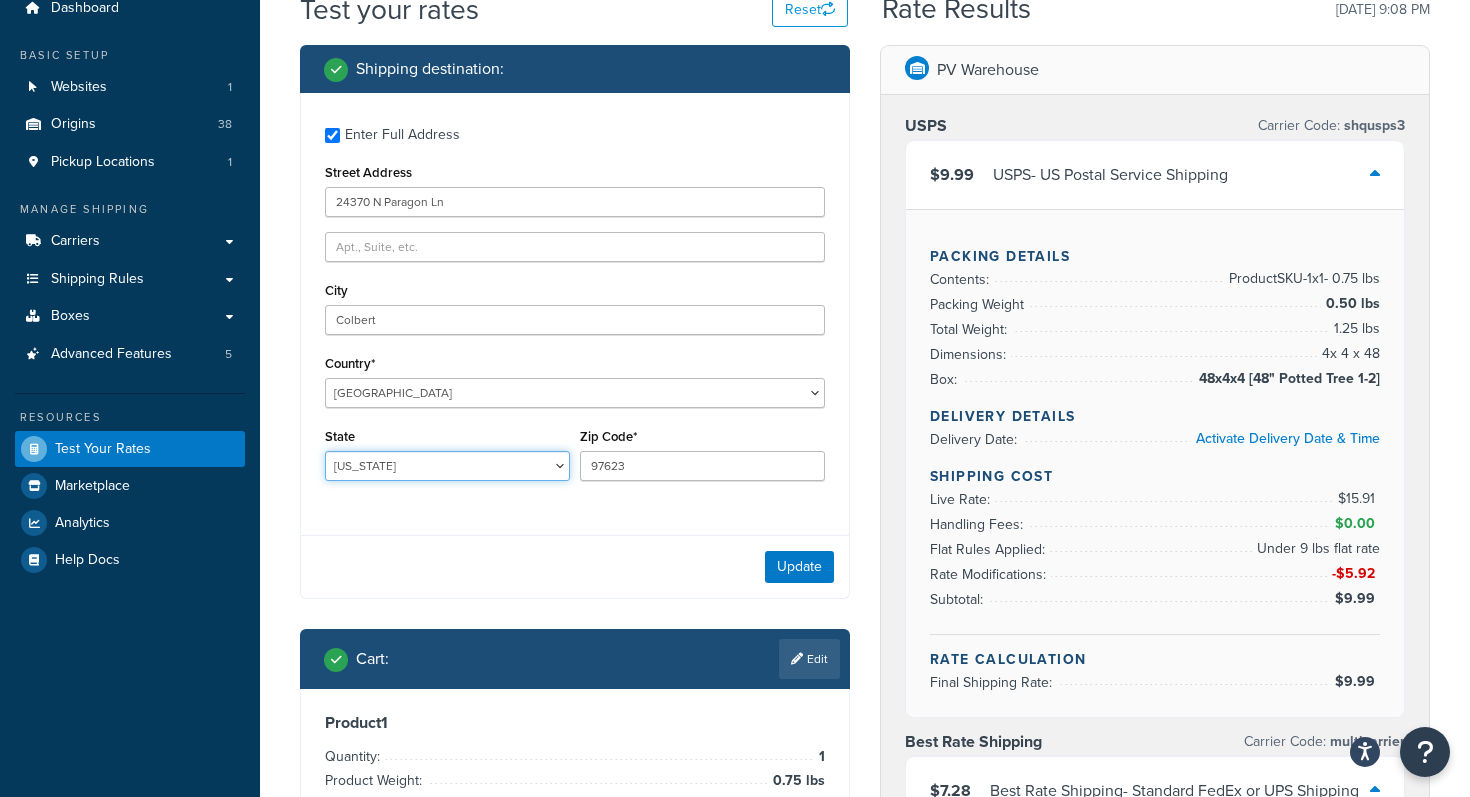 click on "[US_STATE]  [US_STATE]  [US_STATE]  [US_STATE]  [US_STATE]  Armed Forces Americas  Armed Forces [GEOGRAPHIC_DATA], [GEOGRAPHIC_DATA], [GEOGRAPHIC_DATA], [GEOGRAPHIC_DATA]  Armed Forces Pacific  [US_STATE]  [US_STATE]  [US_STATE]  [US_STATE]  [US_STATE]  [US_STATE]  [US_STATE]  [US_STATE]  [US_STATE]  [US_STATE]  [US_STATE]  [US_STATE]  [US_STATE]  [US_STATE]  [US_STATE]  [US_STATE]  [US_STATE]  [US_STATE]  [PERSON_NAME][US_STATE]  [US_STATE]  [US_STATE]  [US_STATE]  [US_STATE]  [US_STATE]  [US_STATE]  [US_STATE]  [US_STATE]  [US_STATE]  [US_STATE]  [US_STATE]  [US_STATE]  [US_STATE]  [US_STATE]  [US_STATE]  [US_STATE]  [US_STATE]  [US_STATE]  [US_STATE]  [US_STATE]  [US_STATE]  [US_STATE]  [US_STATE]  [US_STATE]  [US_STATE]  [US_STATE]  [US_STATE]  [GEOGRAPHIC_DATA] [GEOGRAPHIC_DATA]  [US_STATE]  [US_STATE]  [GEOGRAPHIC_DATA]  [US_STATE][PERSON_NAME][US_STATE]  [US_STATE][PERSON_NAME]  [US_STATE]  [US_STATE]" at bounding box center [447, 466] 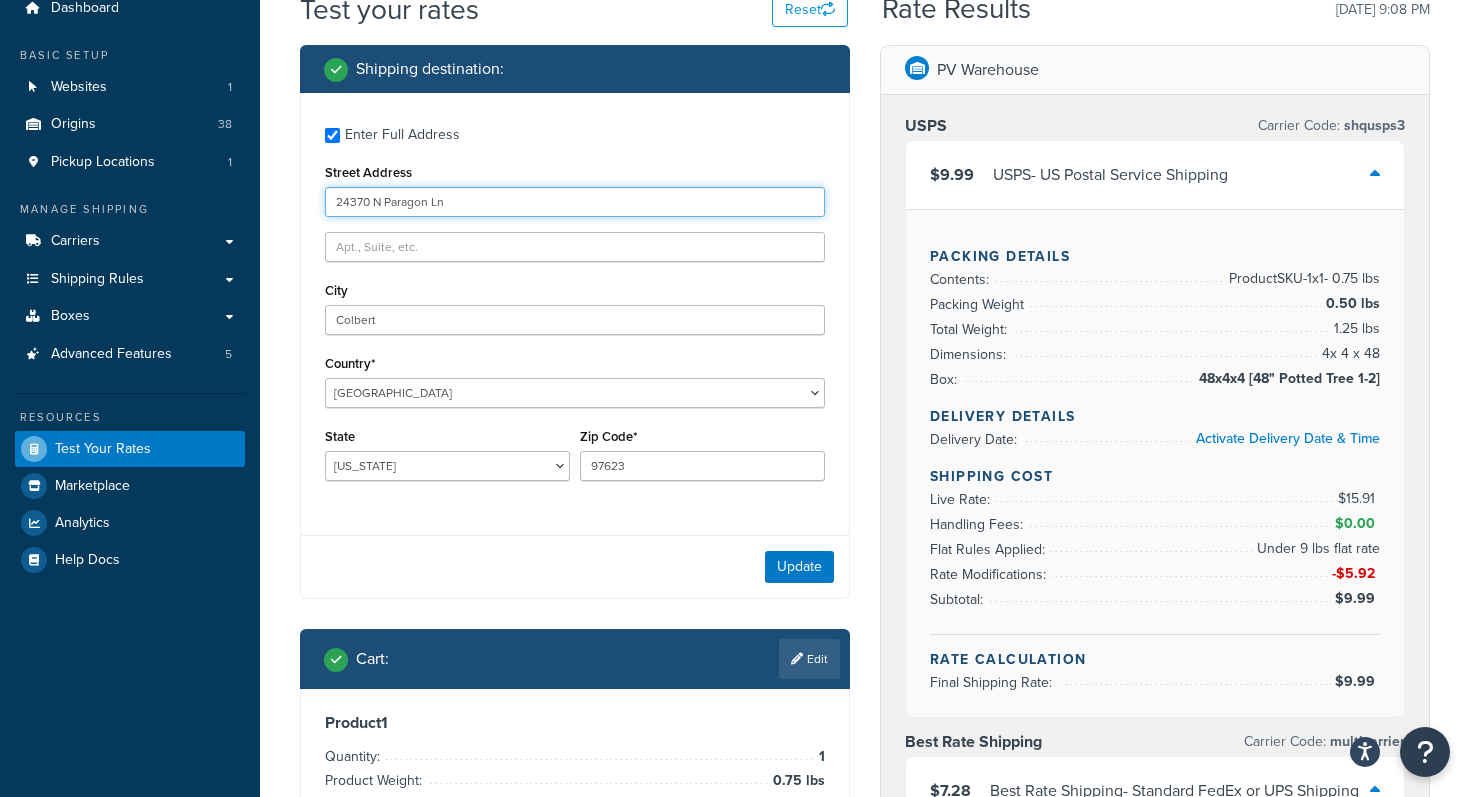 click on "24370 N Paragon Ln" at bounding box center (575, 202) 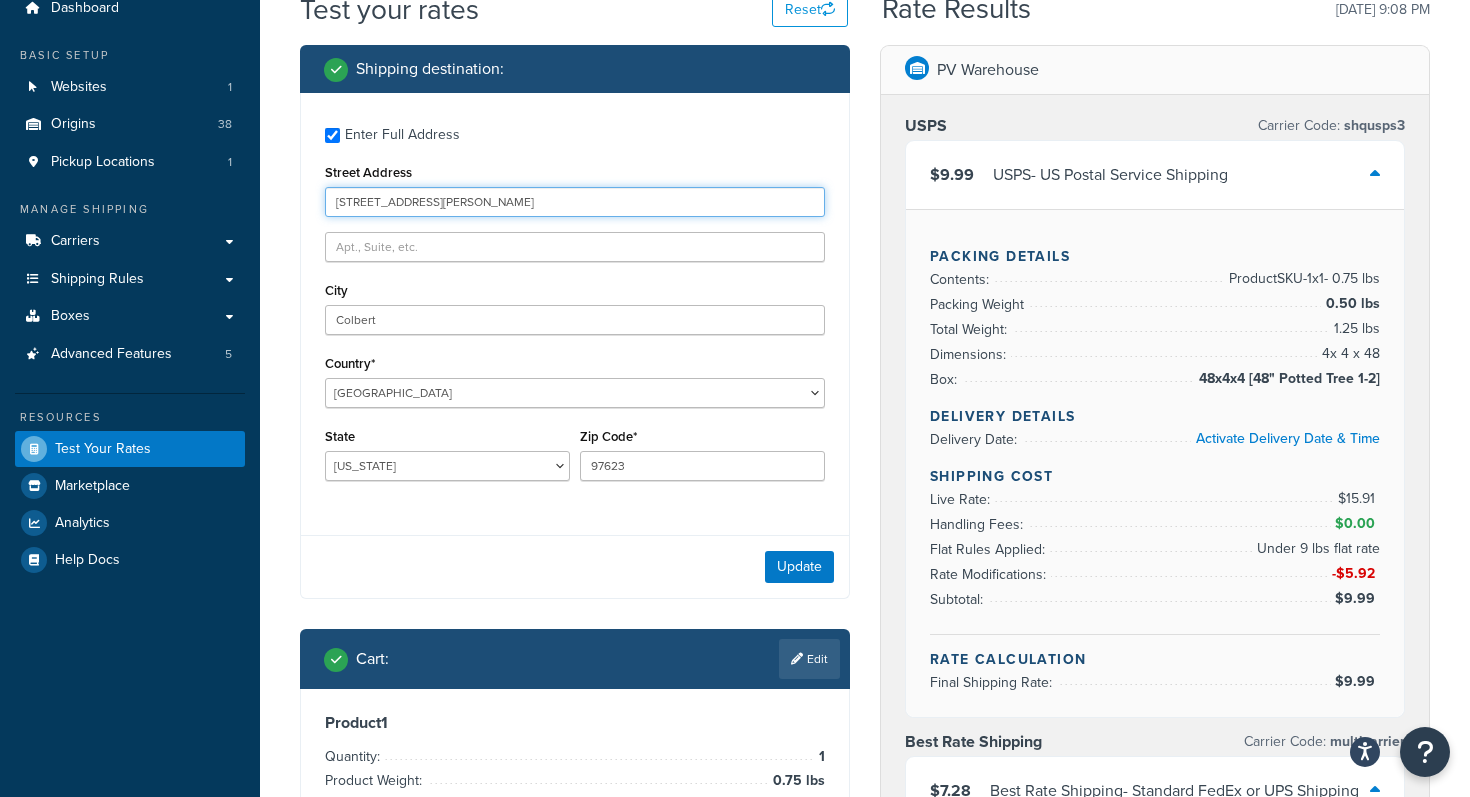 type on "[STREET_ADDRESS][PERSON_NAME]" 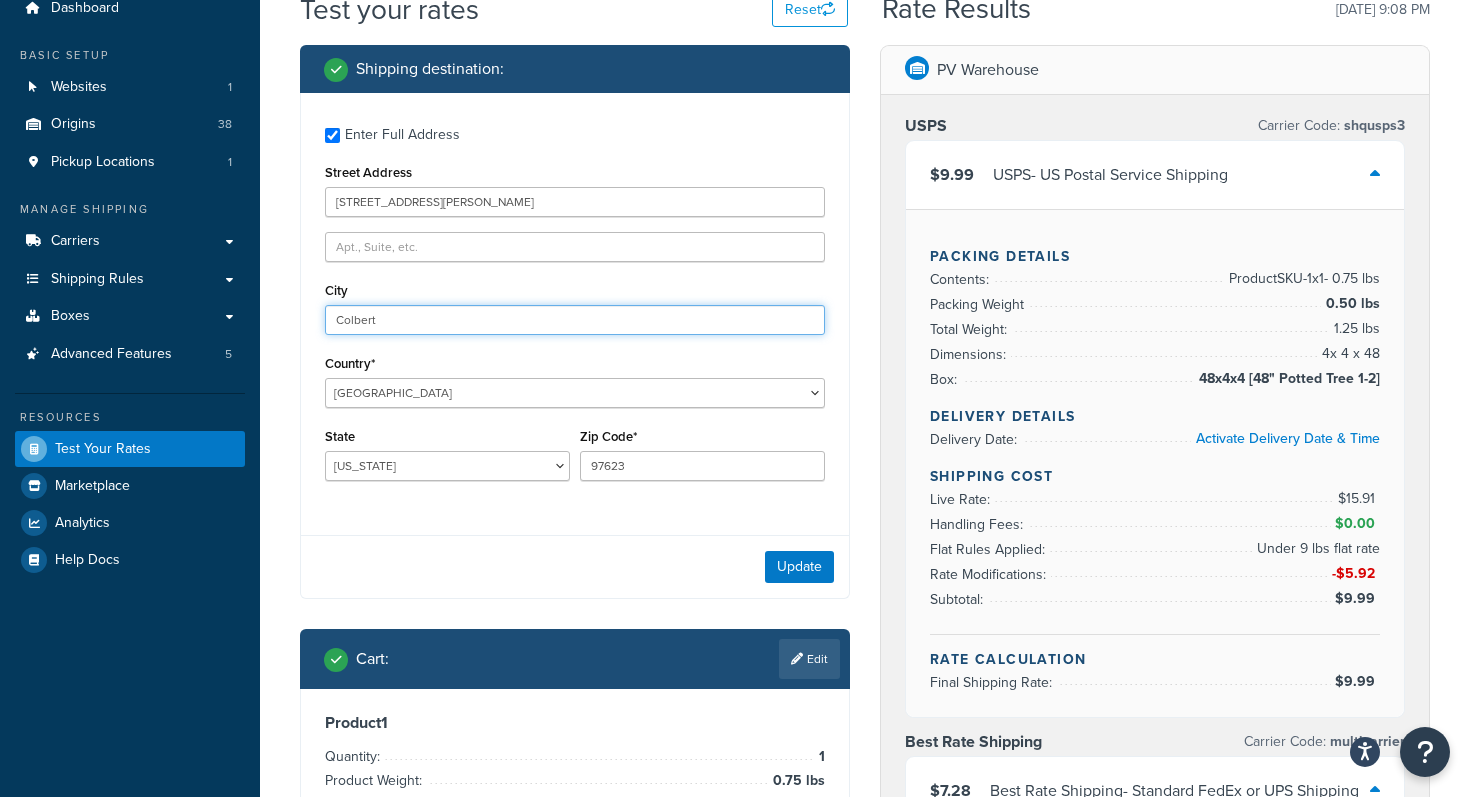 click on "Colbert" at bounding box center (575, 320) 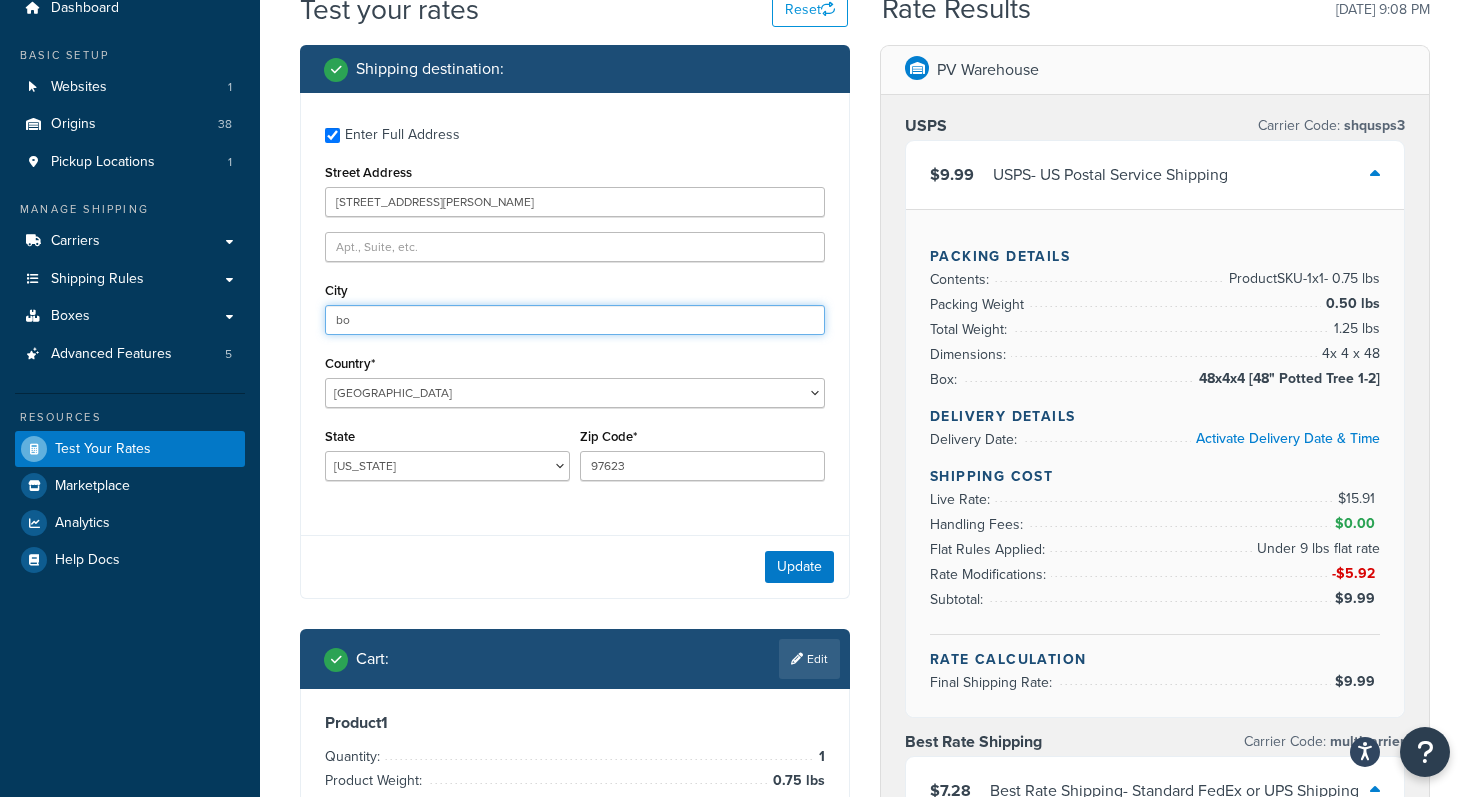 type on "b" 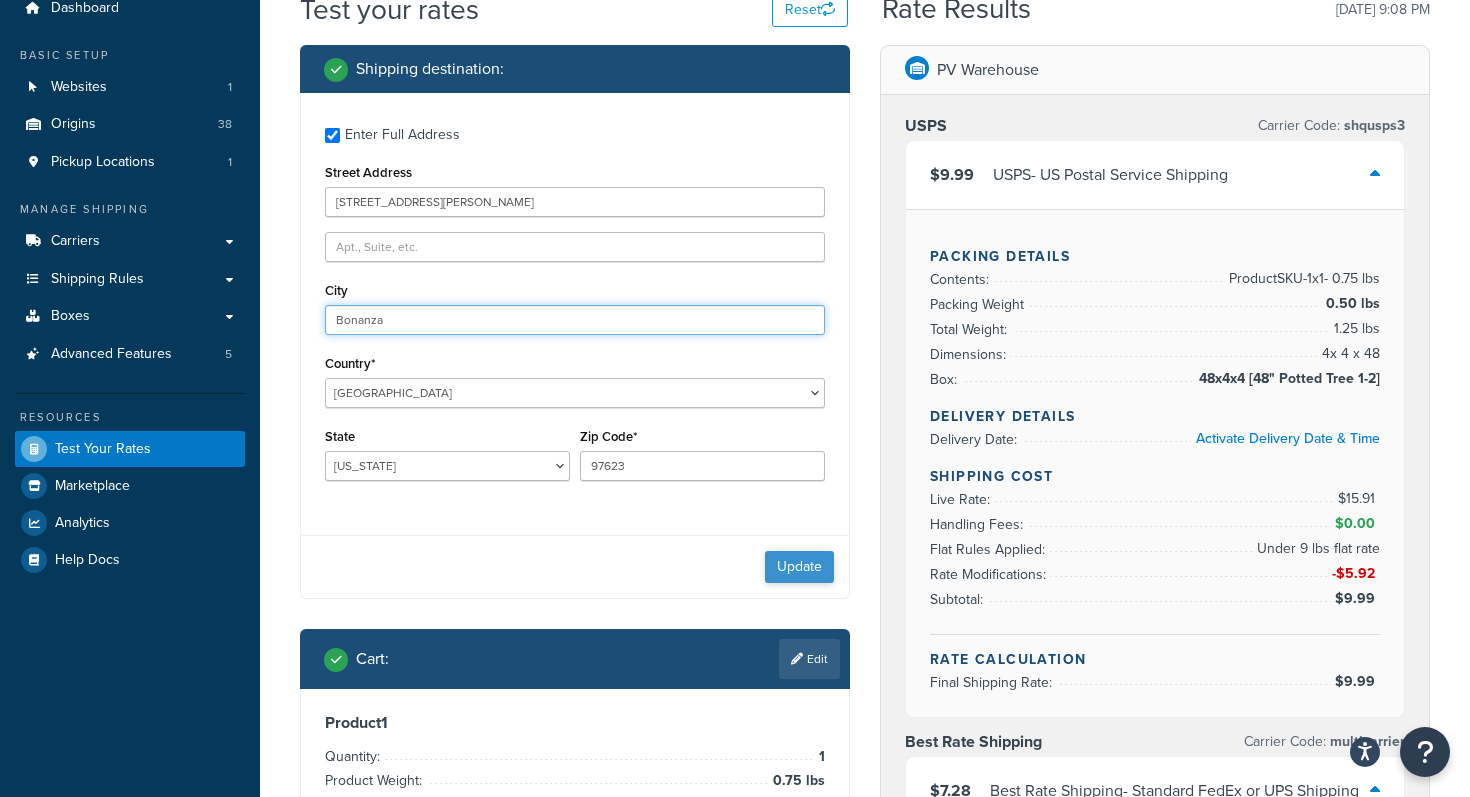 type on "Bonanza" 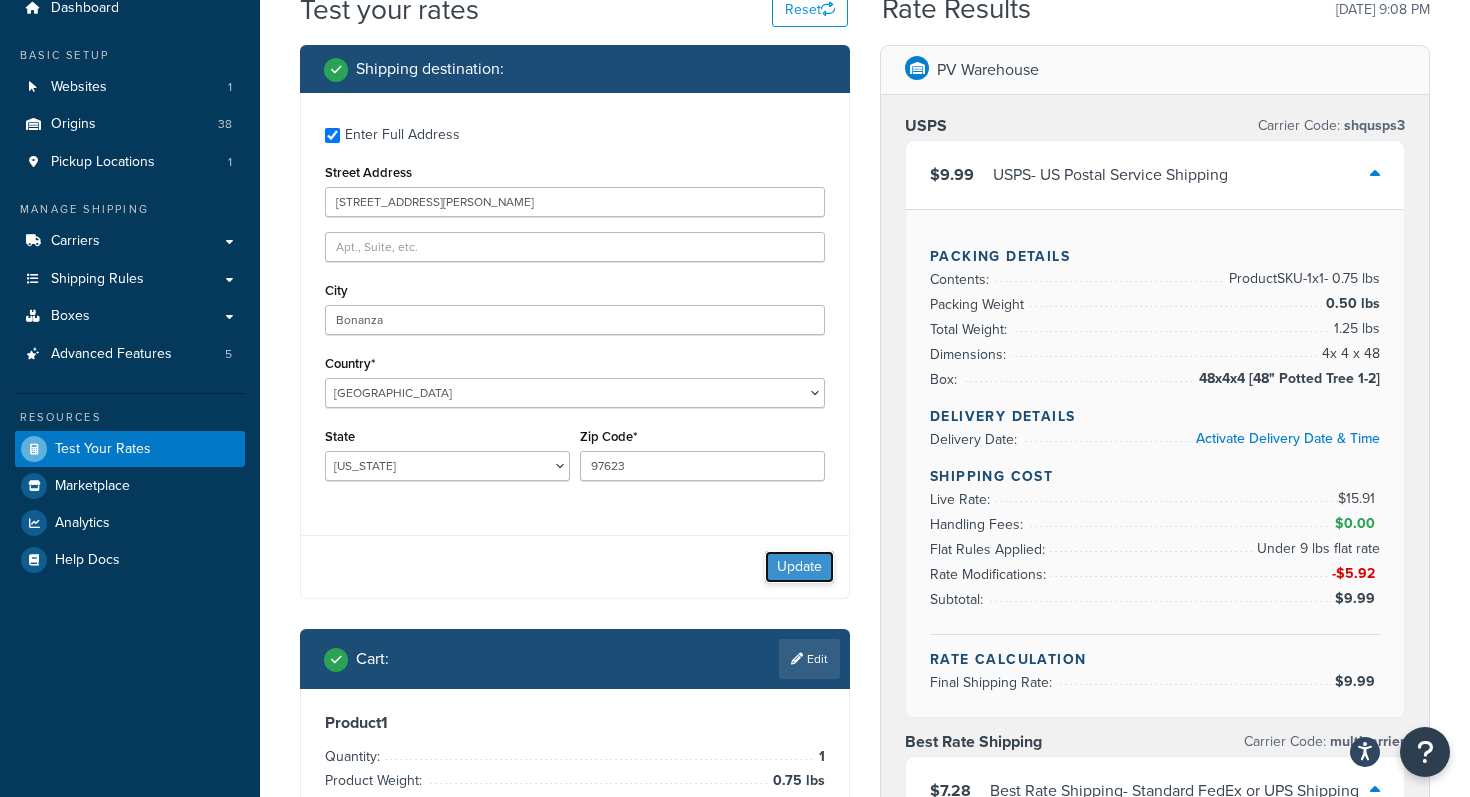 click on "Update" at bounding box center [799, 567] 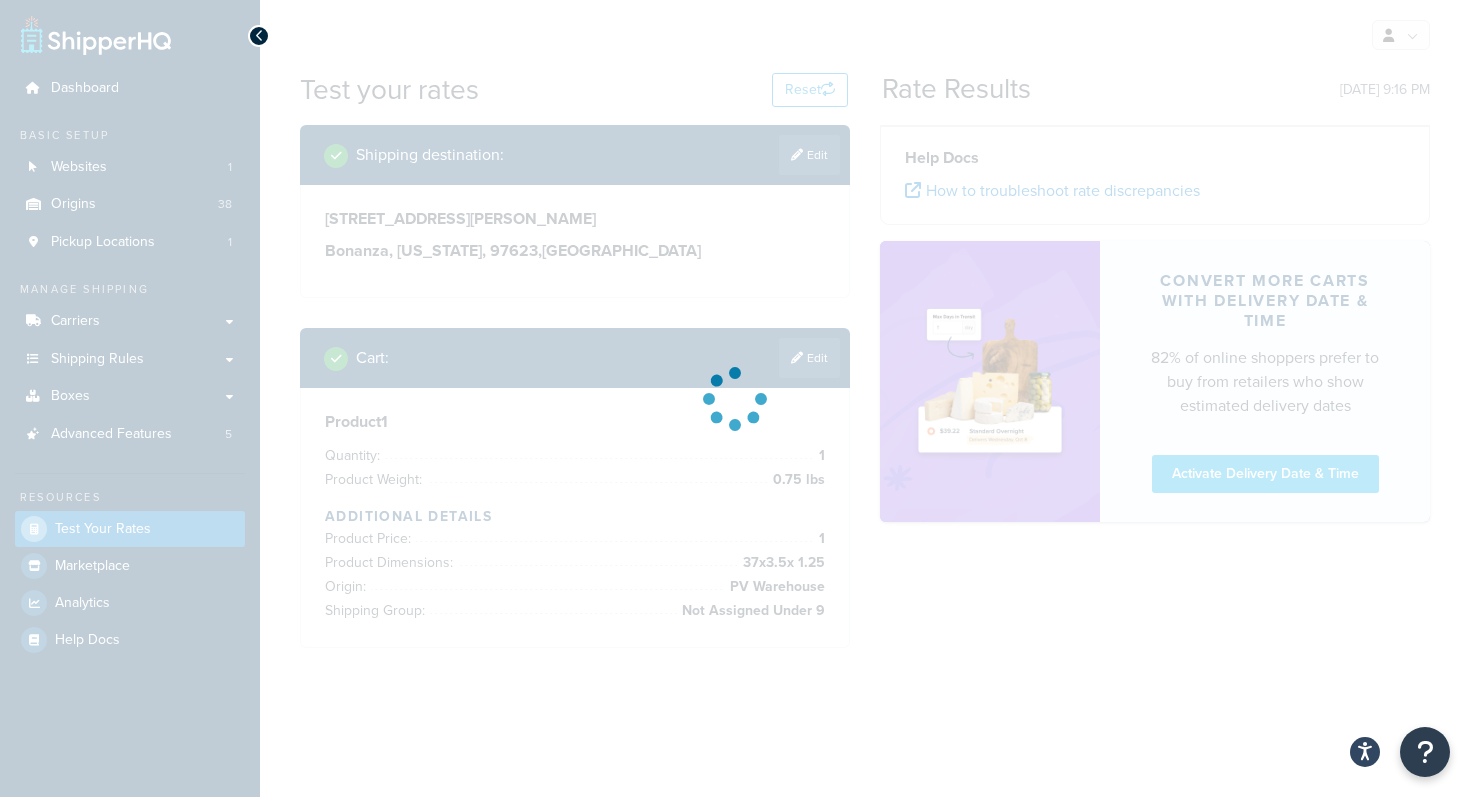 scroll, scrollTop: 0, scrollLeft: 0, axis: both 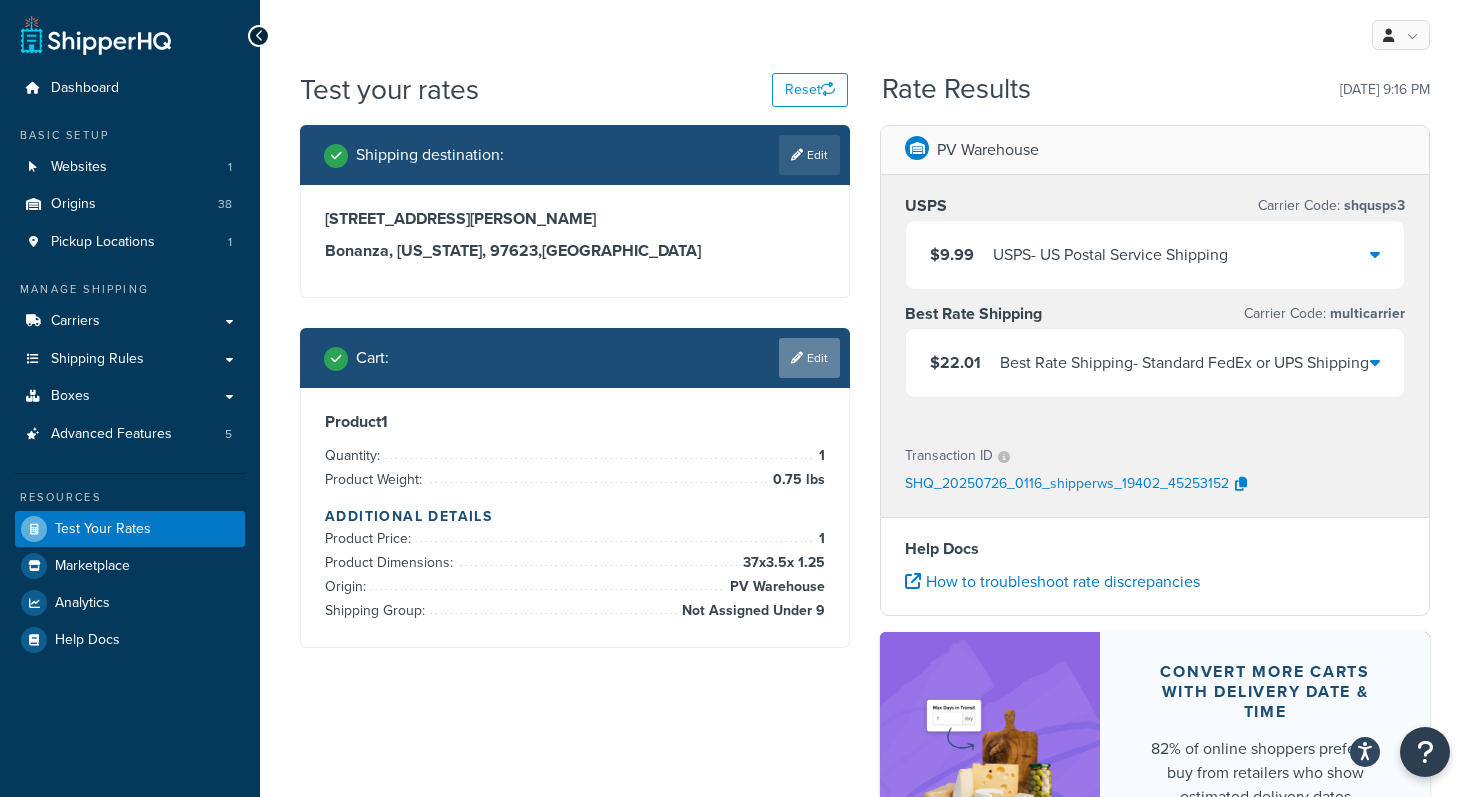 click on "Edit" at bounding box center (809, 358) 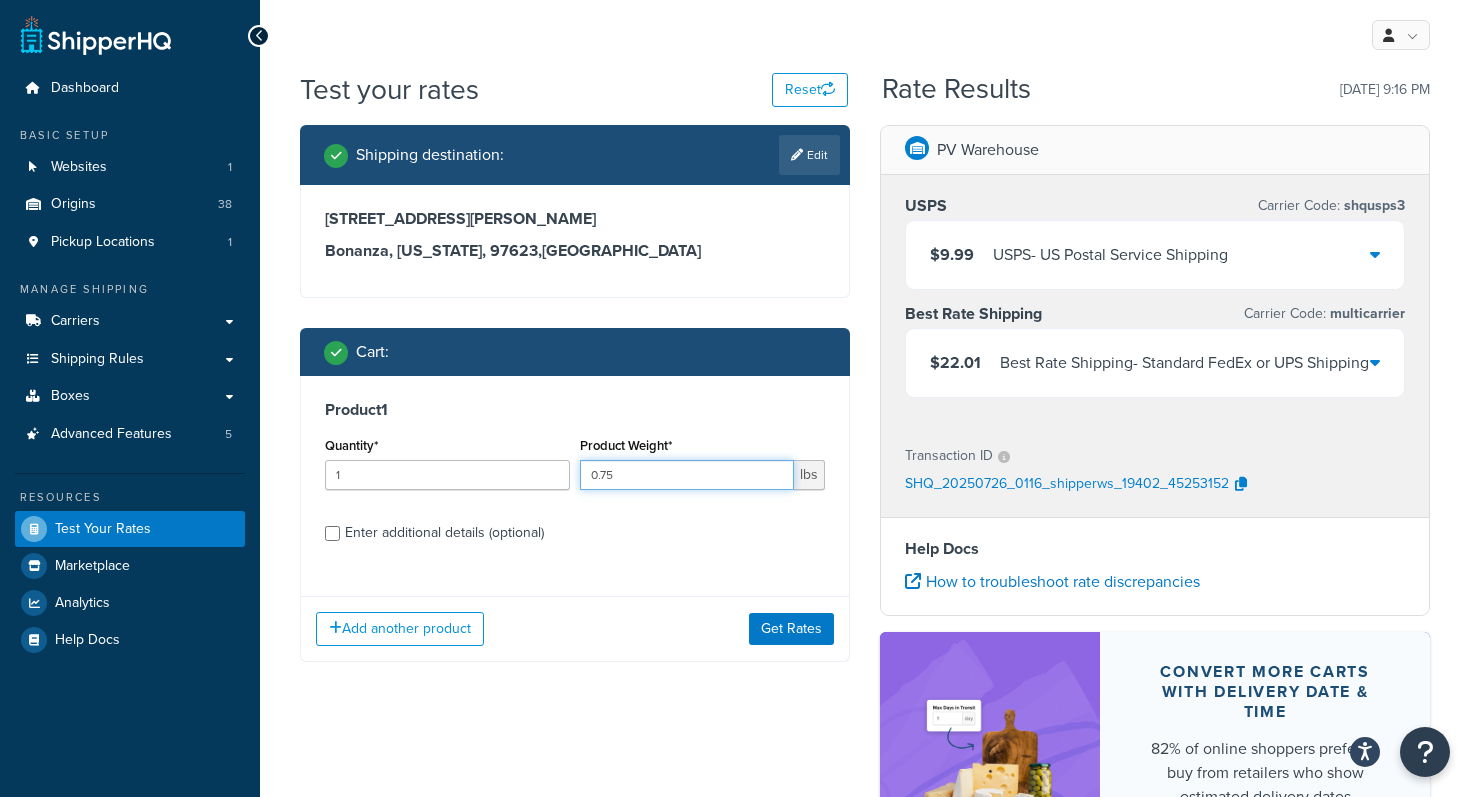 drag, startPoint x: 634, startPoint y: 476, endPoint x: 517, endPoint y: 469, distance: 117.20921 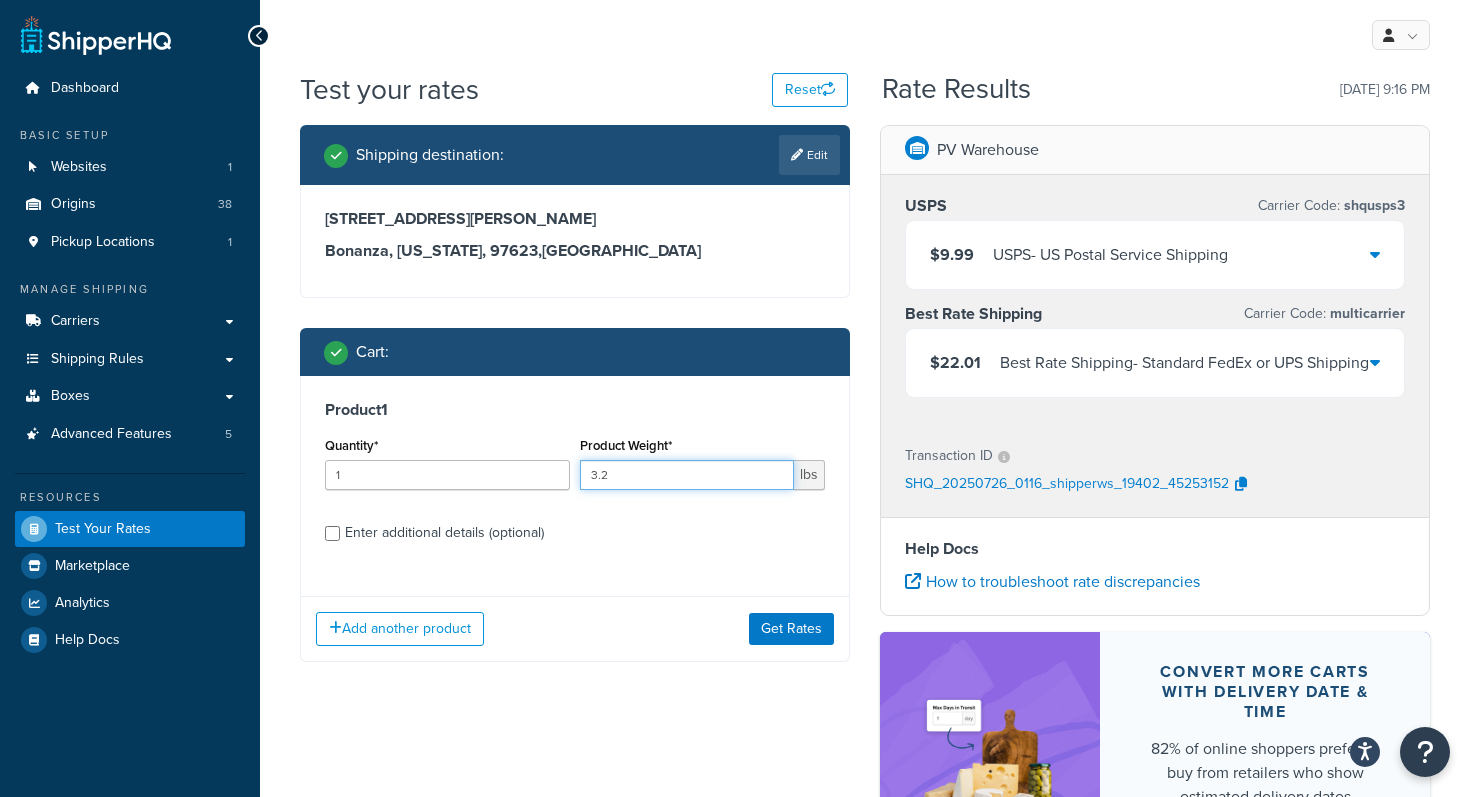 type on "3.2" 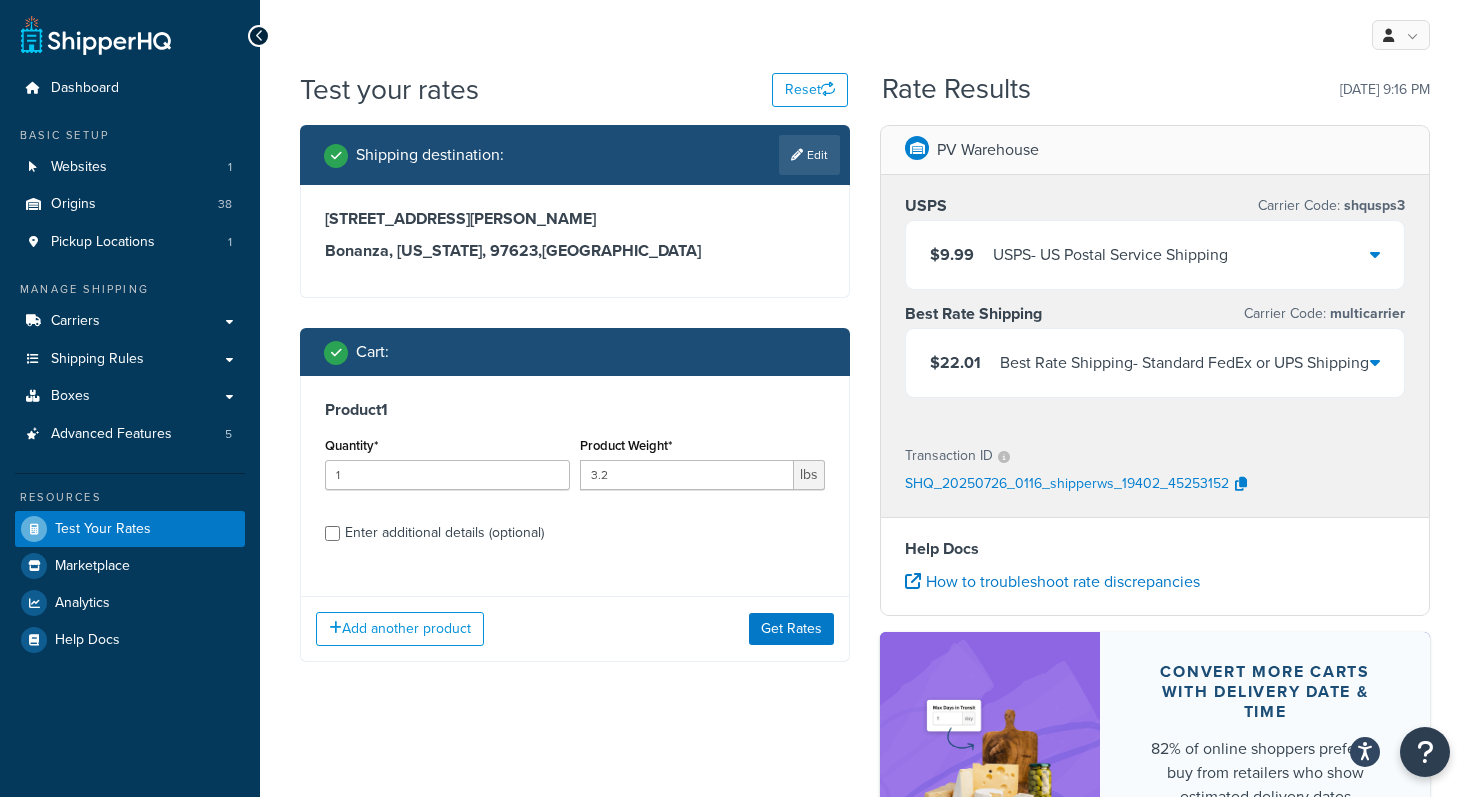 click on "Enter additional details (optional)" at bounding box center (444, 533) 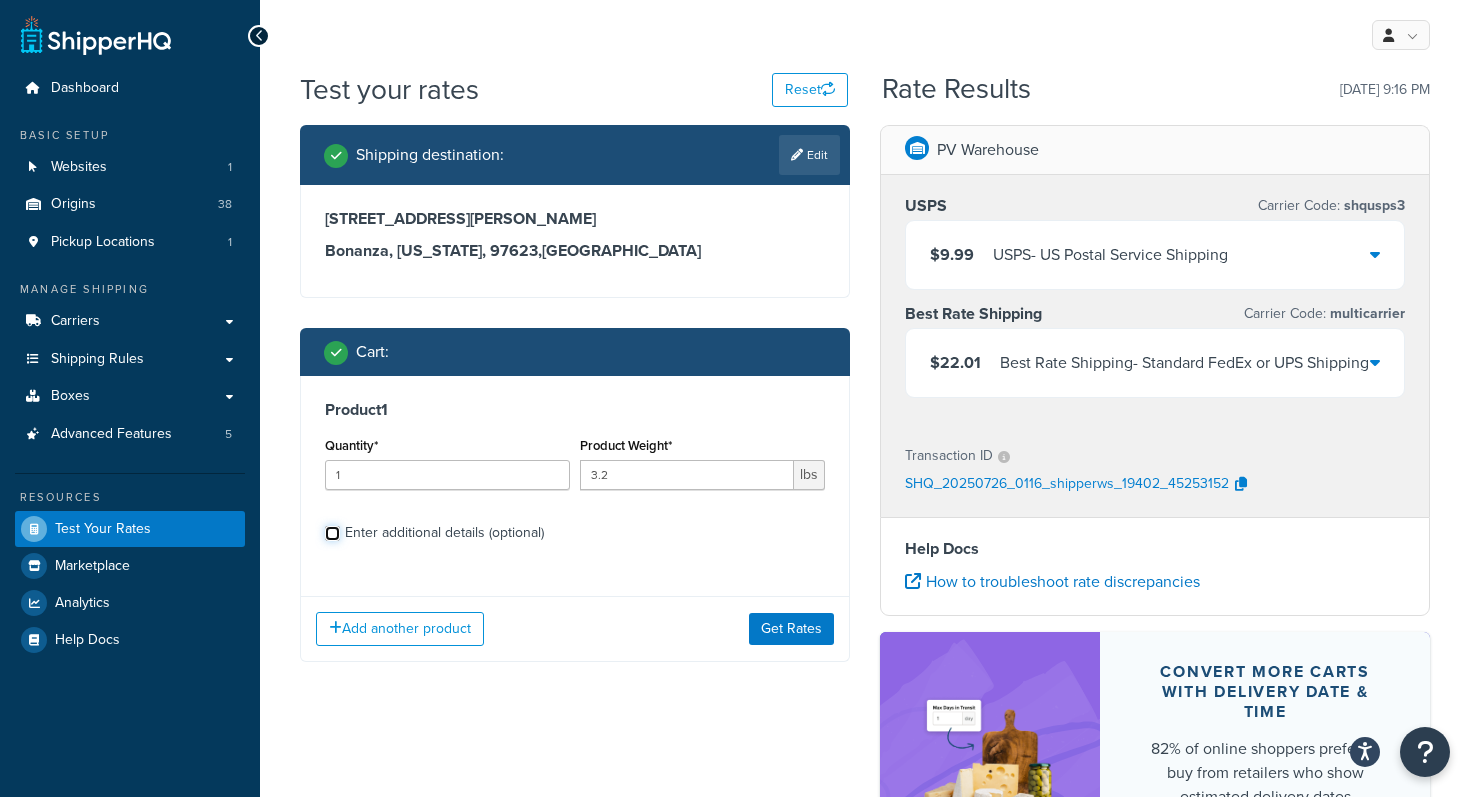 click on "Enter additional details (optional)" at bounding box center [332, 533] 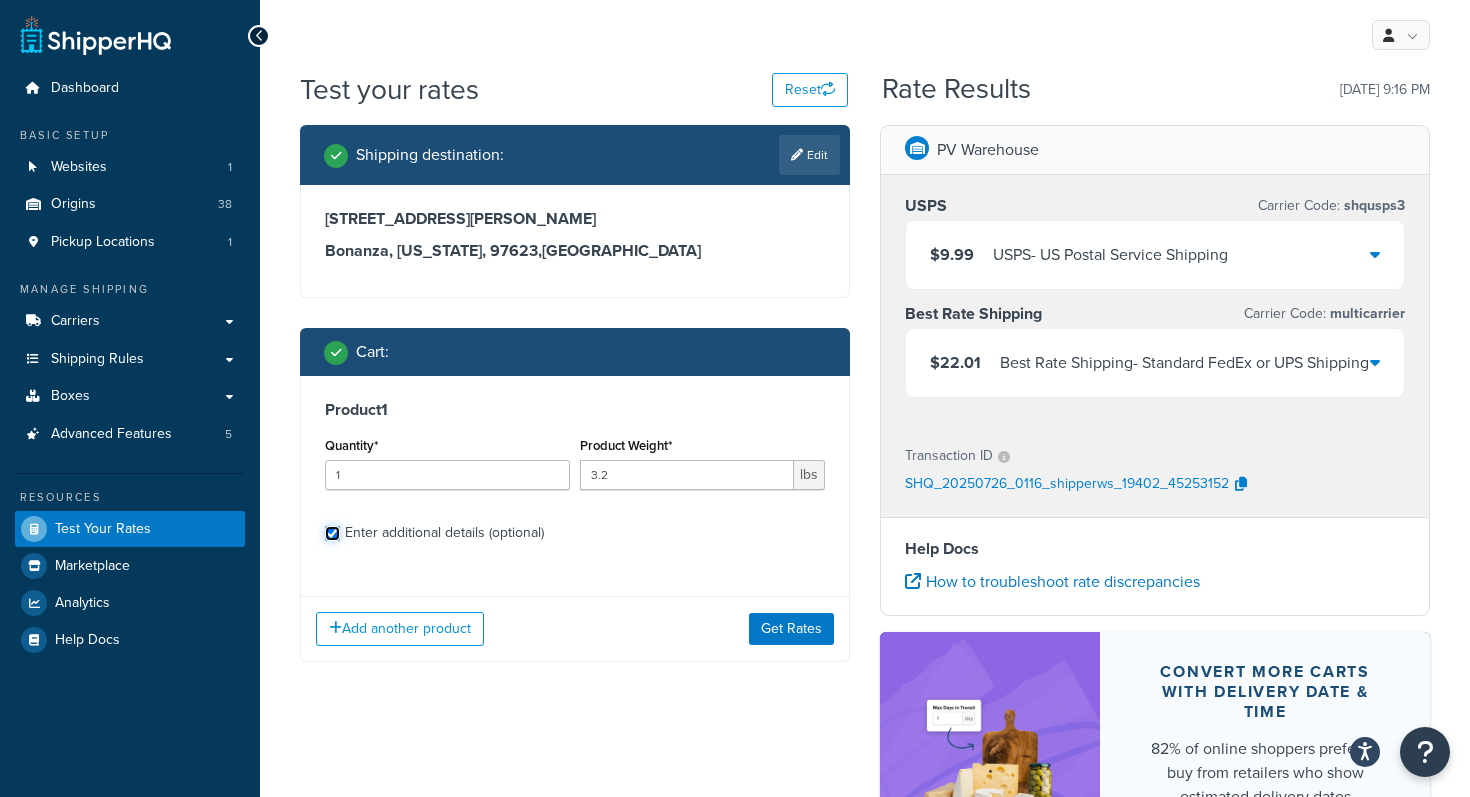checkbox on "true" 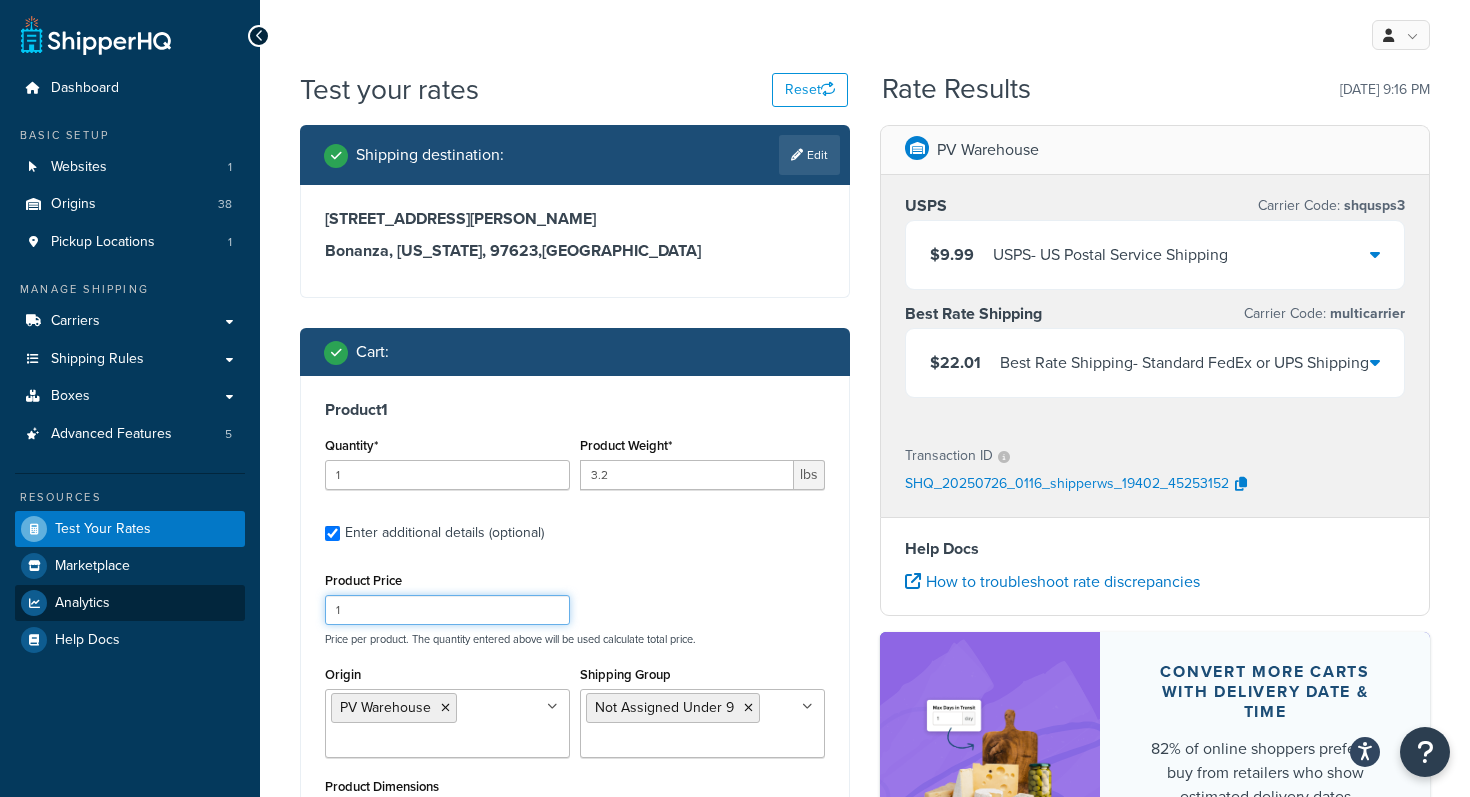 drag, startPoint x: 405, startPoint y: 614, endPoint x: 238, endPoint y: 610, distance: 167.0479 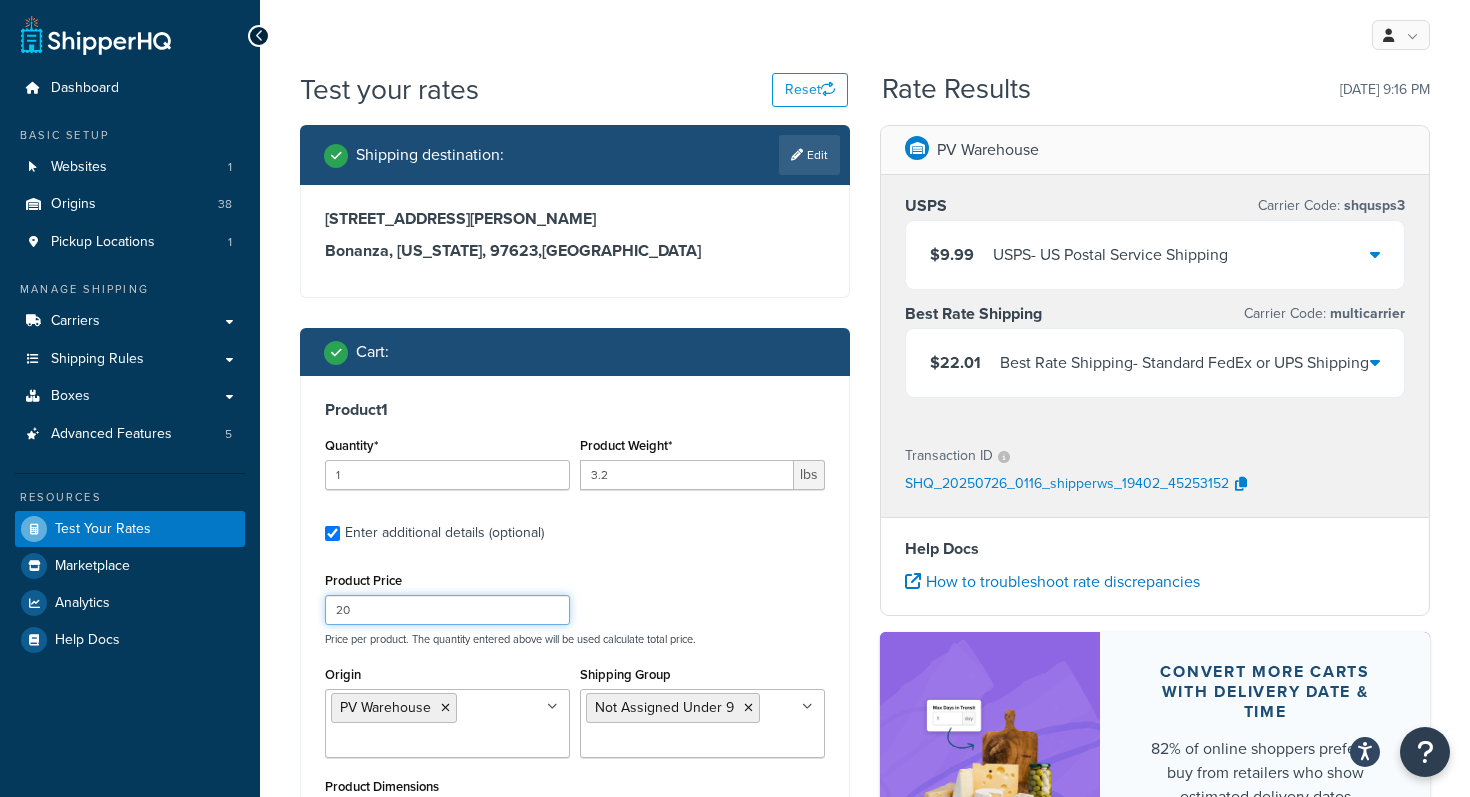 type on "20" 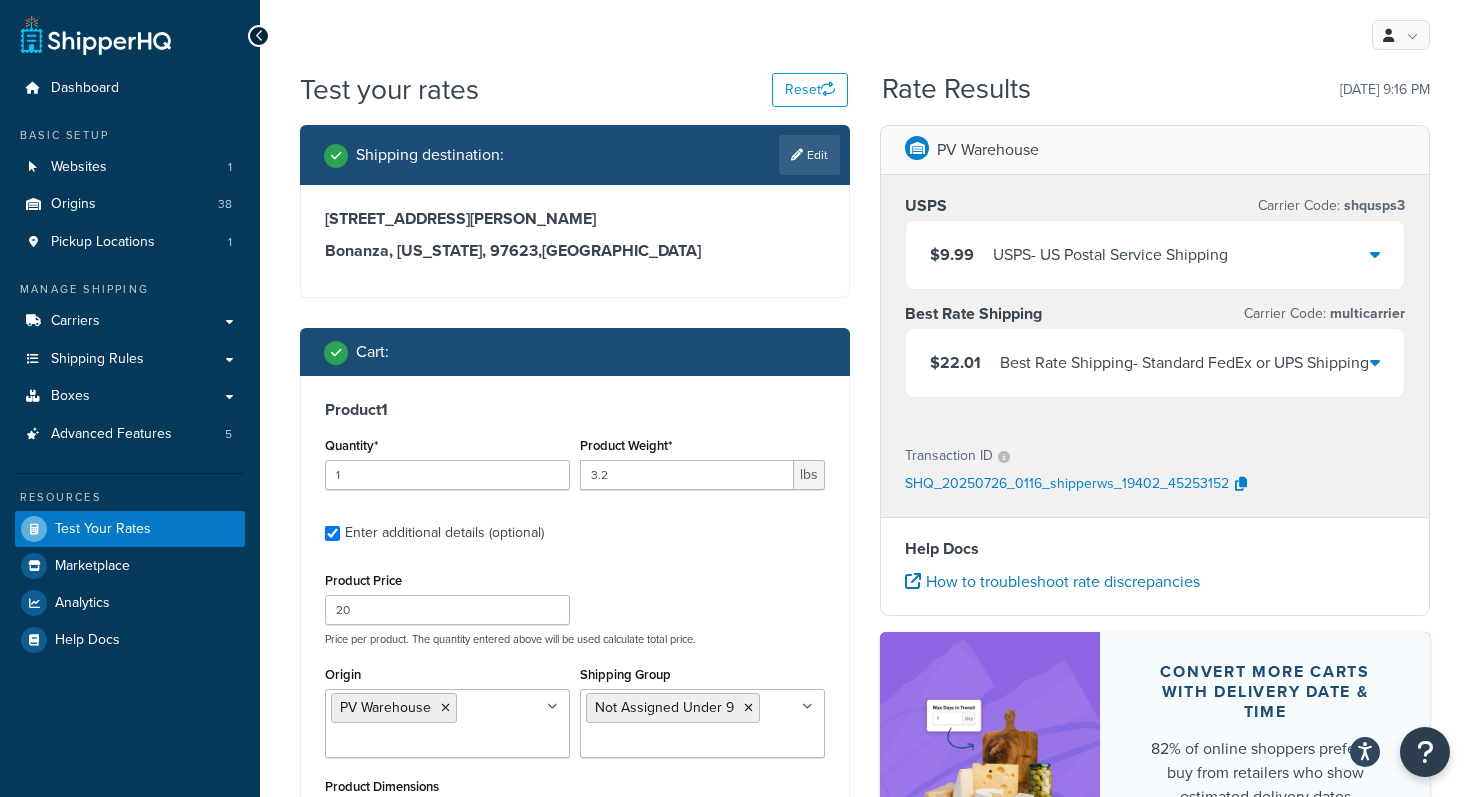 click on "Product Price   20 Price per product. The quantity entered above will be used calculate total price." at bounding box center (575, 606) 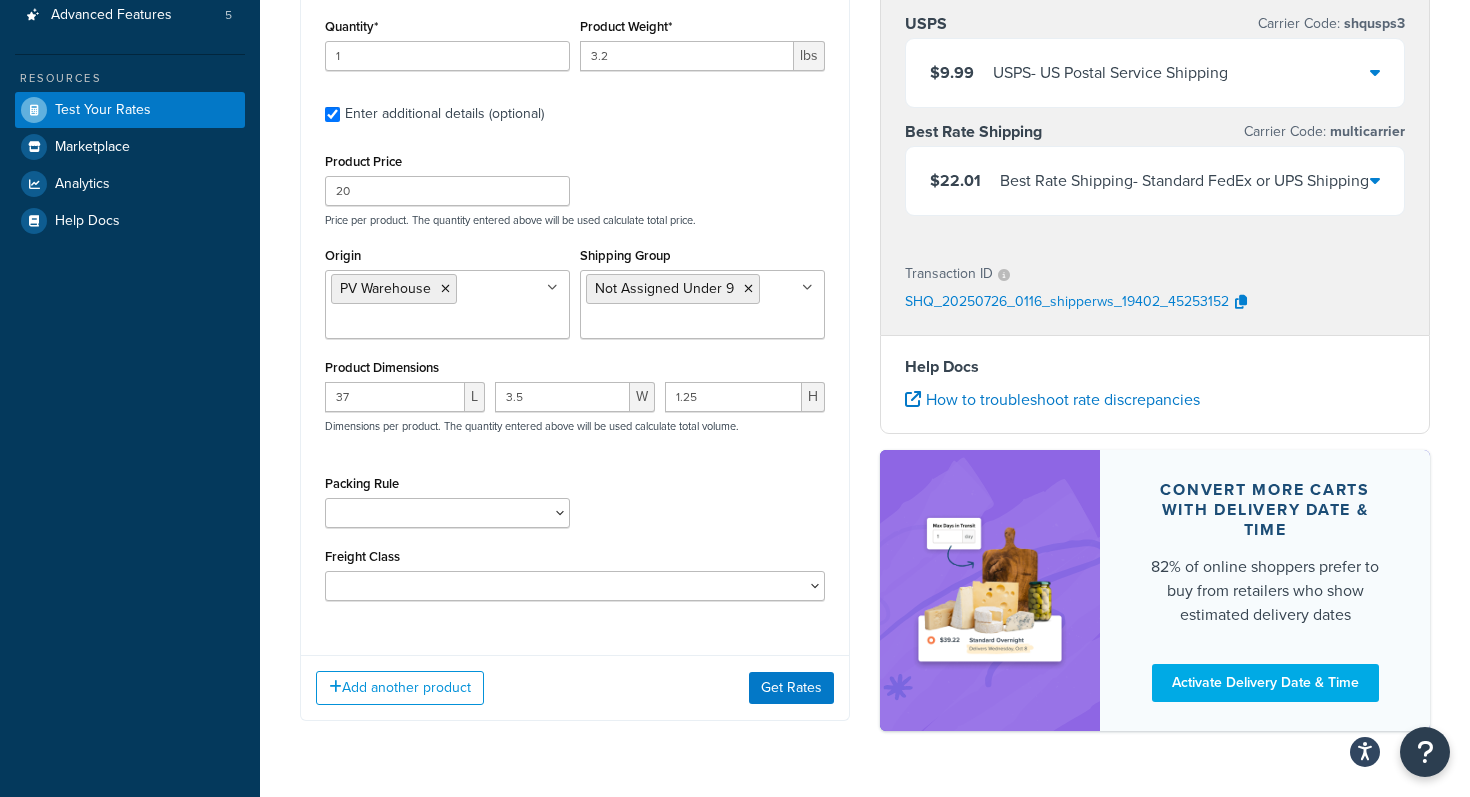 scroll, scrollTop: 440, scrollLeft: 0, axis: vertical 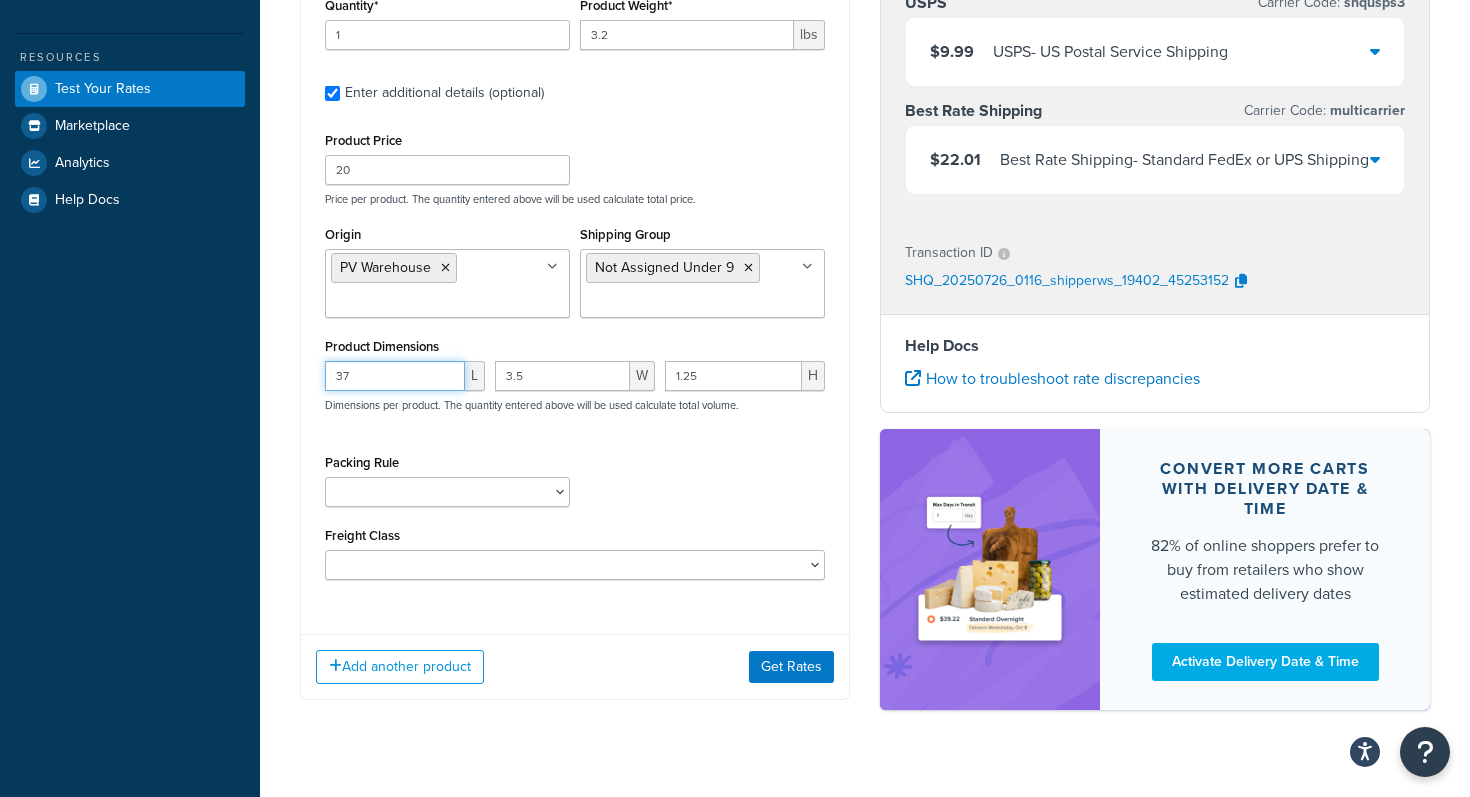 drag, startPoint x: 404, startPoint y: 380, endPoint x: 240, endPoint y: 376, distance: 164.04877 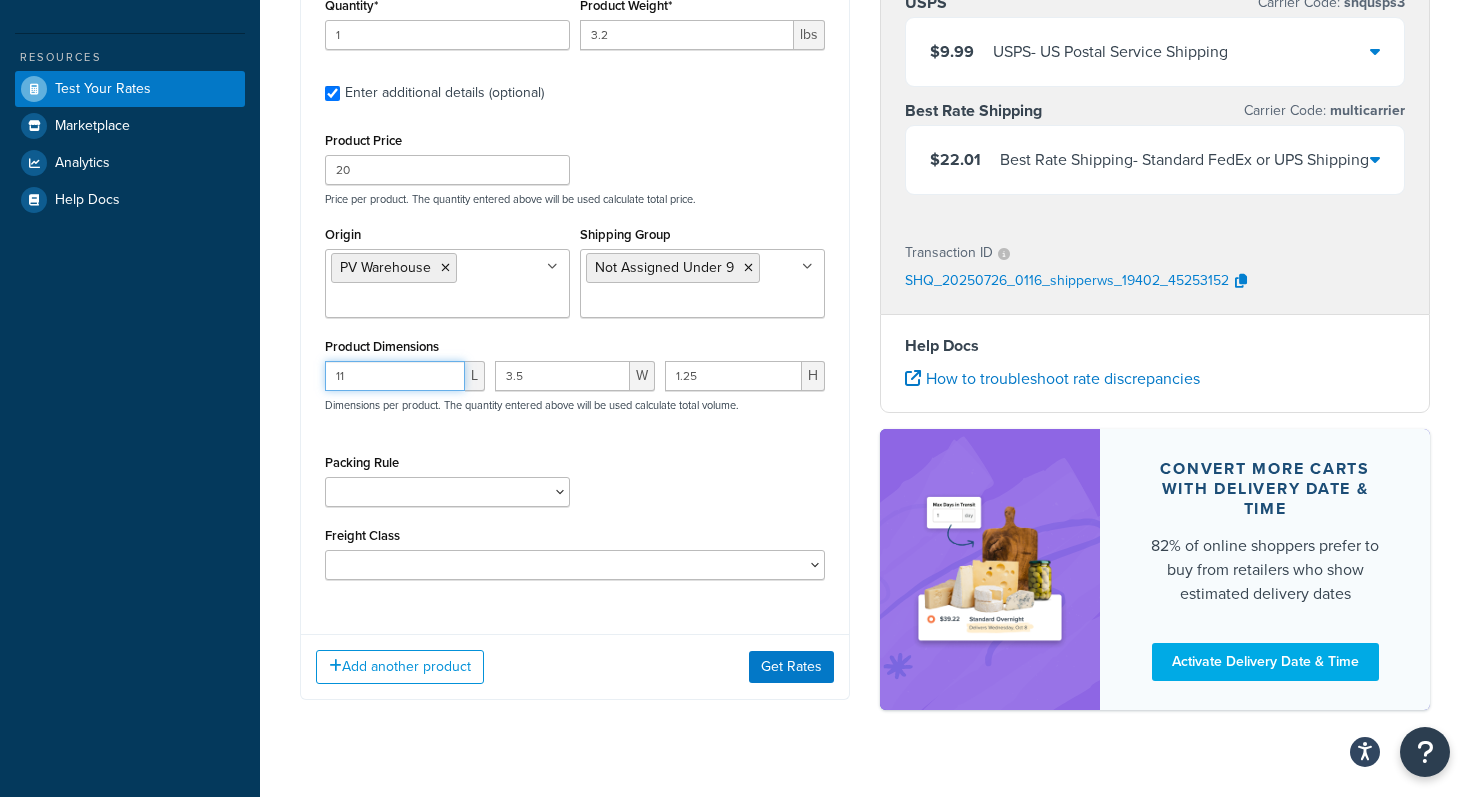 type on "11" 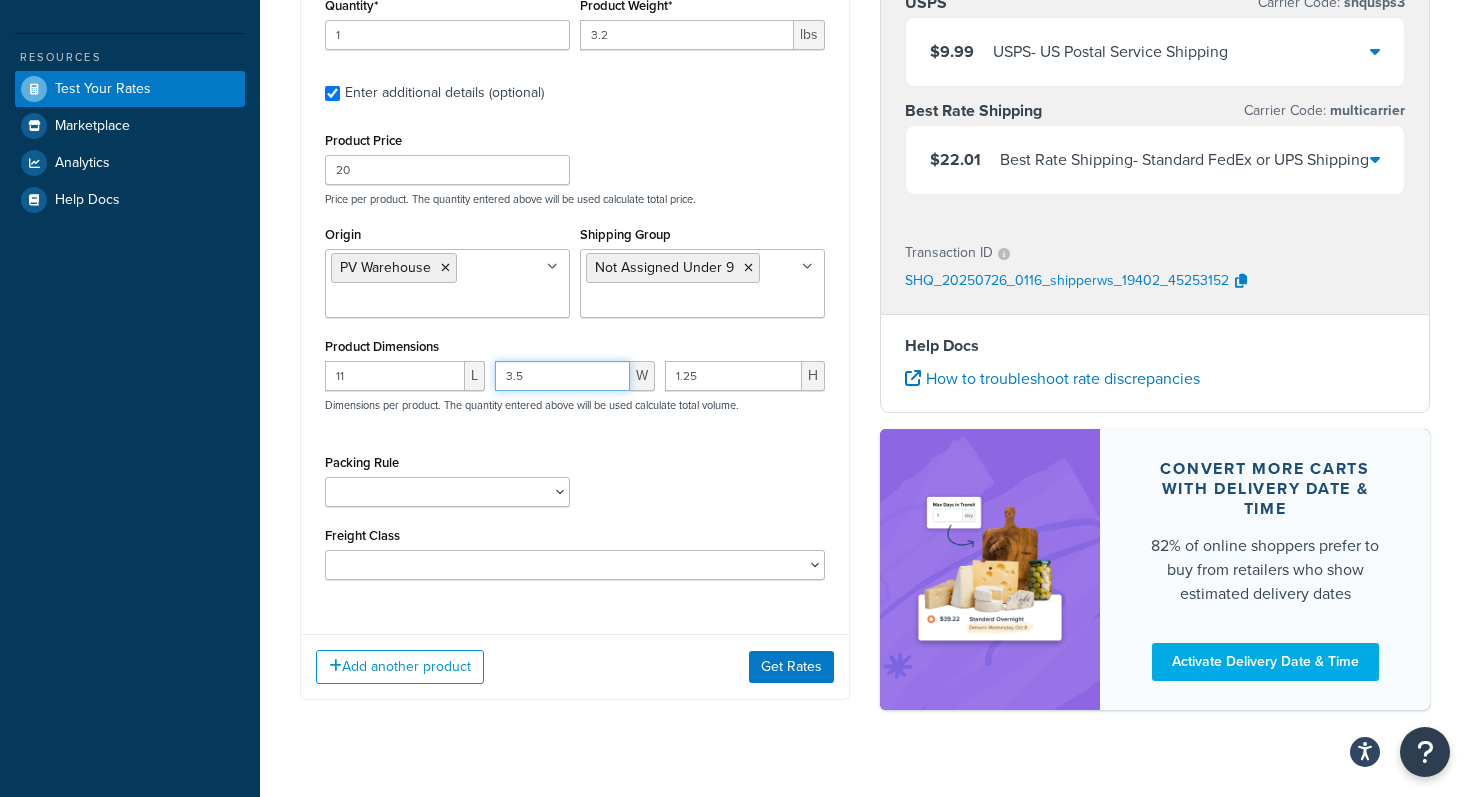 drag, startPoint x: 538, startPoint y: 384, endPoint x: 427, endPoint y: 367, distance: 112.29426 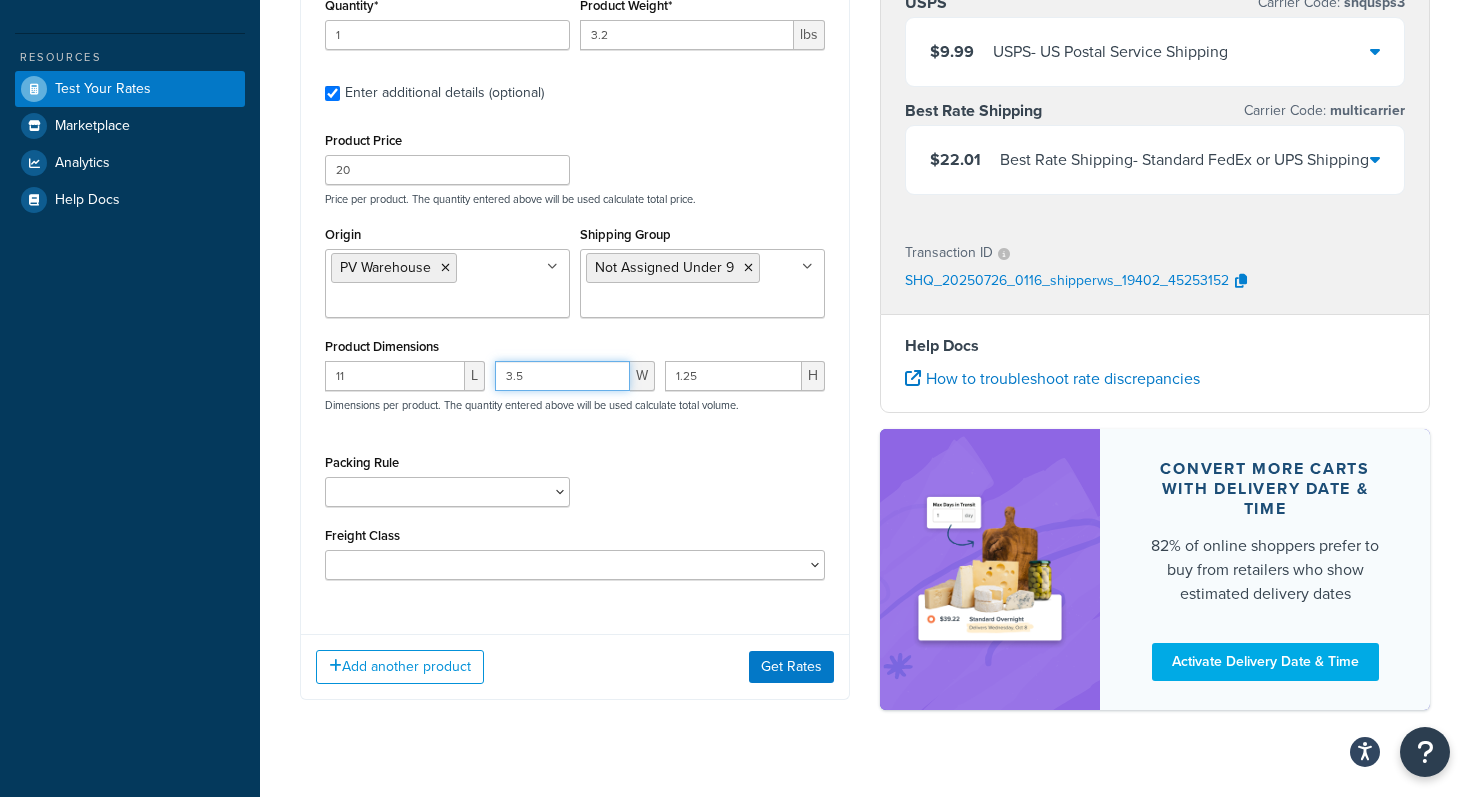 click on "11 L   3.5 W   1.25 H Dimensions per product. The quantity entered above will be used calculate total volume." at bounding box center [575, 397] 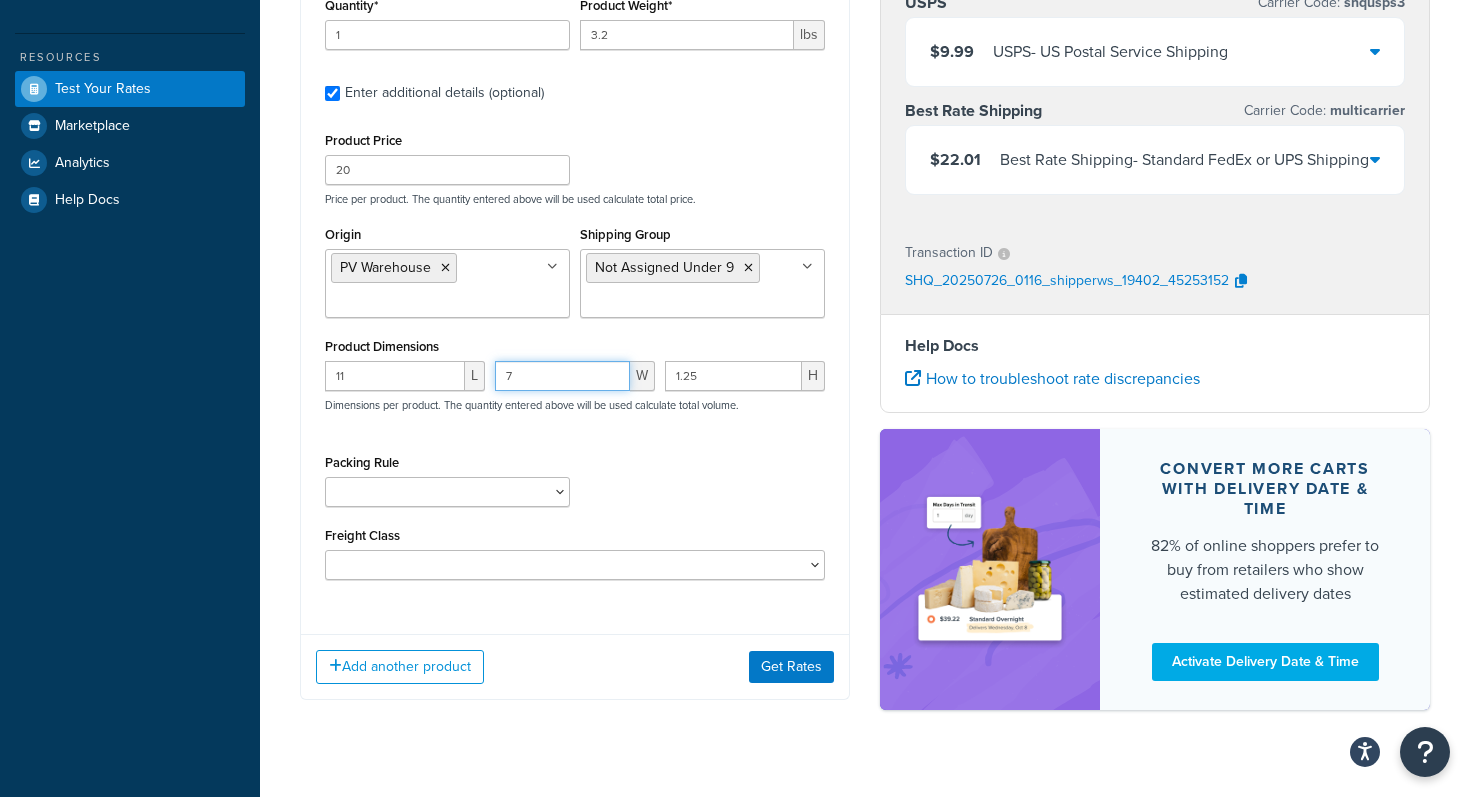 type on "7" 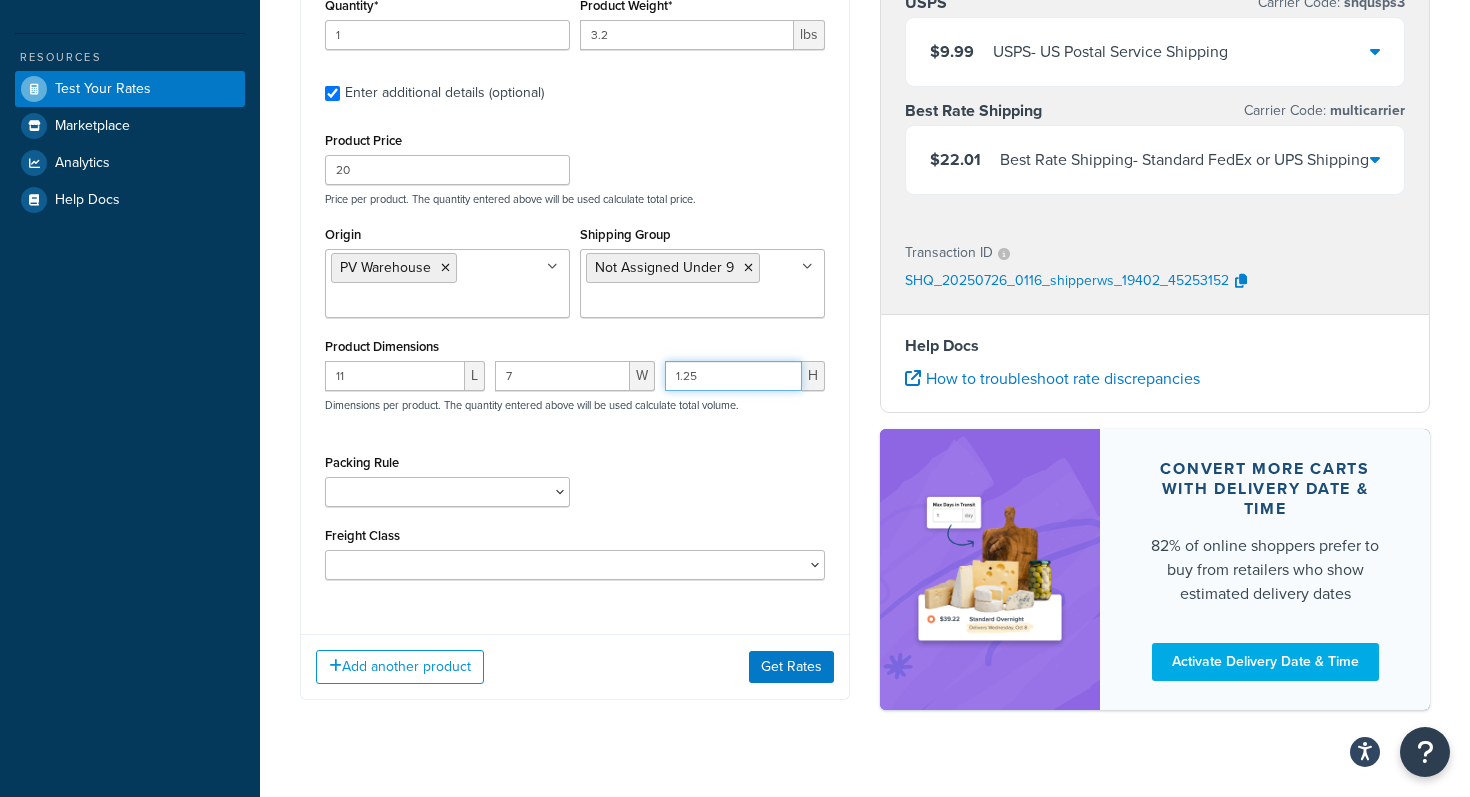 drag, startPoint x: 713, startPoint y: 377, endPoint x: 648, endPoint y: 375, distance: 65.03076 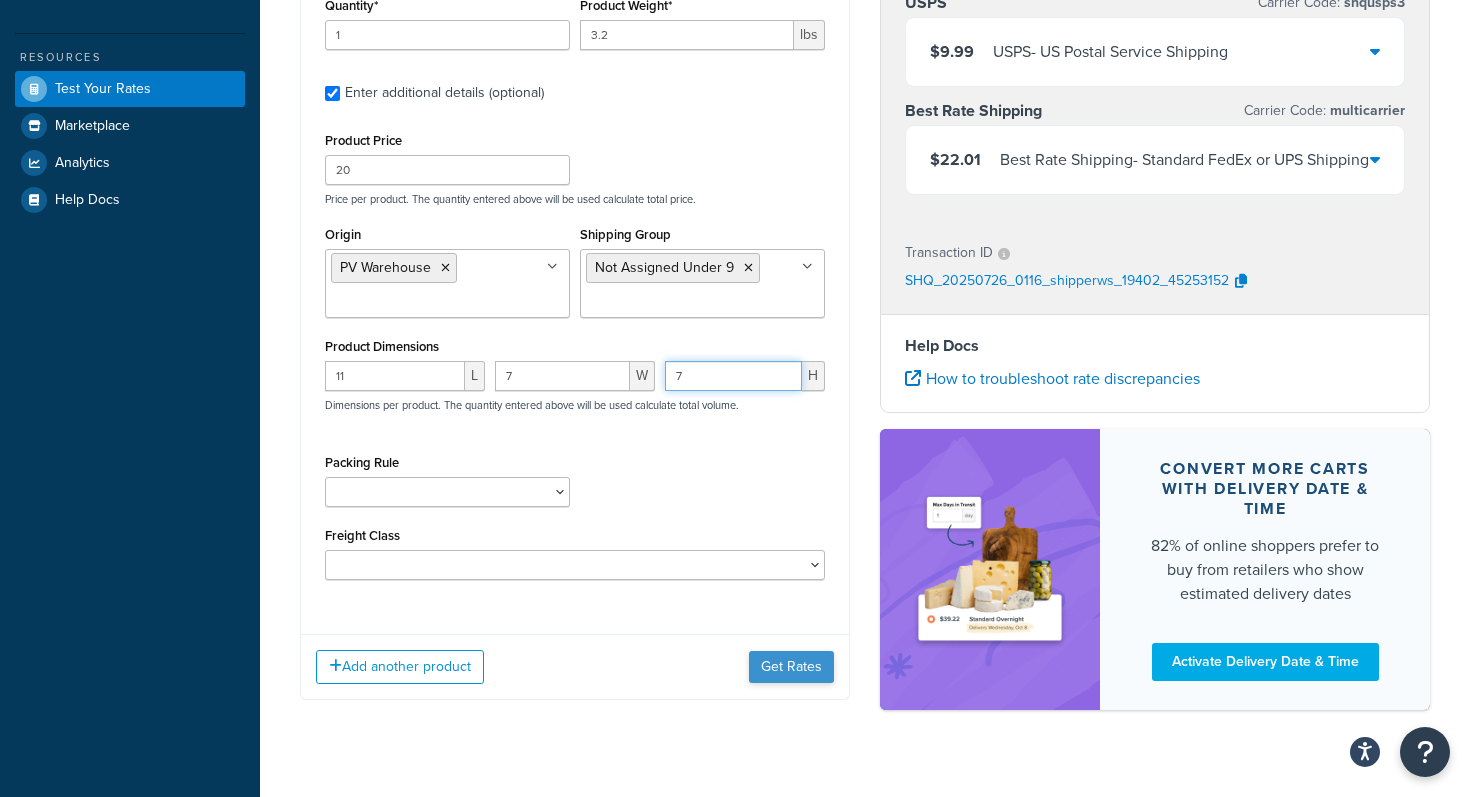 type on "7" 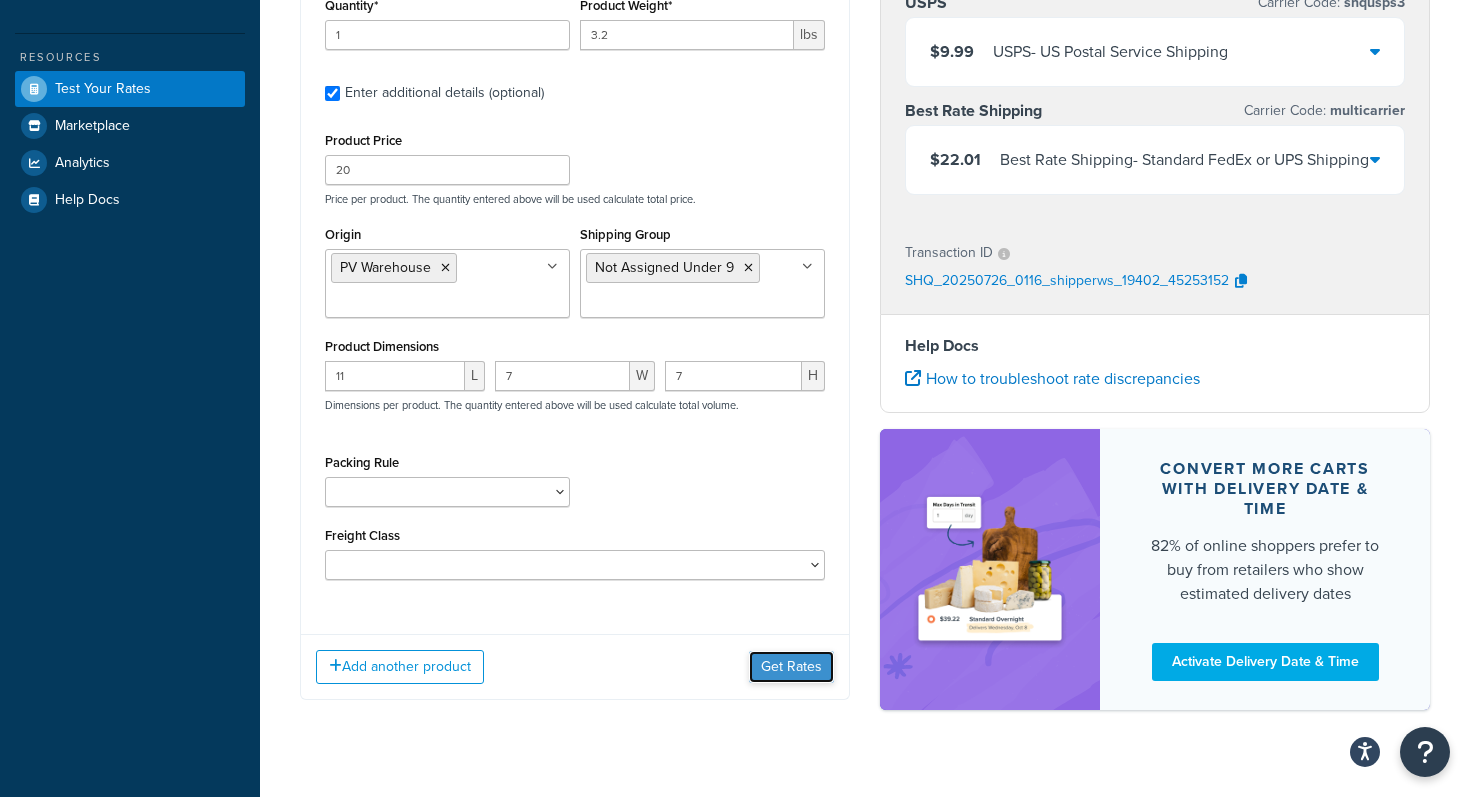 click on "Get Rates" at bounding box center [791, 667] 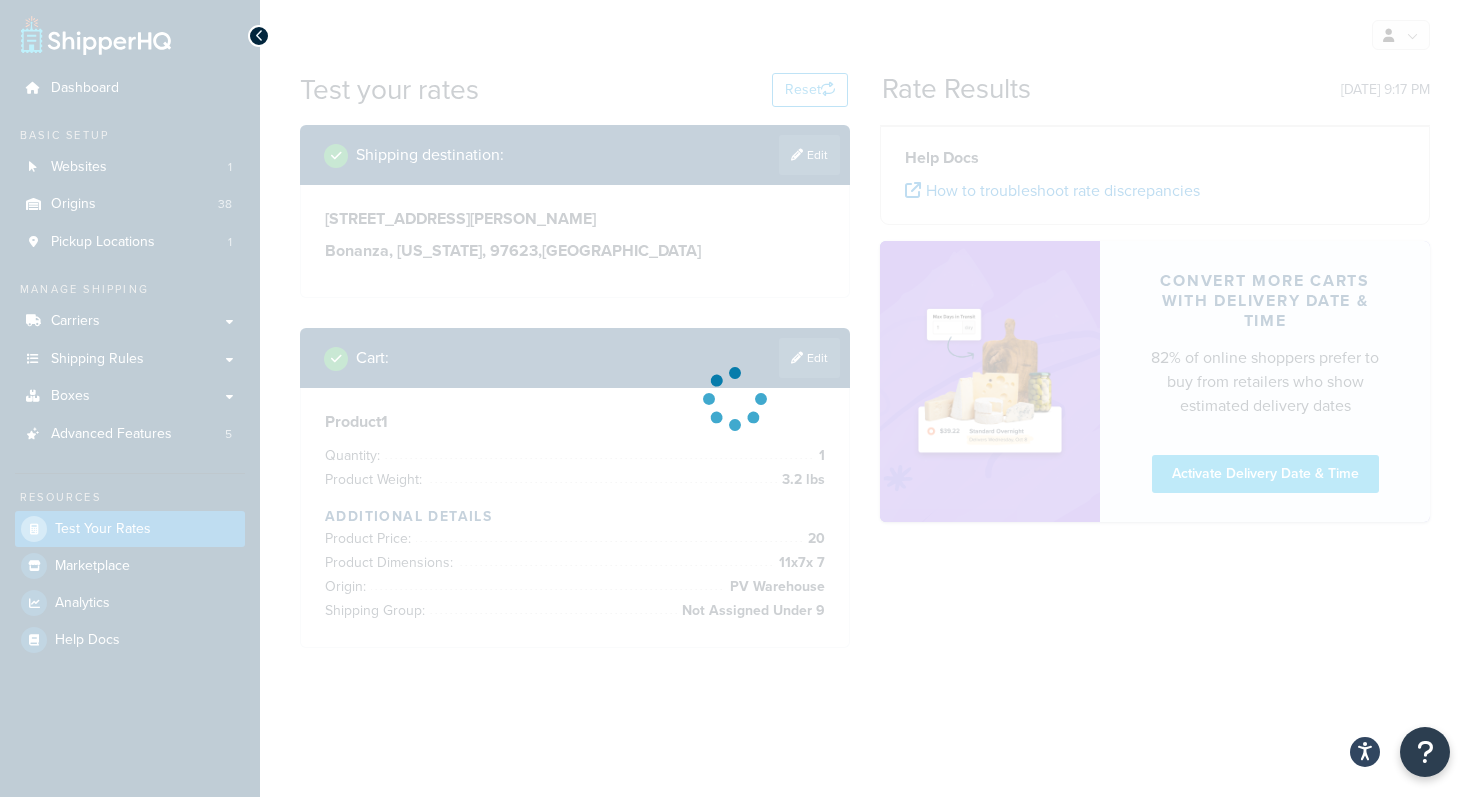 scroll, scrollTop: 0, scrollLeft: 0, axis: both 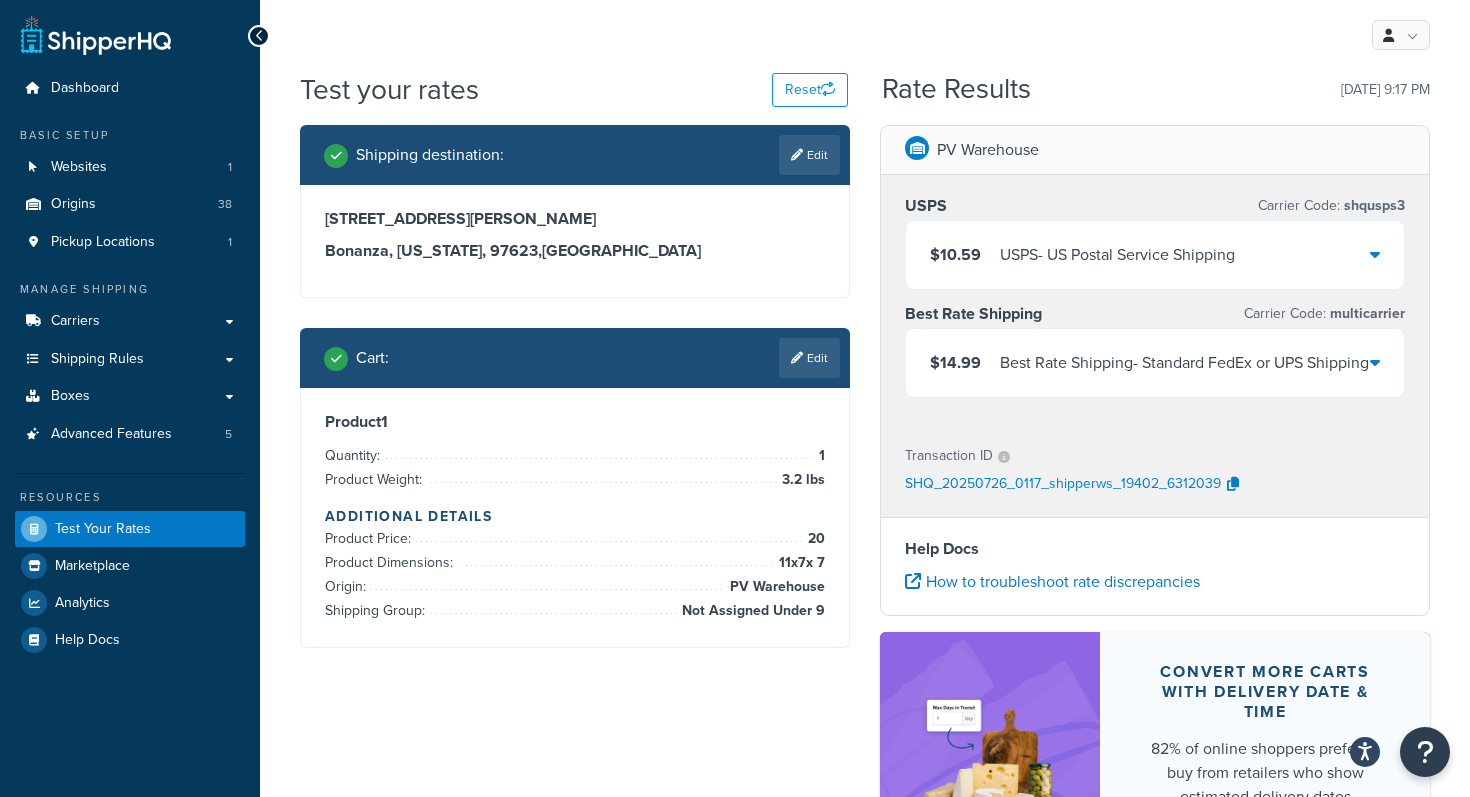click on "$14.99 Best Rate Shipping  -   Standard FedEx or UPS Shipping" at bounding box center (1155, 363) 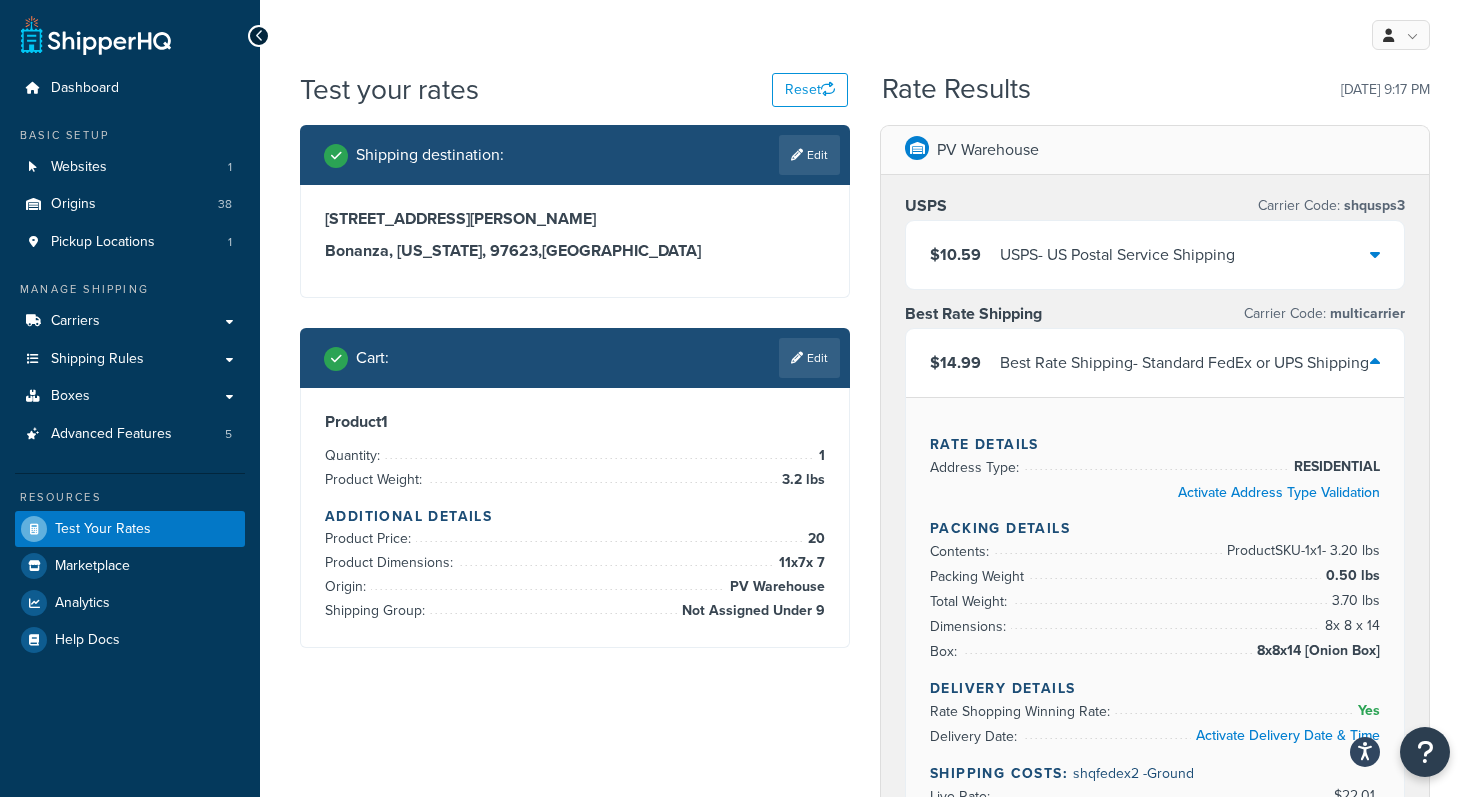 click on "PV Warehouse USPS Carrier Code:   shqusps3 $10.59 USPS  -   US Postal Service Shipping Best Rate Shipping Carrier Code:   multicarrier $14.99 Best Rate Shipping  -   Standard FedEx or UPS Shipping Rate Details Address Type: RESIDENTIAL Activate Address Type Validation Packing Details Contents: Product  SKU-1  x  1  -   3.20 lbs Packing Weight 0.50 lbs Total Weight: 3.70 lbs Dimensions: 8  x   8   x   14 Box: 8x8x14 [Onion Box] Delivery Details Rate Shopping Winning Rate: Yes Delivery Date: Activate Delivery Date & Time Shipping Costs:   shqfedex2   -  Ground Live Rate: $22.01 Handling Fees: $0.00 Flat Rules Applied: Under 20 lbs flat rate (all carriers) Rate Modifications: -$7.02 Subtotal: $14.99 Rate Calculation Final Shipping Rate: $14.99 Transaction ID  SHQ_20250726_0117_shipperws_19402_6312039 Help Docs How to troubleshoot rate discrepancies Convert more carts with delivery date & time 82% of online shoppers prefer to buy from retailers who show estimated delivery dates Activate Delivery Date & Time" at bounding box center [1155, 837] 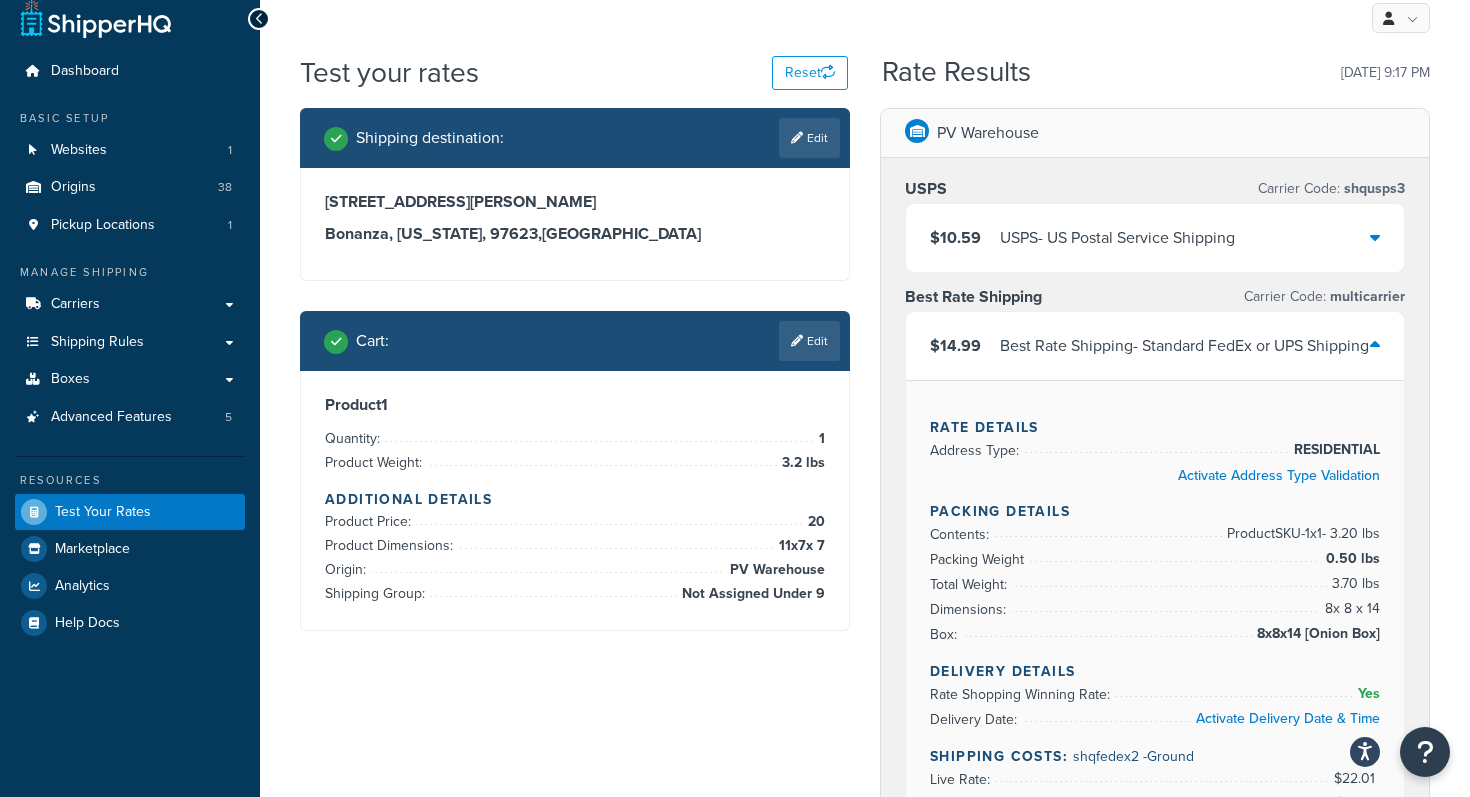 scroll, scrollTop: 0, scrollLeft: 0, axis: both 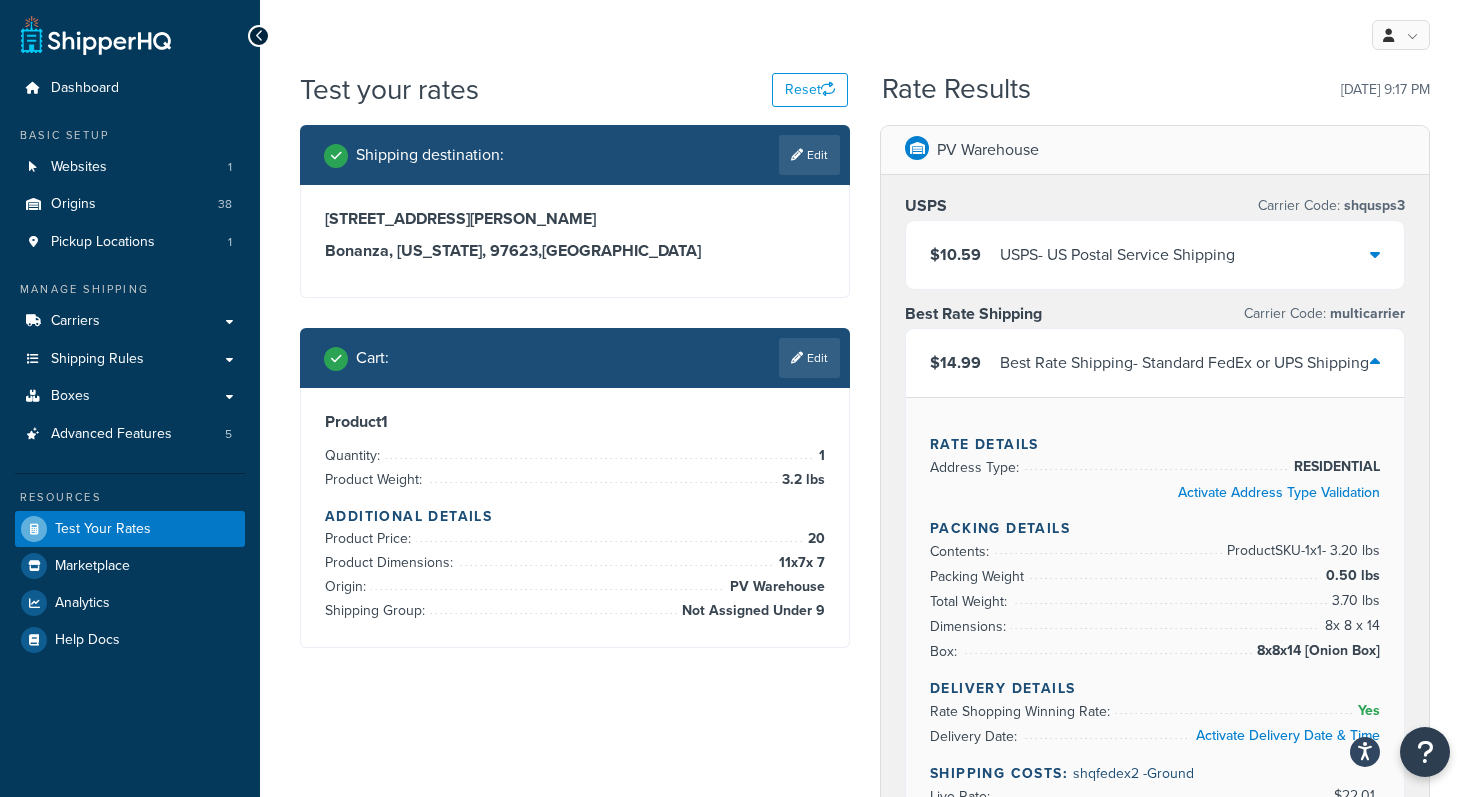 click on "$10.59 USPS  -   US Postal Service Shipping" at bounding box center [1155, 255] 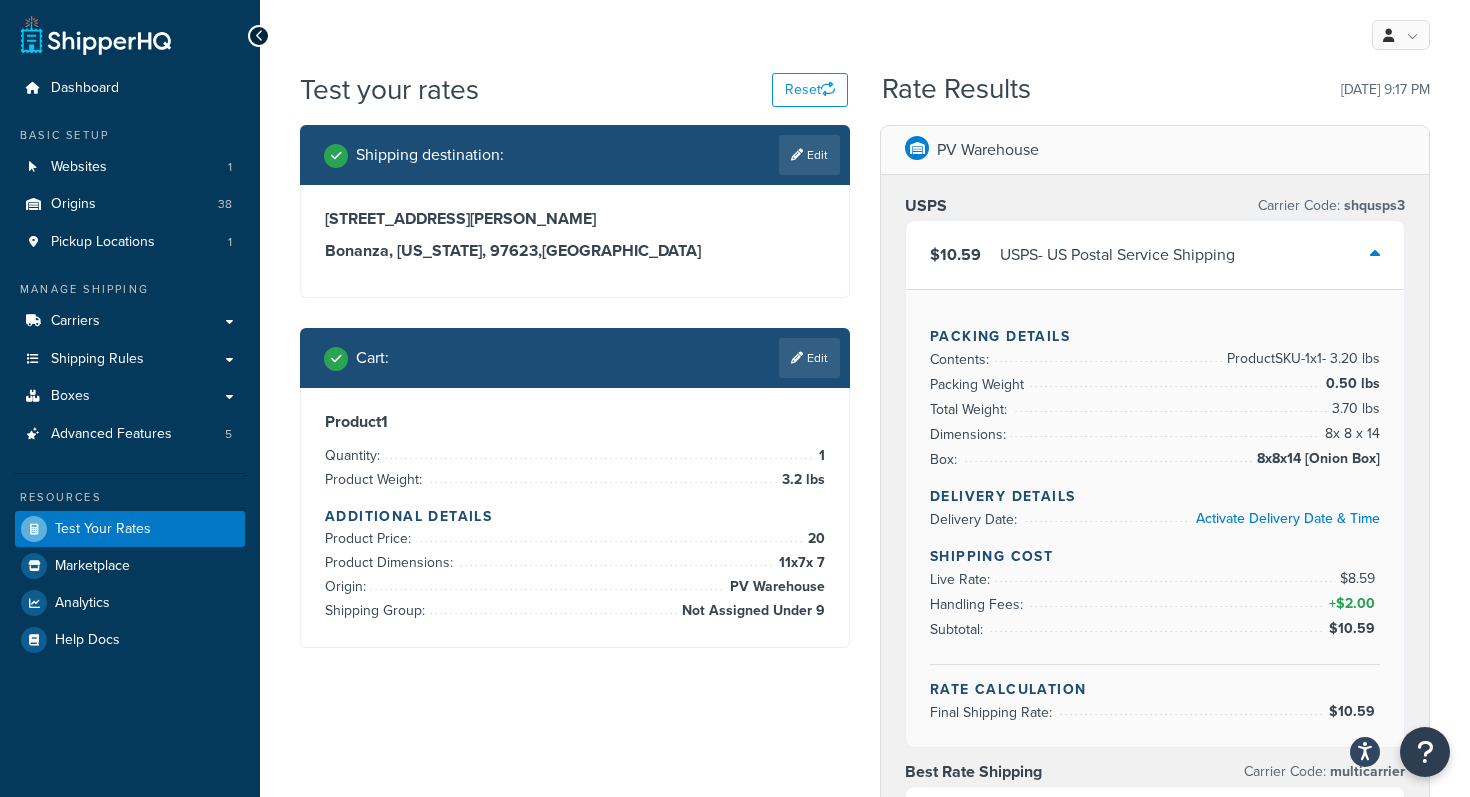 click on "USPS Carrier Code:   shqusps3 $10.59 USPS  -   US Postal Service Shipping Packing Details Contents: Product  SKU-1  x  1  -   3.20 lbs Packing Weight 0.50 lbs Total Weight: 3.70 lbs Dimensions: 8  x   8   x   14 Box: 8x8x14 [Onion Box] Delivery Details Delivery Date: Activate Delivery Date & Time Shipping Cost Live Rate: $8.59 Handling Fees: + $2.00 Subtotal: $10.59 Rate Calculation Final Shipping Rate: $10.59 Best Rate Shipping Carrier Code:   multicarrier $14.99 Best Rate Shipping  -   Standard FedEx or UPS Shipping Rate Details Address Type: RESIDENTIAL Activate Address Type Validation Packing Details Contents: Product  SKU-1  x  1  -   3.20 lbs Packing Weight 0.50 lbs Total Weight: 3.70 lbs Dimensions: 8  x   8   x   14 Box: 8x8x14 [Onion Box] Delivery Details Rate Shopping Winning Rate: Yes Delivery Date: Activate Delivery Date & Time Shipping Costs:   shqfedex2   -  Ground Live Rate: $22.01 Handling Fees: $0.00 Flat Rules Applied: Under 20 lbs flat rate (all carriers) Rate Modifications: -$7.02 $14.99" at bounding box center [1155, 837] 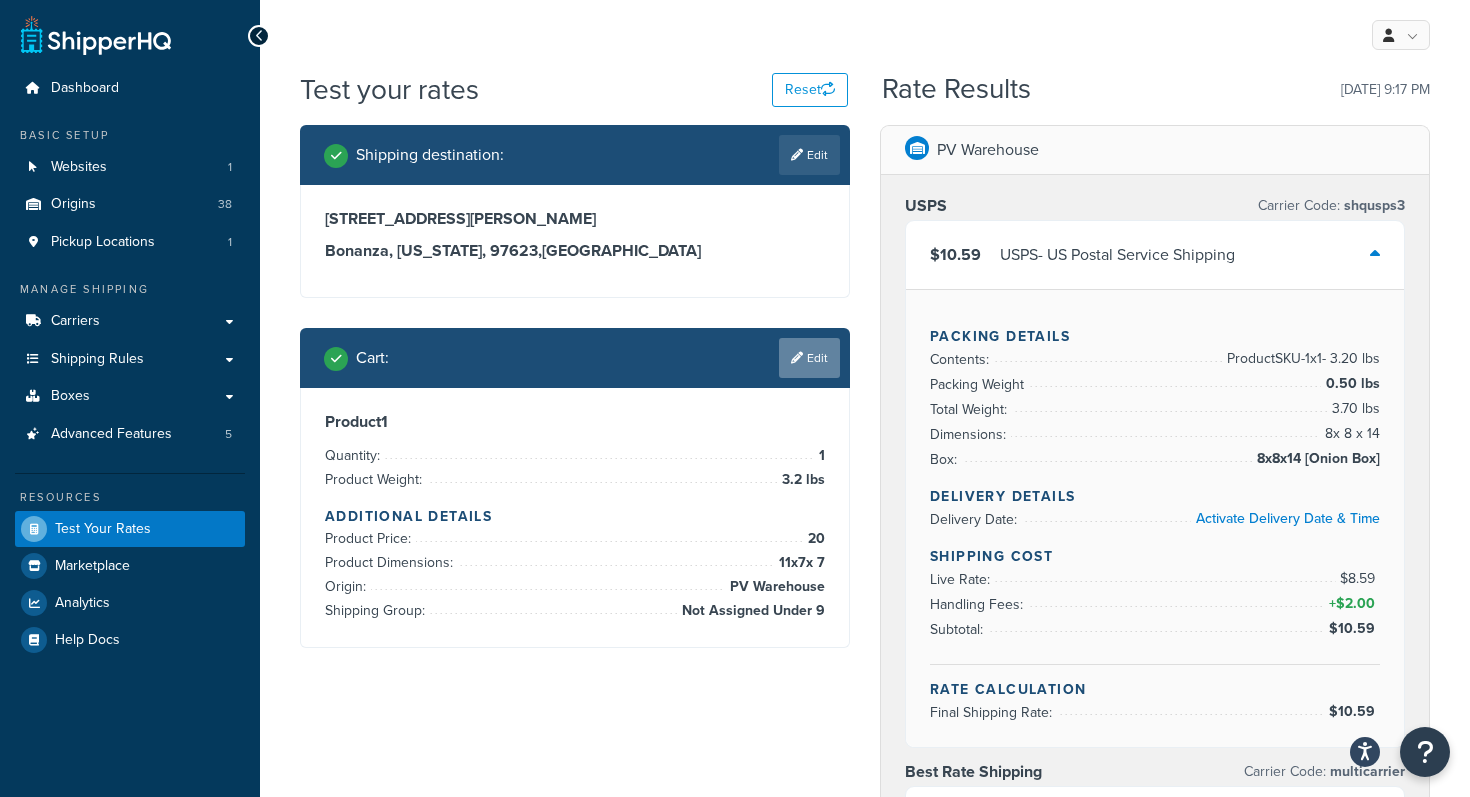 click on "Edit" at bounding box center (809, 358) 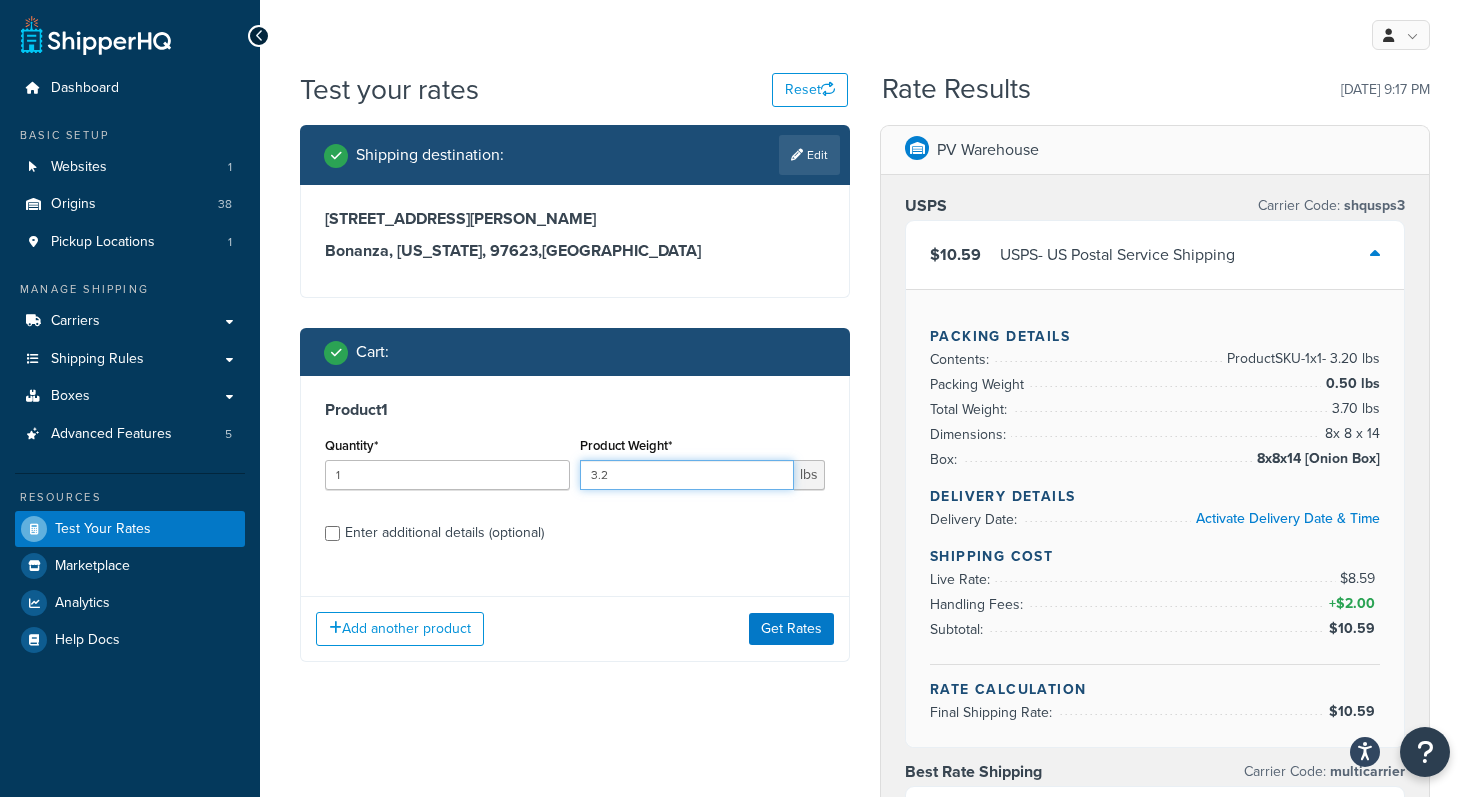 drag, startPoint x: 681, startPoint y: 480, endPoint x: 539, endPoint y: 469, distance: 142.42542 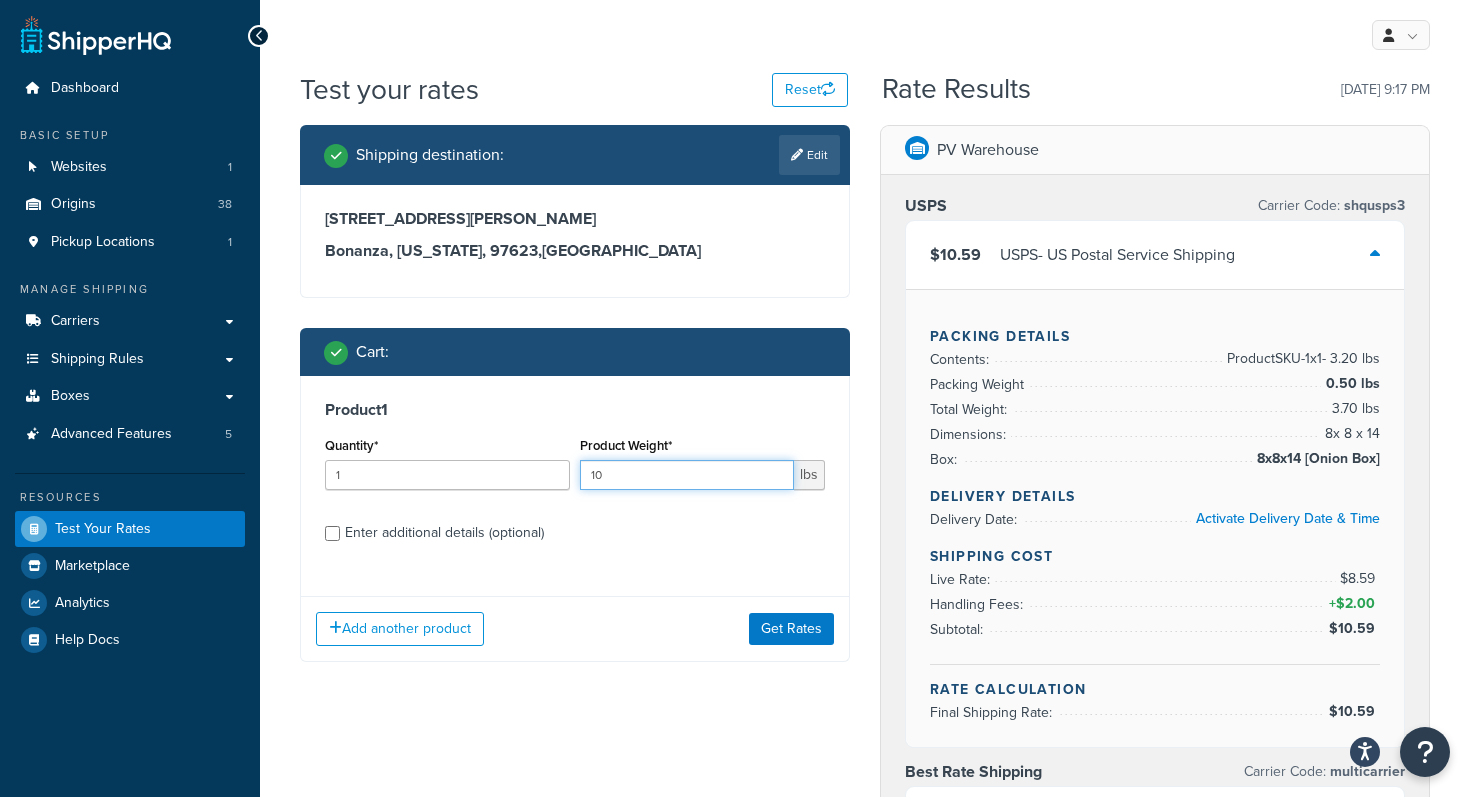 type on "10" 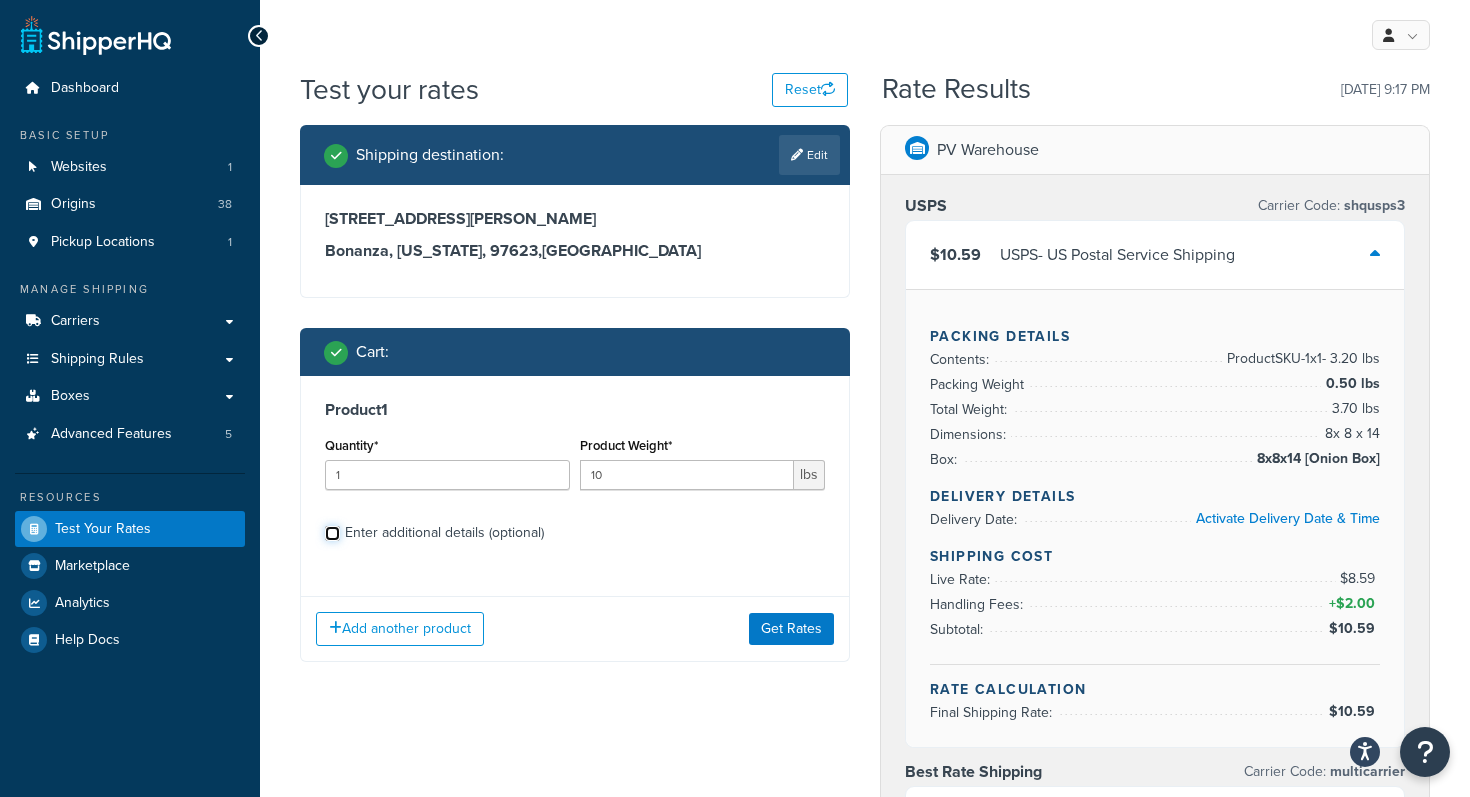 click on "Enter additional details (optional)" at bounding box center (332, 533) 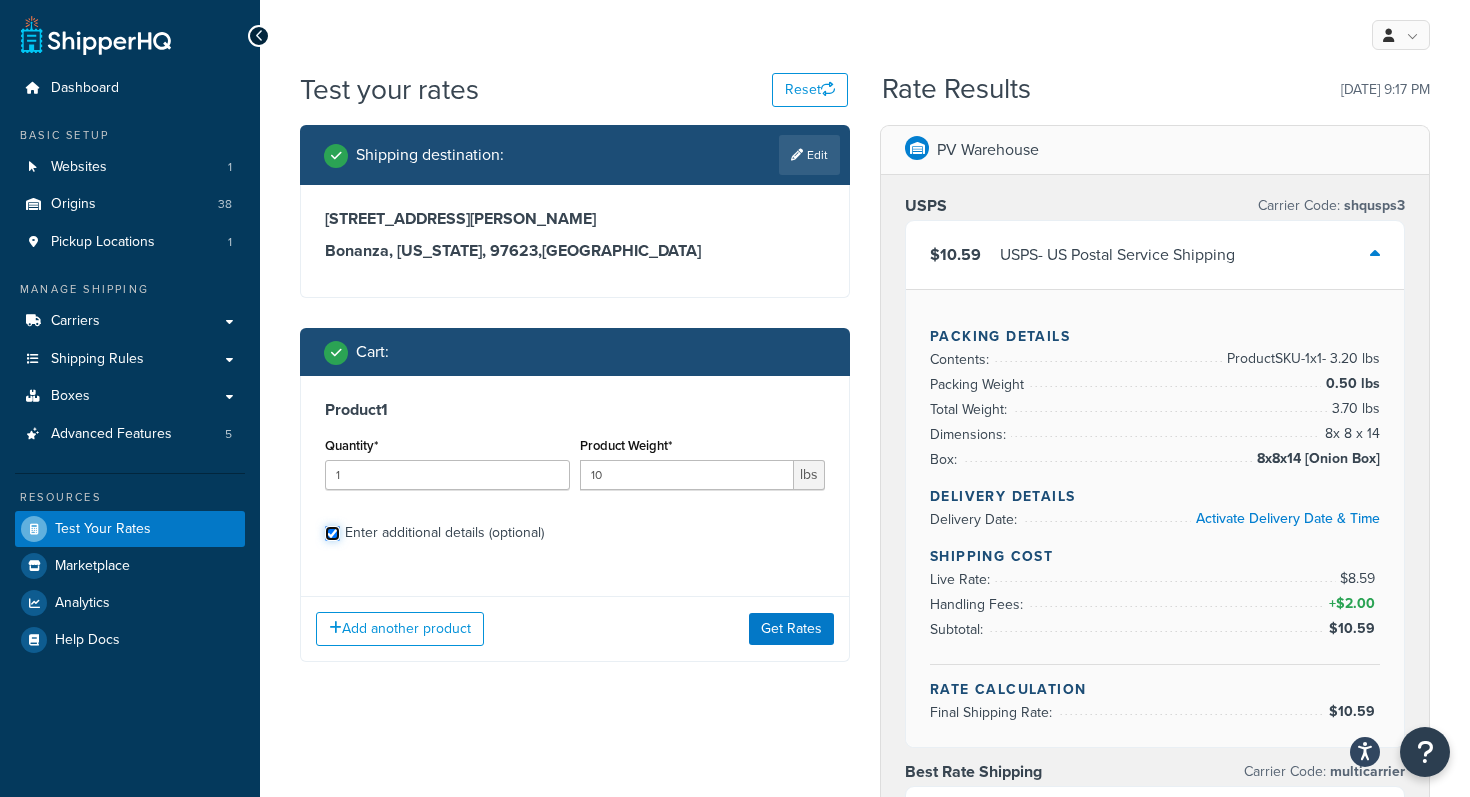 checkbox on "true" 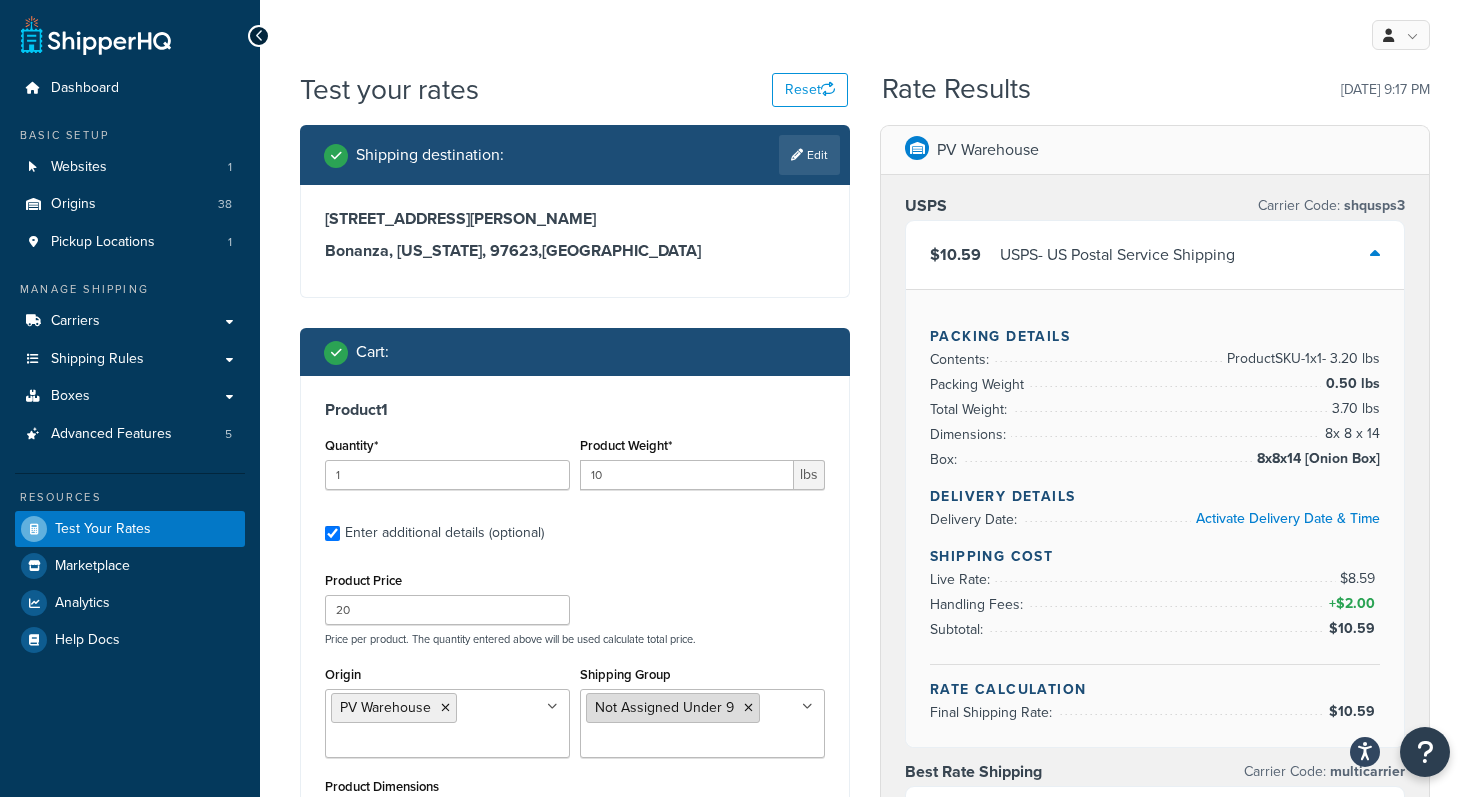 click at bounding box center [748, 708] 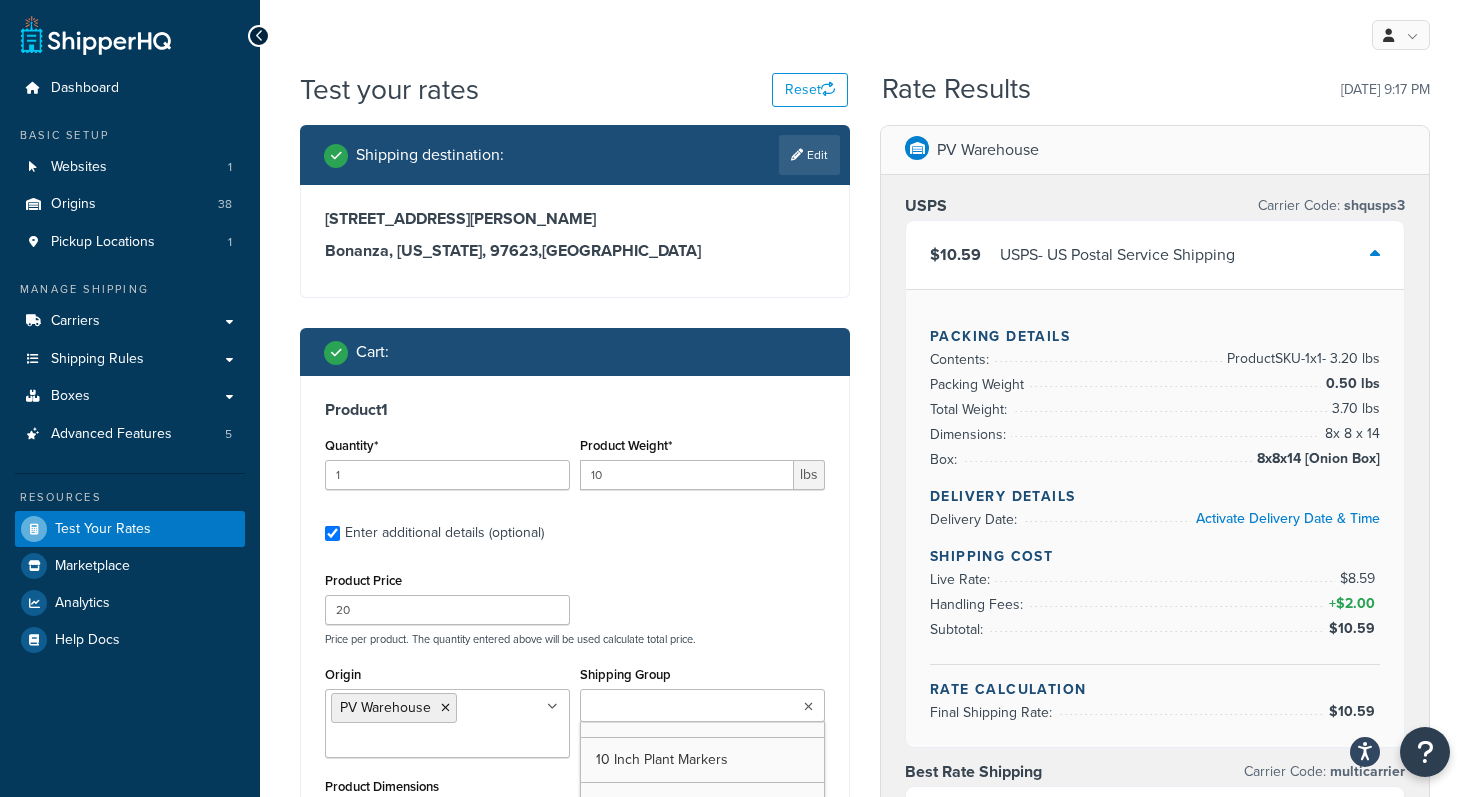 click at bounding box center (702, 705) 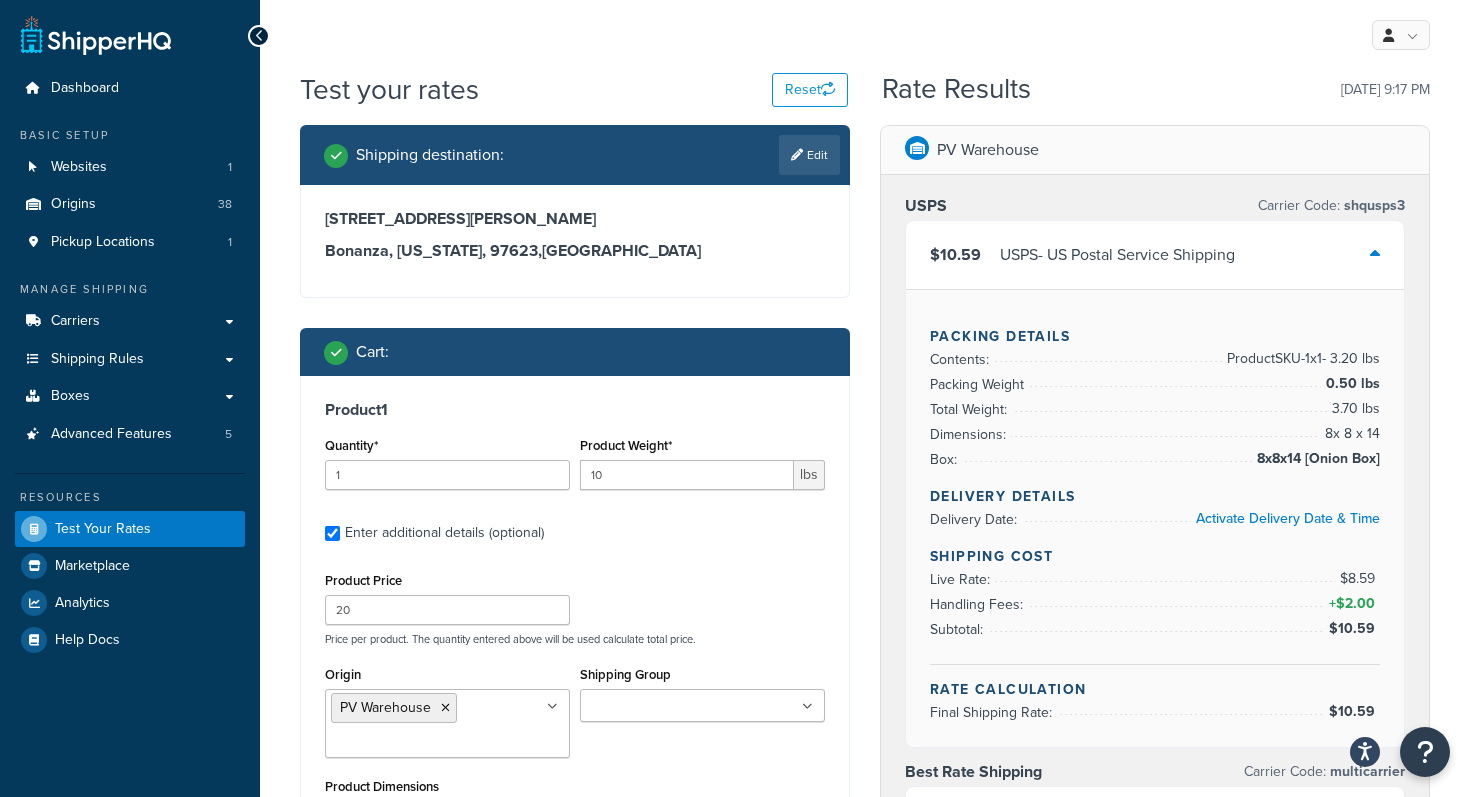 click on "Product Price   20 Price per product. The quantity entered above will be used calculate total price." at bounding box center [575, 606] 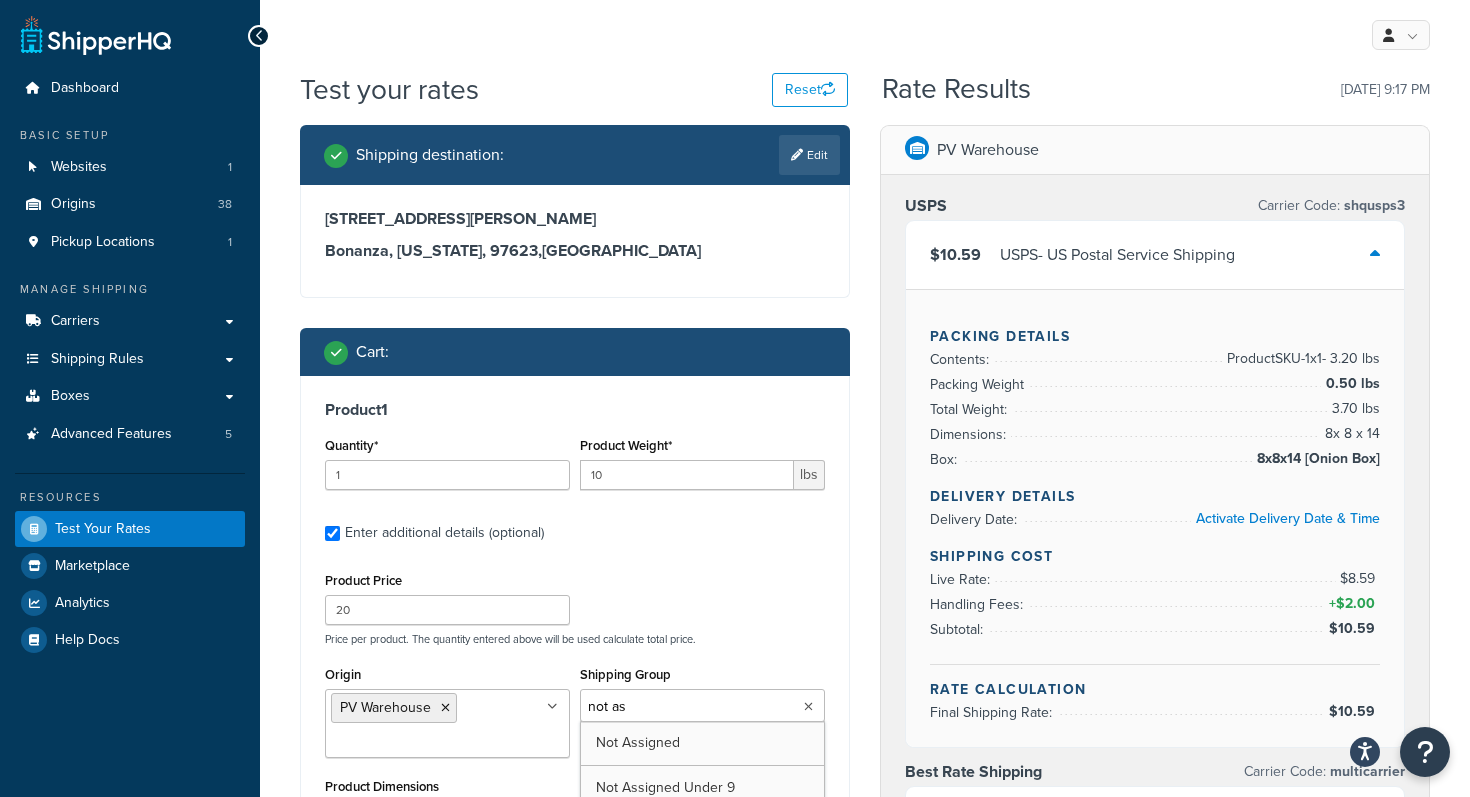 type on "not ass" 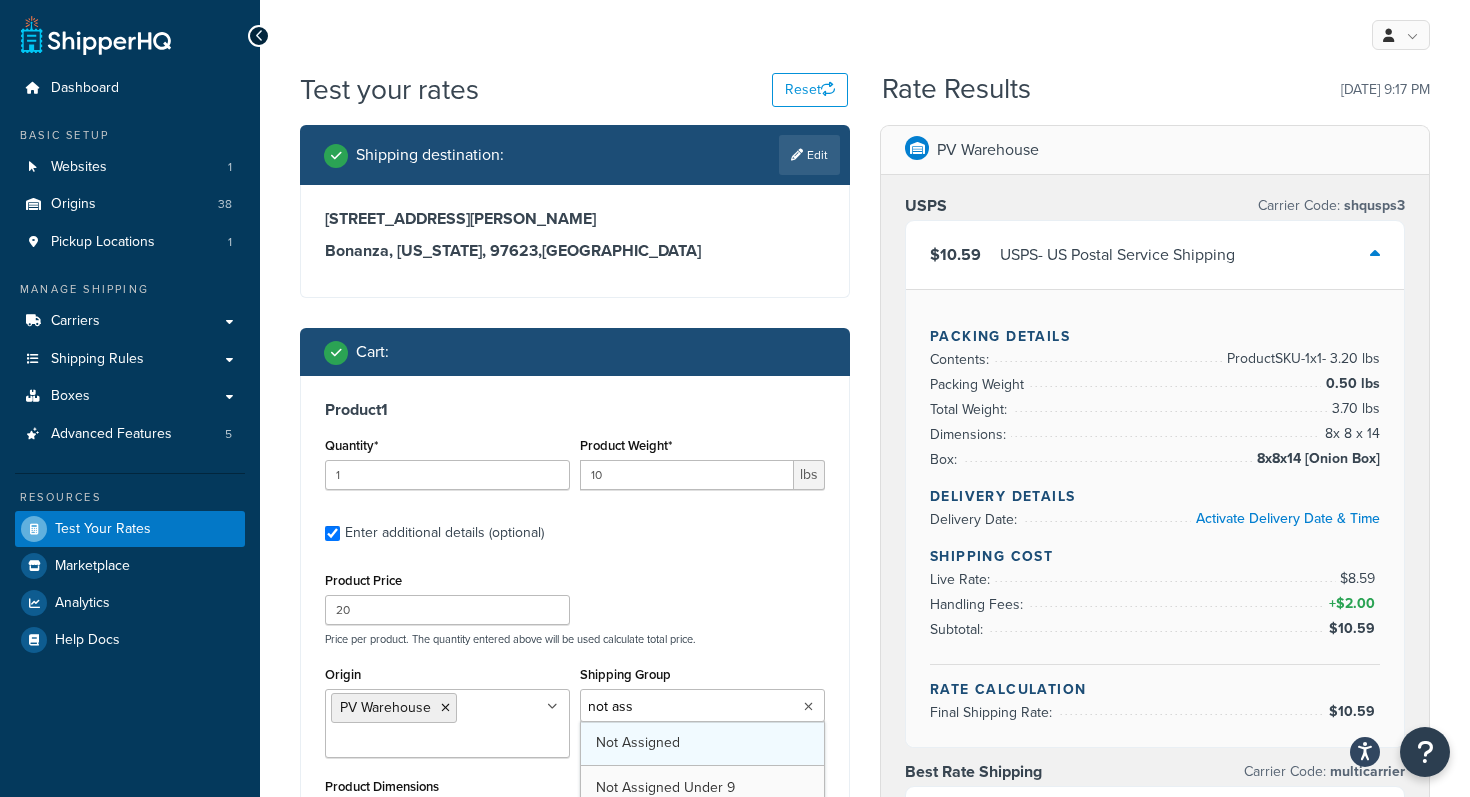 type 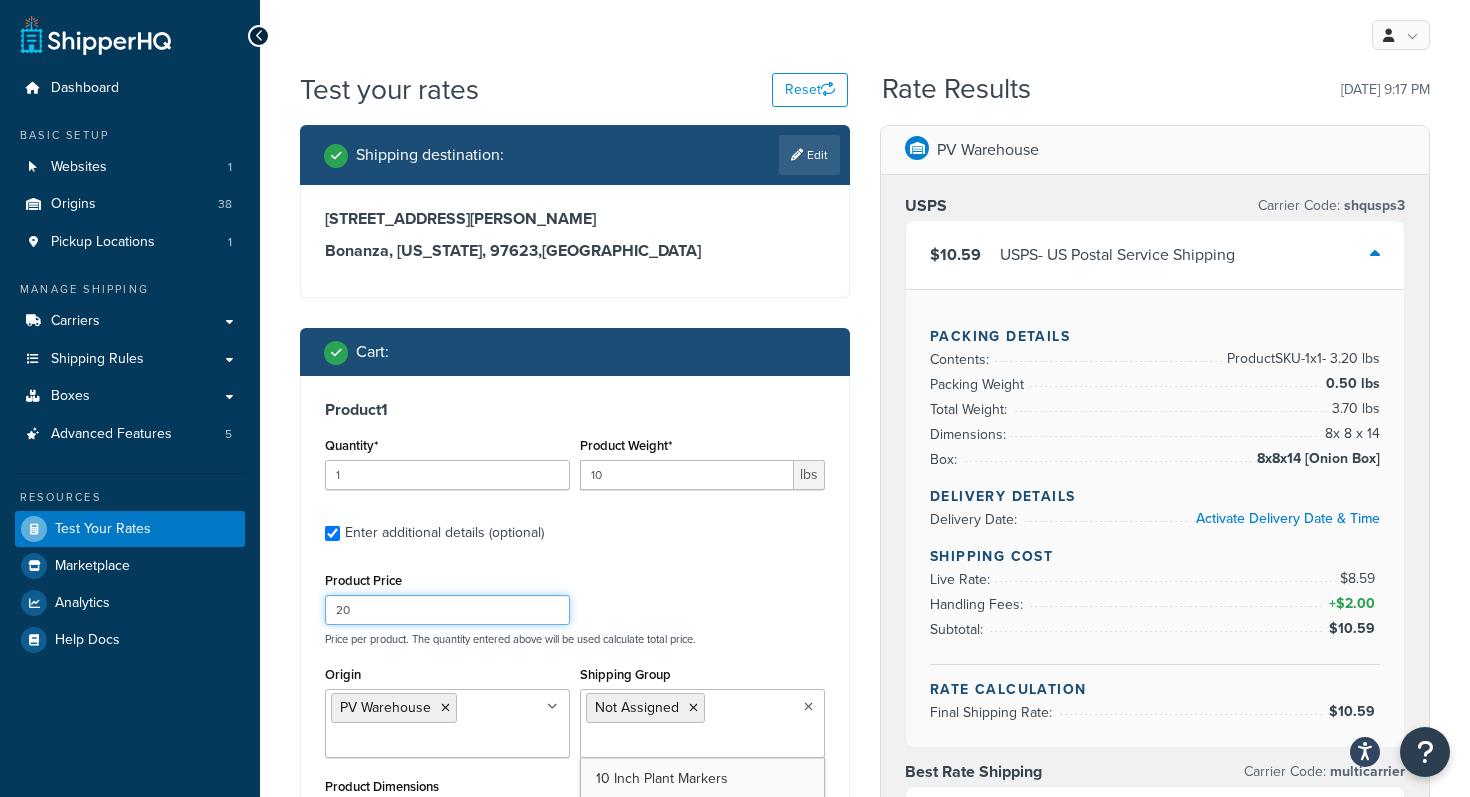 click on "Product Price   20 Price per product. The quantity entered above will be used calculate total price." at bounding box center (575, 606) 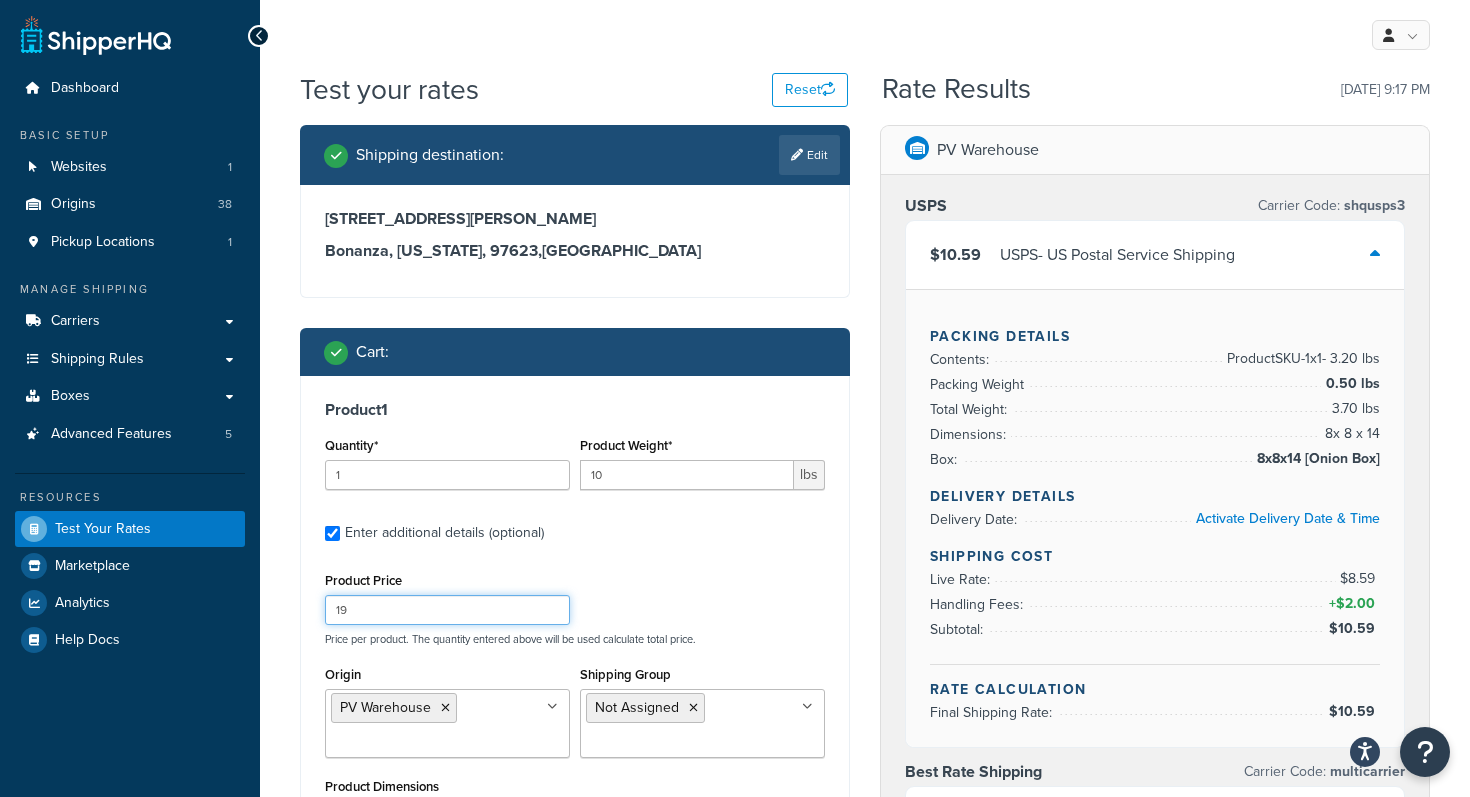 type on "20" 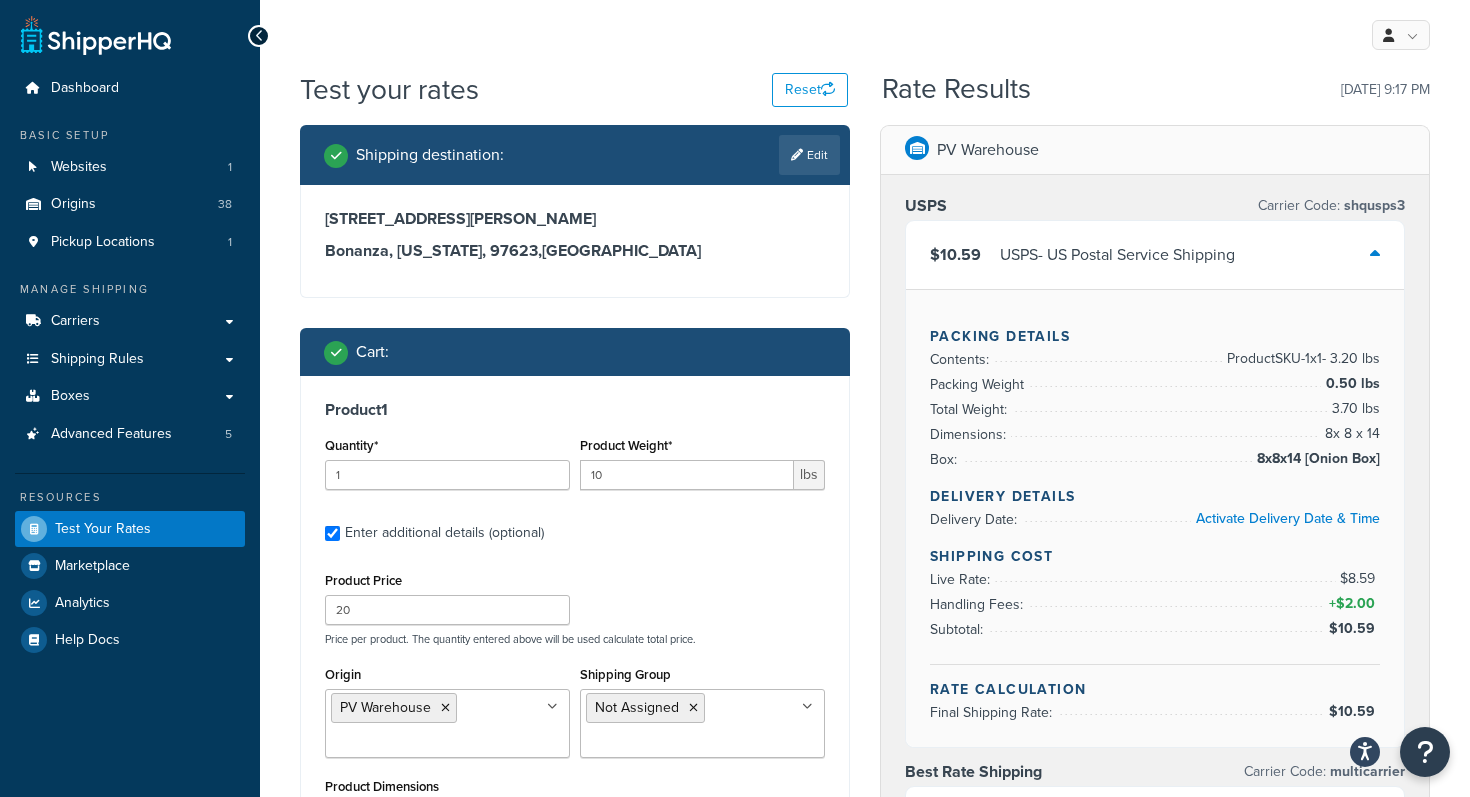 click on "Product  1 Quantity*   1 Product Weight*   10 lbs   Enter additional details (optional) Product Price   20 Price per product. The quantity entered above will be used calculate total price. Origin   PV Warehouse   Arbico Beneficial Insectary [PERSON_NAME] Global Corp Boer Bootstrap [PERSON_NAME] Bridgewell [PERSON_NAME] [US_STATE] Organic Fertilizers Cedar Planters Concentrates Crown Bees DTE Fourwind Ibex Innovative Irish Eyes JMI [PERSON_NAME] Seed [PERSON_NAME] [PERSON_NAME] M & R North Spore Northern Greenhouse NW Beneficials Poltex Readymush Redi-Gro Seattle Urban Farm Co Shield N Seal [PERSON_NAME] & Sons [PERSON_NAME] [GEOGRAPHIC_DATA] Tiger Sul TSM Products Victoria Pacific Worm Farm Shipping Group   Not Assigned   10 Inch Plant Markers 20 Inch Plant Markers Agribon LTL AHS AHS 4 claw GO500 AHS 5 Gal AHS Agribon AHS Bamboo AHS Bird Netting AHS Clip N Pick AHS Cold Frame AHS Deer Fence AHS Gopher Wire AHS Hortonova AHS Long Fruit AHS Long Handle AHS [PERSON_NAME] AHS Mulch Film AHS PF1060 AHS Post Hole AHS Pruner AHS Pulaski AHS Rice Hulls AHS Sunbelt" at bounding box center [575, 717] 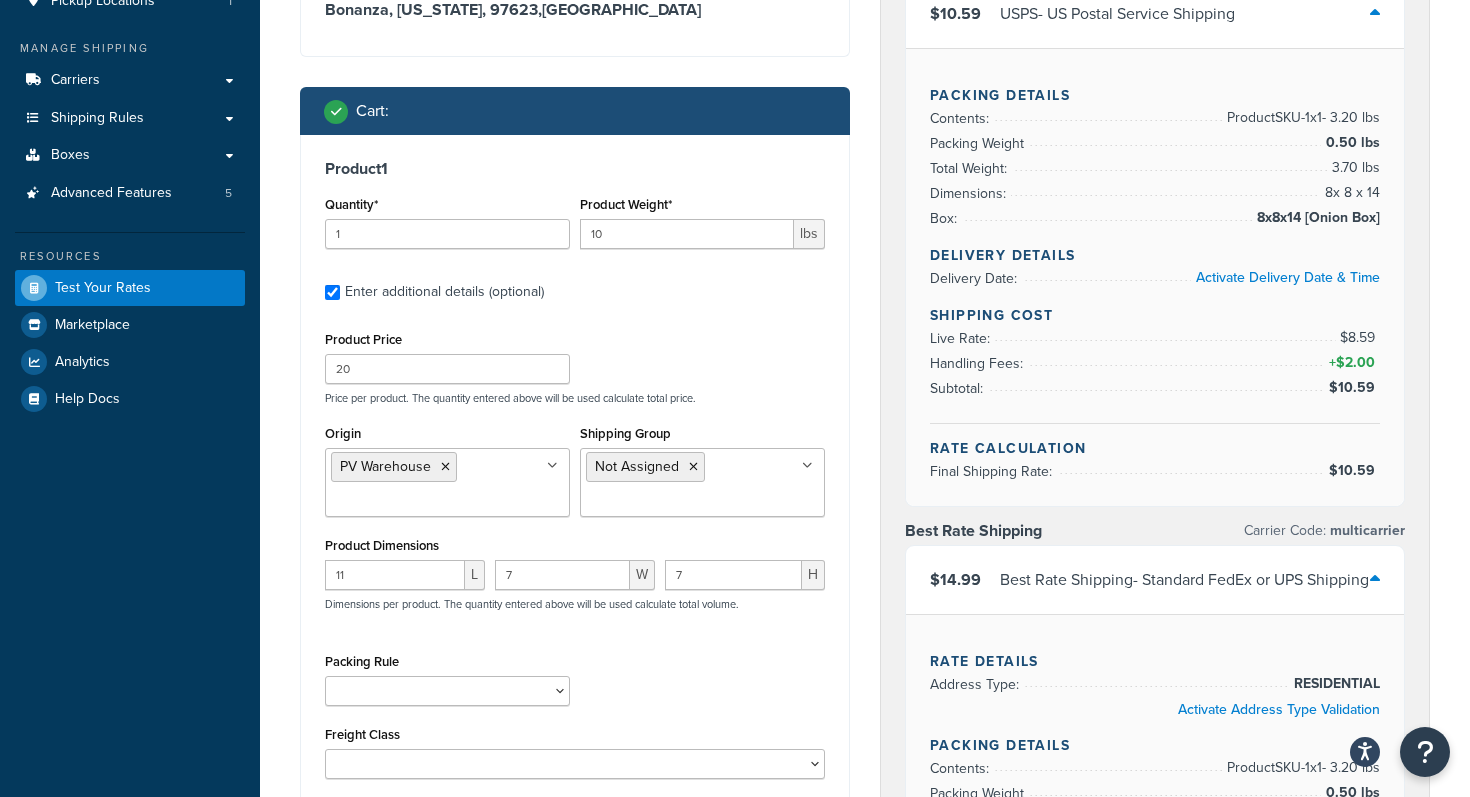 scroll, scrollTop: 320, scrollLeft: 0, axis: vertical 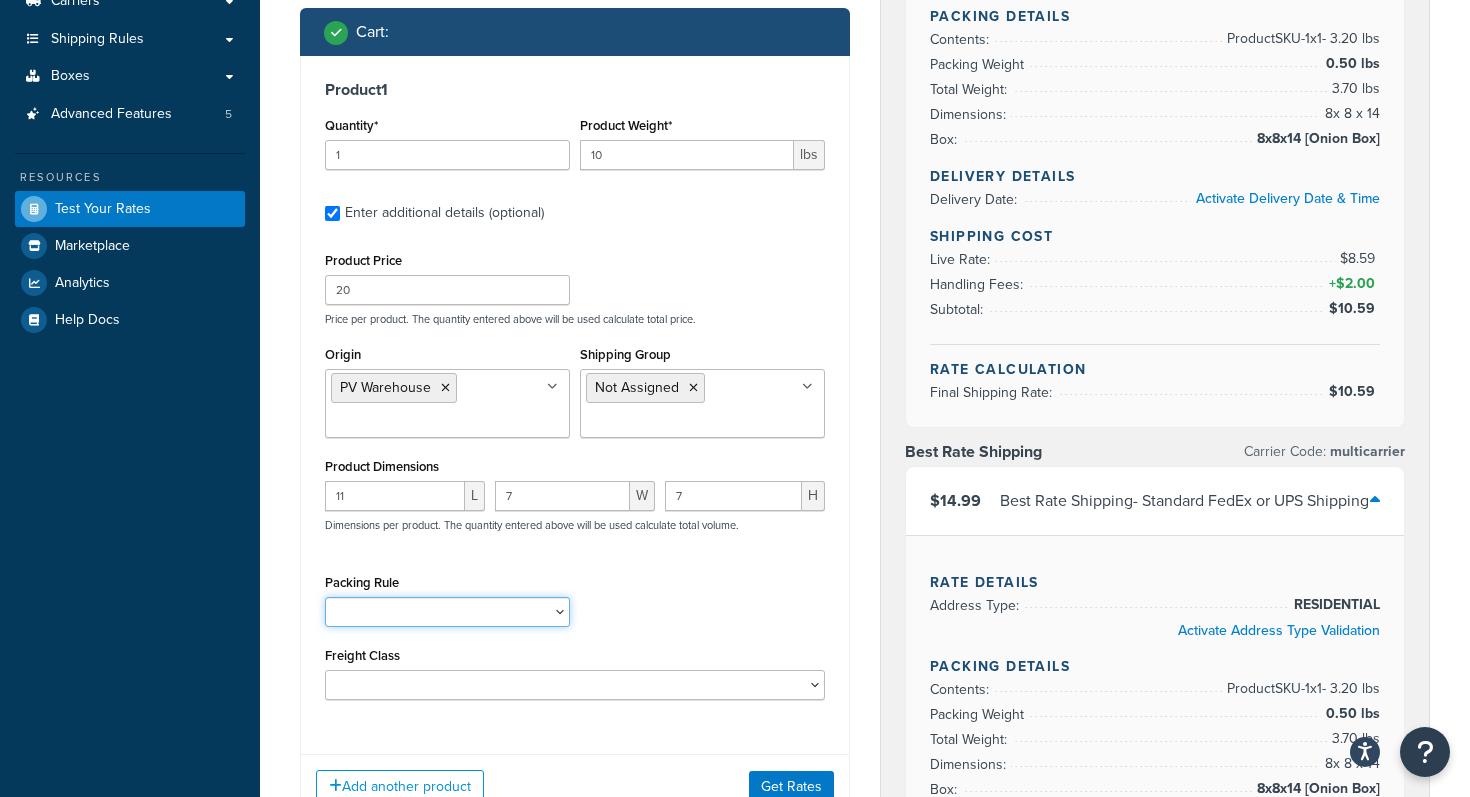 click on "1 Gallon  10 Inch Plant Markers  20 Inch Plant Markers  AHS 4 claw GO500  AHS 5 Gal  AHS Agribon  AHS Bamboo  AHS Bird Netting  AHS Clip N Pick  AHS Cold Frame  AHS Deer Fence  AHS Gopher Wire  AHS Hortonova  AHS Long Fruit  AHS Long Handle  AHS [PERSON_NAME]  AHS Mulch Film  AHS PF1060  AHS Post Hole  AHS Pruner  AHS Pulaski  AHS Rice Hulls  AHS Shovel  AHS Sunbelt  AHS Tubing  AHS Tufflite  AHS Uproot  AHS Wire  Annie's Annuals  BareRoot Trees  BR-Slippable  Broadfork  Bulky  [PERSON_NAME]  Crown Bees 10  Crown Bees 12  Crown Bees 3  Crown Bees 6  Crown Bees 7  Crown Bees 8  Crown Bees 9  DBS-12  Default  Fall Perennial  FGI BareRoot Trees  Fourwinds Citrus DS  Fourwinds NonCitrus DS  Garlic  GCA100  GCO221D  GO610  GO635  GP012  GP050  GP060  GP065  GP072  GP091  GP092  GP093  GP112  GP115  gp121  GP1210  GP1215  GP130  GP136  GP142  GP143  GP144  GP146  GP148  GP154  GP2005  GP322  GP323  GP324  GP330  GP332  GP340  GP345  GP350R  GP351  GP352  GP353  GP354  GP355  GP361  GP362  GP363  GP364  GP365  GP375" at bounding box center [447, 612] 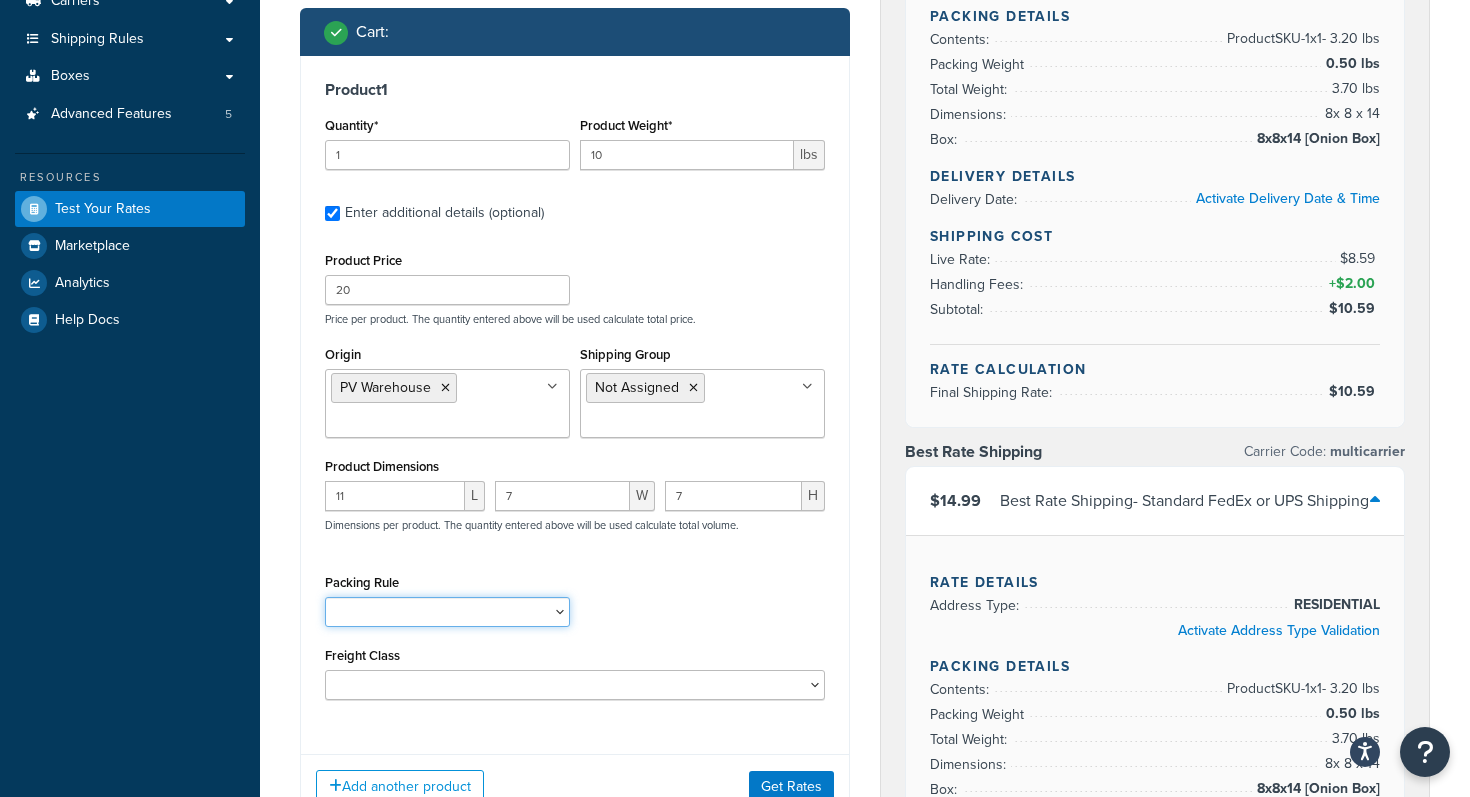 select on "23092" 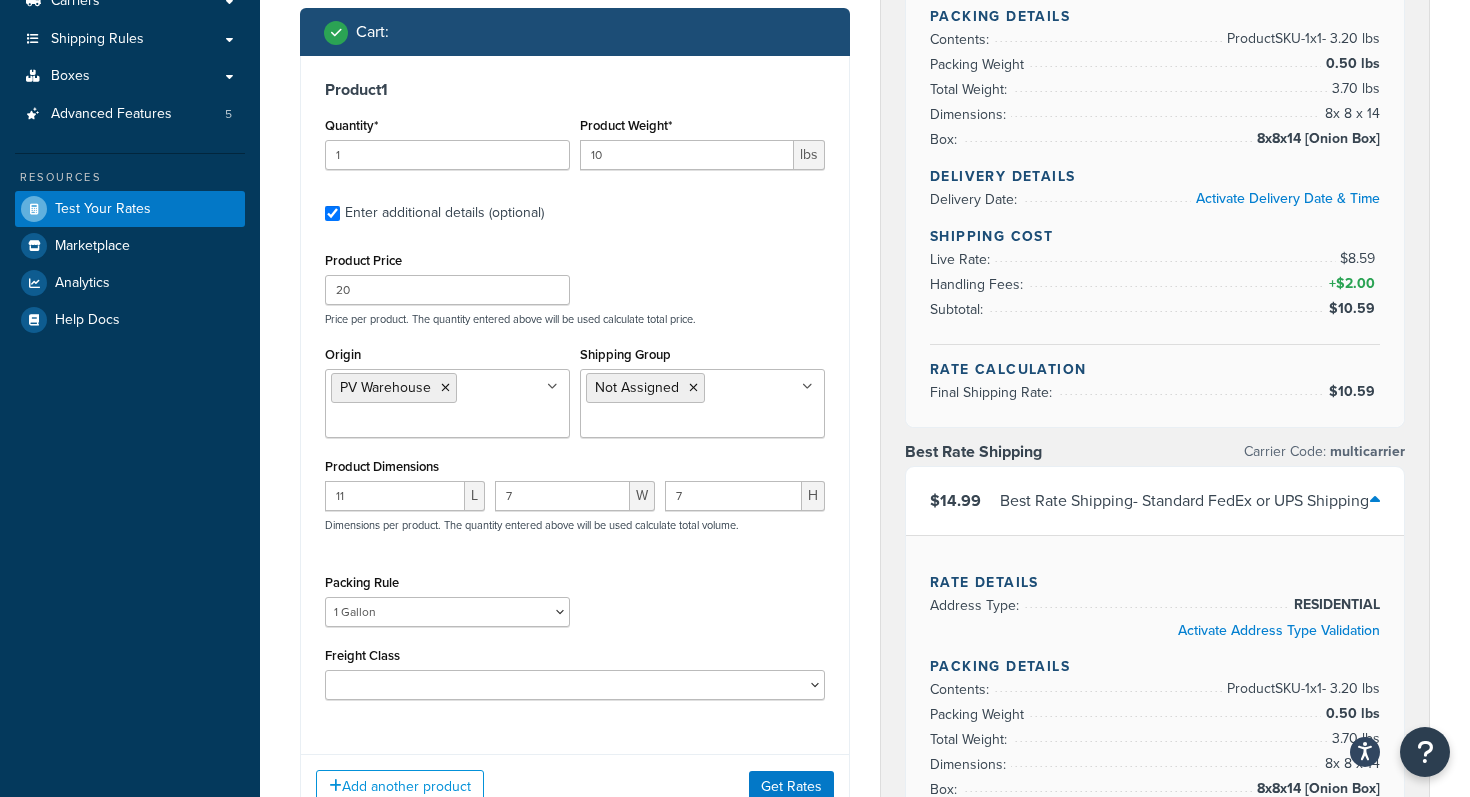 click on "11 L   7 W   7 H Dimensions per product. The quantity entered above will be used calculate total volume." at bounding box center [575, 517] 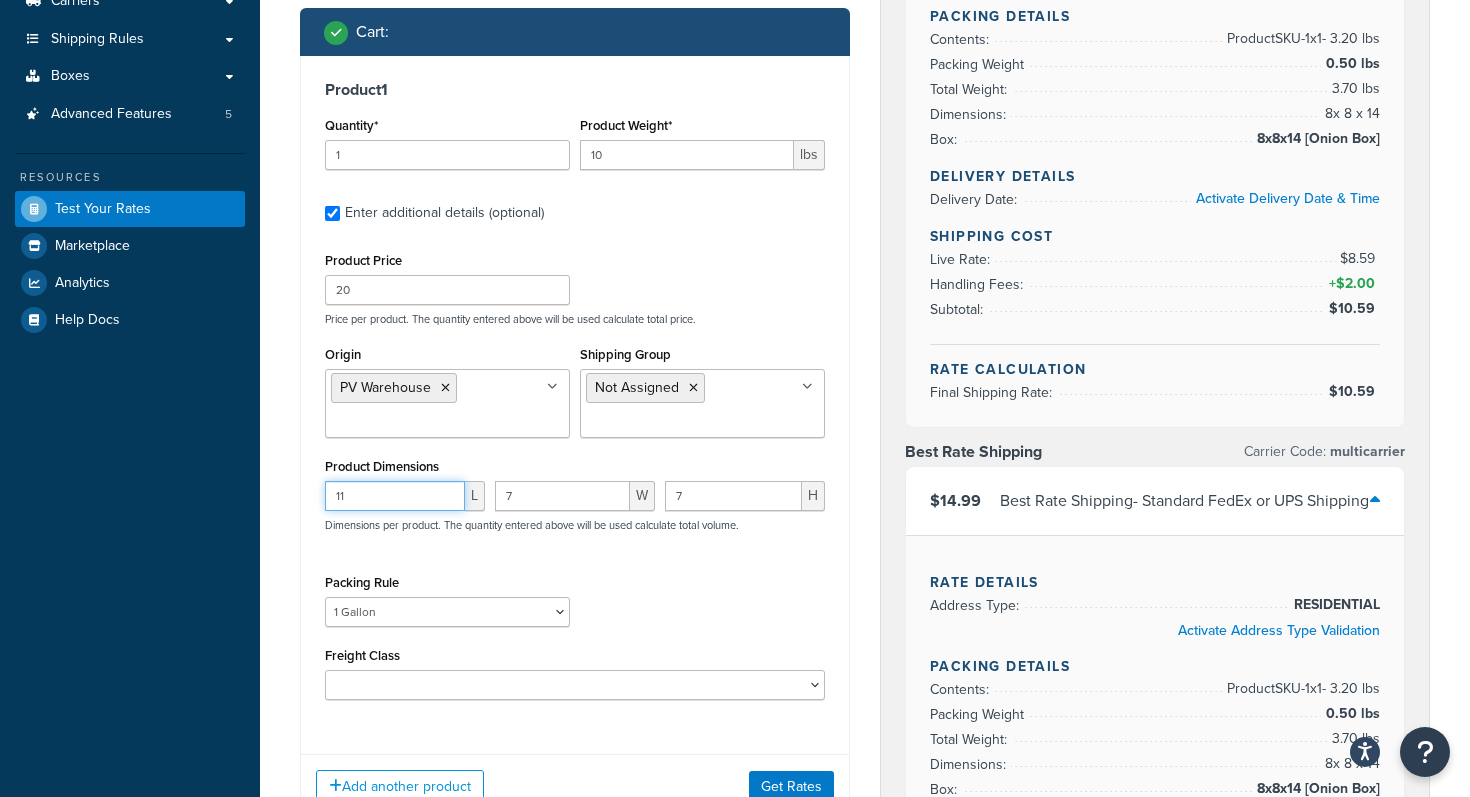 drag, startPoint x: 381, startPoint y: 489, endPoint x: 305, endPoint y: 495, distance: 76.23647 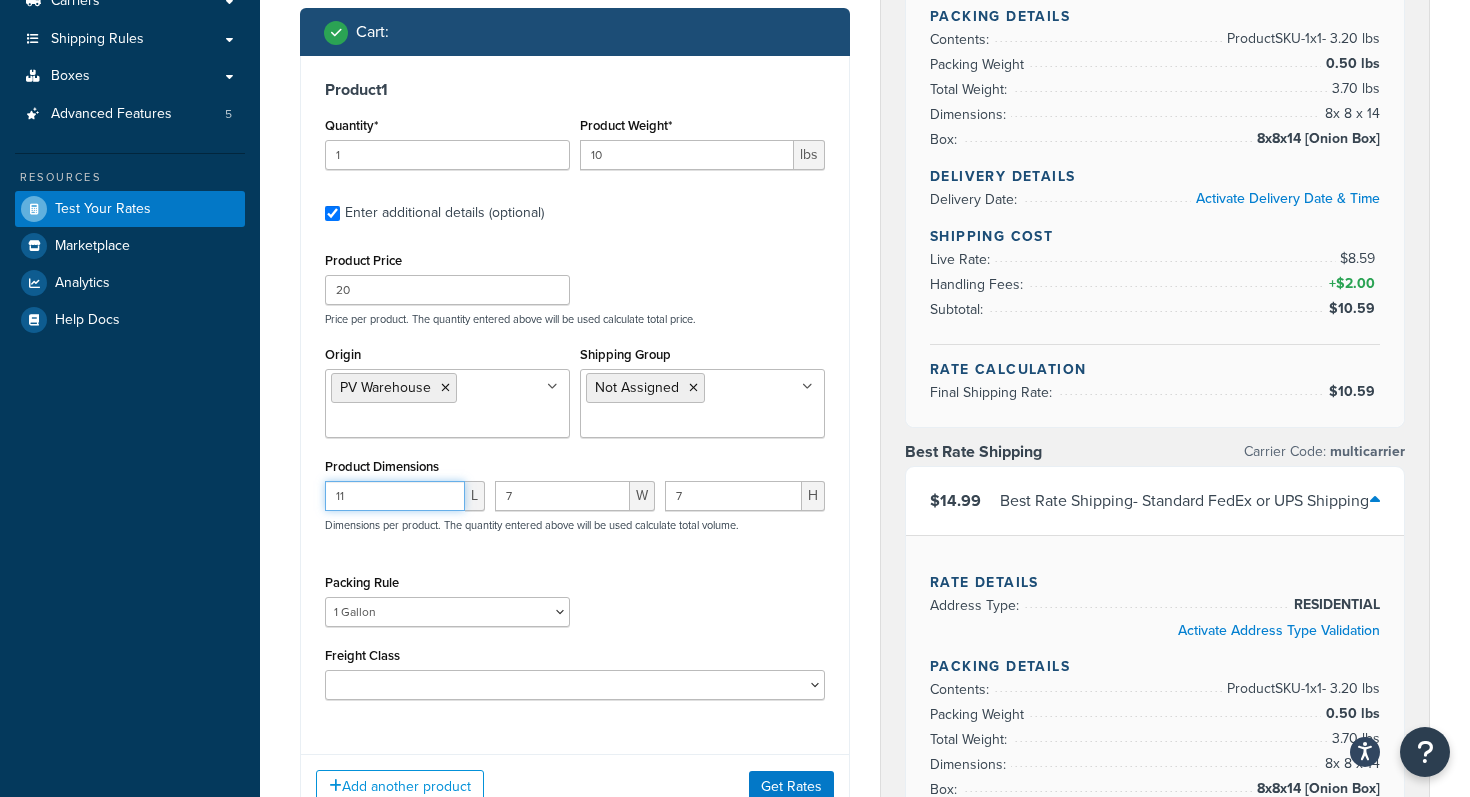click on "Product  1 Quantity*   1 Product Weight*   10 lbs   Enter additional details (optional) Product Price   20 Price per product. The quantity entered above will be used calculate total price. Origin   PV Warehouse   Arbico Beneficial Insectary [PERSON_NAME] Global Corp Boer Bootstrap [PERSON_NAME] Bridgewell [PERSON_NAME] [US_STATE] Organic Fertilizers Cedar Planters Concentrates Crown Bees DTE Fourwind Ibex Innovative Irish Eyes JMI [PERSON_NAME] Seed [PERSON_NAME] [PERSON_NAME] M & R North Spore Northern Greenhouse NW Beneficials Poltex Readymush Redi-Gro Seattle Urban Farm Co Shield N Seal [PERSON_NAME] & Sons [PERSON_NAME] [GEOGRAPHIC_DATA] Tiger Sul TSM Products Victoria Pacific Worm Farm Shipping Group   Not Assigned   10 Inch Plant Markers 20 Inch Plant Markers Agribon LTL AHS AHS 4 claw GO500 AHS 5 Gal AHS Agribon AHS Bamboo AHS Bird Netting AHS Clip N Pick AHS Cold Frame AHS Deer Fence AHS Gopher Wire AHS Hortonova AHS Long Fruit AHS Long Handle AHS [PERSON_NAME] AHS Mulch Film AHS PF1060 AHS Post Hole AHS Pruner AHS Pulaski AHS Rice Hulls AHS Sunbelt" at bounding box center (575, 397) 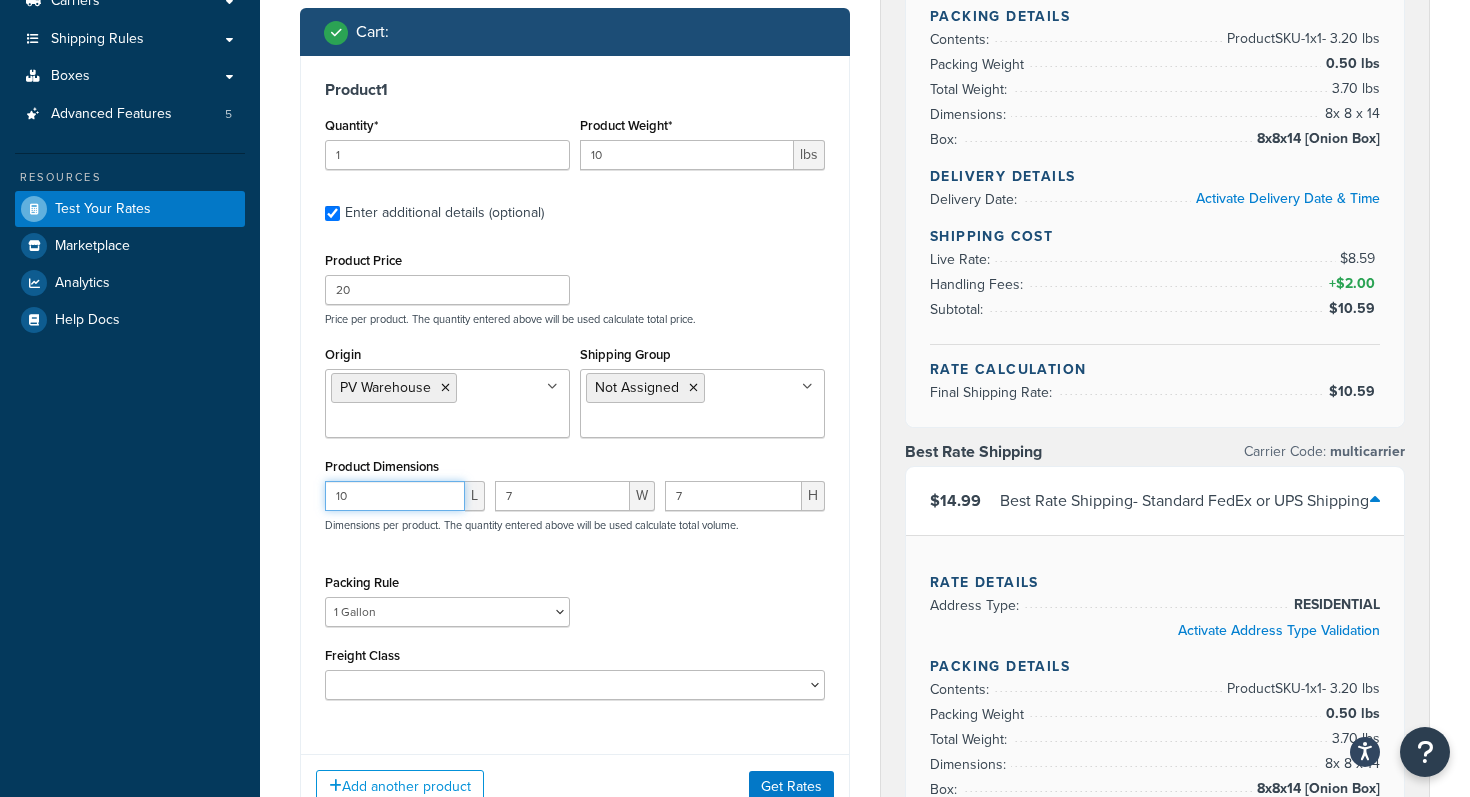 type on "10" 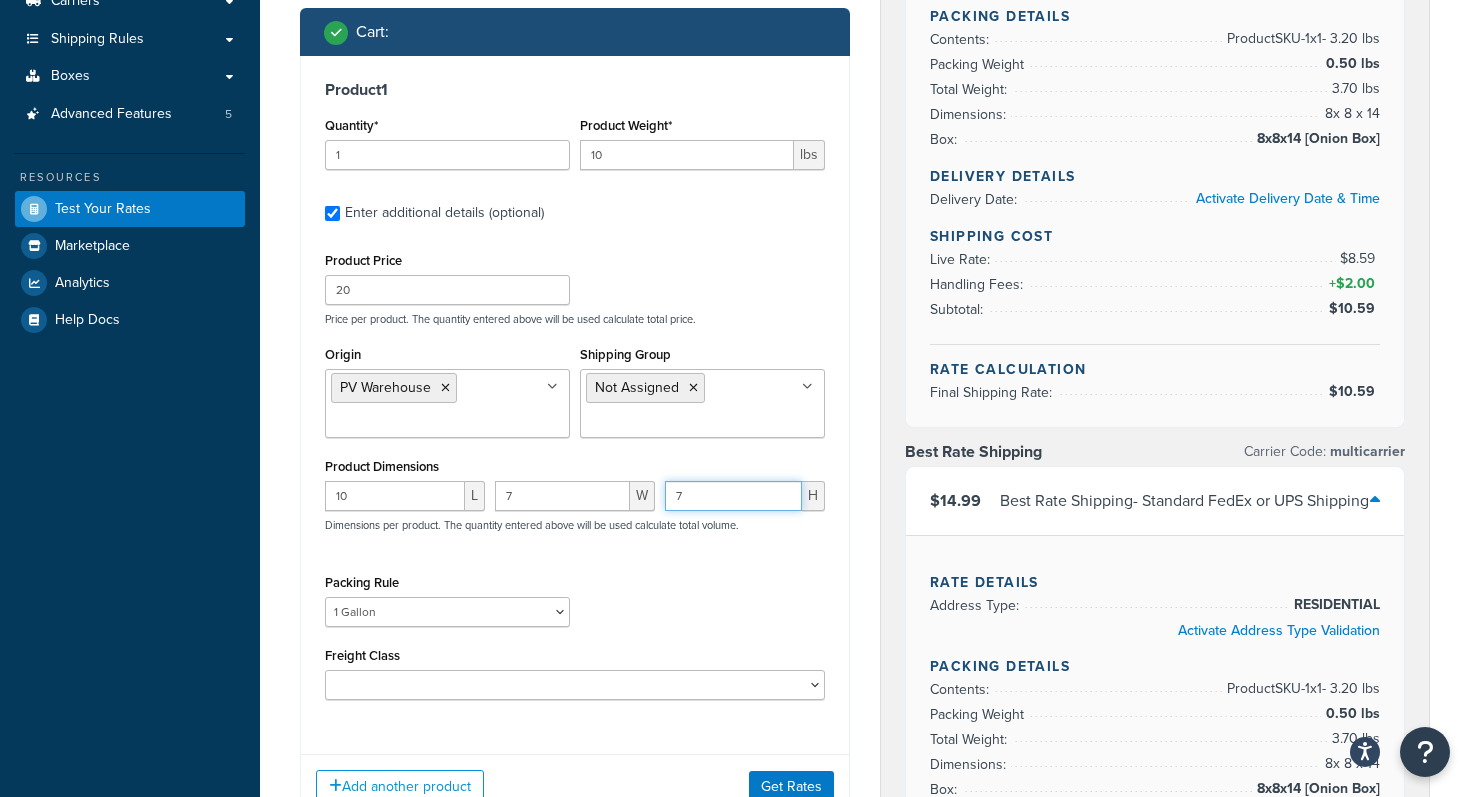 drag, startPoint x: 714, startPoint y: 497, endPoint x: 637, endPoint y: 495, distance: 77.02597 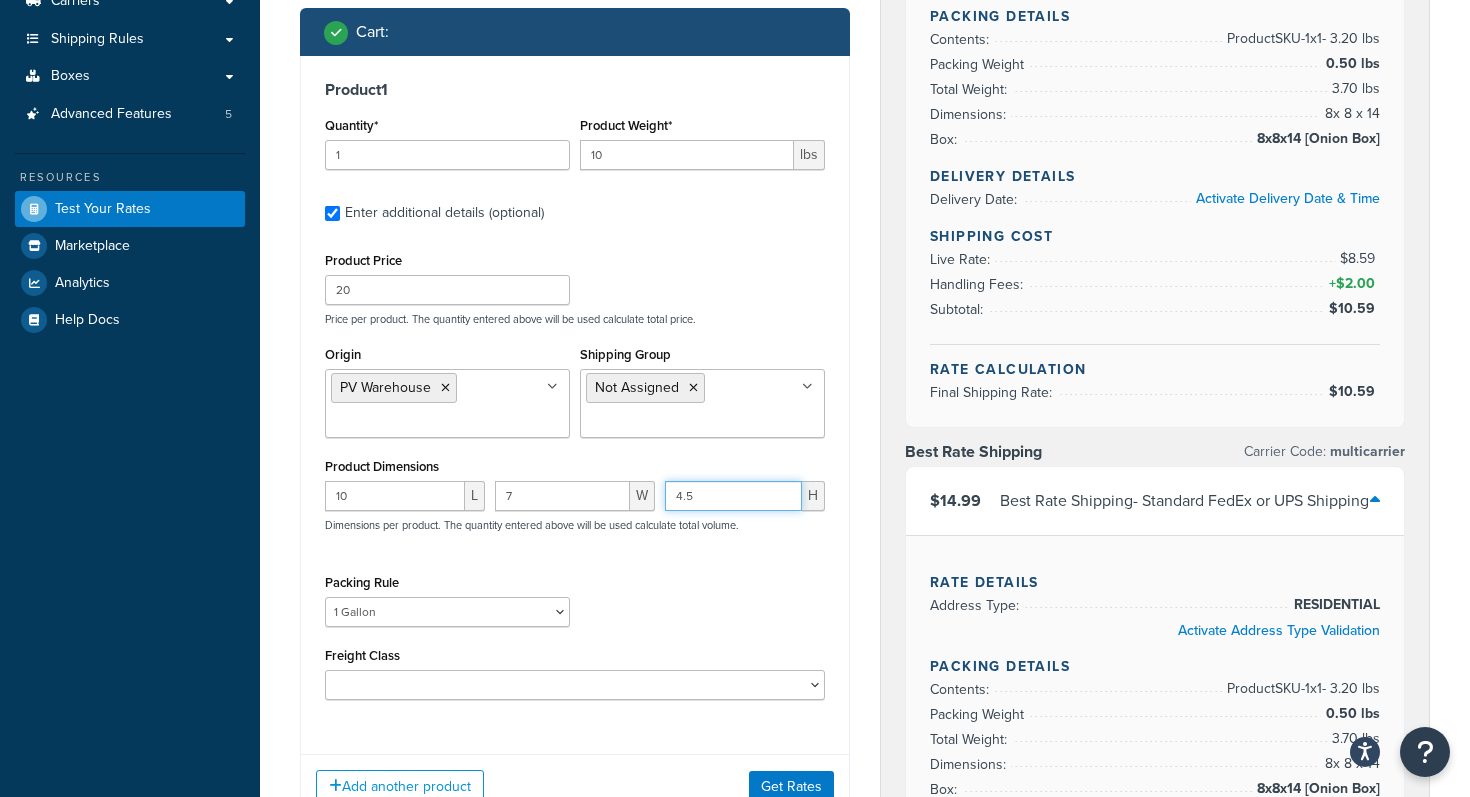 type on "4.5" 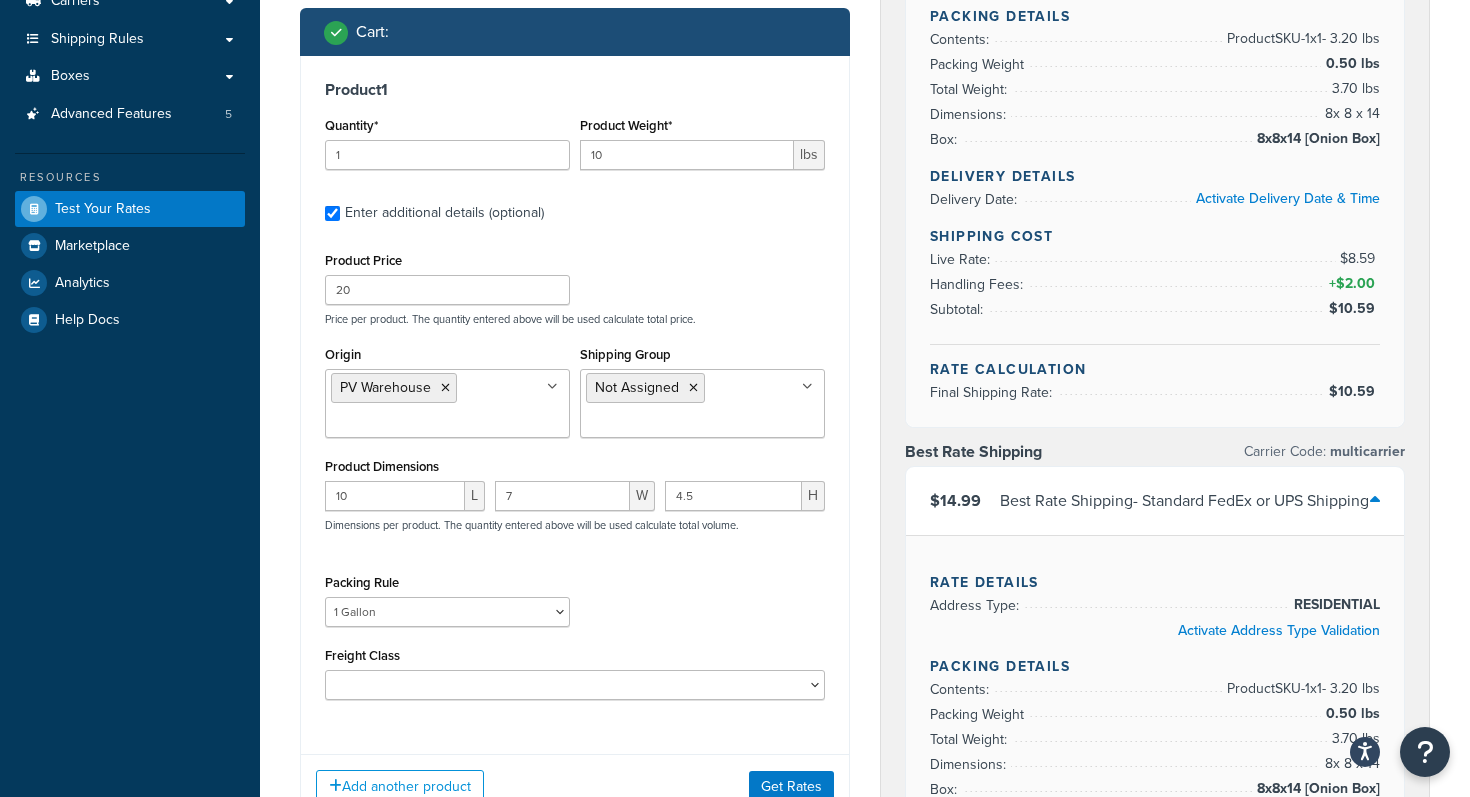click on "Product Price   20 Price per product. The quantity entered above will be used calculate total price. Origin   PV Warehouse   Arbico Beneficial Insectary [PERSON_NAME] Global Corp Boer Bootstrap [PERSON_NAME] Bridgewell [PERSON_NAME] [US_STATE] Organic Fertilizers Cedar Planters Concentrates Crown Bees DTE Fourwind Ibex Innovative Irish Eyes JMI [PERSON_NAME] Seed [PERSON_NAME] [PERSON_NAME] M & R North Spore Northern Greenhouse NW Beneficials Poltex Readymush Redi-Gro Seattle Urban Farm Co Shield N Seal [PERSON_NAME] & Sons [PERSON_NAME] [GEOGRAPHIC_DATA] Tiger Sul TSM Products Victoria Pacific Worm Farm Shipping Group   Not Assigned   10 Inch Plant Markers 20 Inch Plant Markers Agribon LTL AHS AHS 4 claw GO500 AHS 5 Gal AHS Agribon AHS Bamboo AHS Bird Netting AHS Clip N Pick AHS Cold Frame AHS Deer Fence AHS Gopher Wire AHS Hortonova AHS Long Fruit AHS Long Handle AHS [PERSON_NAME] AHS Mulch Film AHS PF1060 AHS Post Hole AHS Pruner AHS Pulaski AHS Rice Hulls AHS Squat Pot AHS Sunbelt AHS Tools AHS Tubing AHS Tufflite AHS Uproot AHS Wire [PERSON_NAME]'s Annuals Ibex" at bounding box center (575, 473) 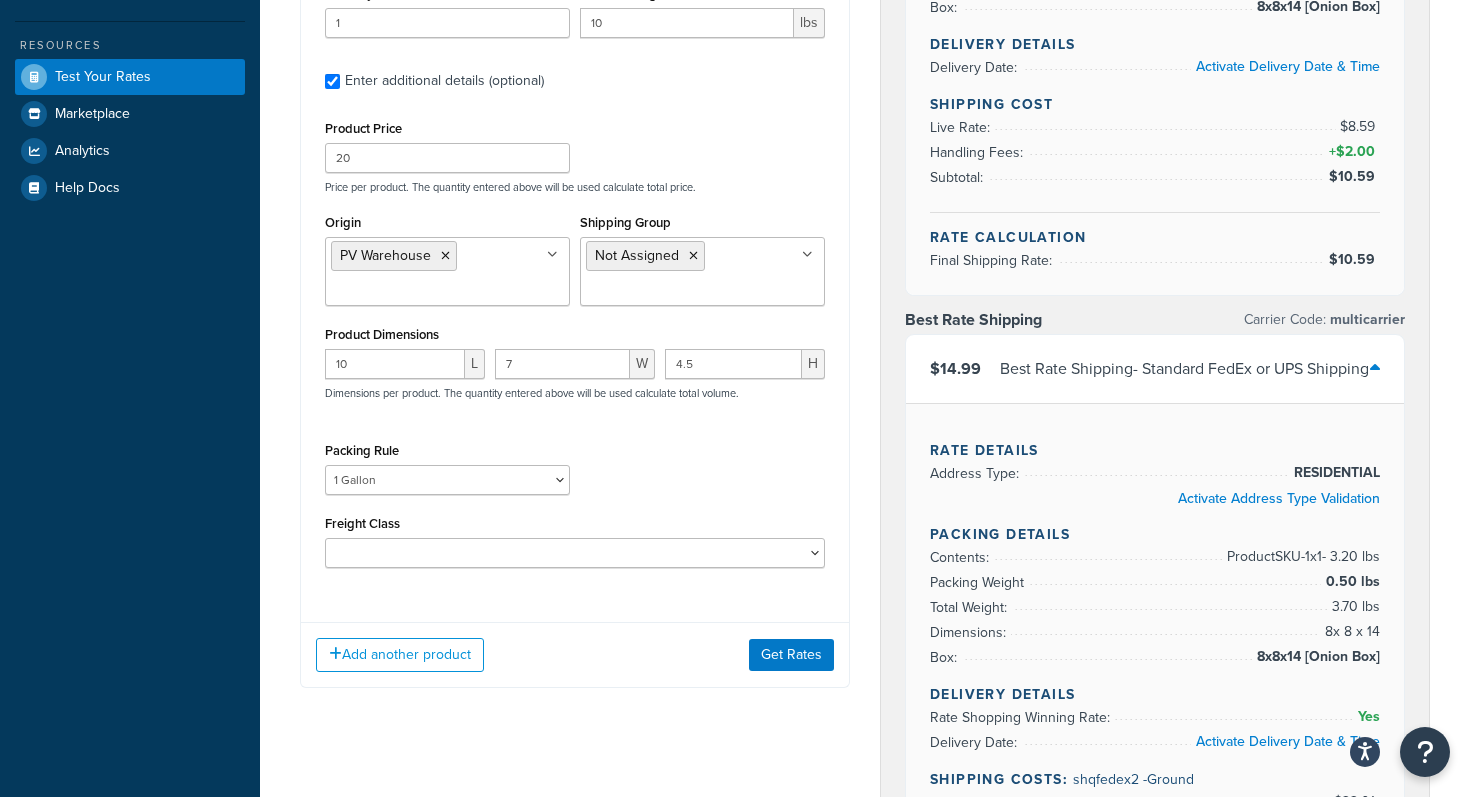scroll, scrollTop: 480, scrollLeft: 0, axis: vertical 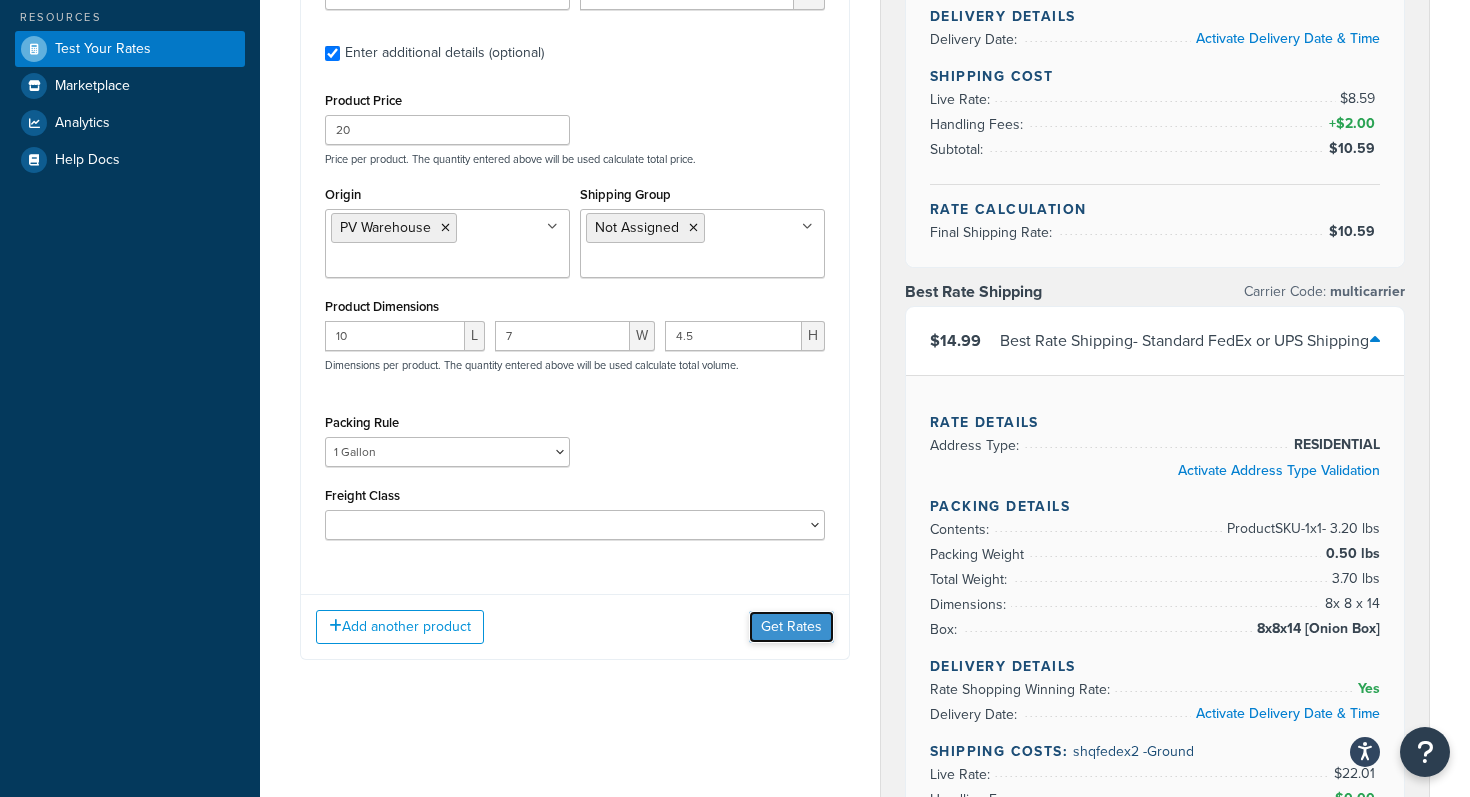 click on "Get Rates" at bounding box center (791, 627) 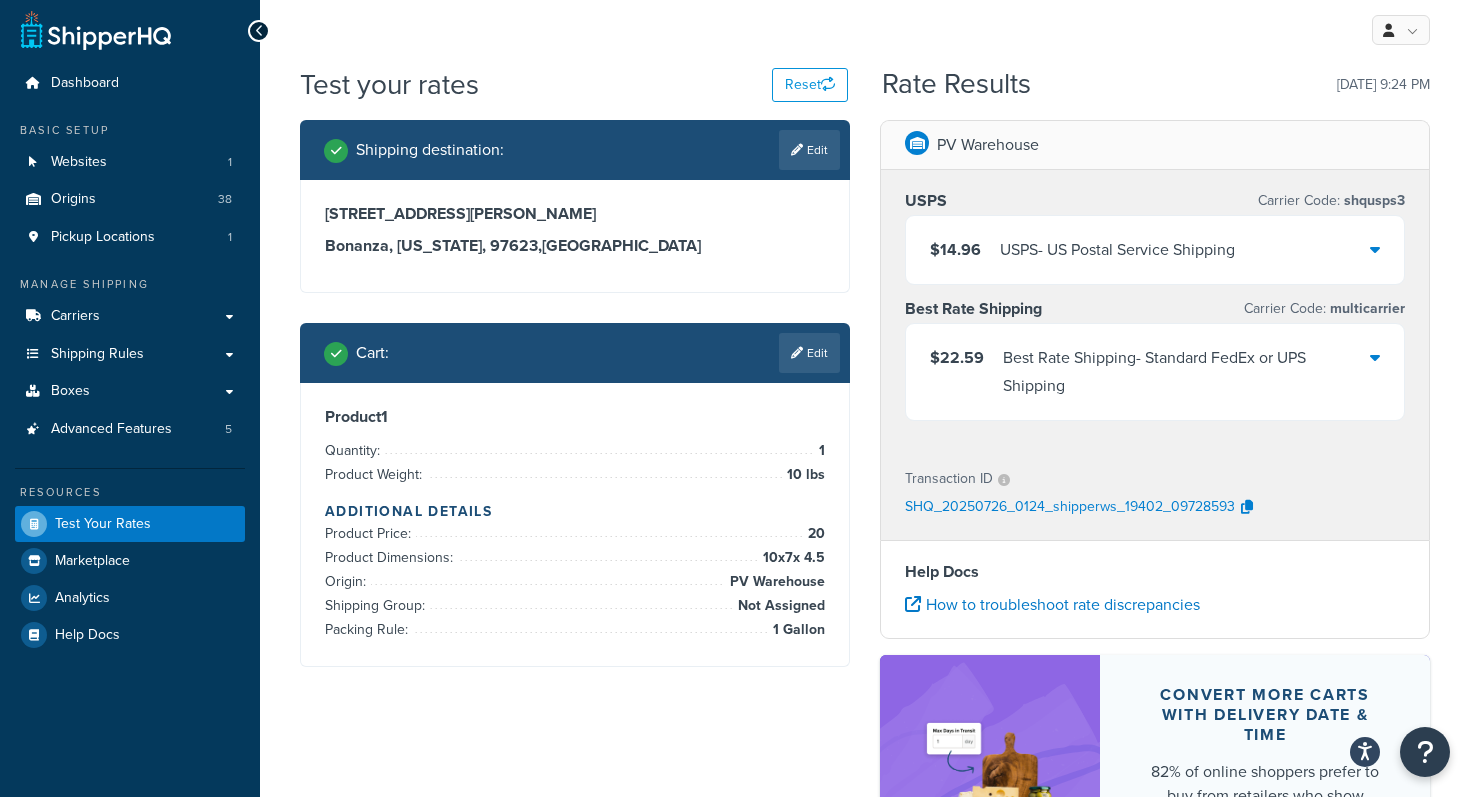 scroll, scrollTop: 264, scrollLeft: 0, axis: vertical 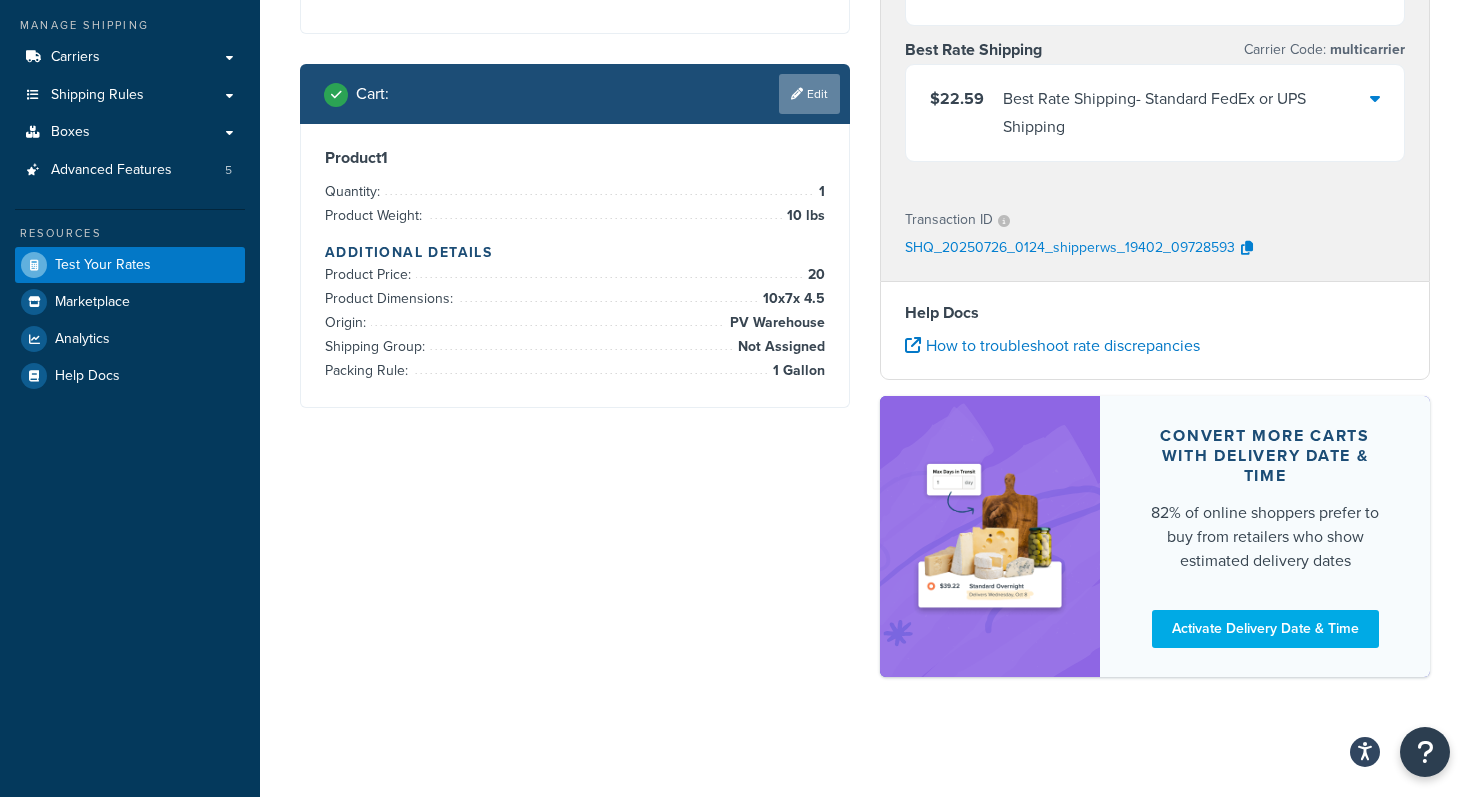 click on "Edit" at bounding box center [809, 94] 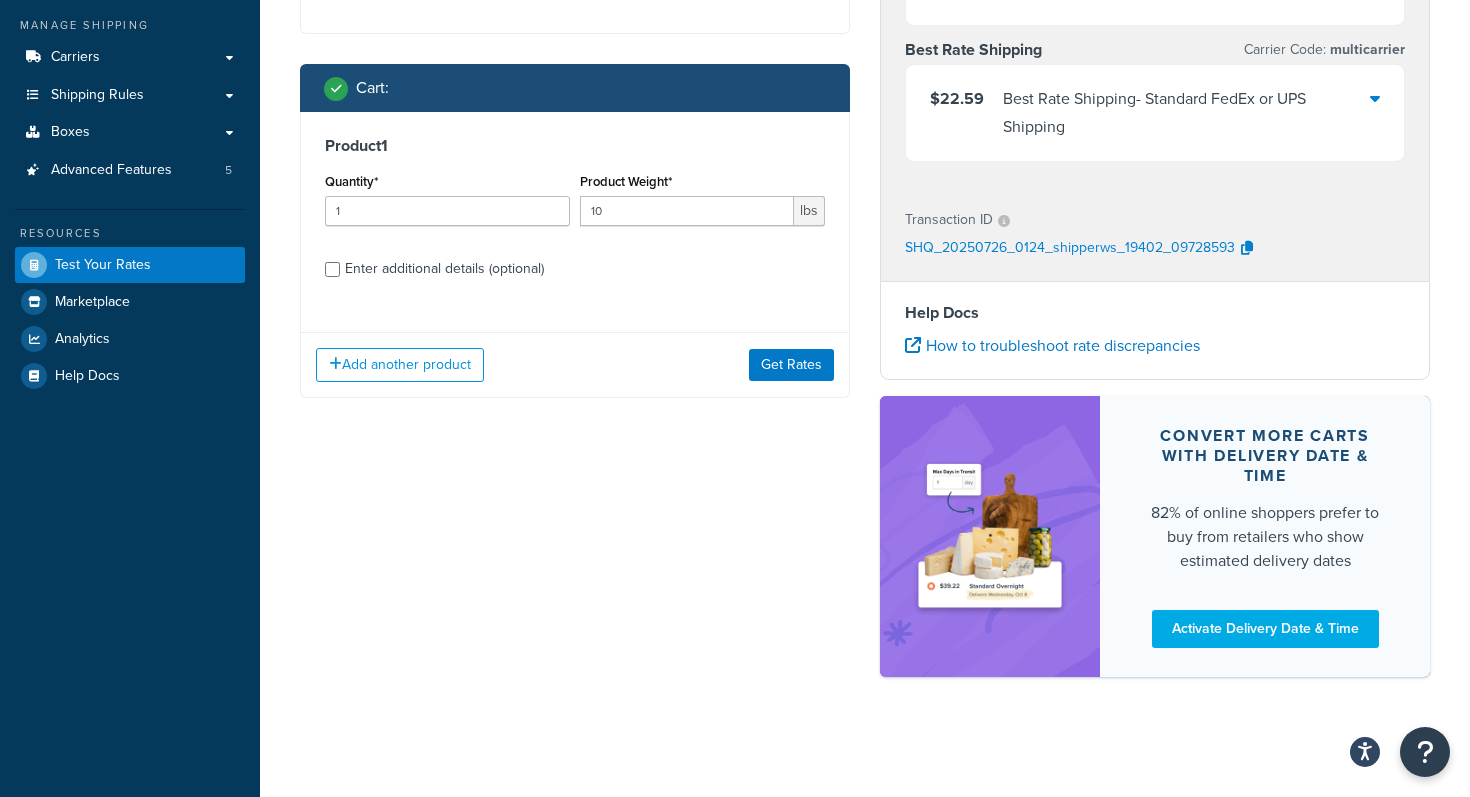 click on "Shipping destination :  Edit [STREET_ADDRESS][PERSON_NAME][US_STATE] Cart : Product  1 Quantity*   1 Product Weight*   10 lbs   Enter additional details (optional)  Add another product Get Rates" at bounding box center [575, 144] 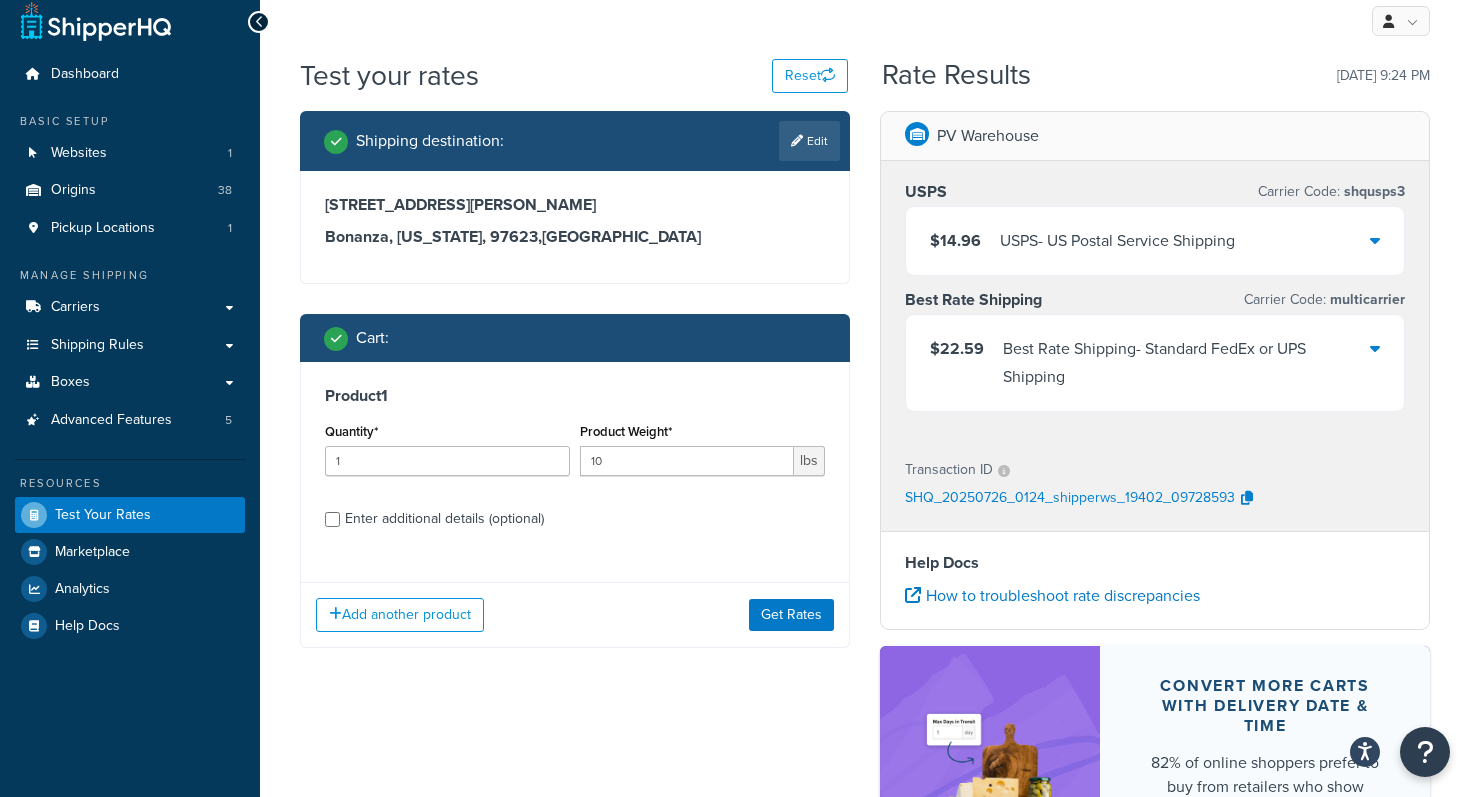 scroll, scrollTop: 0, scrollLeft: 0, axis: both 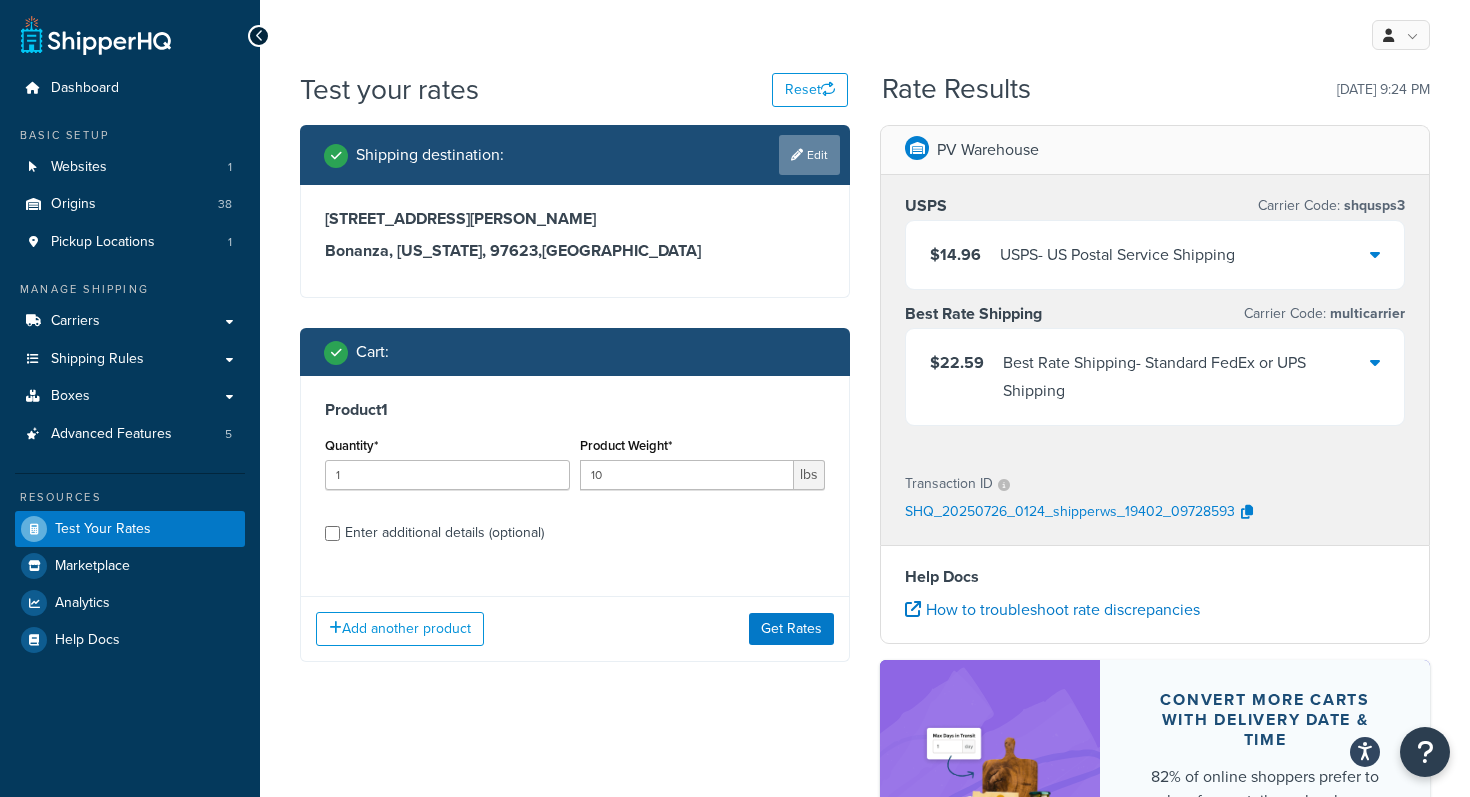 click on "Edit" at bounding box center (809, 155) 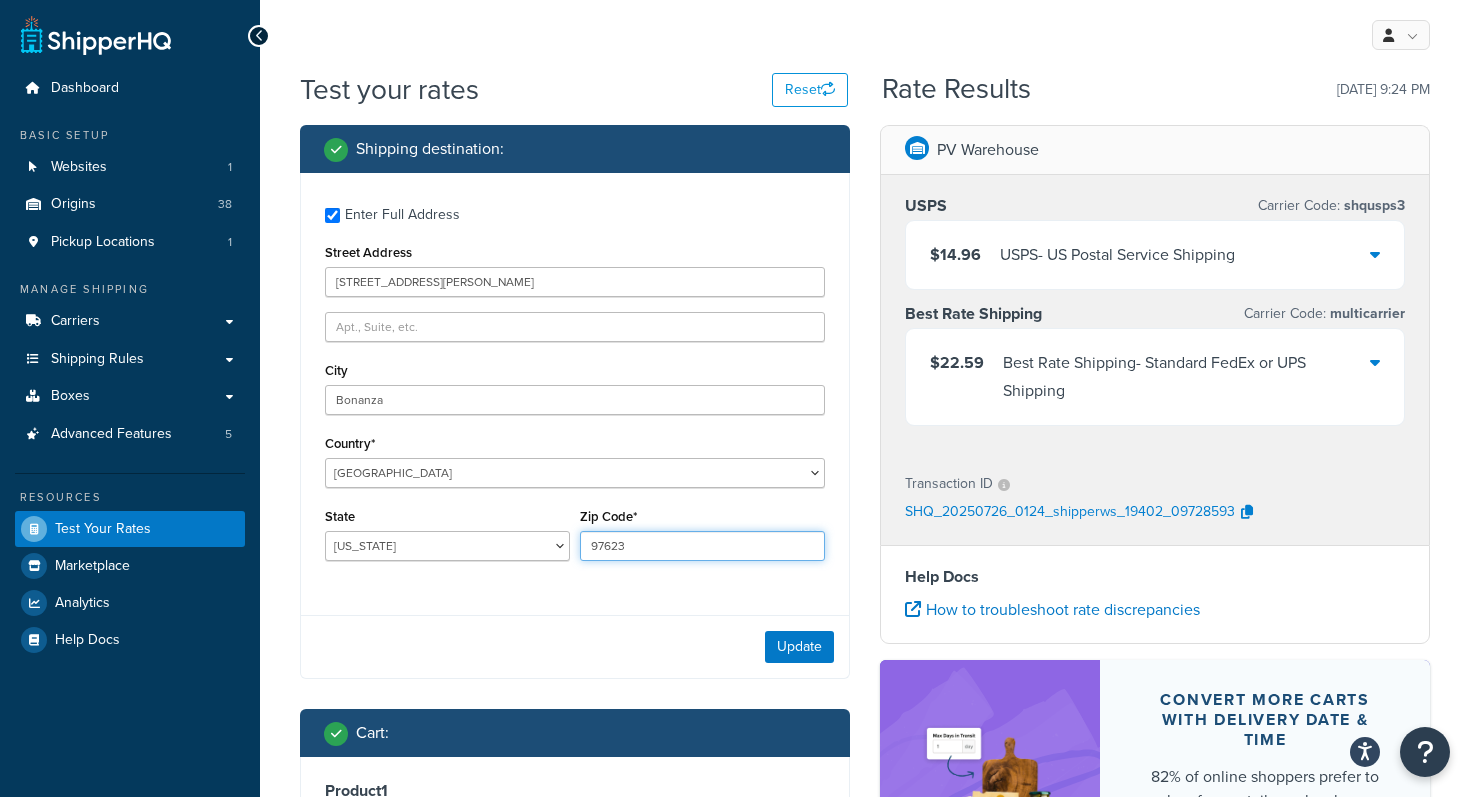 click on "97623" at bounding box center (702, 546) 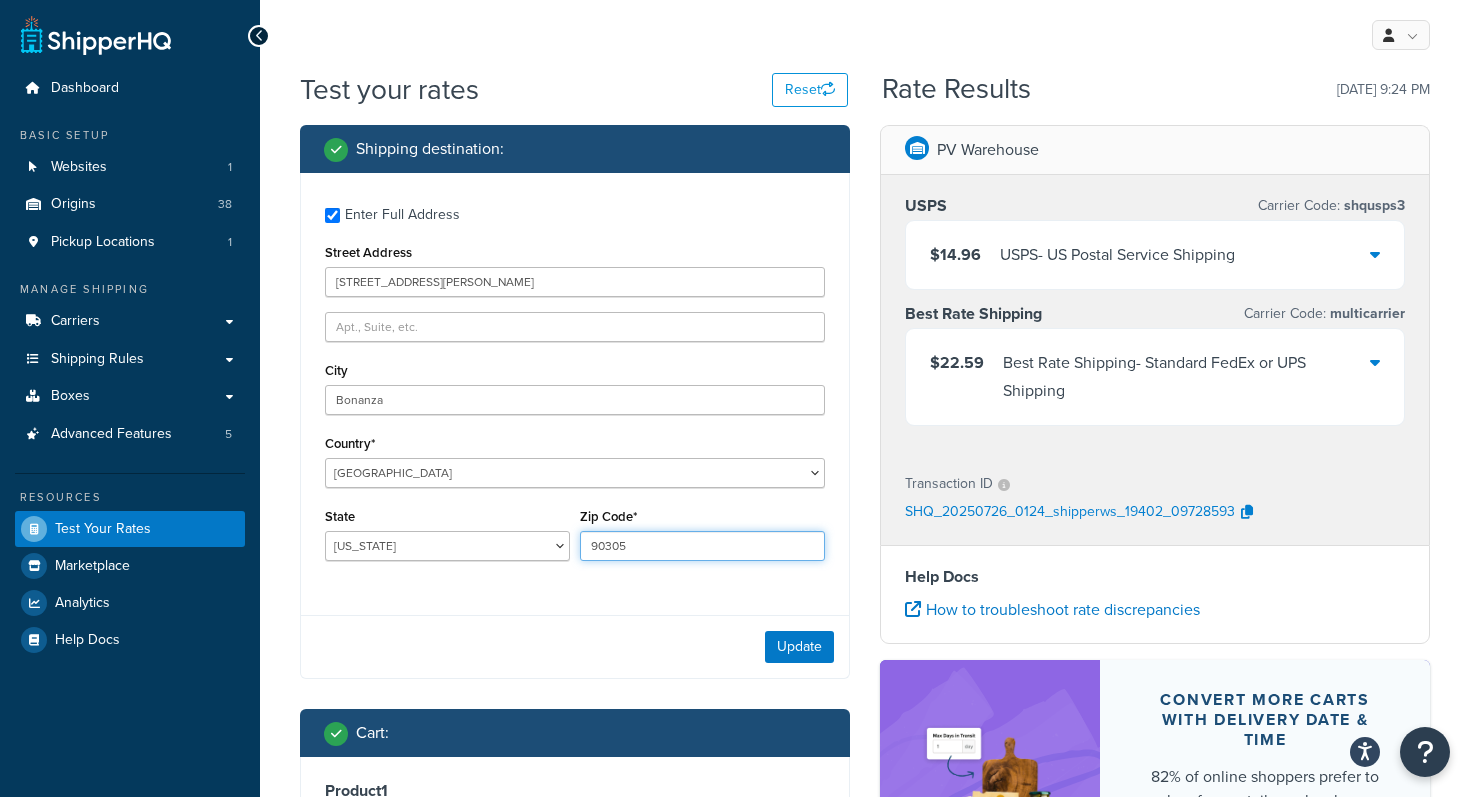 type on "90305" 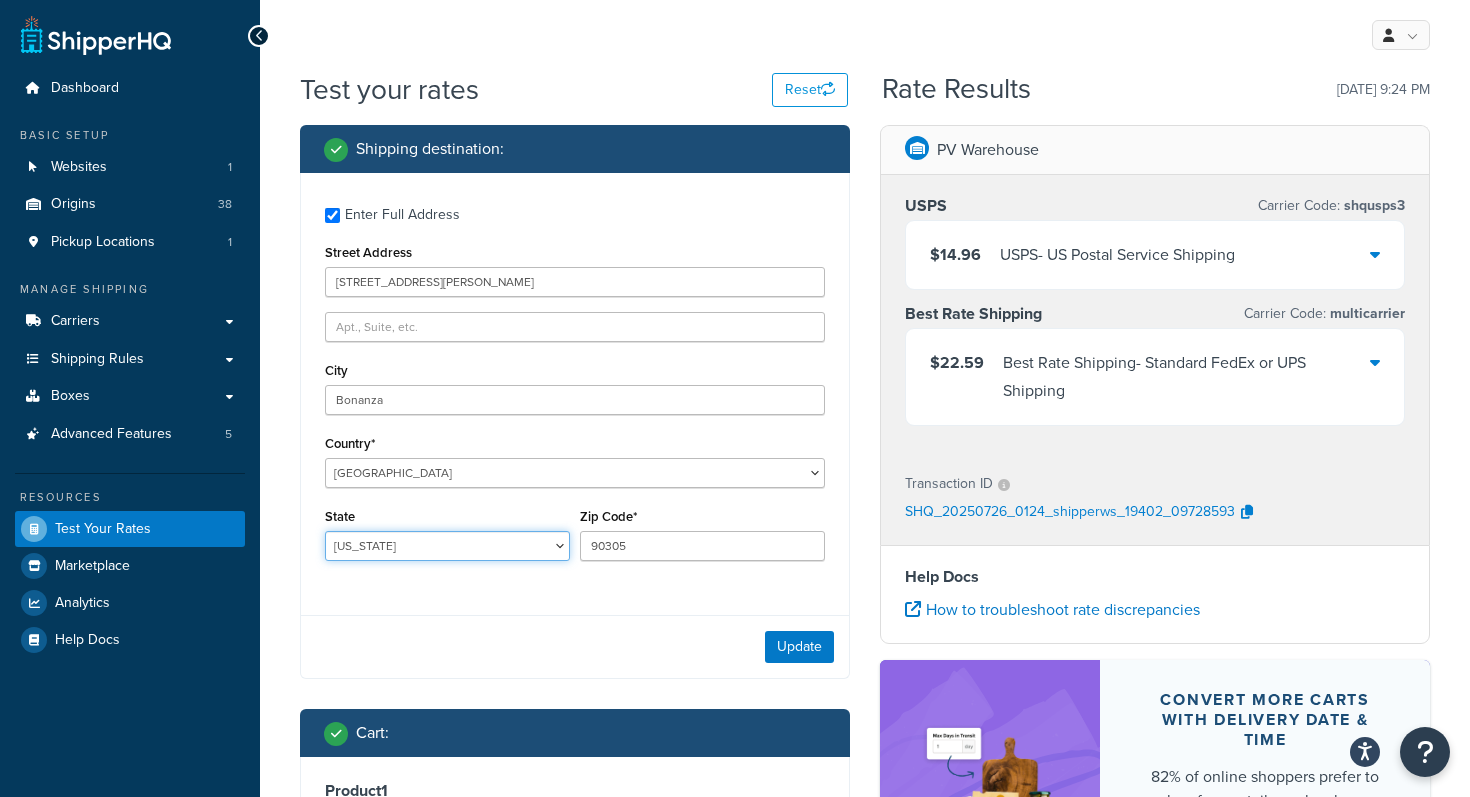 click on "[US_STATE]  [US_STATE]  [US_STATE]  [US_STATE]  [US_STATE]  Armed Forces Americas  Armed Forces [GEOGRAPHIC_DATA], [GEOGRAPHIC_DATA], [GEOGRAPHIC_DATA], [GEOGRAPHIC_DATA]  Armed Forces Pacific  [US_STATE]  [US_STATE]  [US_STATE]  [US_STATE]  [US_STATE]  [US_STATE]  [US_STATE]  [US_STATE]  [US_STATE]  [US_STATE]  [US_STATE]  [US_STATE]  [US_STATE]  [US_STATE]  [US_STATE]  [US_STATE]  [US_STATE]  [US_STATE]  [PERSON_NAME][US_STATE]  [US_STATE]  [US_STATE]  [US_STATE]  [US_STATE]  [US_STATE]  [US_STATE]  [US_STATE]  [US_STATE]  [US_STATE]  [US_STATE]  [US_STATE]  [US_STATE]  [US_STATE]  [US_STATE]  [US_STATE]  [US_STATE]  [US_STATE]  [US_STATE]  [US_STATE]  [US_STATE]  [US_STATE]  [US_STATE]  [US_STATE]  [US_STATE]  [US_STATE]  [US_STATE]  [US_STATE]  [GEOGRAPHIC_DATA] [GEOGRAPHIC_DATA]  [US_STATE]  [US_STATE]  [GEOGRAPHIC_DATA]  [US_STATE][PERSON_NAME][US_STATE]  [US_STATE][PERSON_NAME]  [US_STATE]  [US_STATE]" at bounding box center (447, 546) 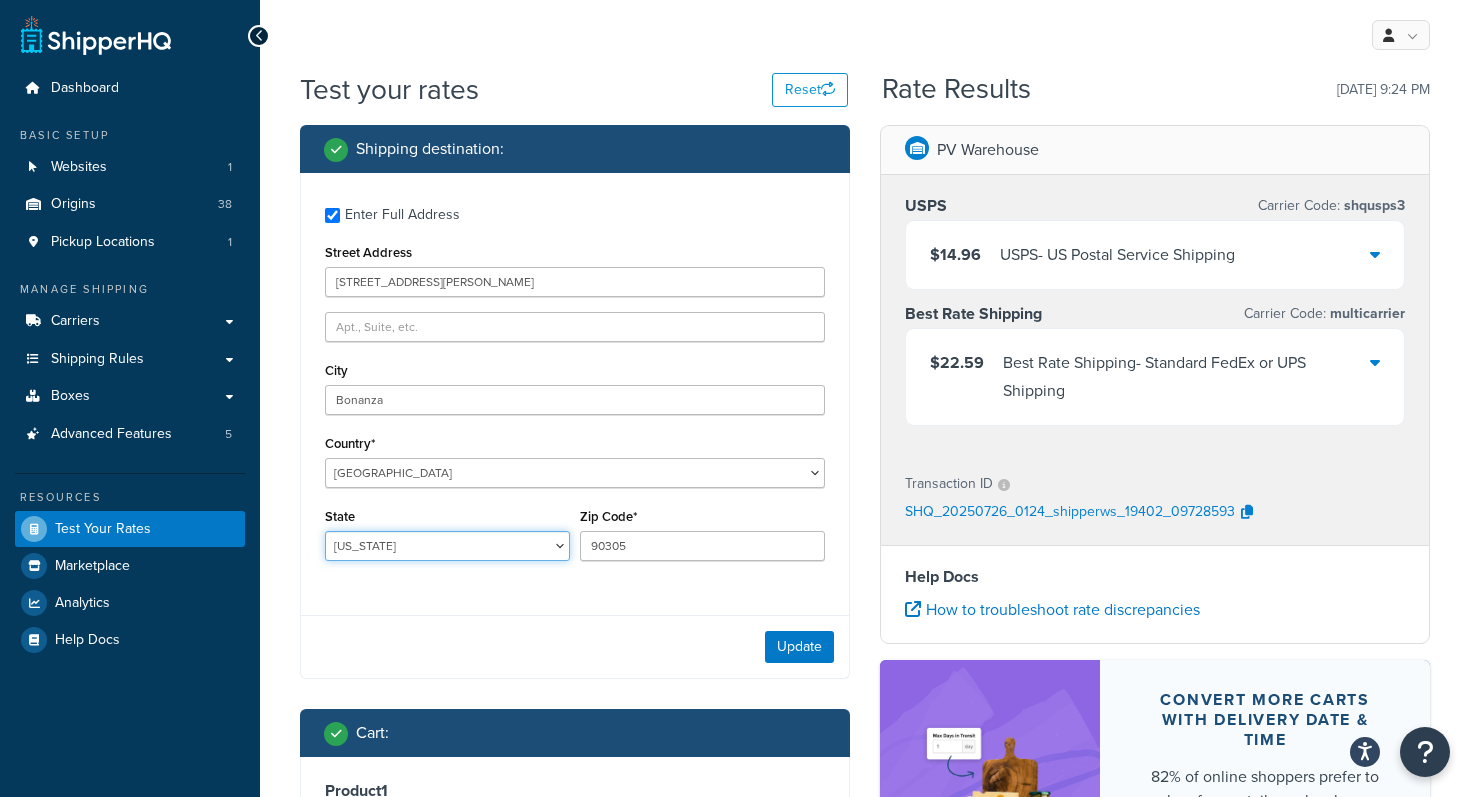 select on "CA" 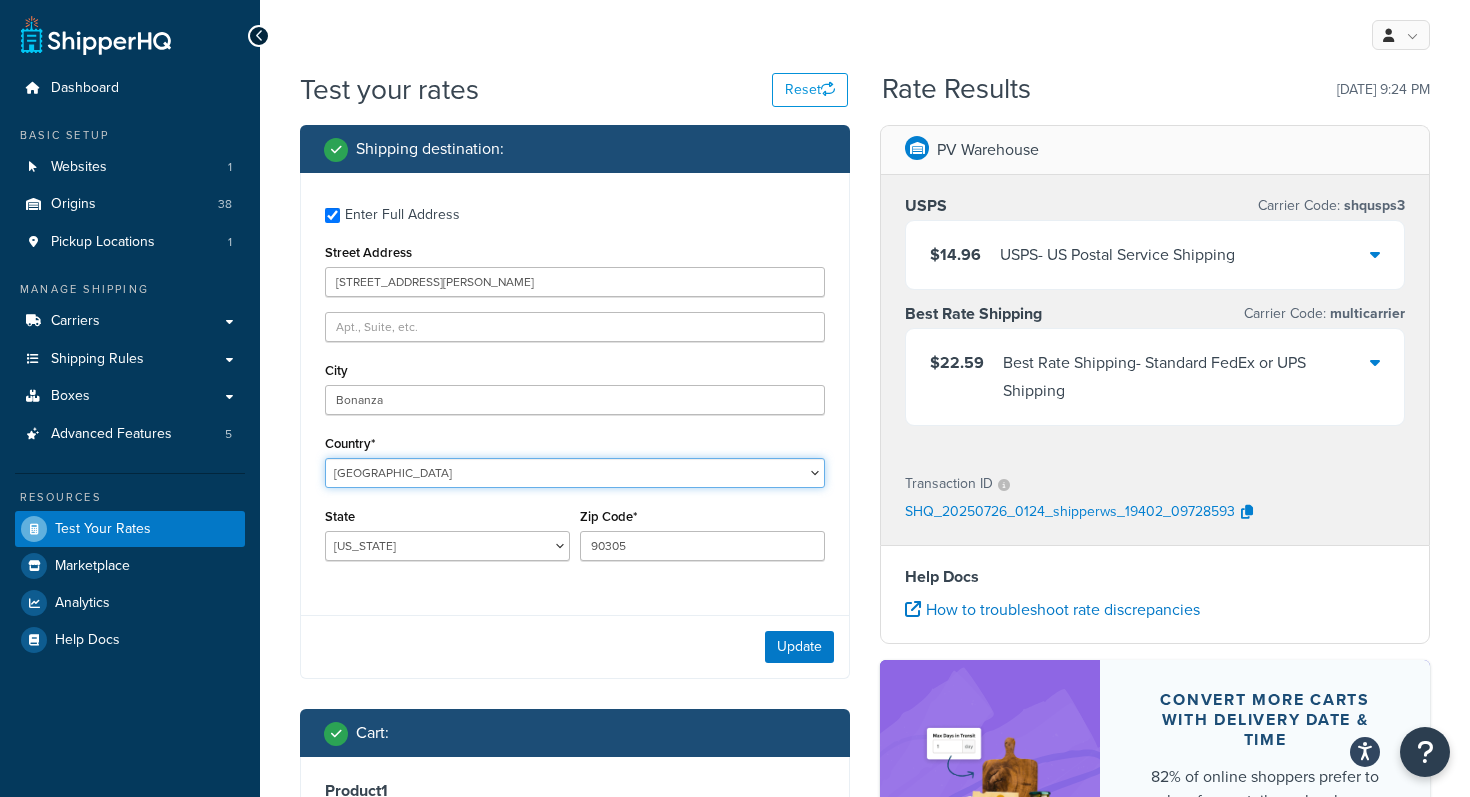 click on "[GEOGRAPHIC_DATA]  [GEOGRAPHIC_DATA]  [GEOGRAPHIC_DATA]  [GEOGRAPHIC_DATA]  [GEOGRAPHIC_DATA]  [GEOGRAPHIC_DATA]  [US_STATE]  [GEOGRAPHIC_DATA]  [GEOGRAPHIC_DATA]  [GEOGRAPHIC_DATA]  [GEOGRAPHIC_DATA]  [GEOGRAPHIC_DATA]  [GEOGRAPHIC_DATA]  [GEOGRAPHIC_DATA]  [GEOGRAPHIC_DATA]  [GEOGRAPHIC_DATA]  [GEOGRAPHIC_DATA]  [GEOGRAPHIC_DATA]  [GEOGRAPHIC_DATA]  [GEOGRAPHIC_DATA]  [GEOGRAPHIC_DATA]  [GEOGRAPHIC_DATA]  [GEOGRAPHIC_DATA]  [GEOGRAPHIC_DATA]  [GEOGRAPHIC_DATA]  [GEOGRAPHIC_DATA]  [GEOGRAPHIC_DATA]  [GEOGRAPHIC_DATA]  [GEOGRAPHIC_DATA]  [GEOGRAPHIC_DATA], [GEOGRAPHIC_DATA]  [GEOGRAPHIC_DATA]  [GEOGRAPHIC_DATA]  [GEOGRAPHIC_DATA]  [GEOGRAPHIC_DATA]  [GEOGRAPHIC_DATA]  [GEOGRAPHIC_DATA] [GEOGRAPHIC_DATA]  [GEOGRAPHIC_DATA]  [GEOGRAPHIC_DATA]  [GEOGRAPHIC_DATA]  [GEOGRAPHIC_DATA]  [GEOGRAPHIC_DATA]  [GEOGRAPHIC_DATA]  [GEOGRAPHIC_DATA]  [GEOGRAPHIC_DATA]  [GEOGRAPHIC_DATA]  [GEOGRAPHIC_DATA]  [GEOGRAPHIC_DATA]  [GEOGRAPHIC_DATA]  [GEOGRAPHIC_DATA]  [GEOGRAPHIC_DATA] ([GEOGRAPHIC_DATA]  [GEOGRAPHIC_DATA]  [GEOGRAPHIC_DATA]  [GEOGRAPHIC_DATA]  [GEOGRAPHIC_DATA], [GEOGRAPHIC_DATA]  [GEOGRAPHIC_DATA]  [GEOGRAPHIC_DATA]  [GEOGRAPHIC_DATA]  [GEOGRAPHIC_DATA]  [GEOGRAPHIC_DATA]  [GEOGRAPHIC_DATA]  [GEOGRAPHIC_DATA]  [GEOGRAPHIC_DATA]  [GEOGRAPHIC_DATA]  [GEOGRAPHIC_DATA]  [GEOGRAPHIC_DATA]  [GEOGRAPHIC_DATA]  [GEOGRAPHIC_DATA]  [GEOGRAPHIC_DATA]  [GEOGRAPHIC_DATA]  [GEOGRAPHIC_DATA]  [GEOGRAPHIC_DATA]  [GEOGRAPHIC_DATA]  [GEOGRAPHIC_DATA] ([GEOGRAPHIC_DATA])  [GEOGRAPHIC_DATA]  [GEOGRAPHIC_DATA]  [GEOGRAPHIC_DATA]  [GEOGRAPHIC_DATA]  [GEOGRAPHIC_DATA]  [GEOGRAPHIC_DATA]  [GEOGRAPHIC_DATA]  [US_STATE]" at bounding box center (575, 473) 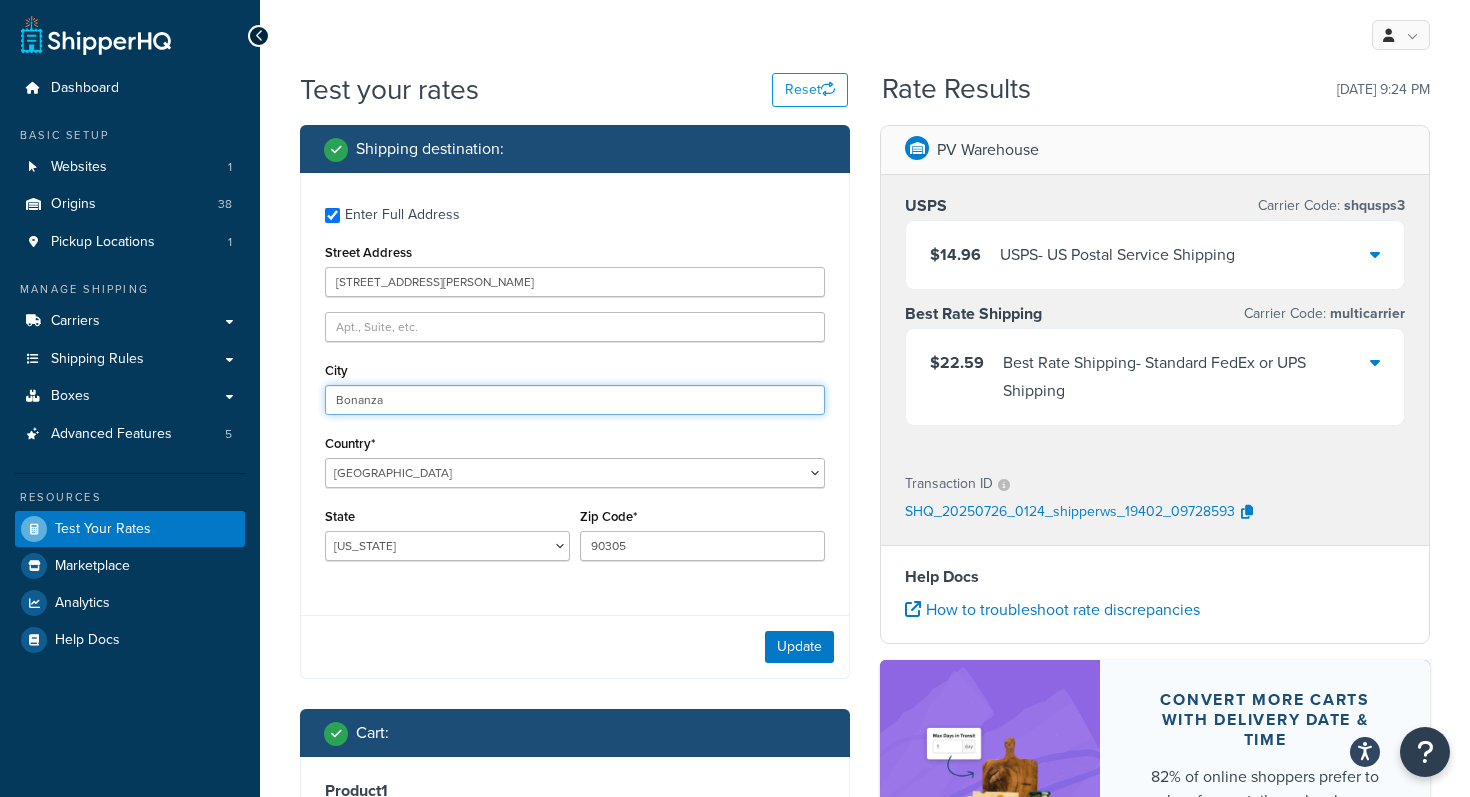 click on "Bonanza" at bounding box center (575, 400) 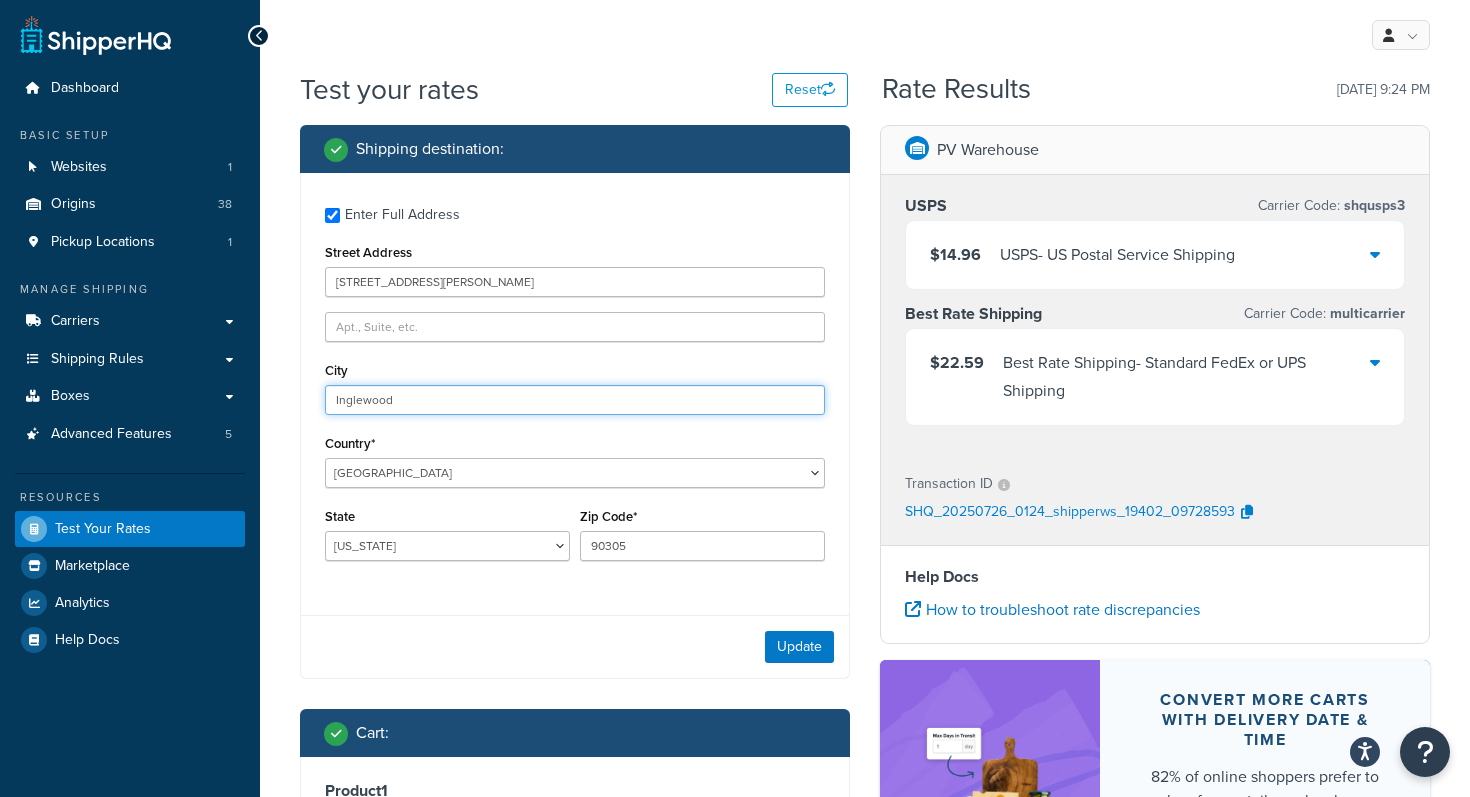 type on "Inglewood" 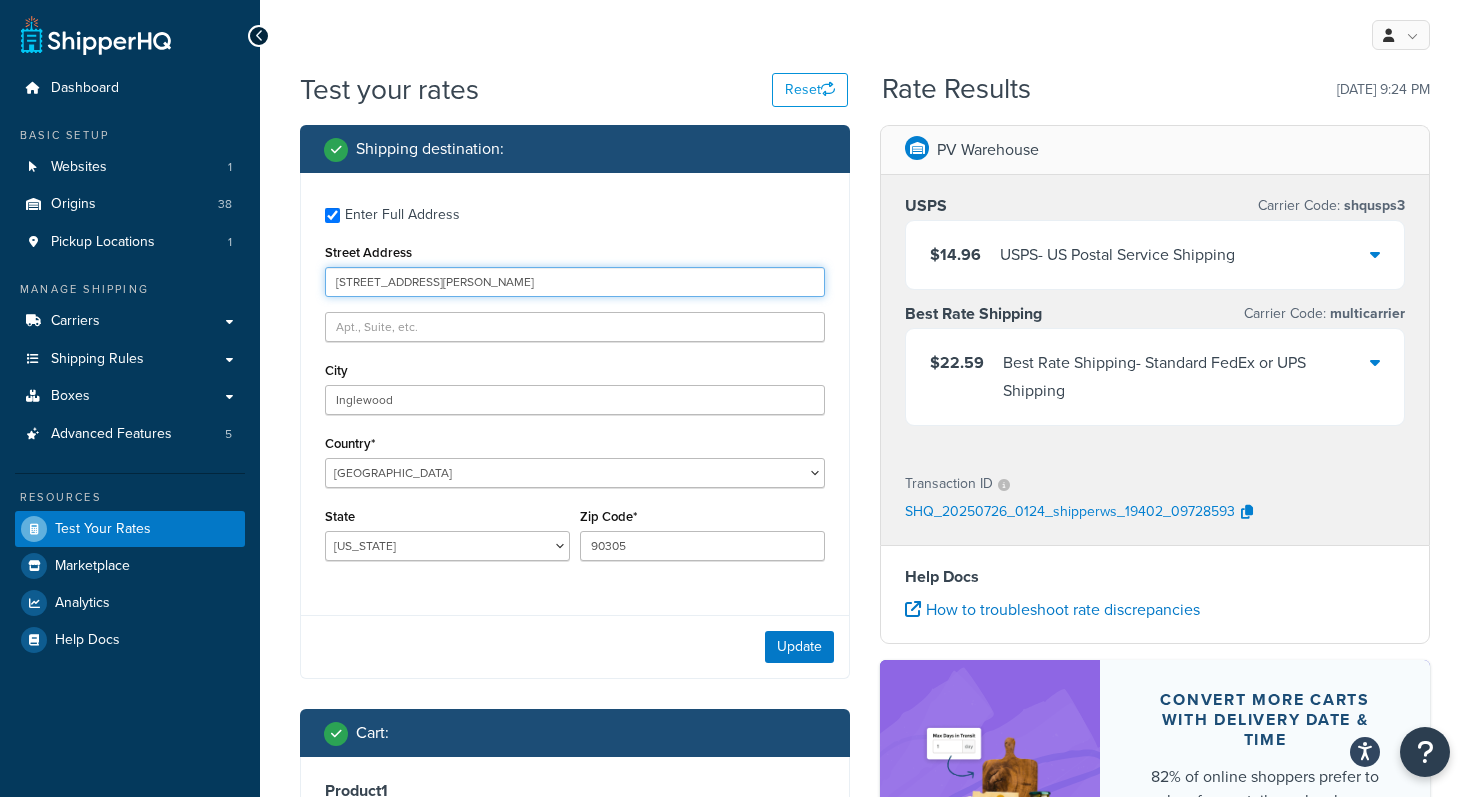 click on "[STREET_ADDRESS][PERSON_NAME]" at bounding box center [575, 282] 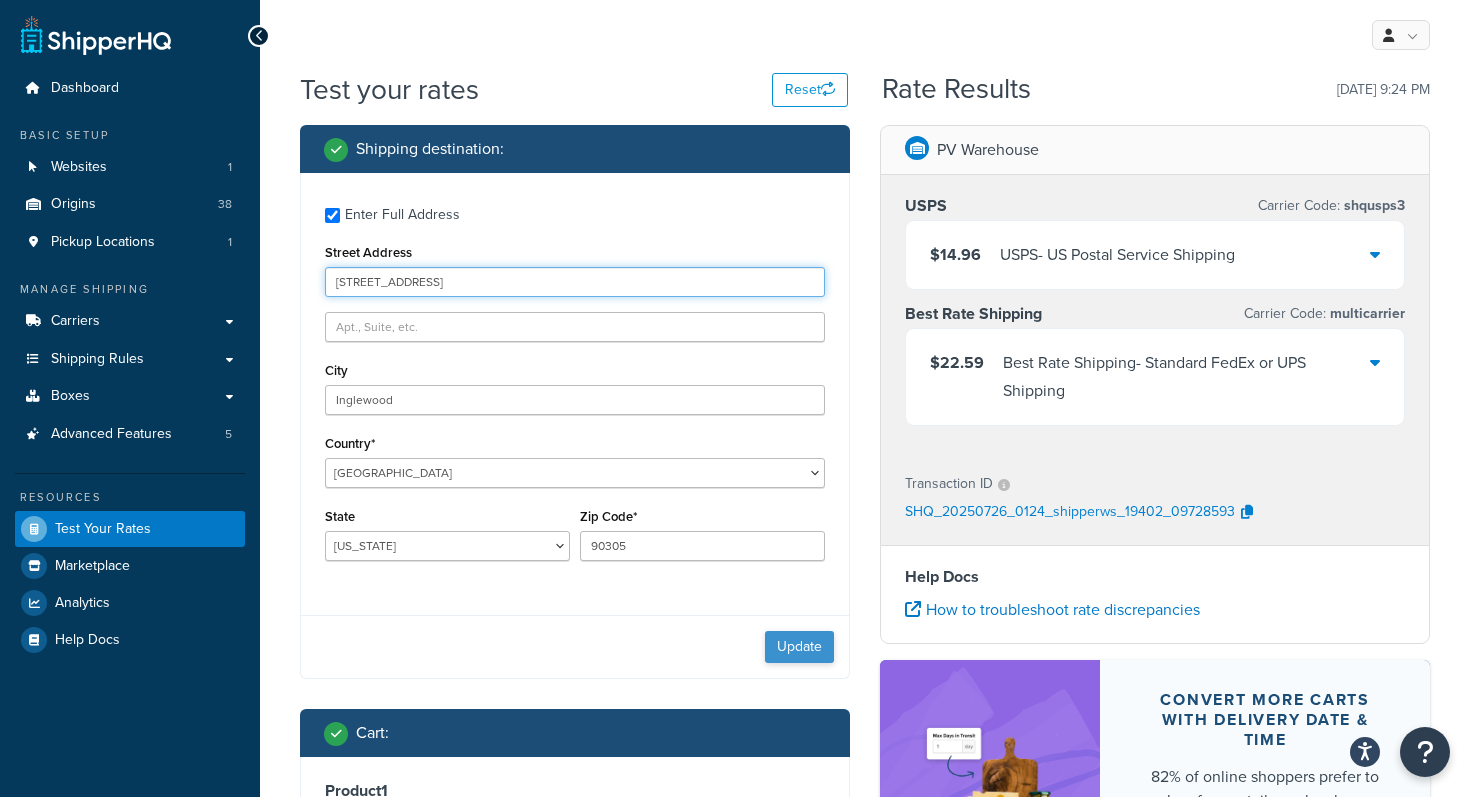 type on "[STREET_ADDRESS]" 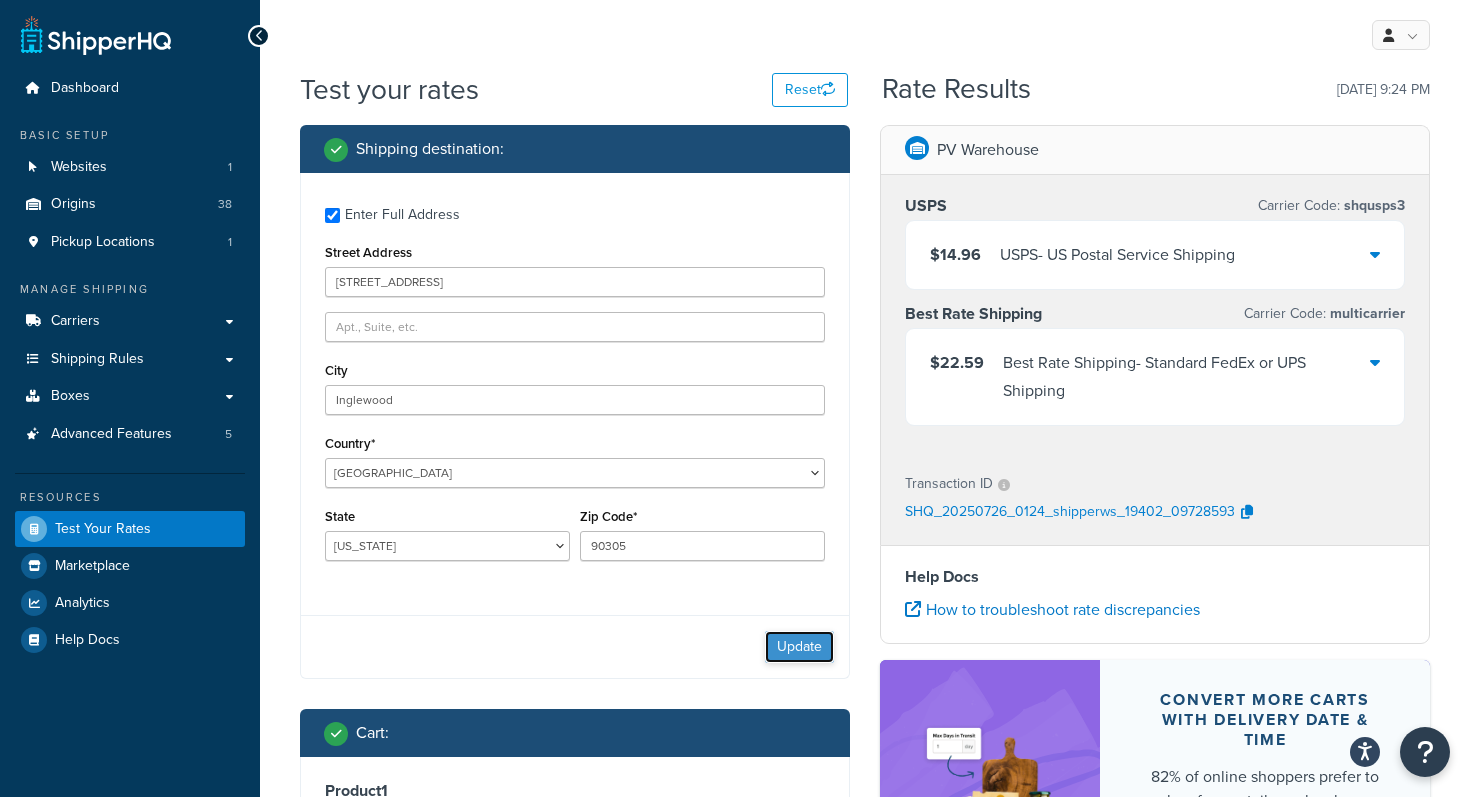 click on "Update" at bounding box center [799, 647] 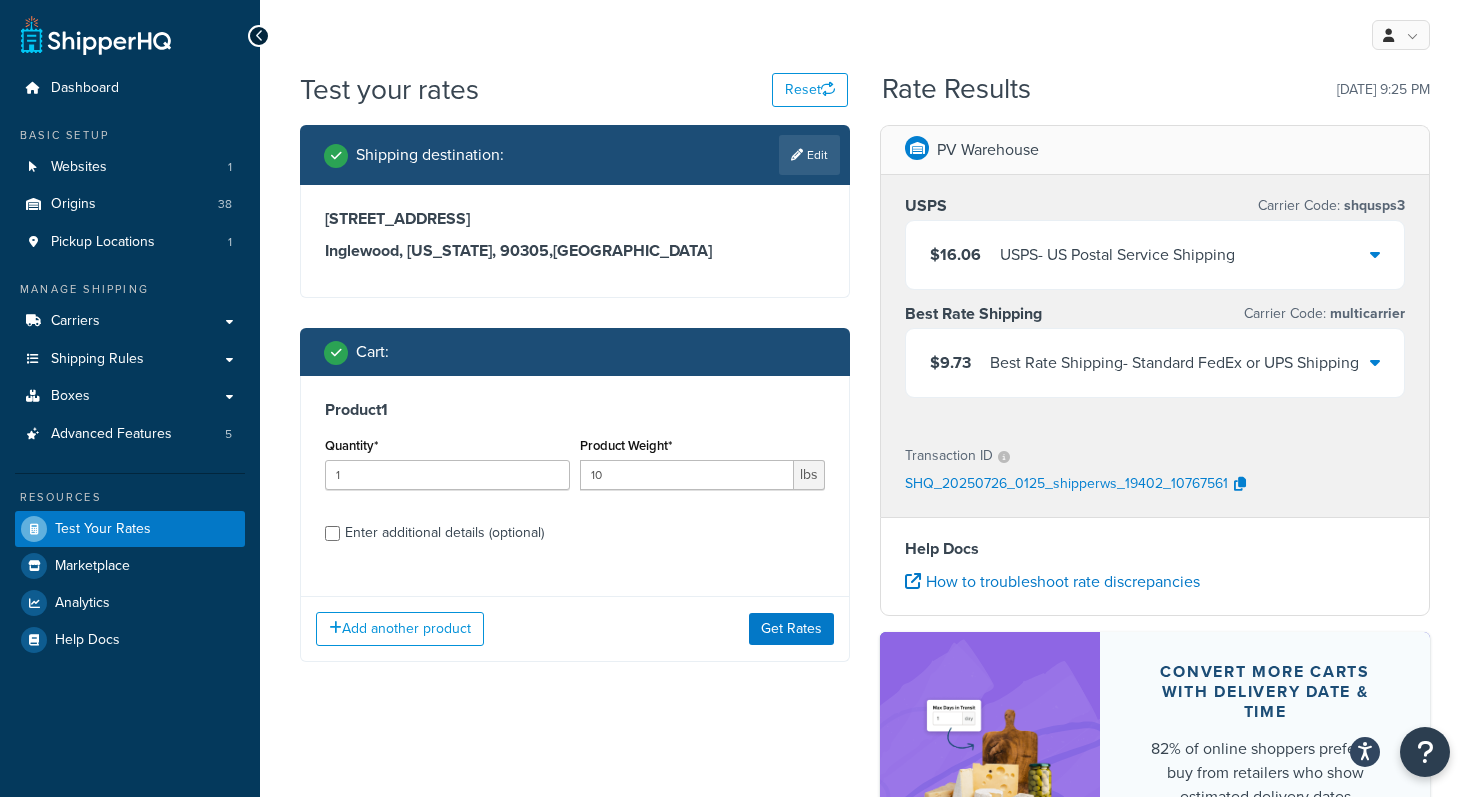 click on "$9.73 Best Rate Shipping  -   Standard FedEx or UPS Shipping" at bounding box center [1155, 363] 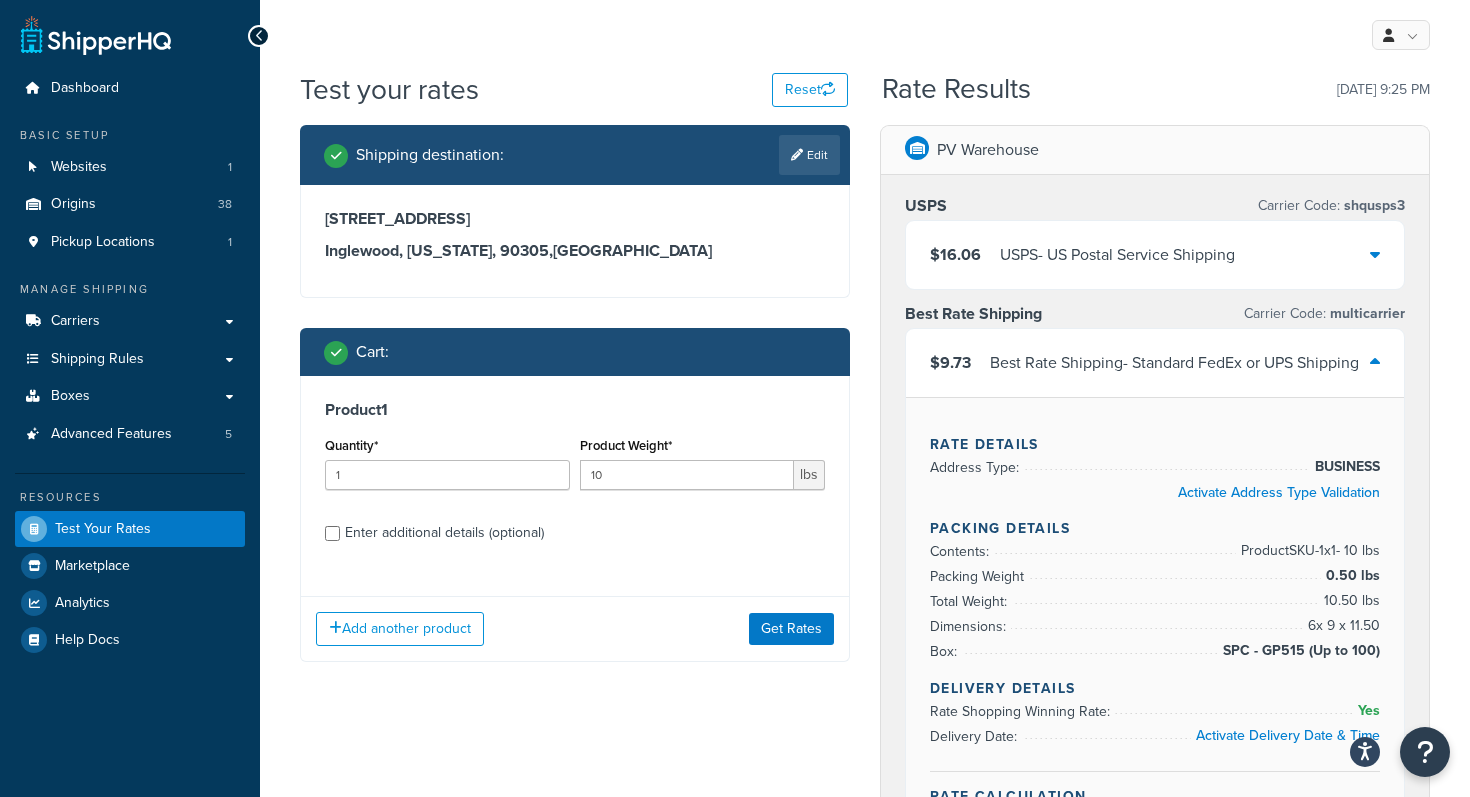click on "Rate Details Address Type: BUSINESS Activate Address Type Validation Packing Details Contents: Product  SKU-1  x  1  -   10 lbs Packing Weight 0.50 lbs Total Weight: 10.50 lbs Dimensions: 6  x   9   x   11.50 Box: SPC - GP515 (Up to 100) Delivery Details Rate Shopping Winning Rate: Yes Delivery Date: Activate Delivery Date & Time Rate Calculation Final Shipping Rate: $9.73" at bounding box center (1155, 625) 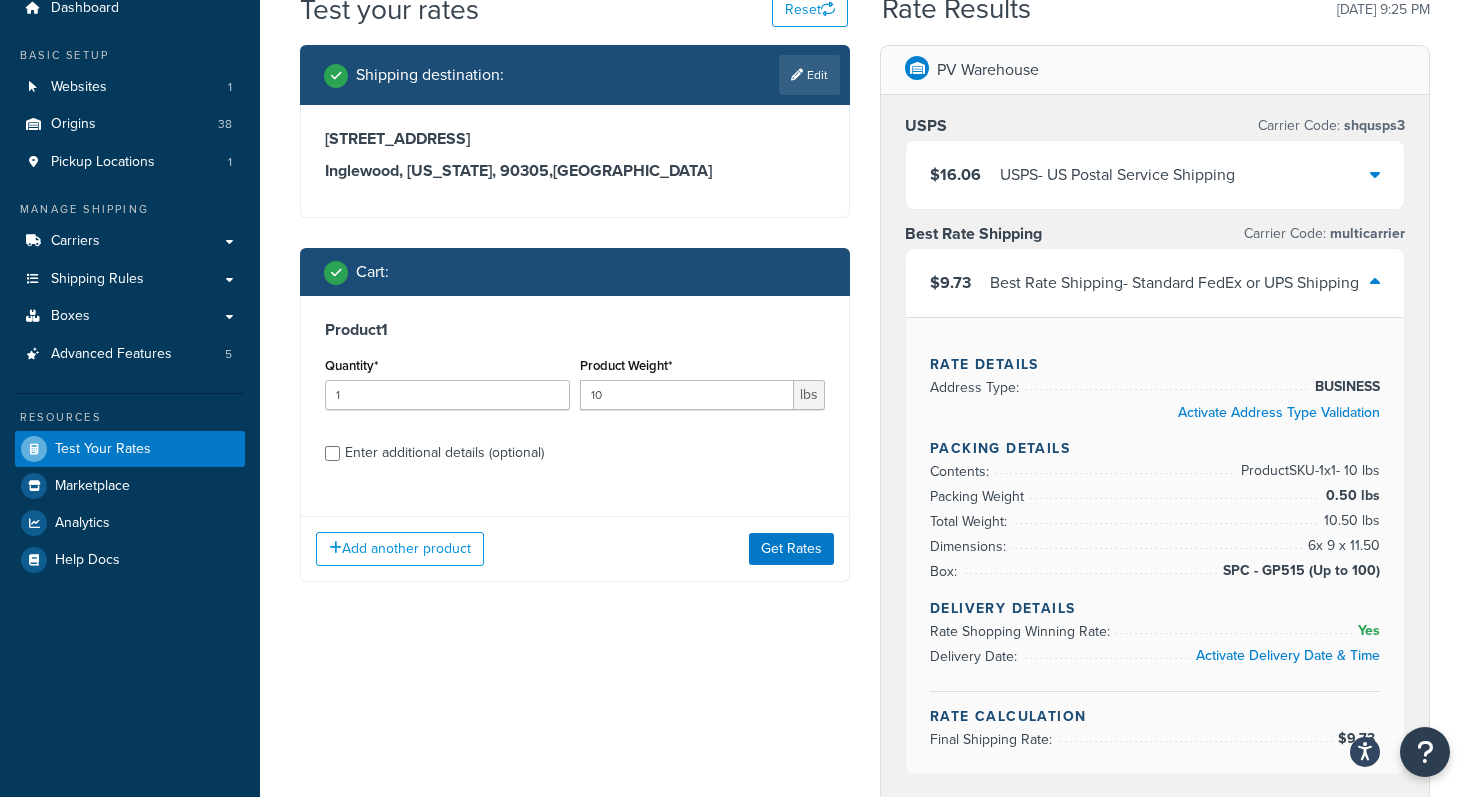 scroll, scrollTop: 40, scrollLeft: 0, axis: vertical 